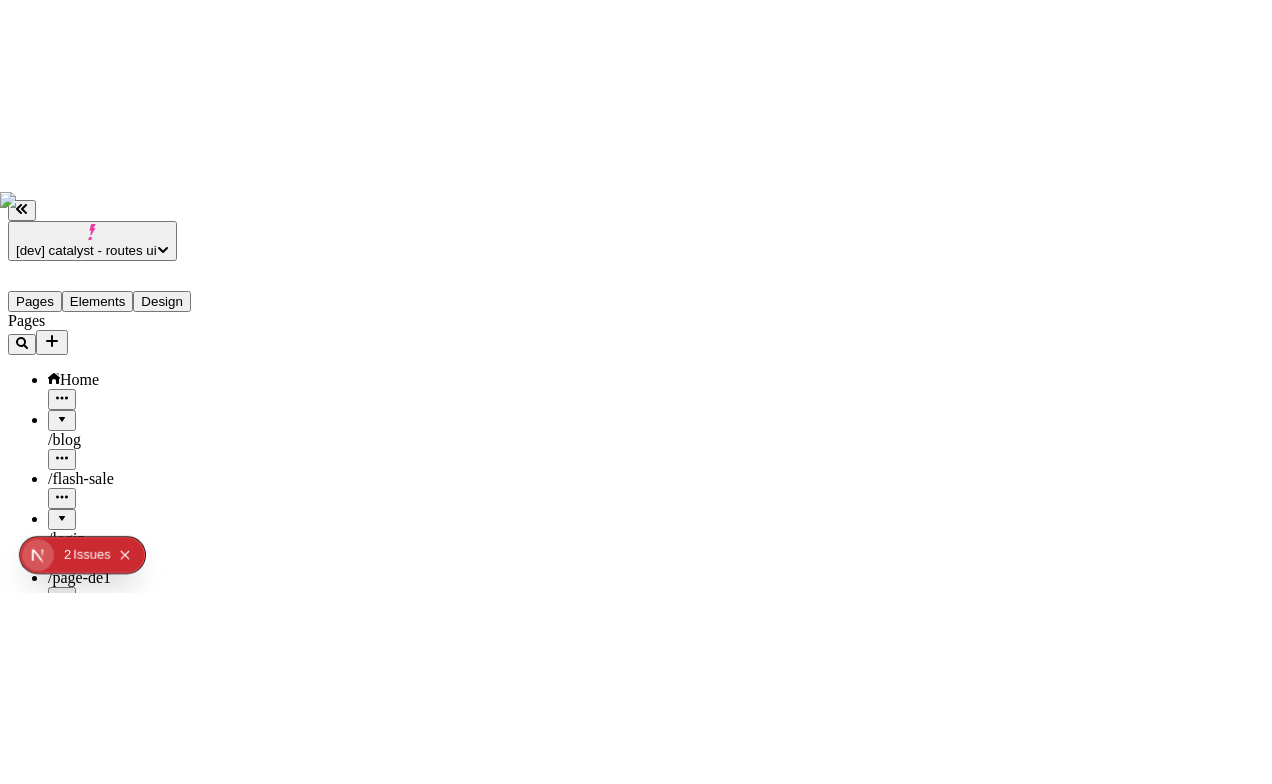 scroll, scrollTop: 0, scrollLeft: 0, axis: both 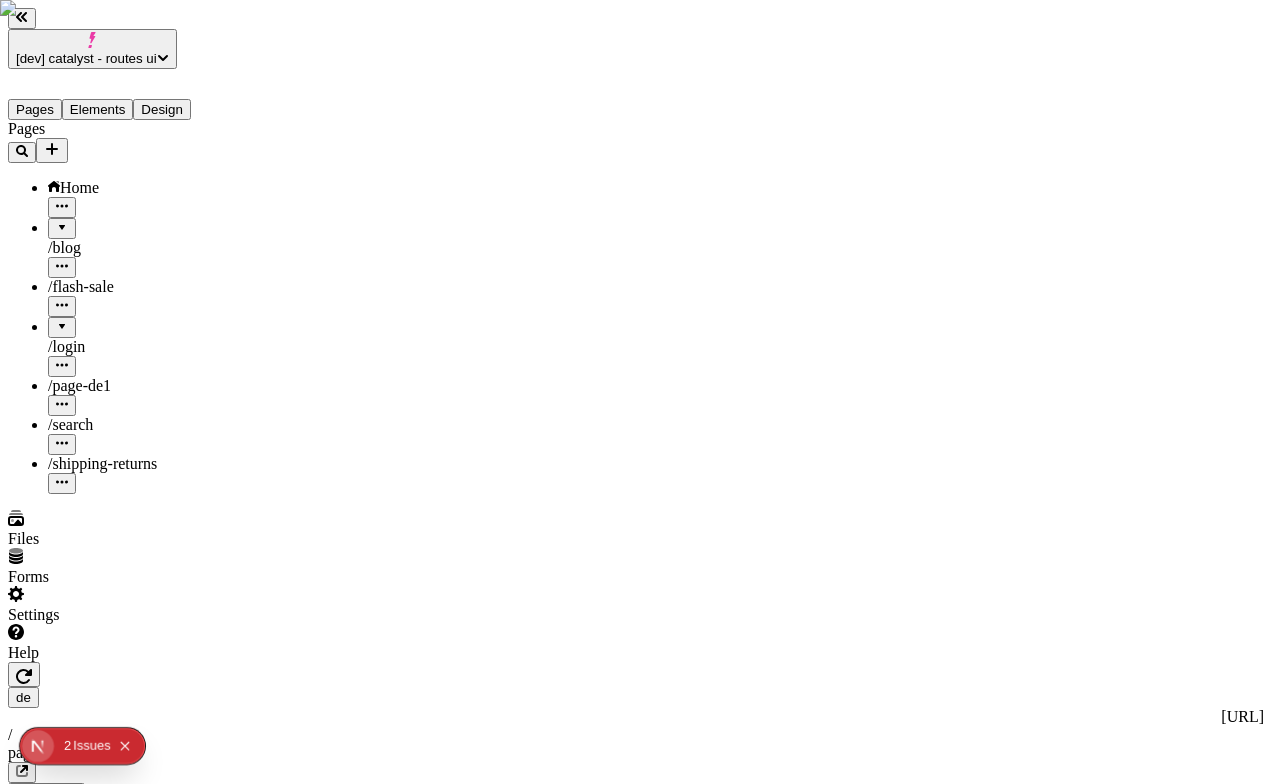 click on "[dev] catalyst - routes ui Pages Elements Design Pages Home / blog / flash-sale / login / page-de1 / search / shipping-returns Files Forms Settings Help de [URL] / page-de1 Desktop Preview Publish S Metadata Online Path /page-de1 Title Description Social Image Choose an image Choose Exclude from search engines Canonical URL Sitemap priority 0.75 Sitemap frequency Hourly Snippets" at bounding box center [636, 1257] 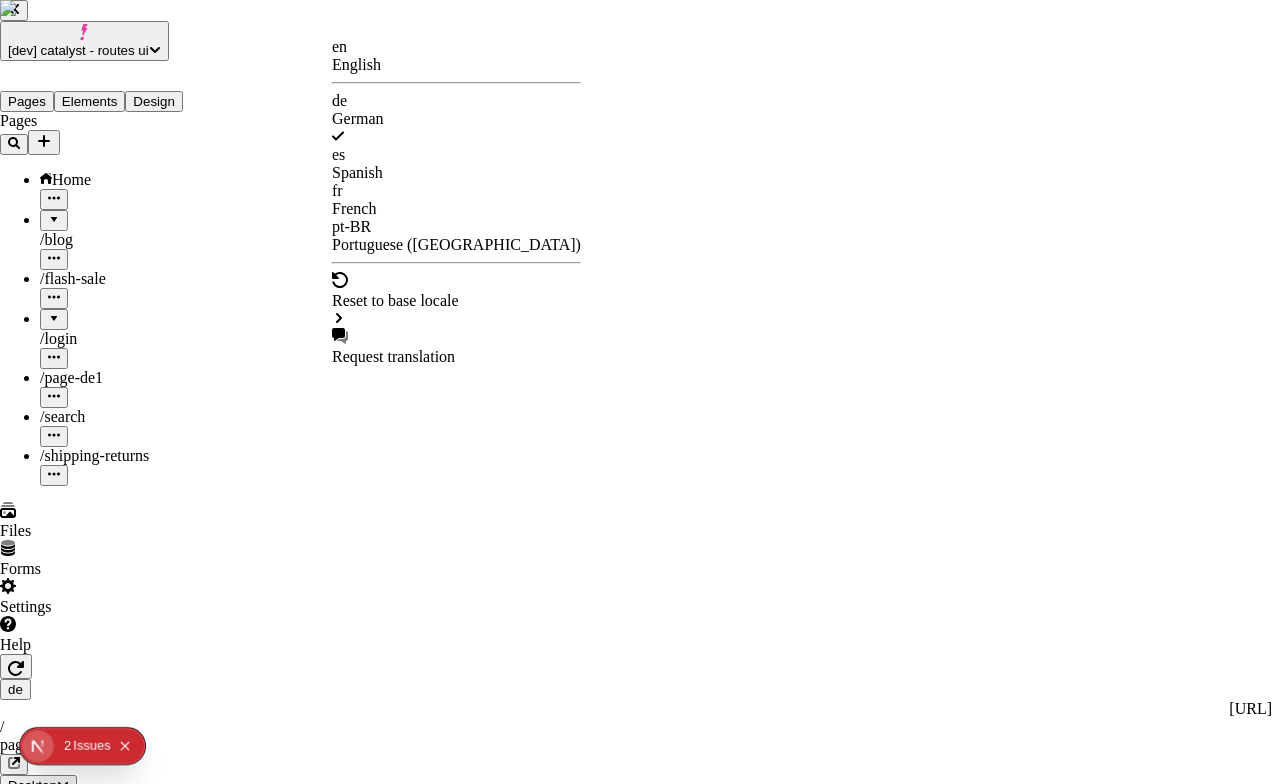 click on "en English" at bounding box center [456, 56] 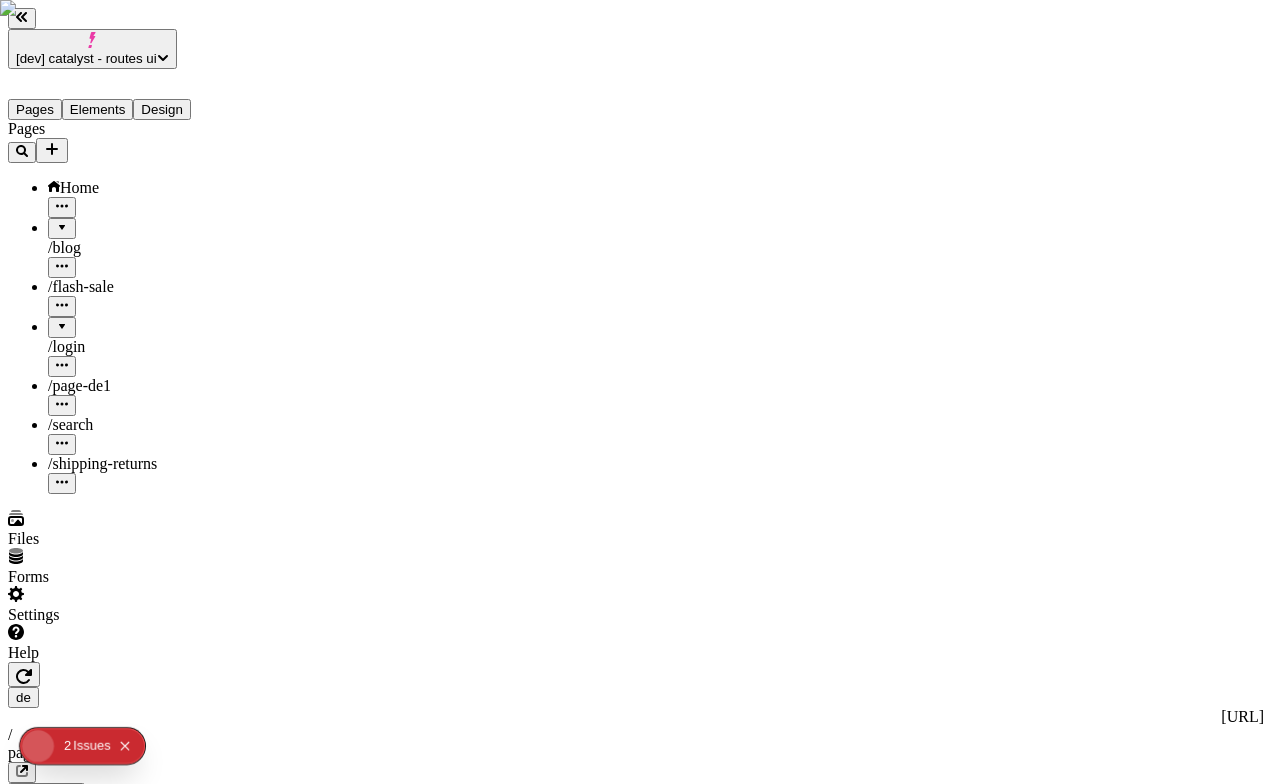 type on "/page" 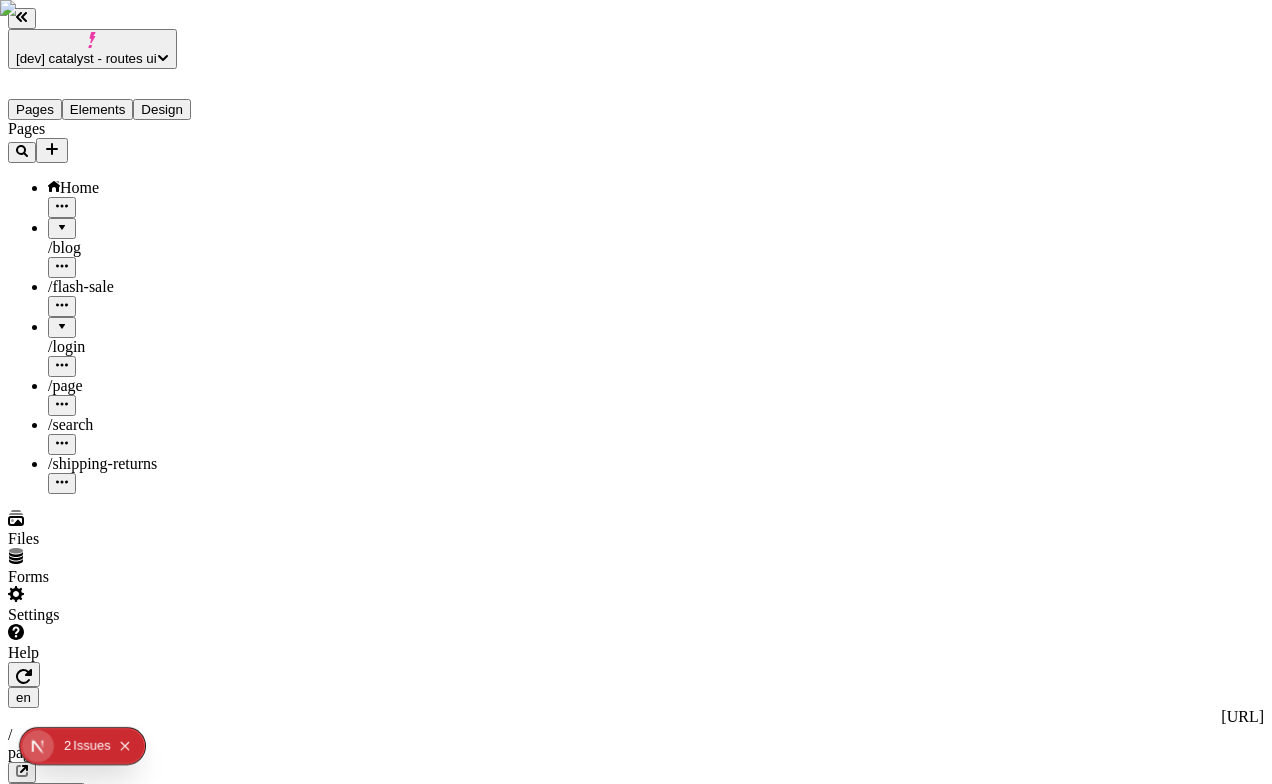 click on "Publish" at bounding box center (38, 835) 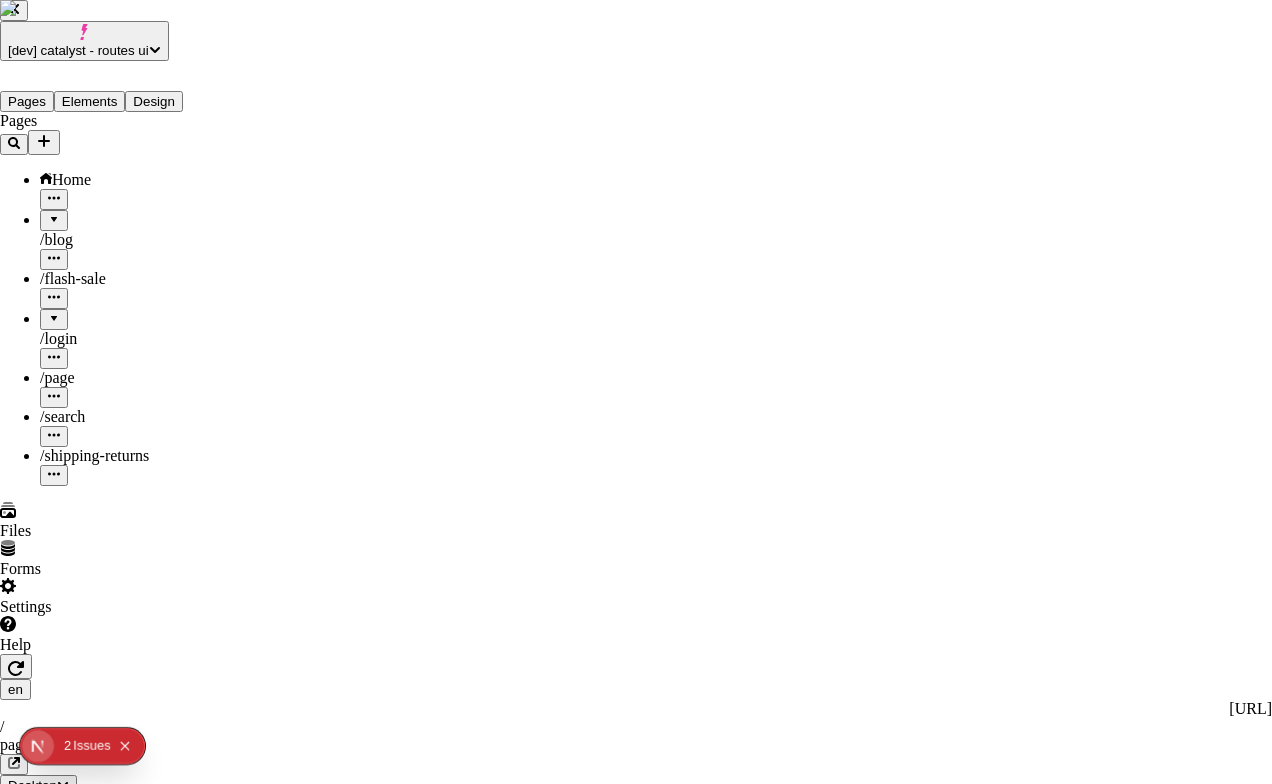 click at bounding box center [656, 2613] 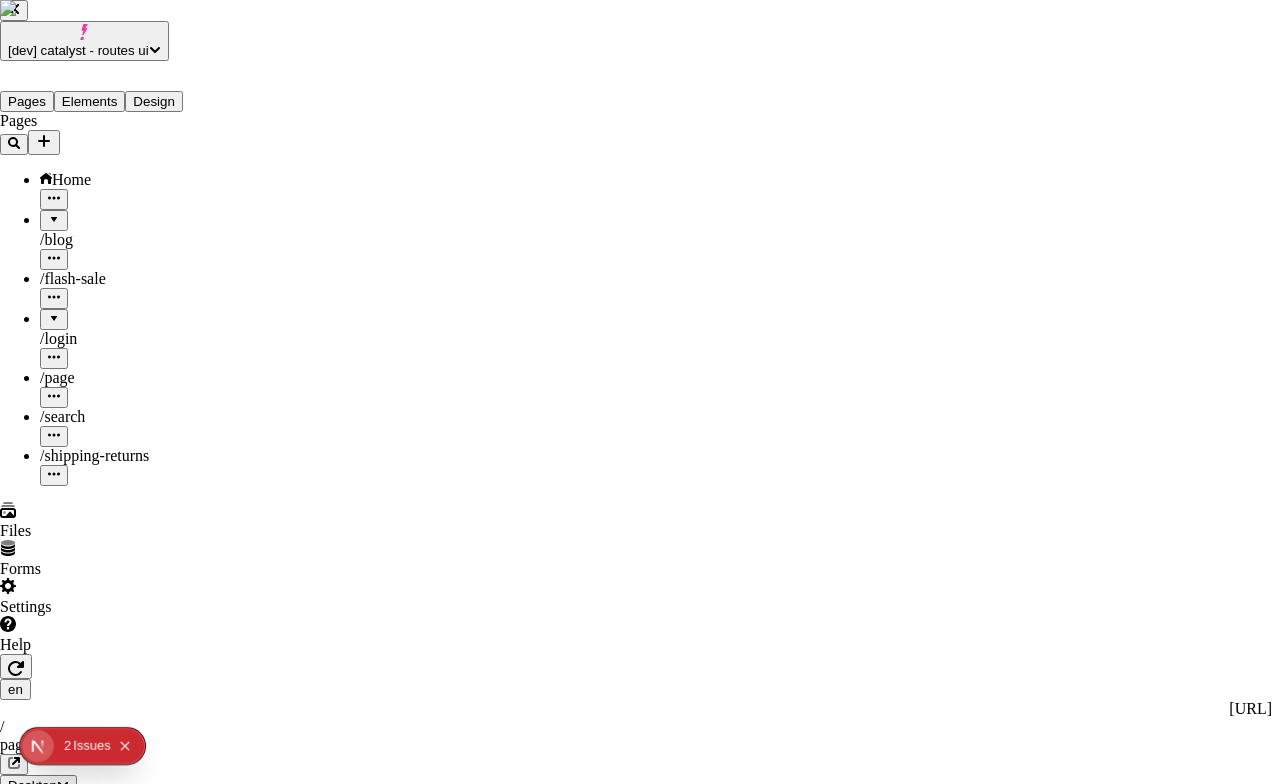 checkbox on "true" 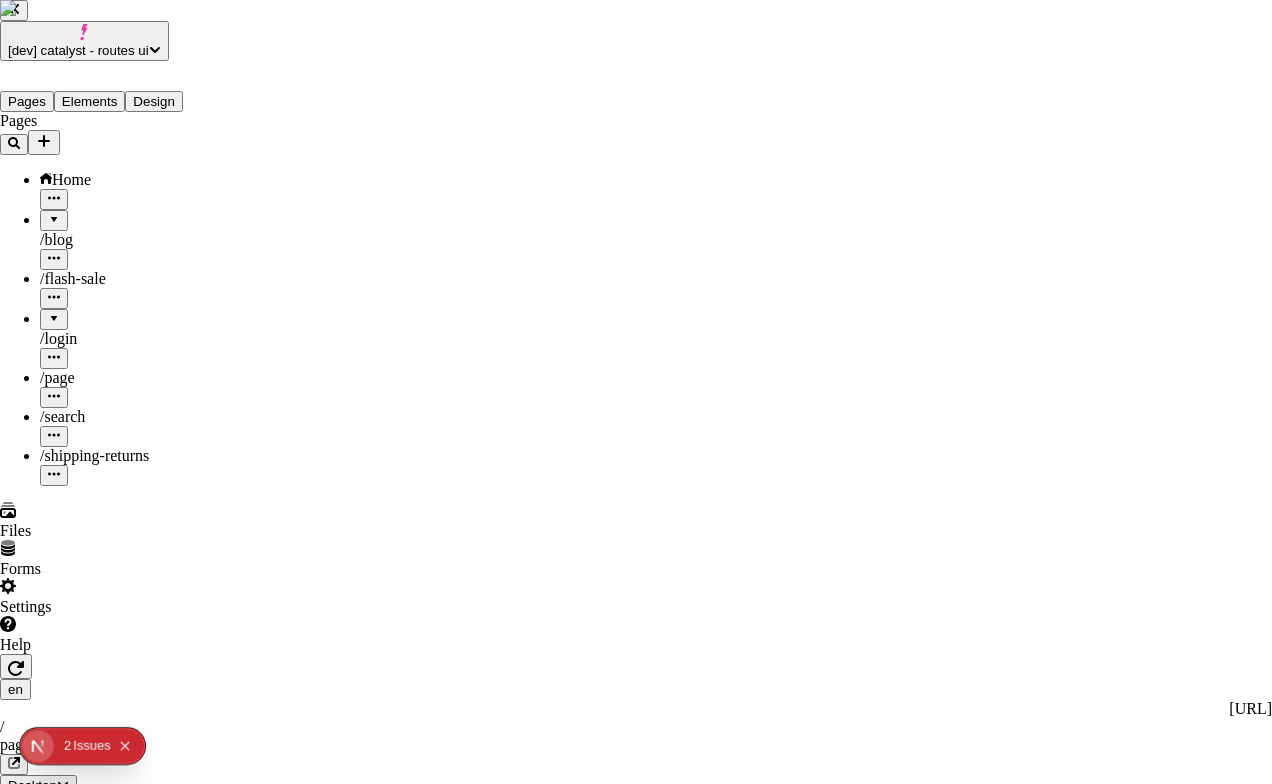 checkbox on "true" 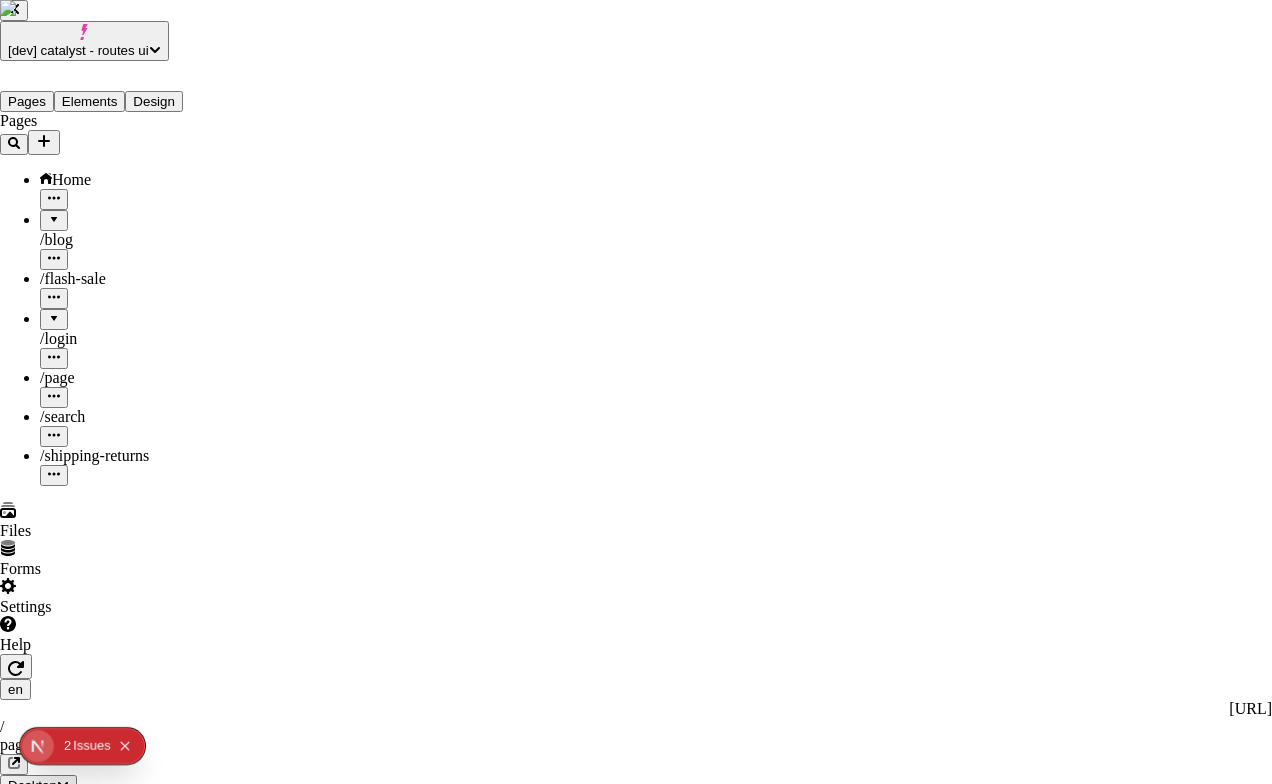 checkbox on "true" 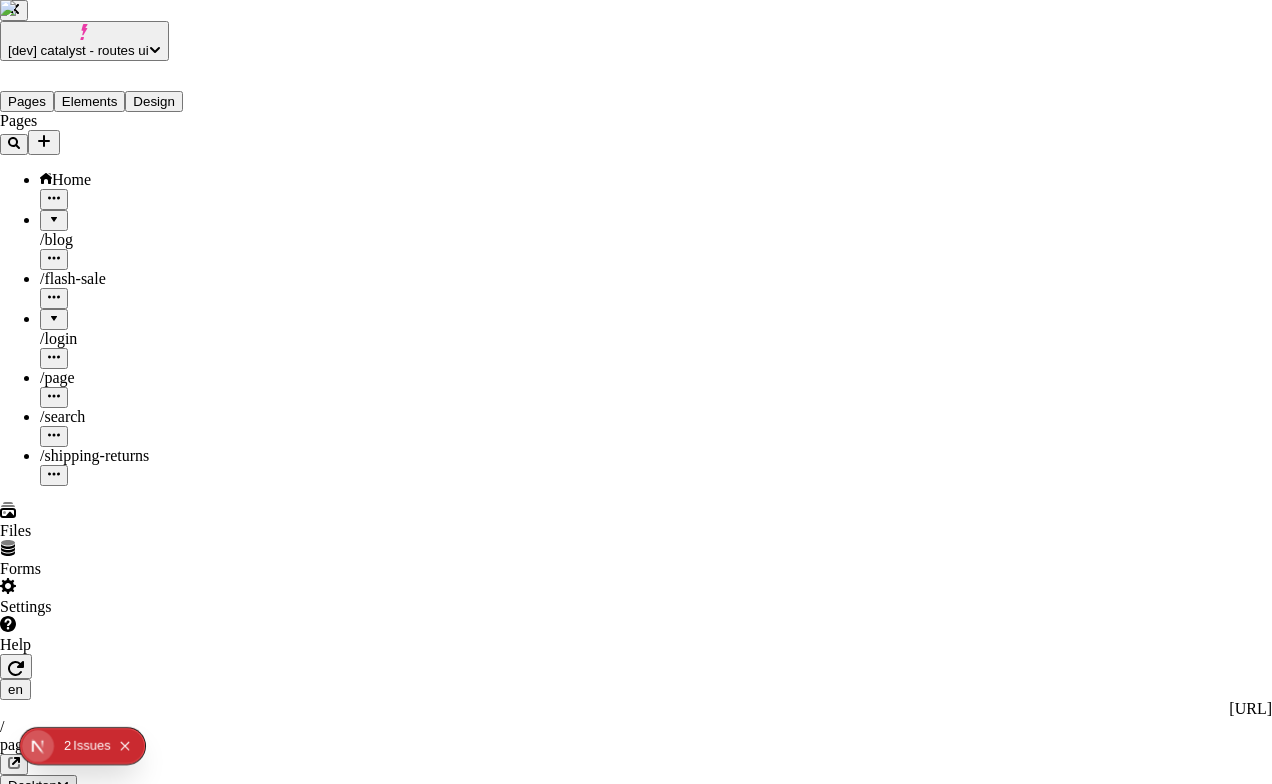 checkbox on "true" 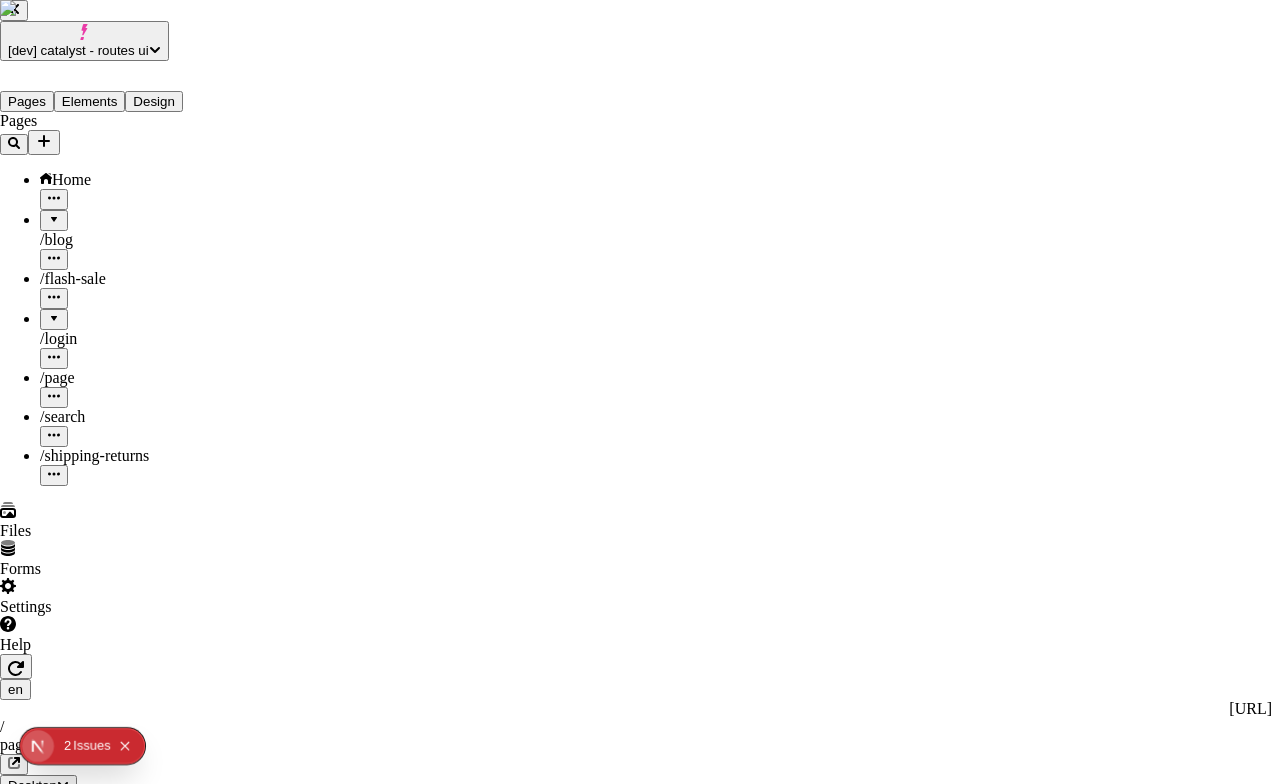 click on "Yes, publish changes" at bounding box center [128, 3795] 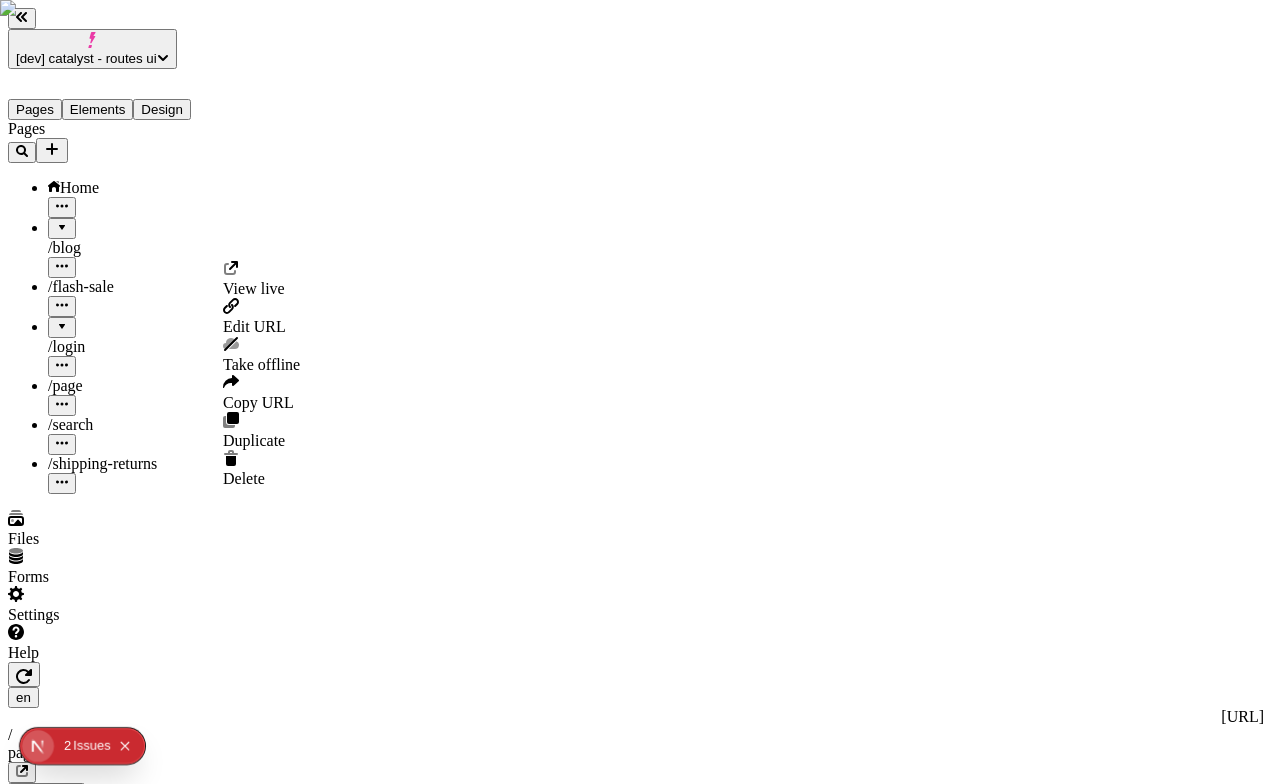 click 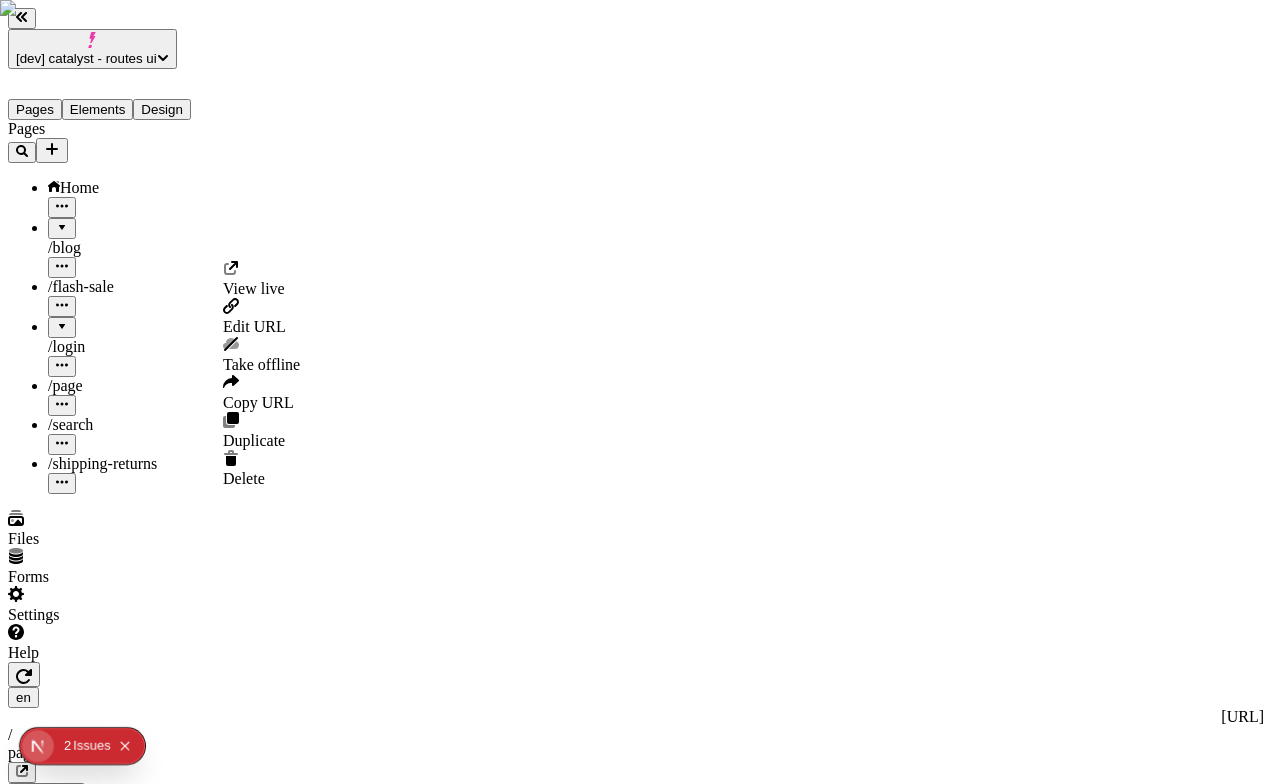 click on "Edit URL" at bounding box center (254, 326) 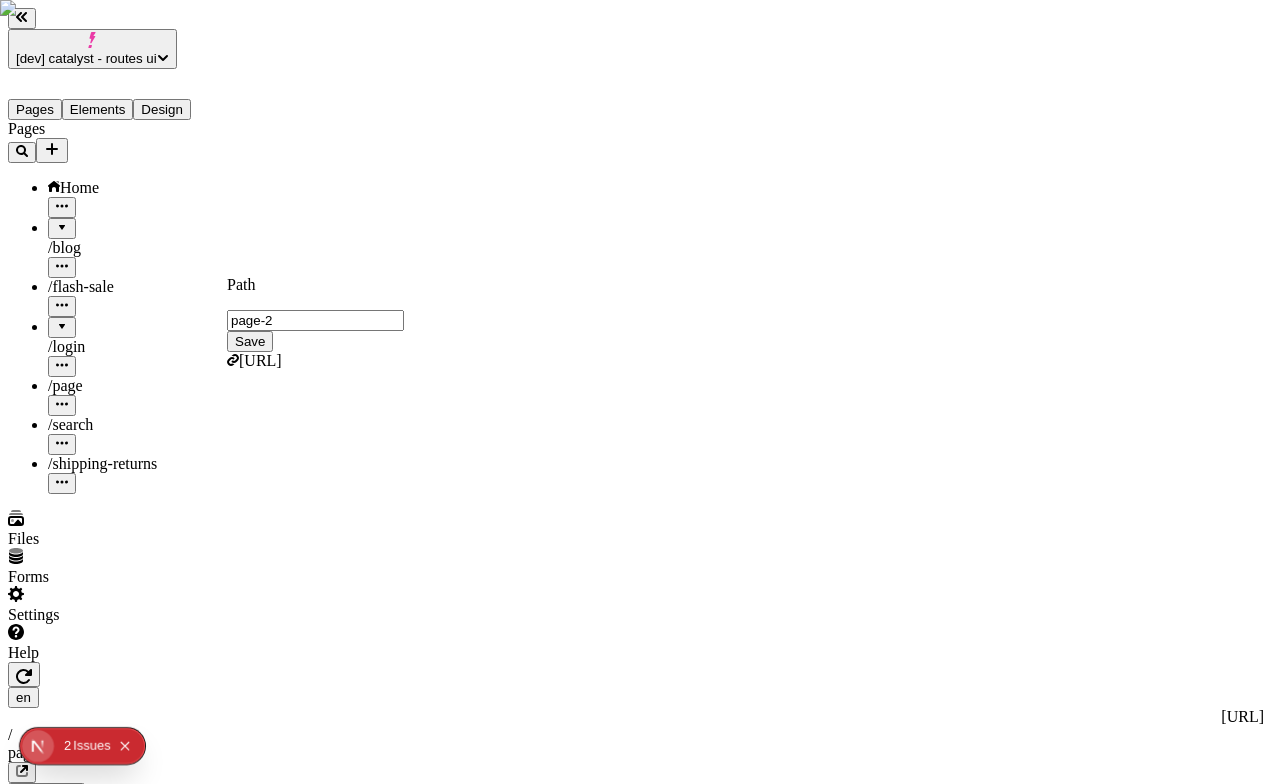type on "page-2" 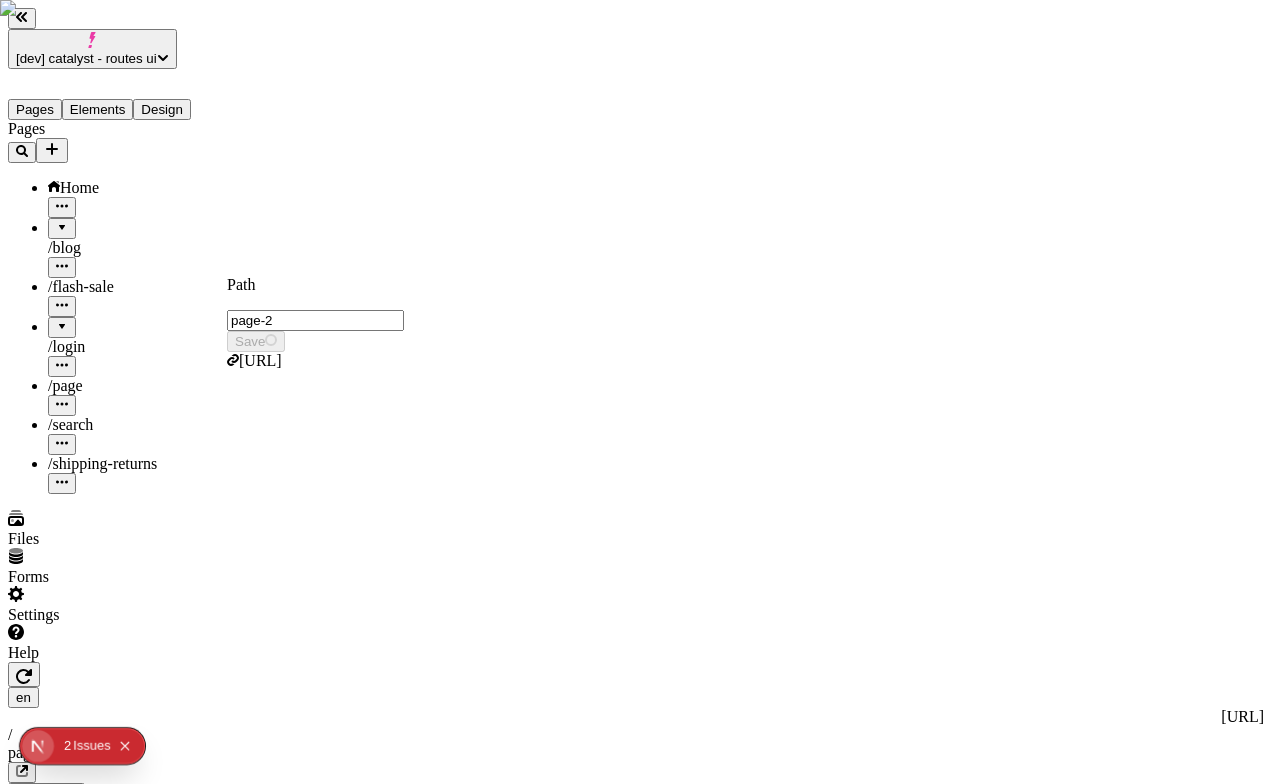 type on "/page-2" 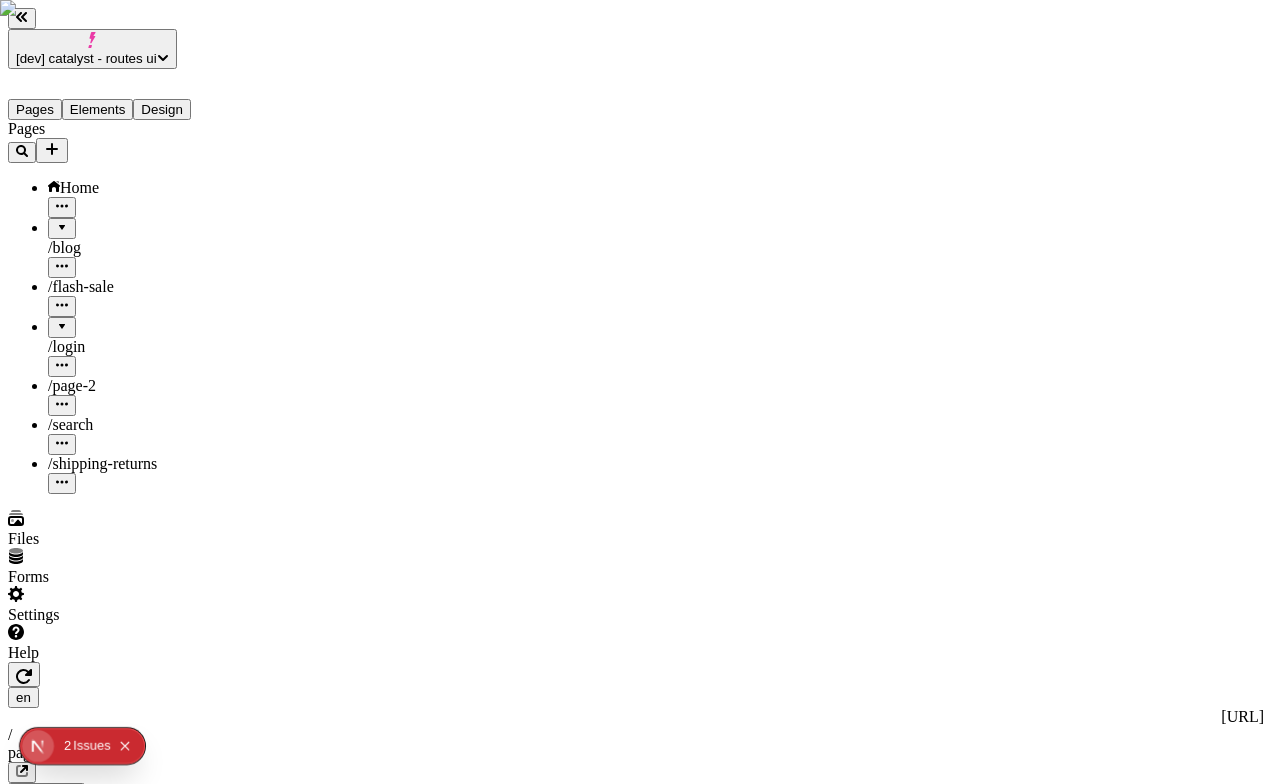 click on "Pages Home / blog / flash-sale / login / page-2 / search / shipping-returns" at bounding box center (128, 307) 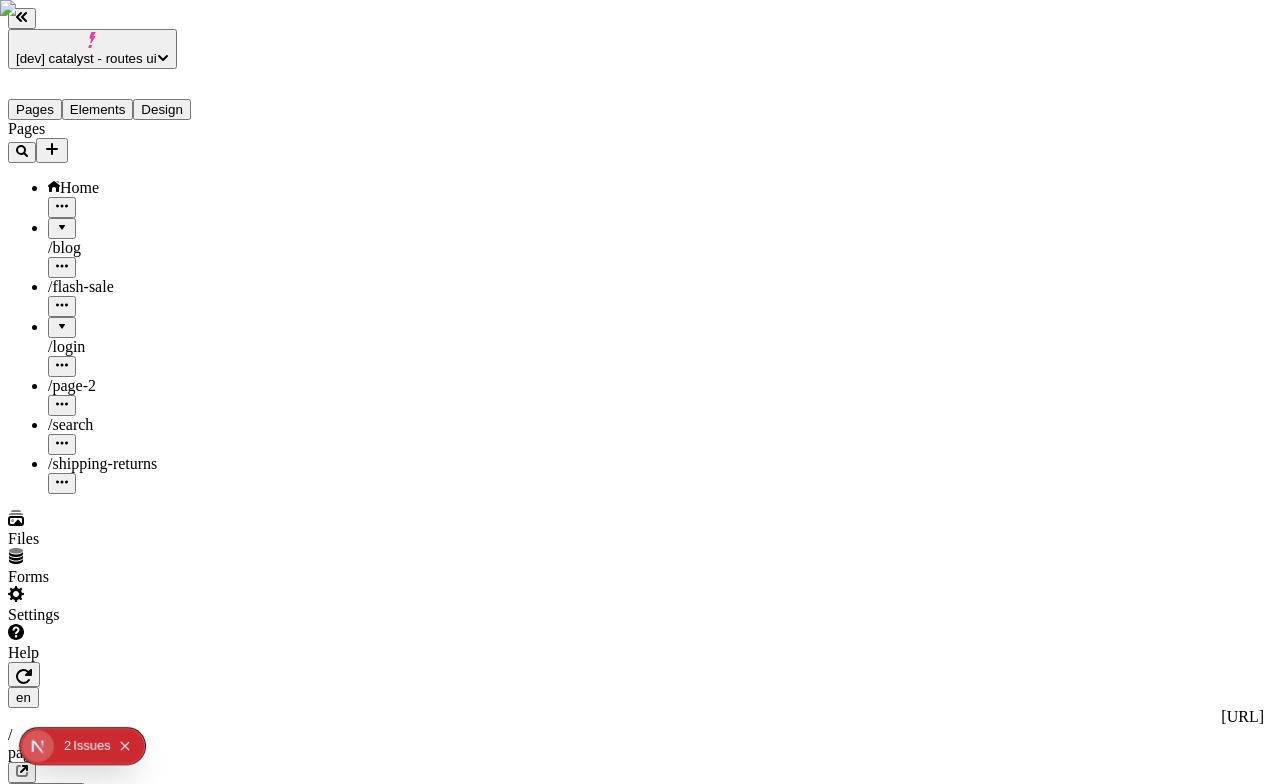 click 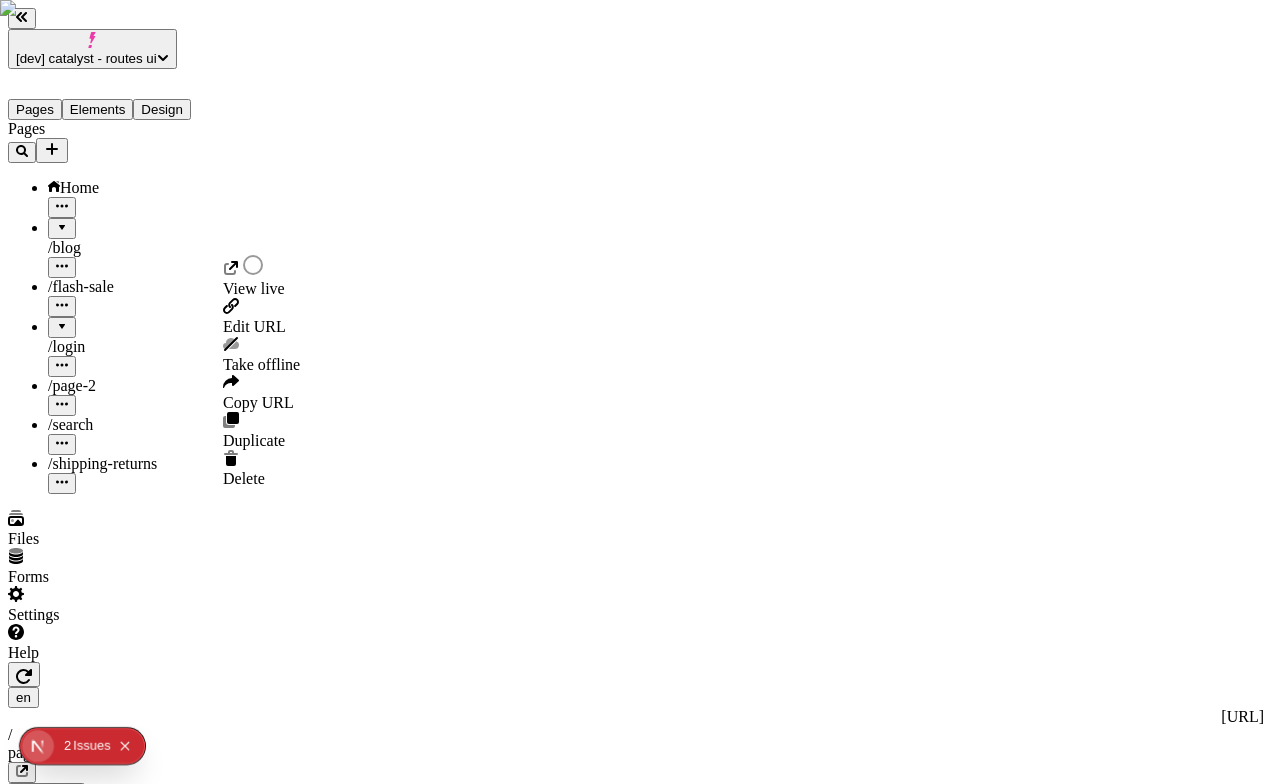 type 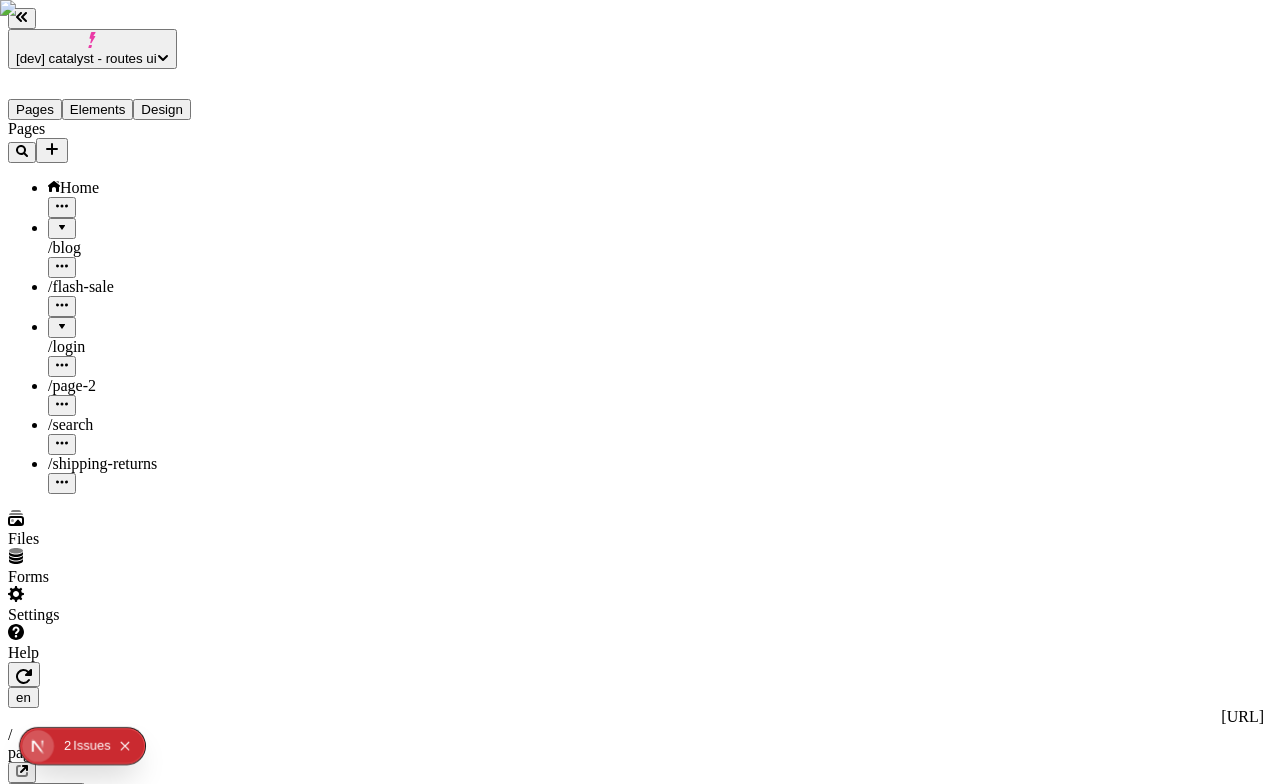 click on "Publish" at bounding box center [38, 835] 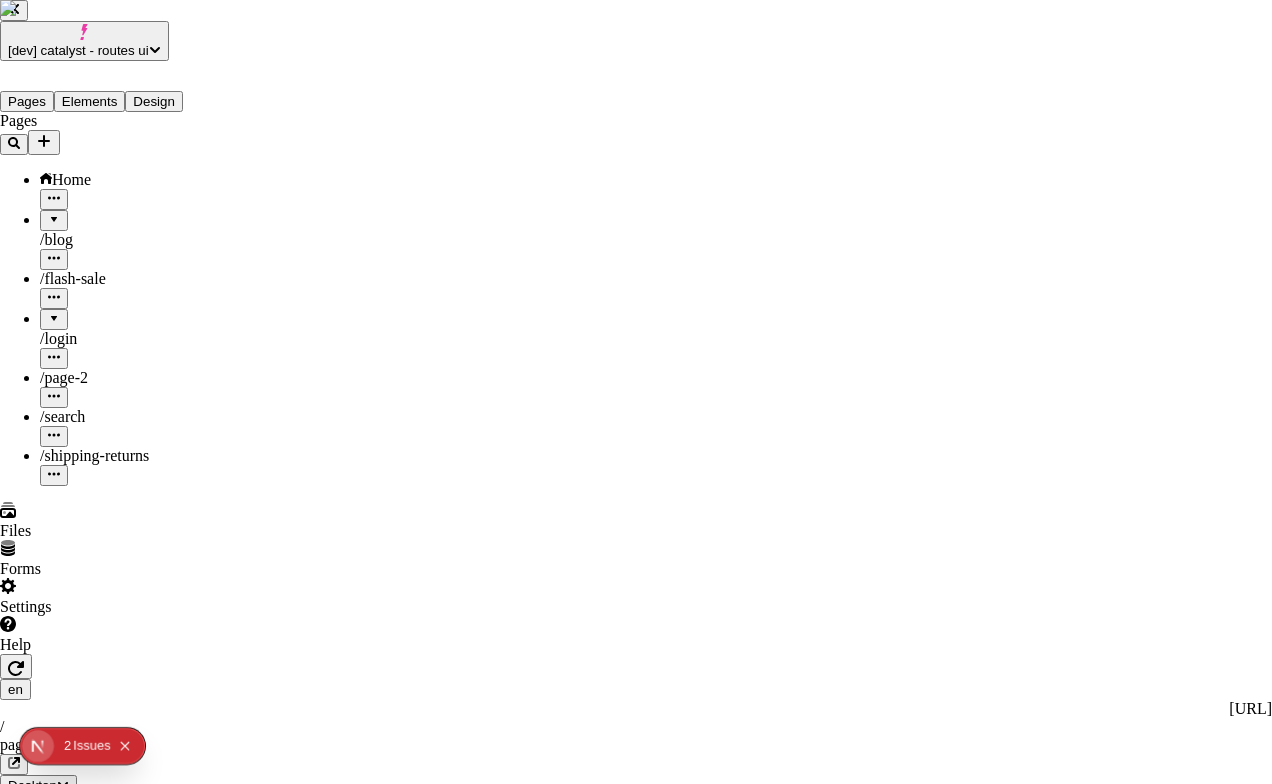click at bounding box center (696, 2704) 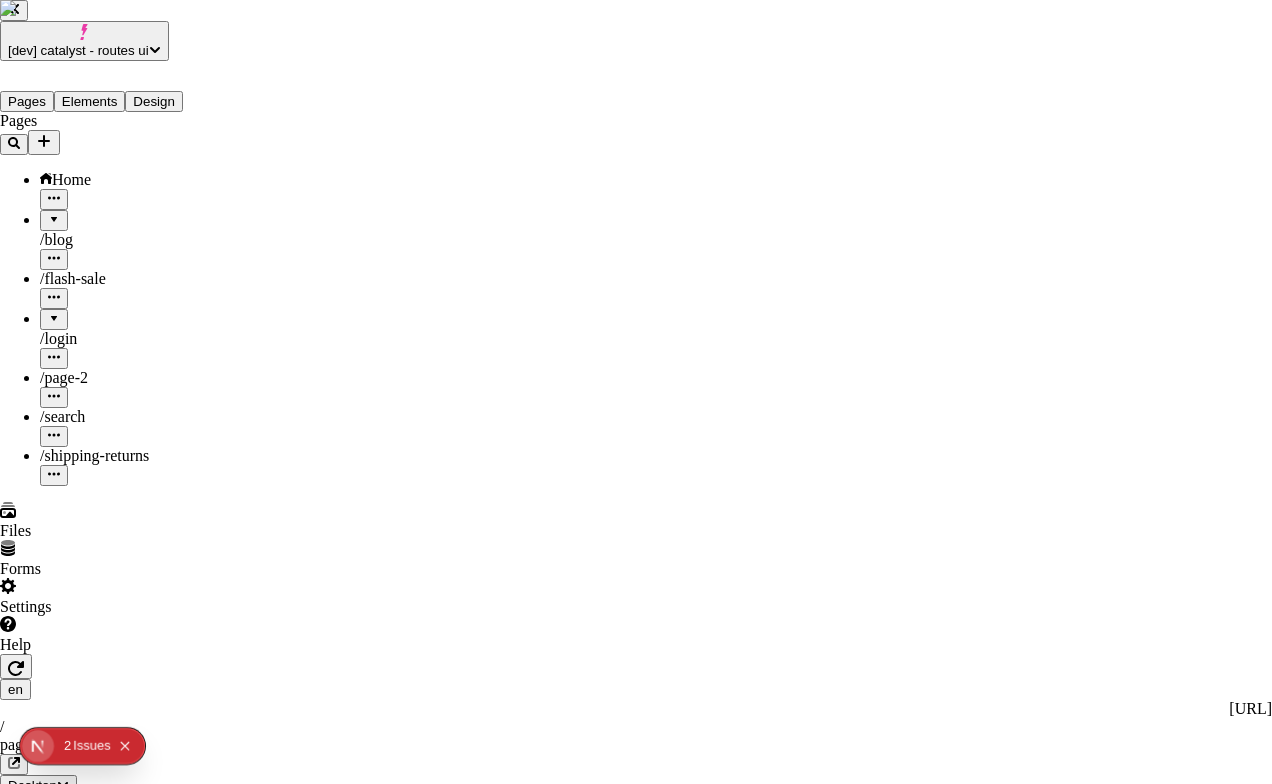 checkbox on "true" 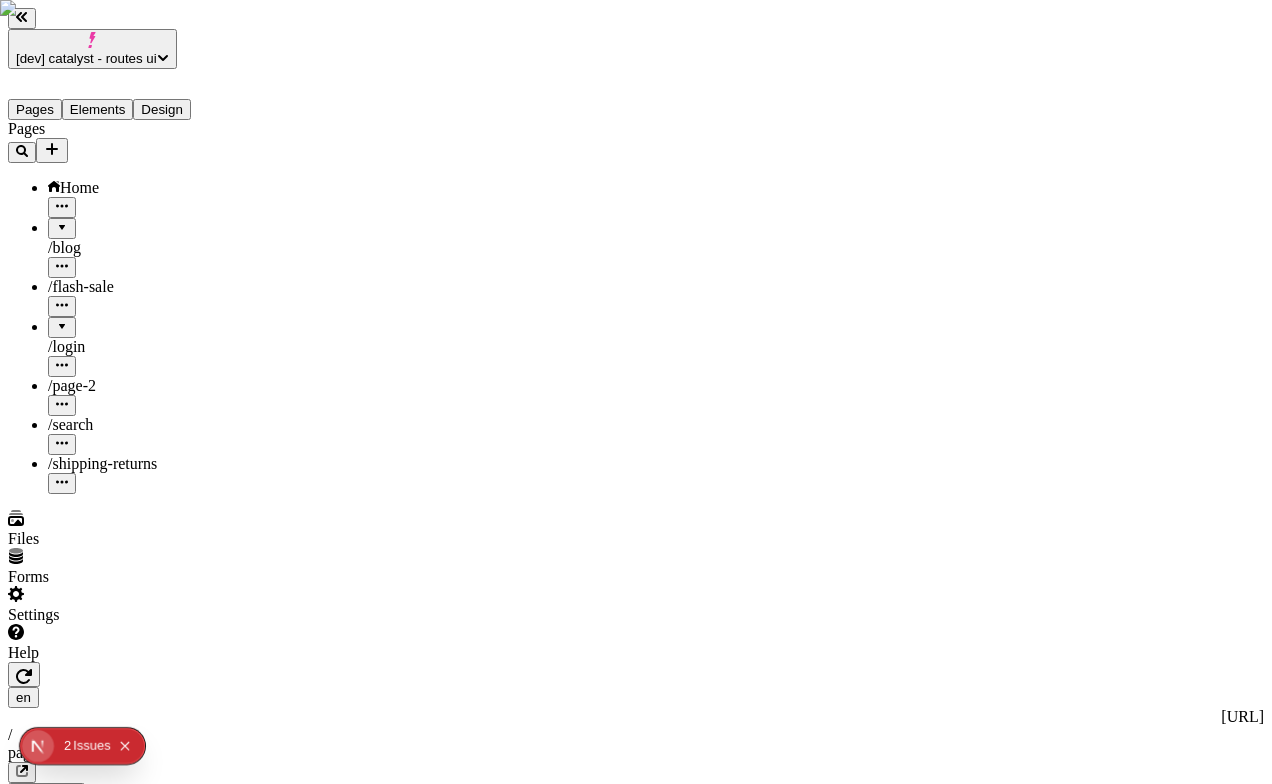 click on "Pages Home / blog / flash-sale / login / page-2 / search / shipping-returns" at bounding box center (128, 307) 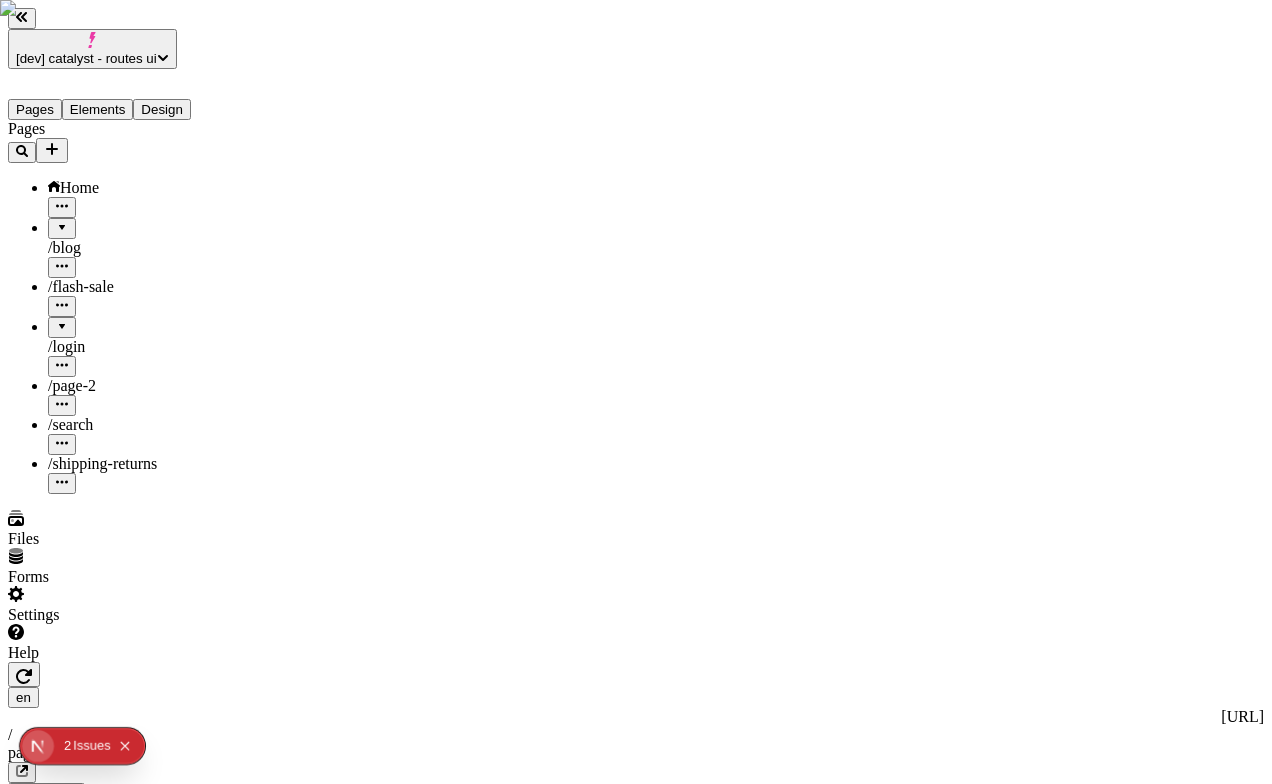 click 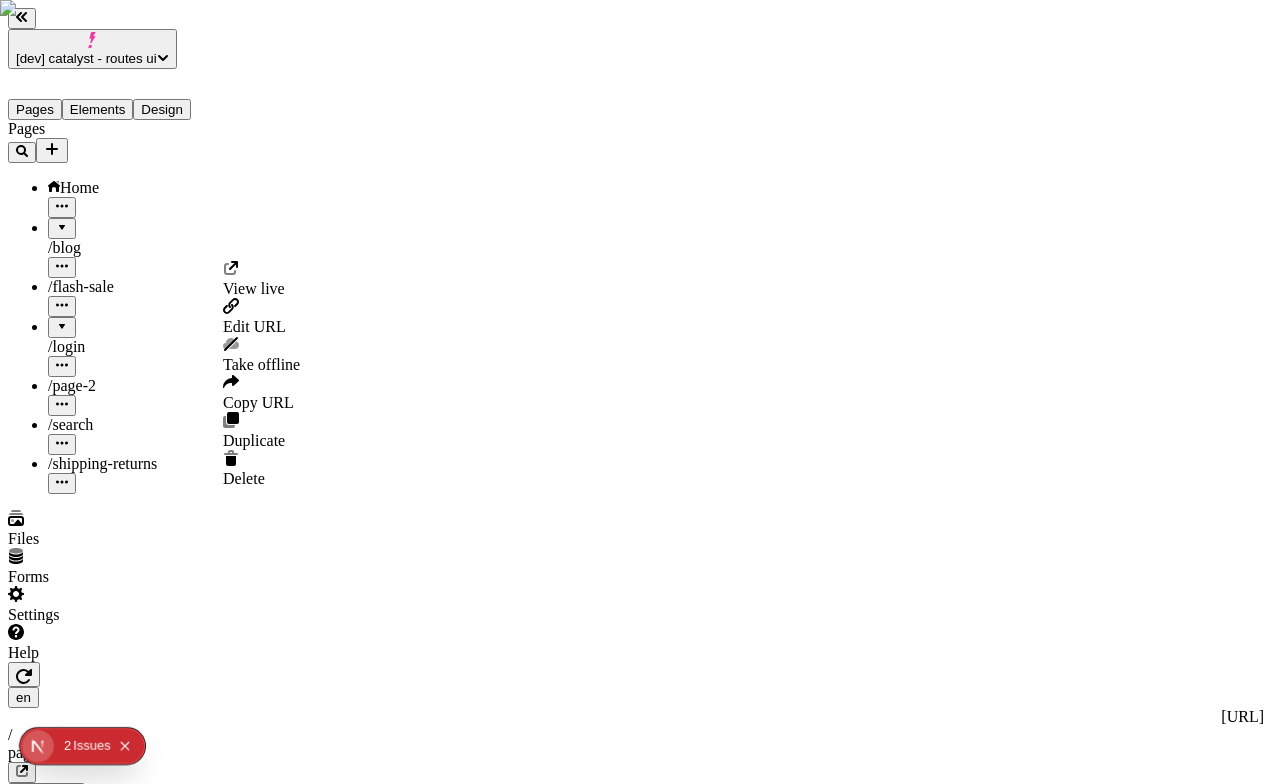 click 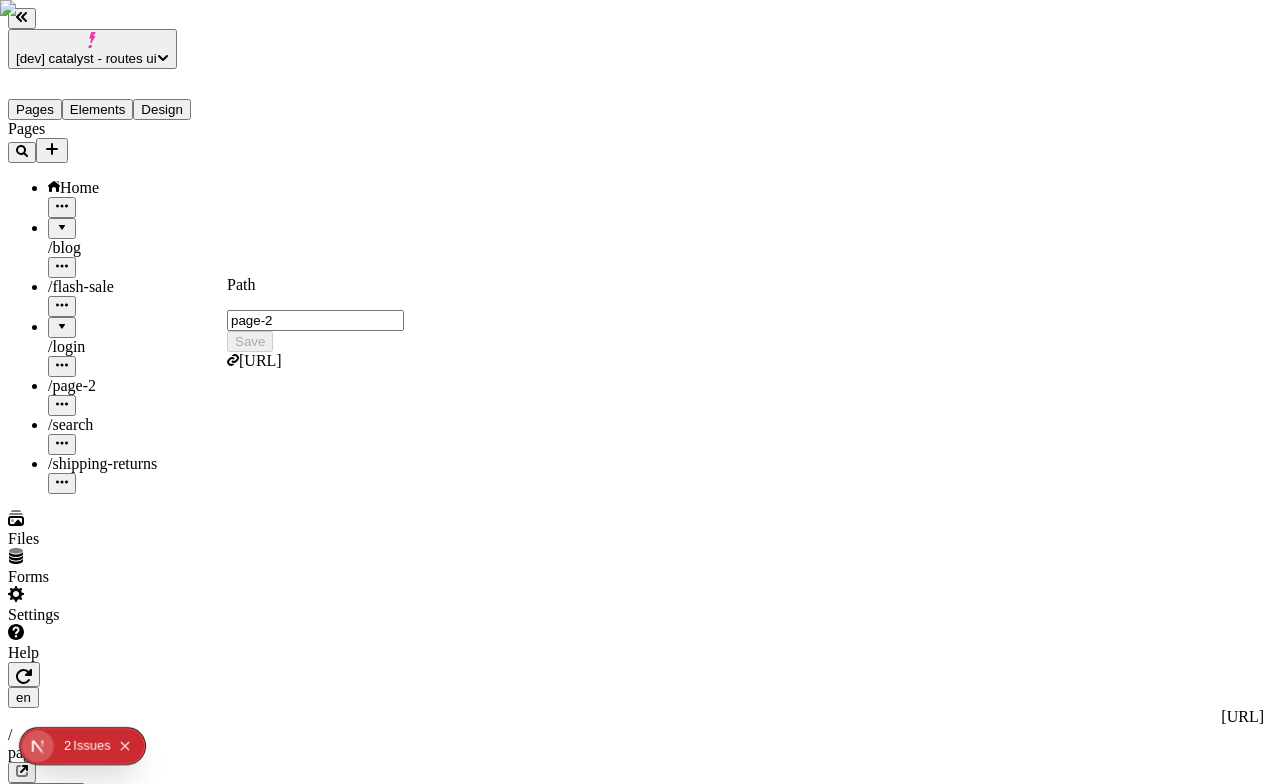 click on "page-2" at bounding box center (315, 320) 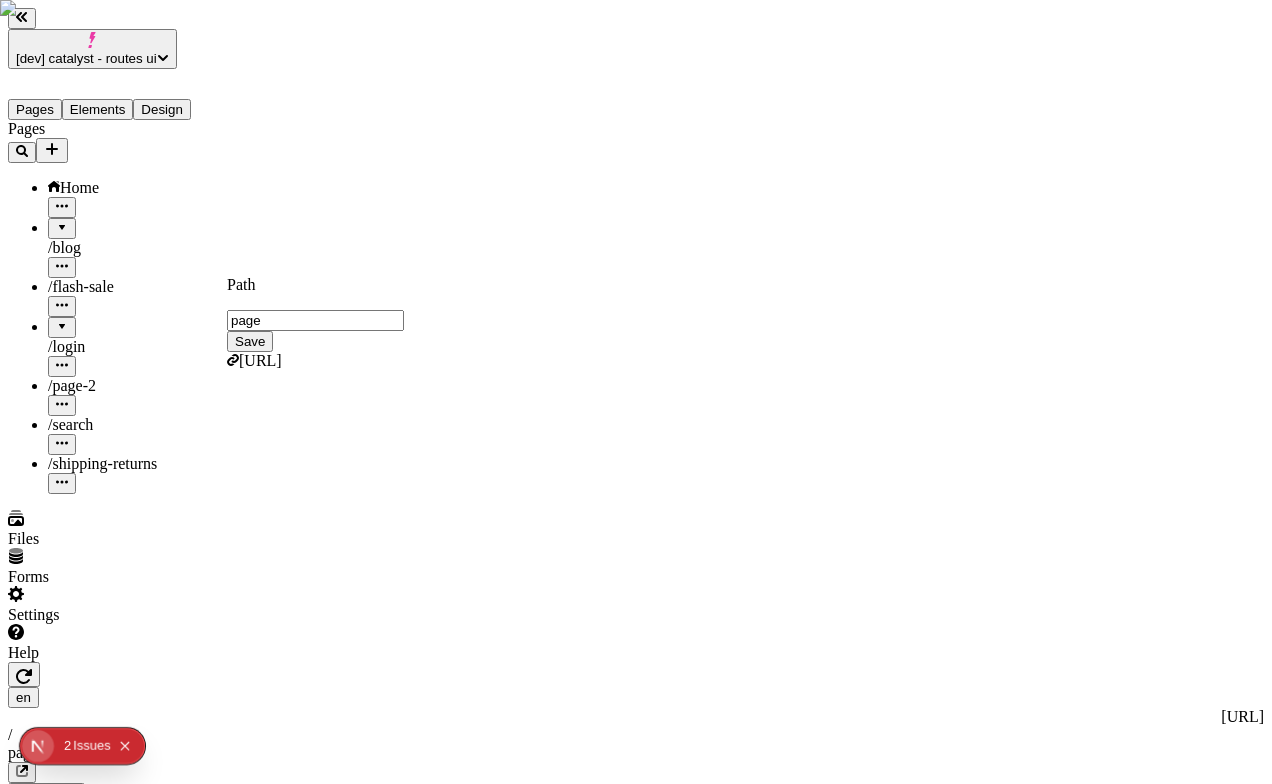 type on "page" 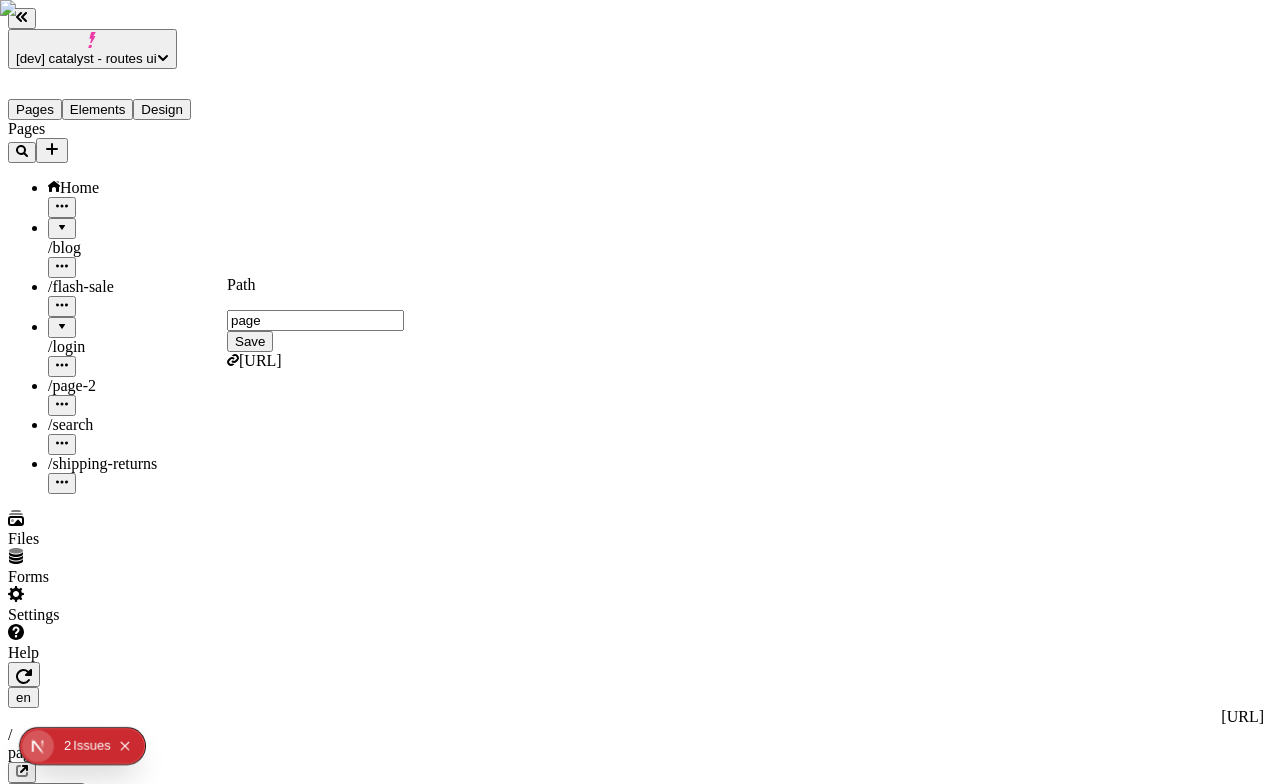 type 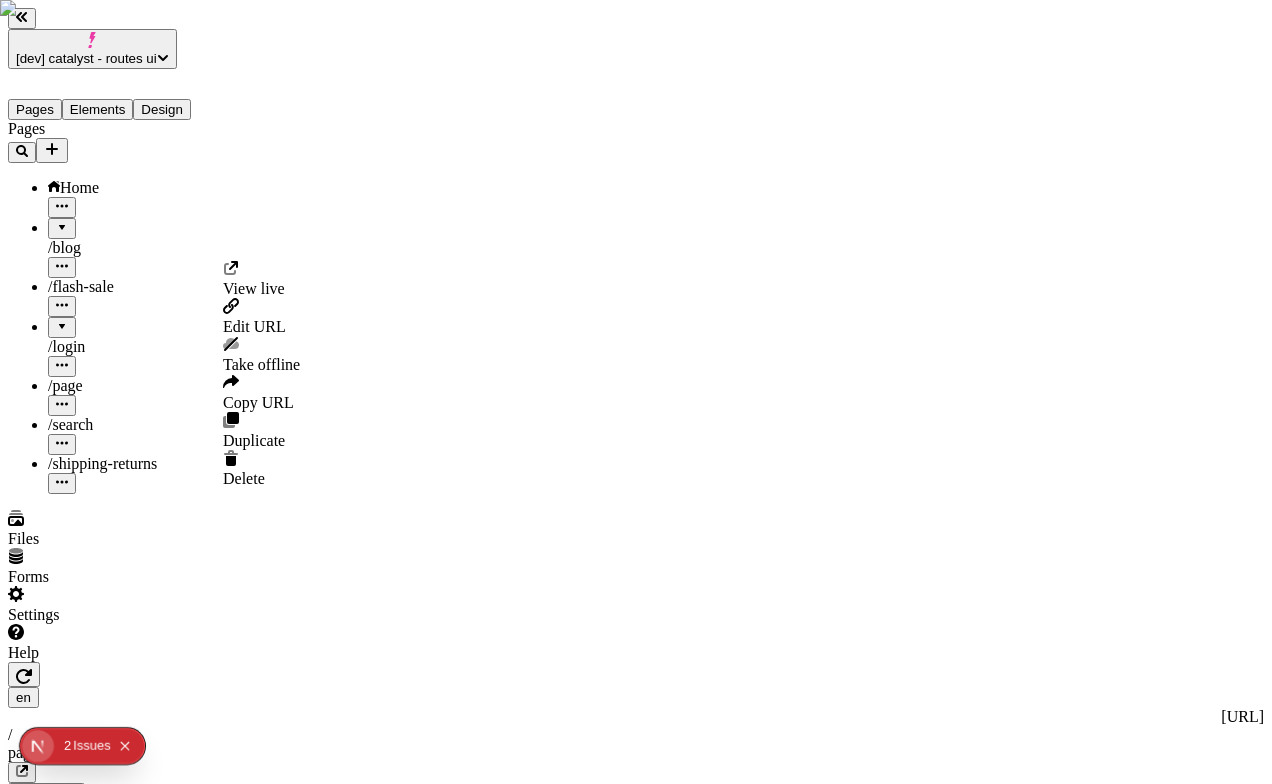 click 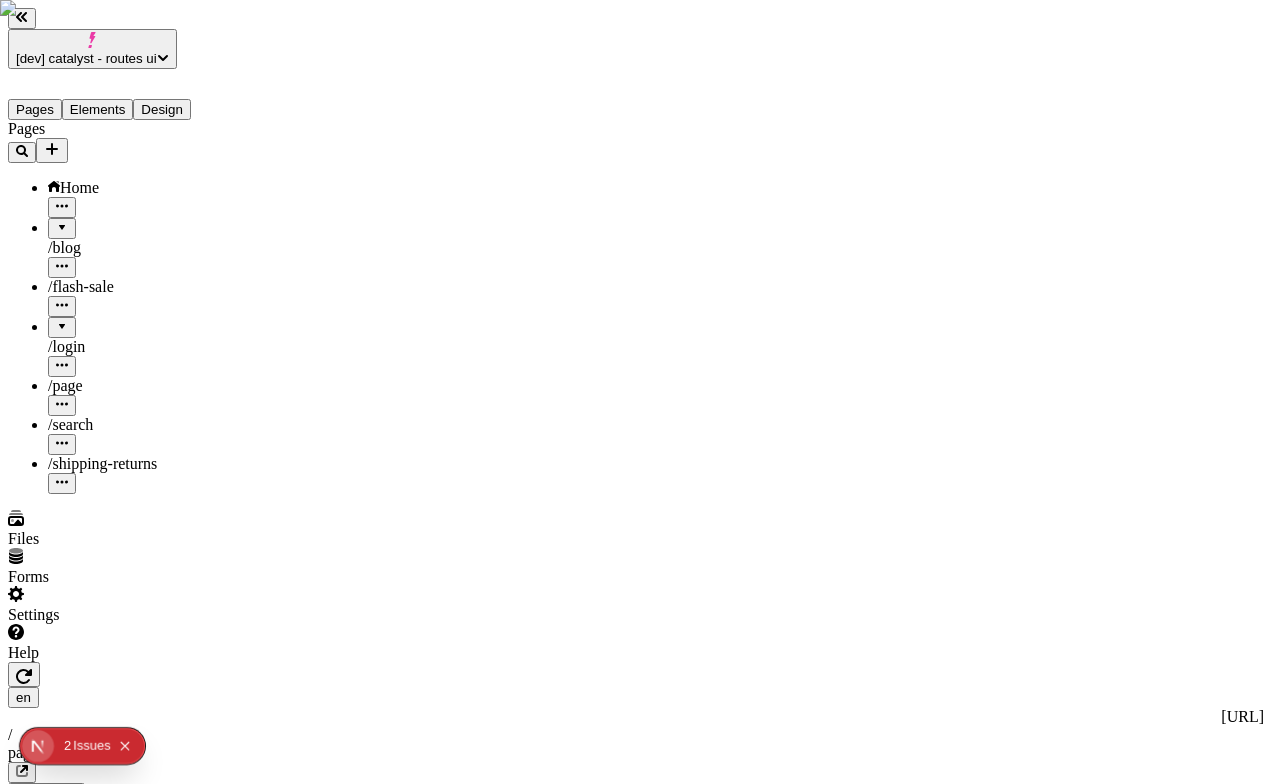 click 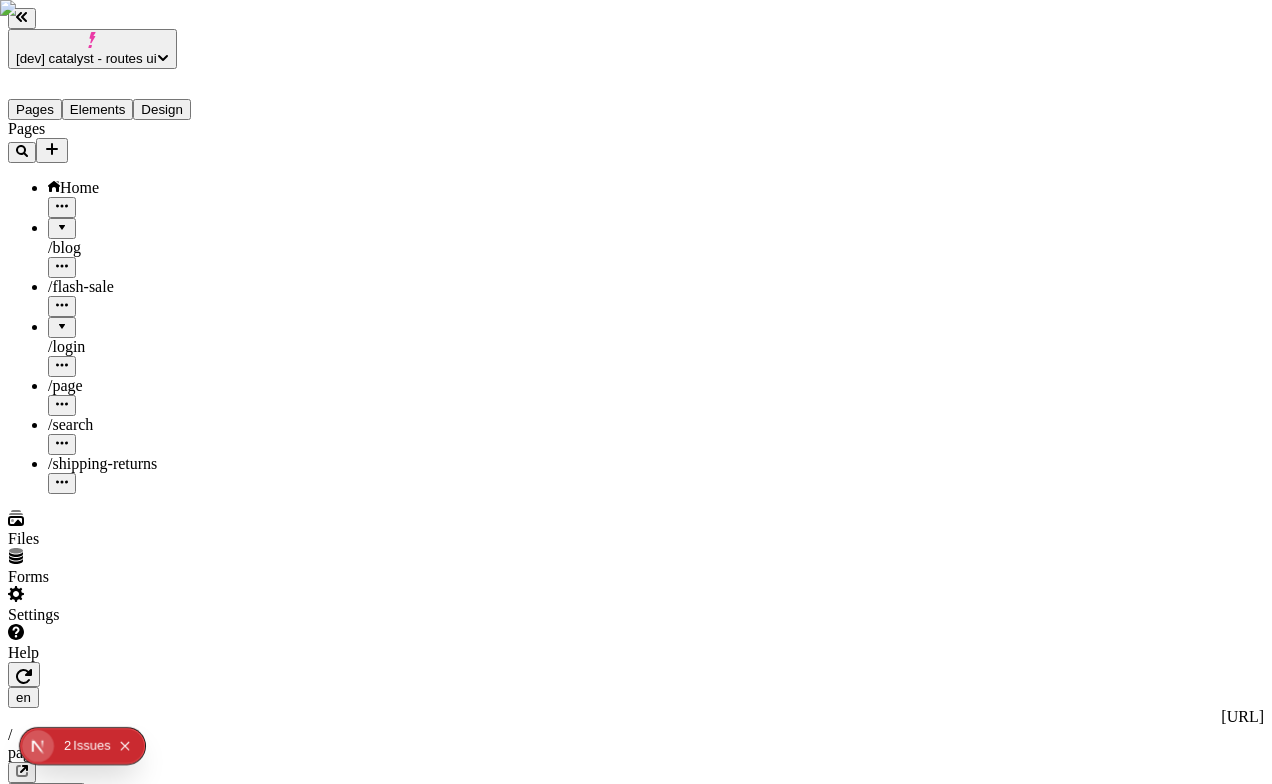 click 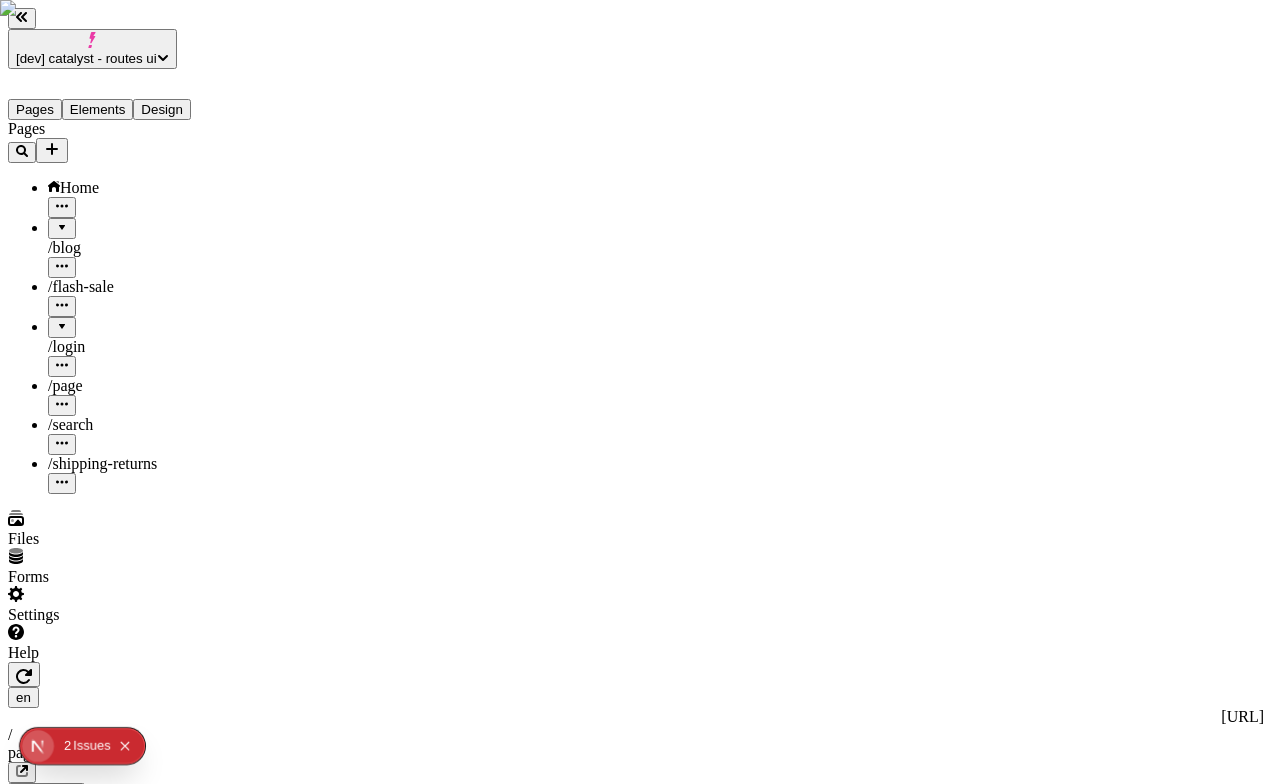 click 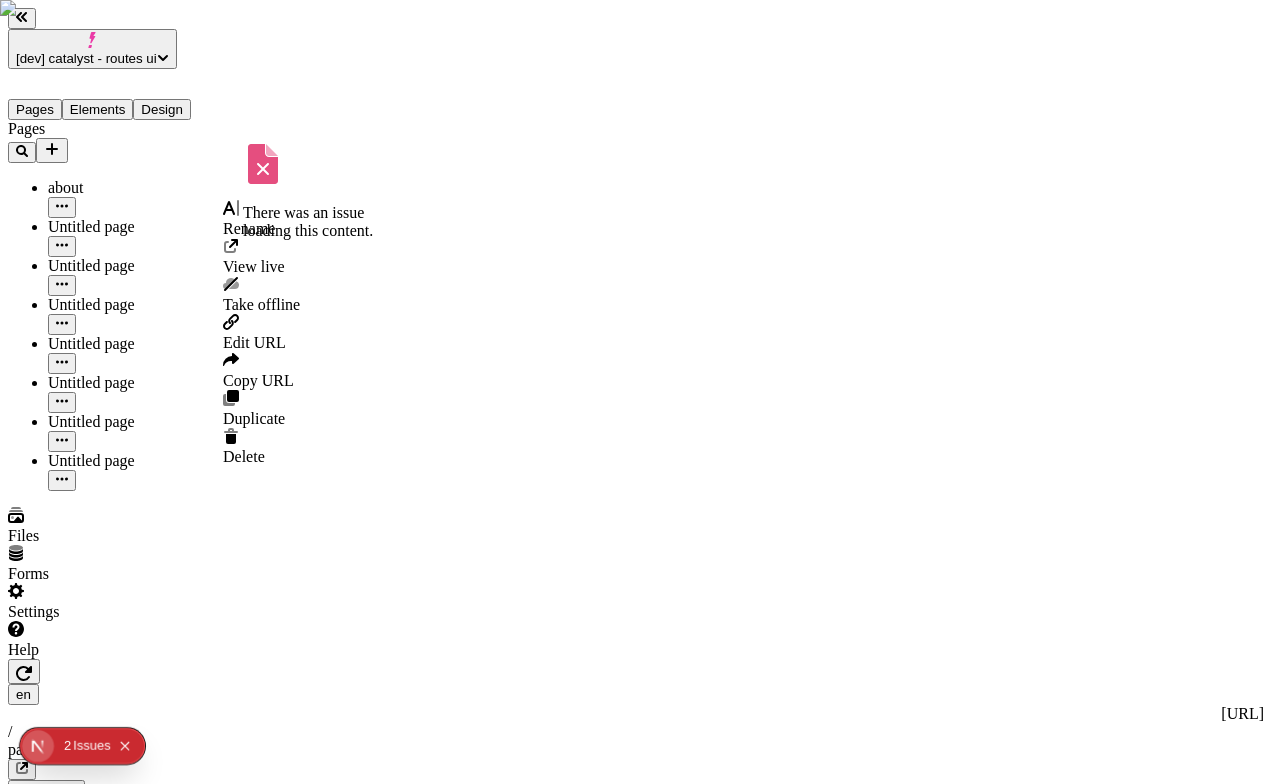 click at bounding box center [62, 285] 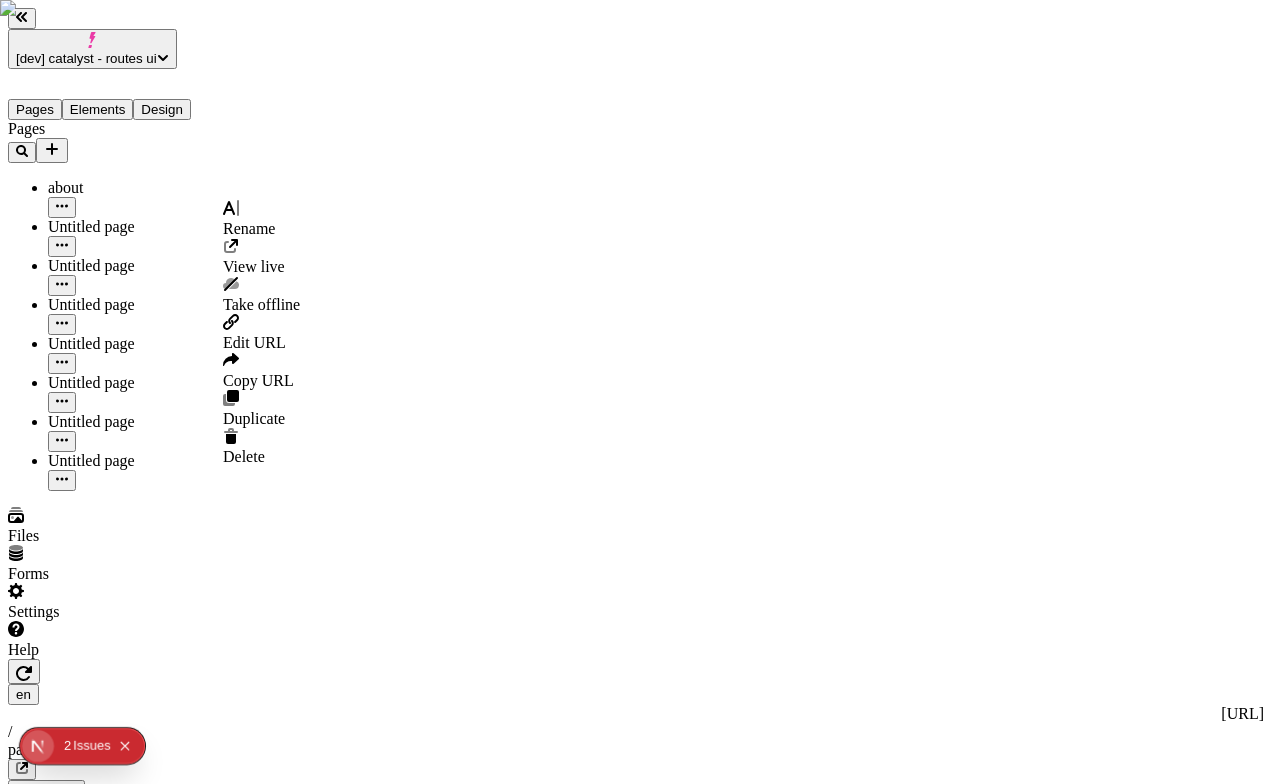 click on "Edit URL" at bounding box center [254, 342] 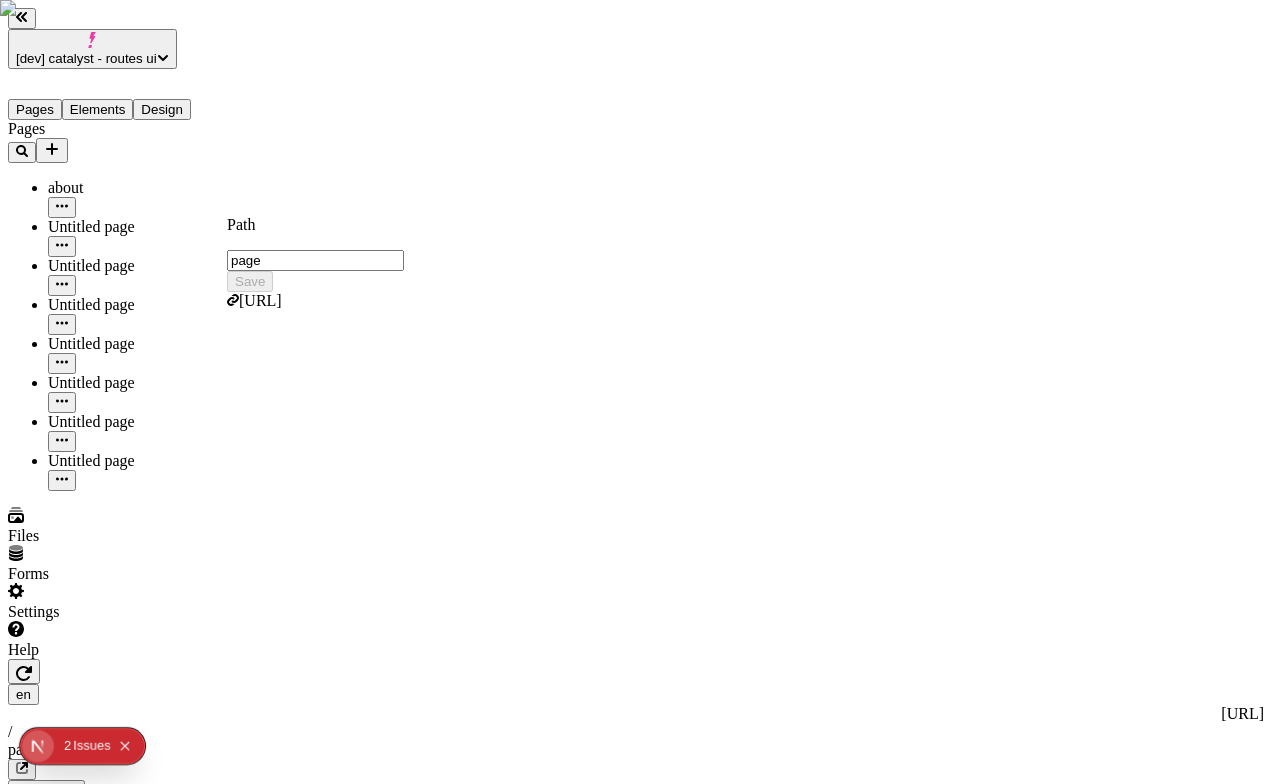 click on "page" at bounding box center [315, 260] 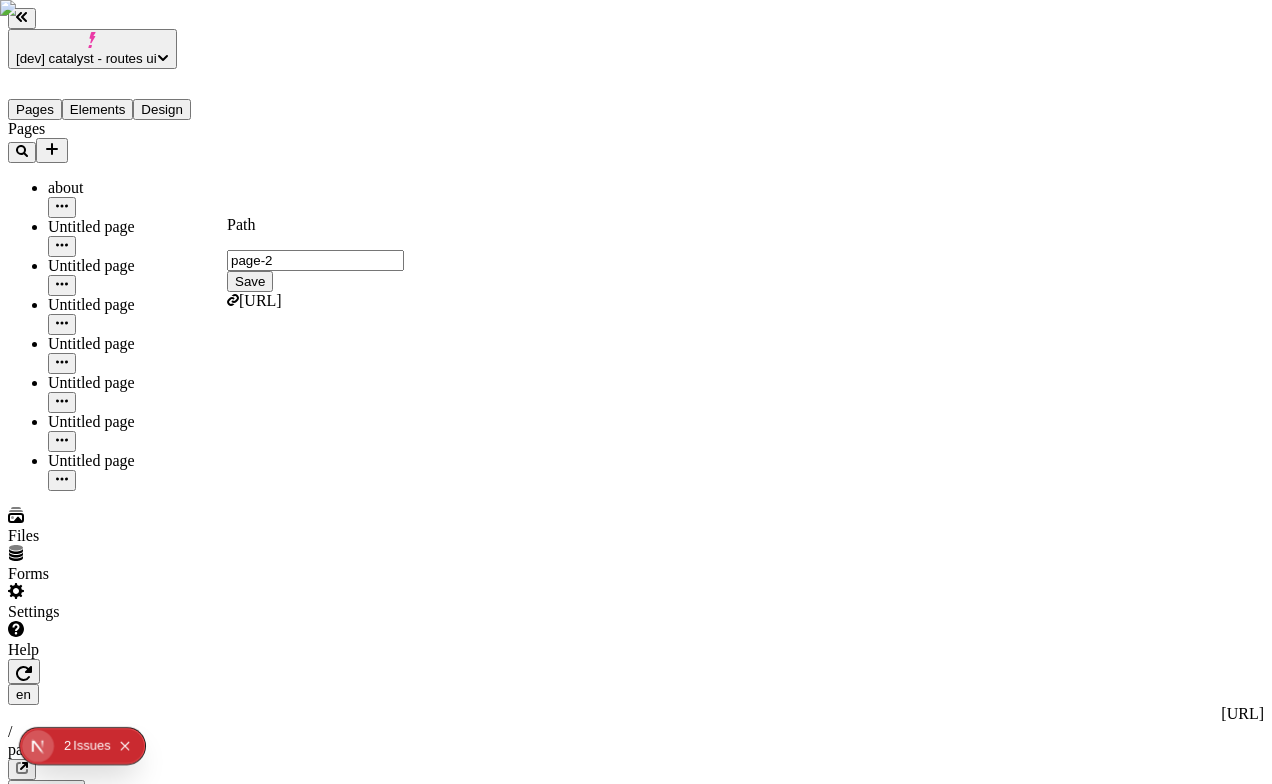 type on "page-2" 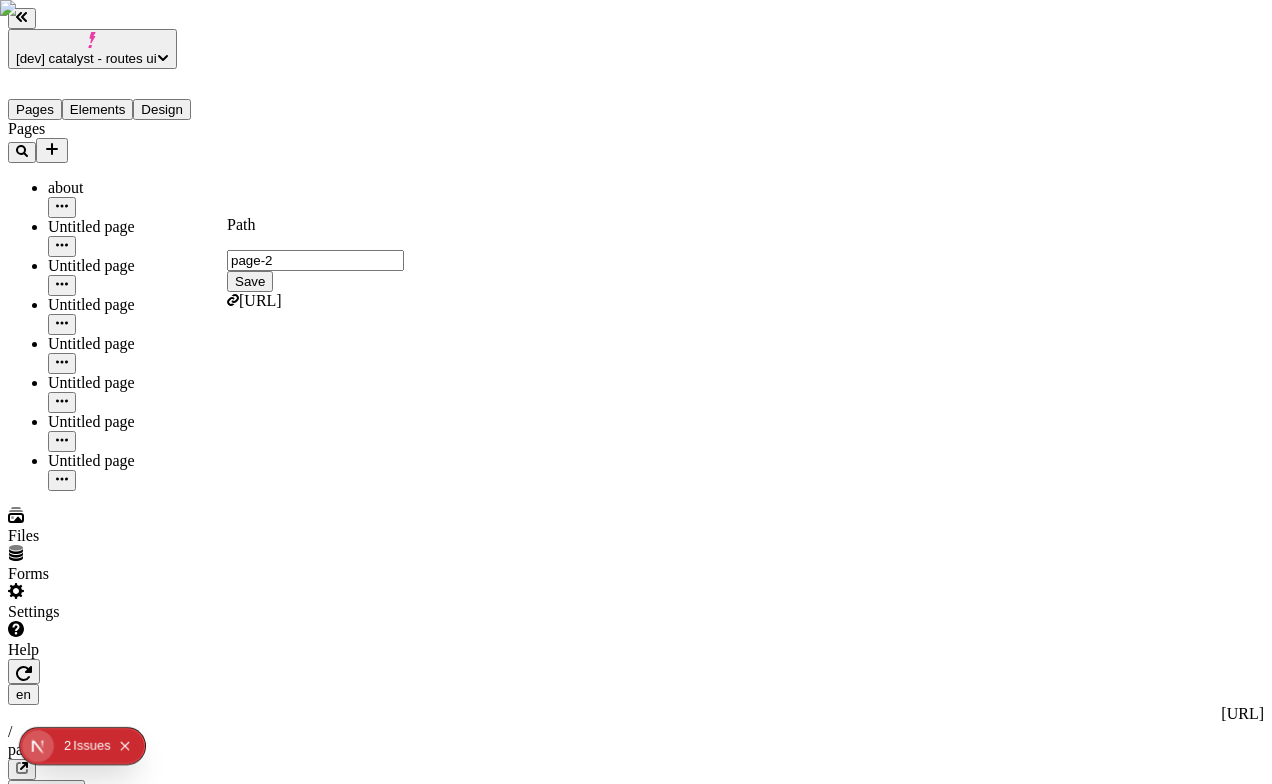 click on "Save" at bounding box center [250, 281] 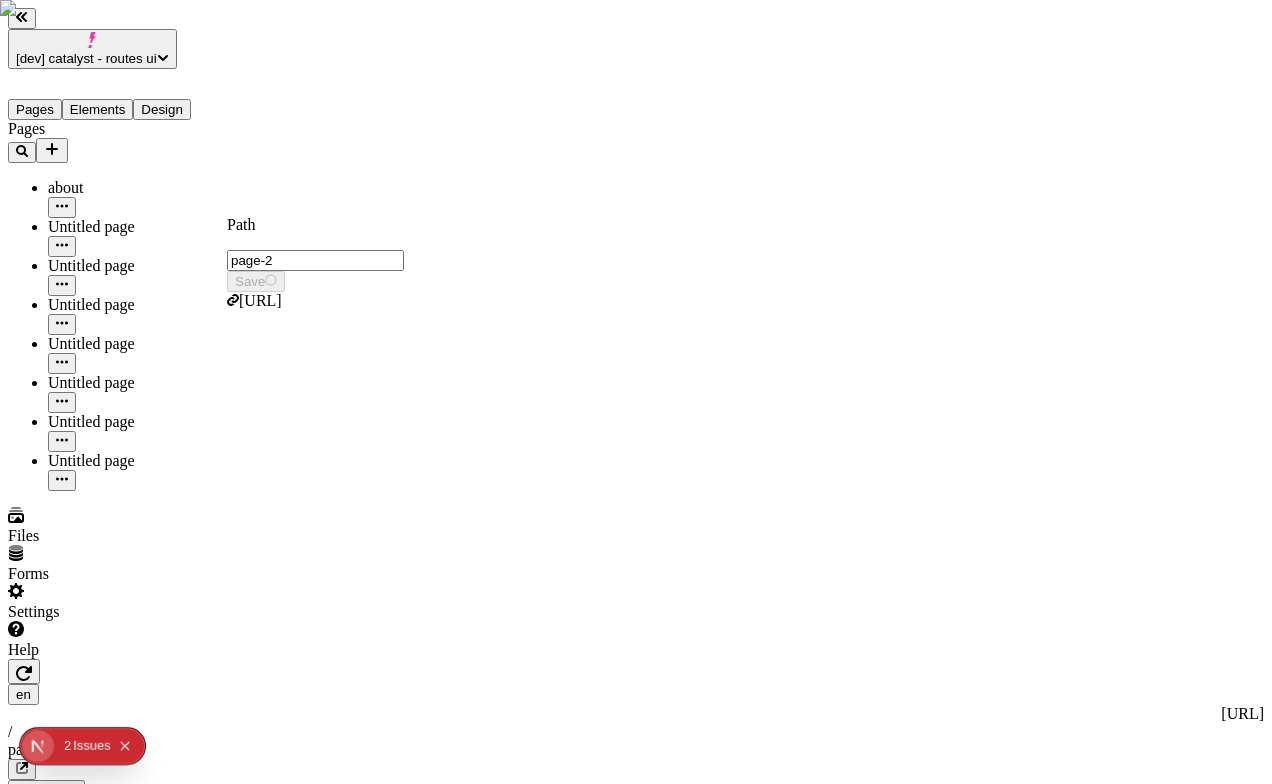 type on "/page-2" 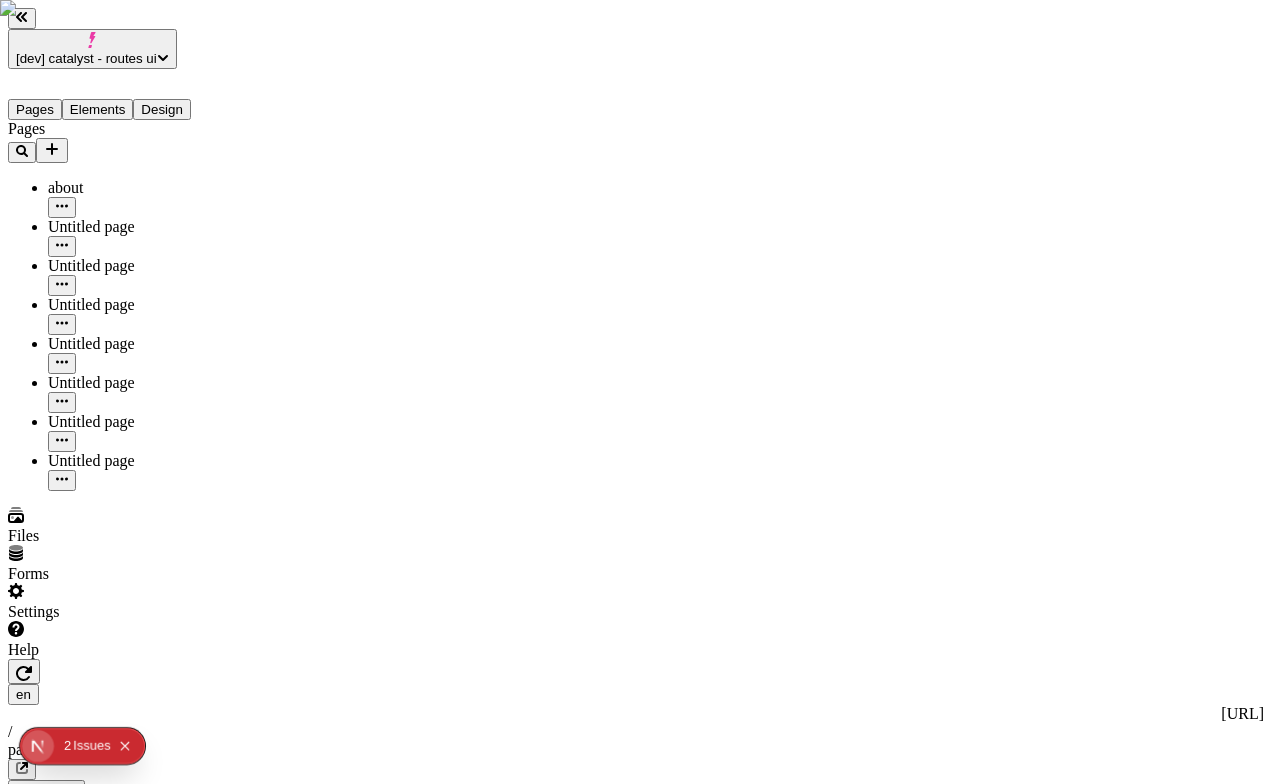 click on "Publish" at bounding box center (38, 832) 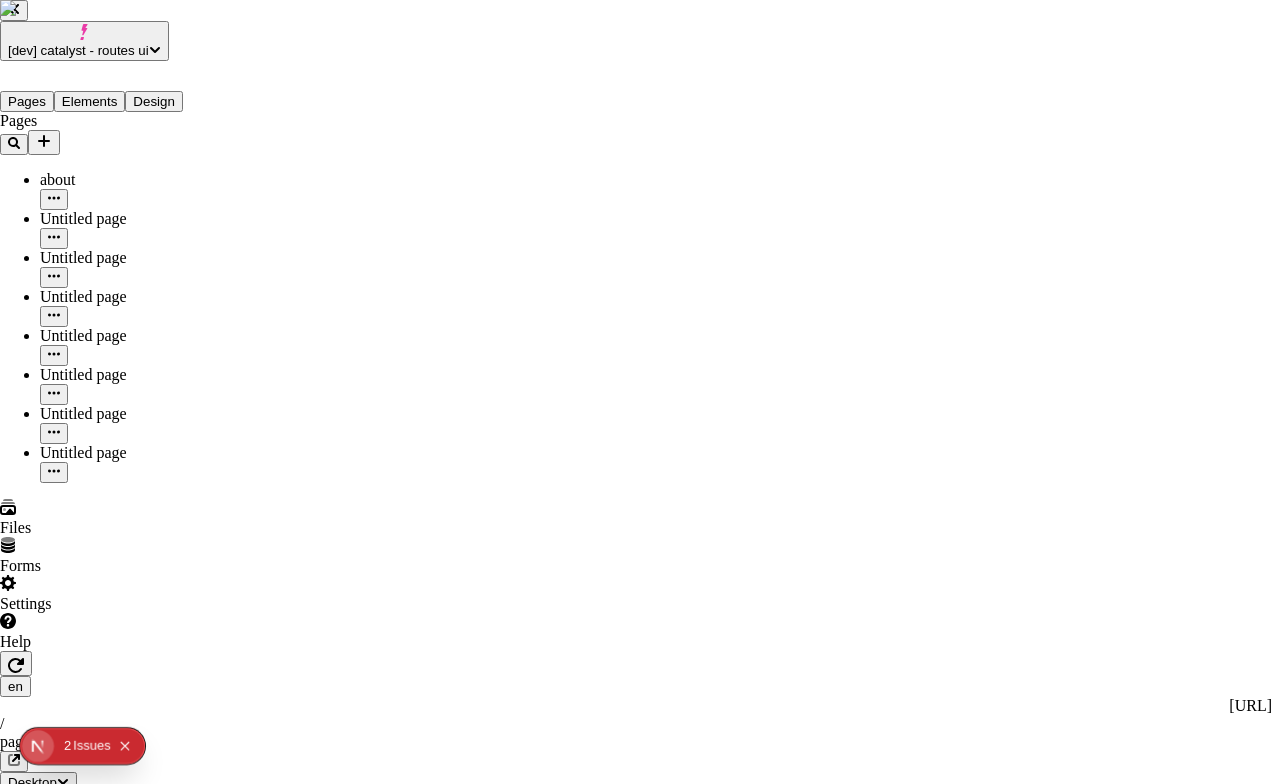 type 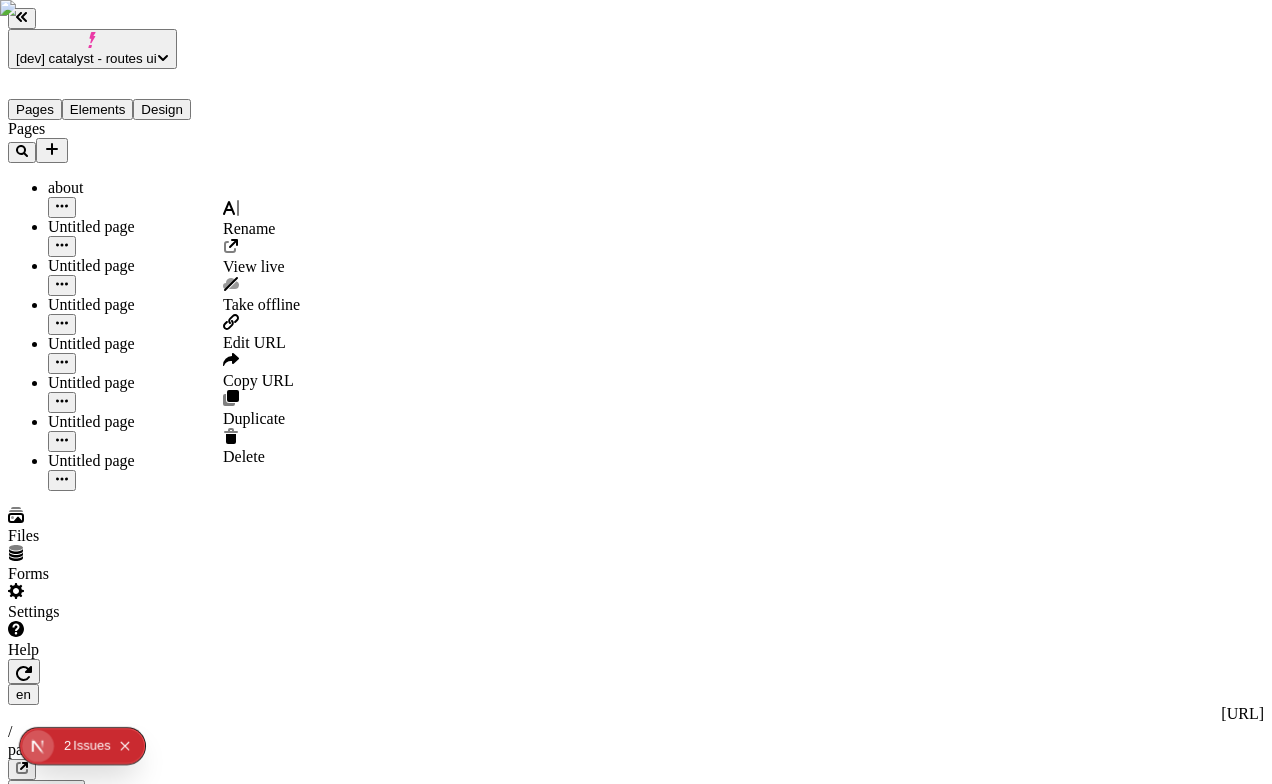 click 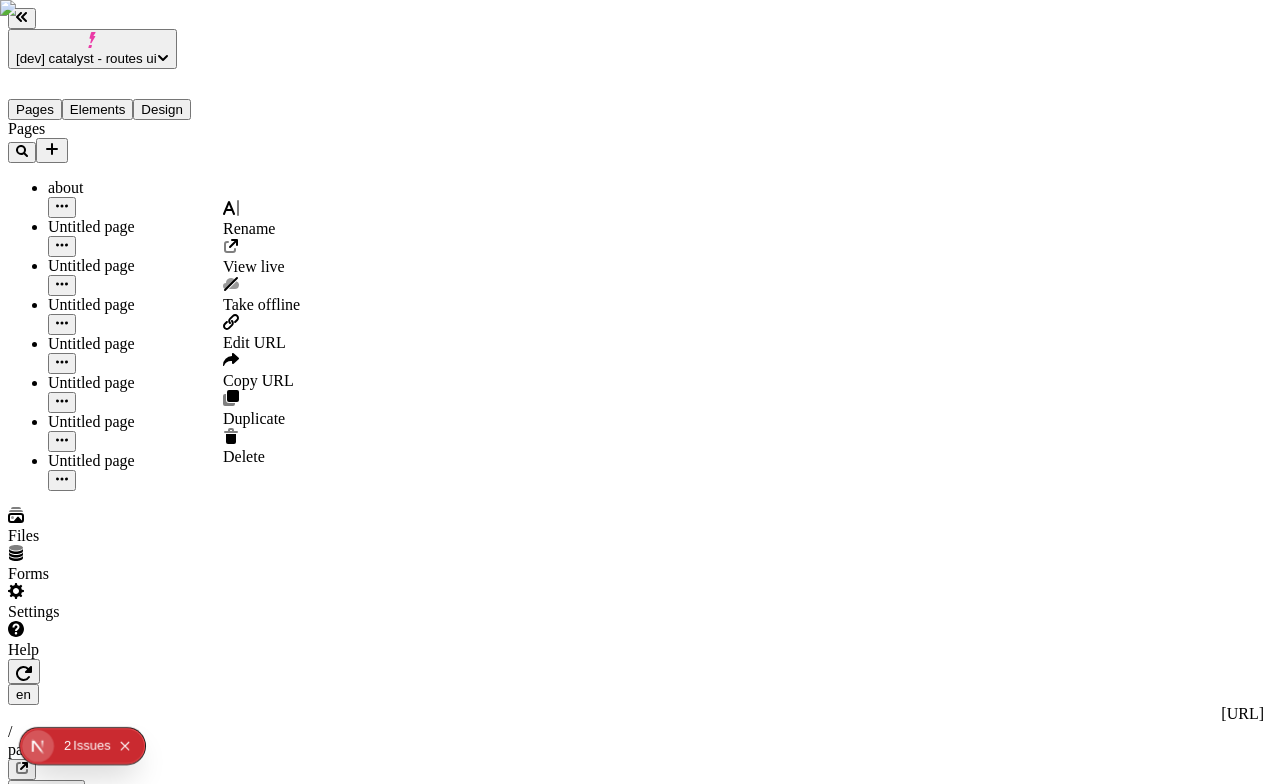 click on "Edit URL" at bounding box center [254, 342] 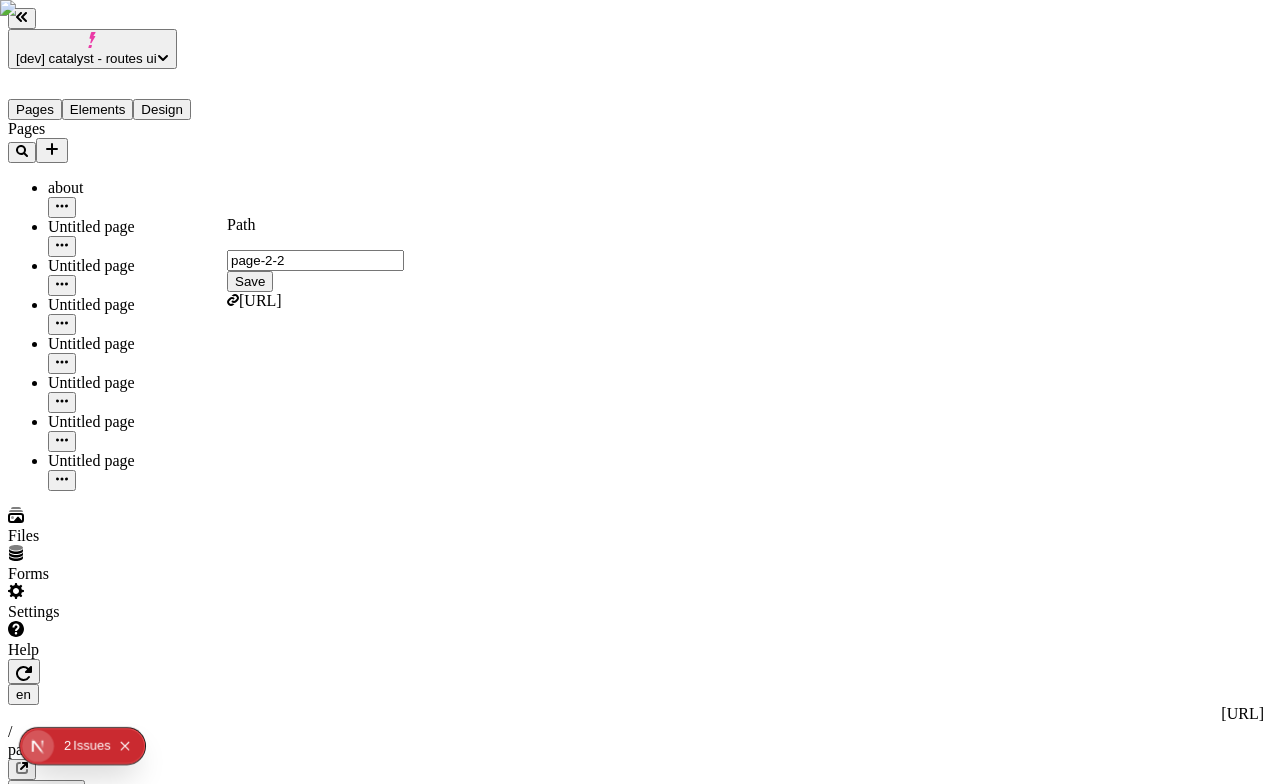 type on "page-2-2" 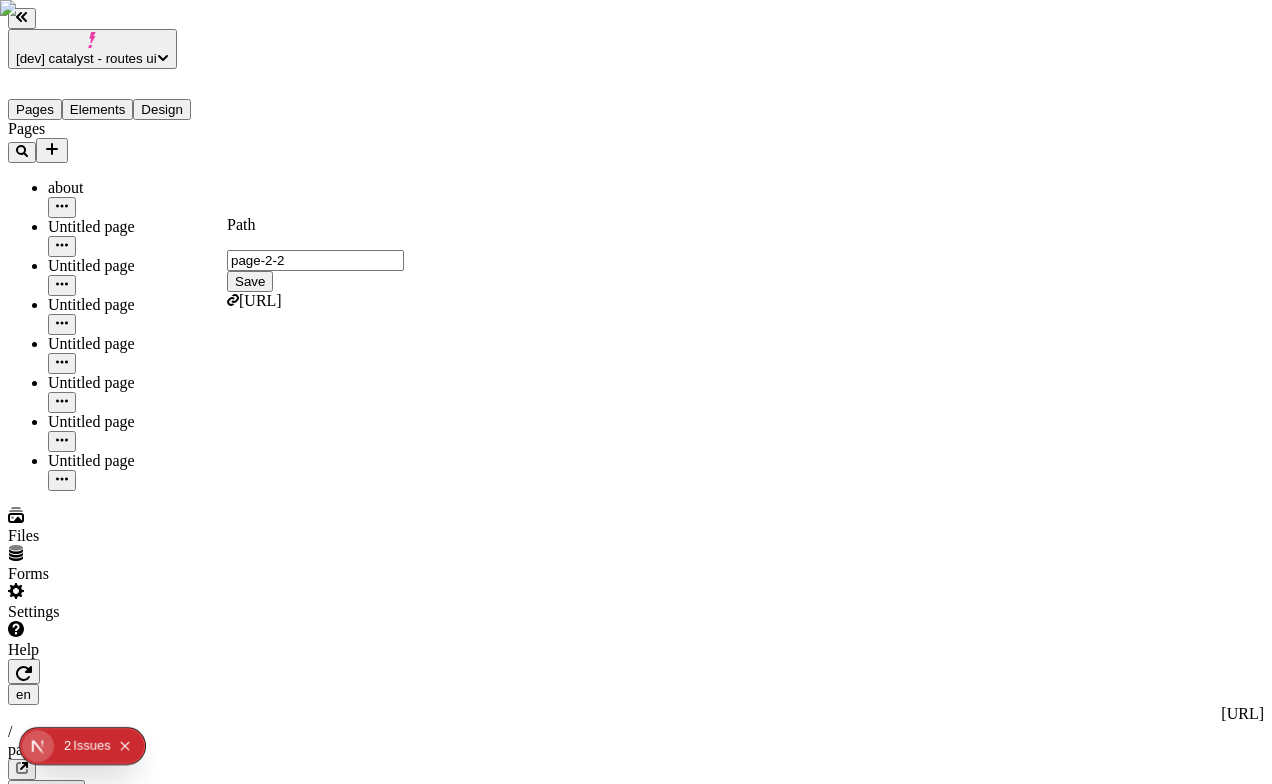 click on "Save" at bounding box center (250, 281) 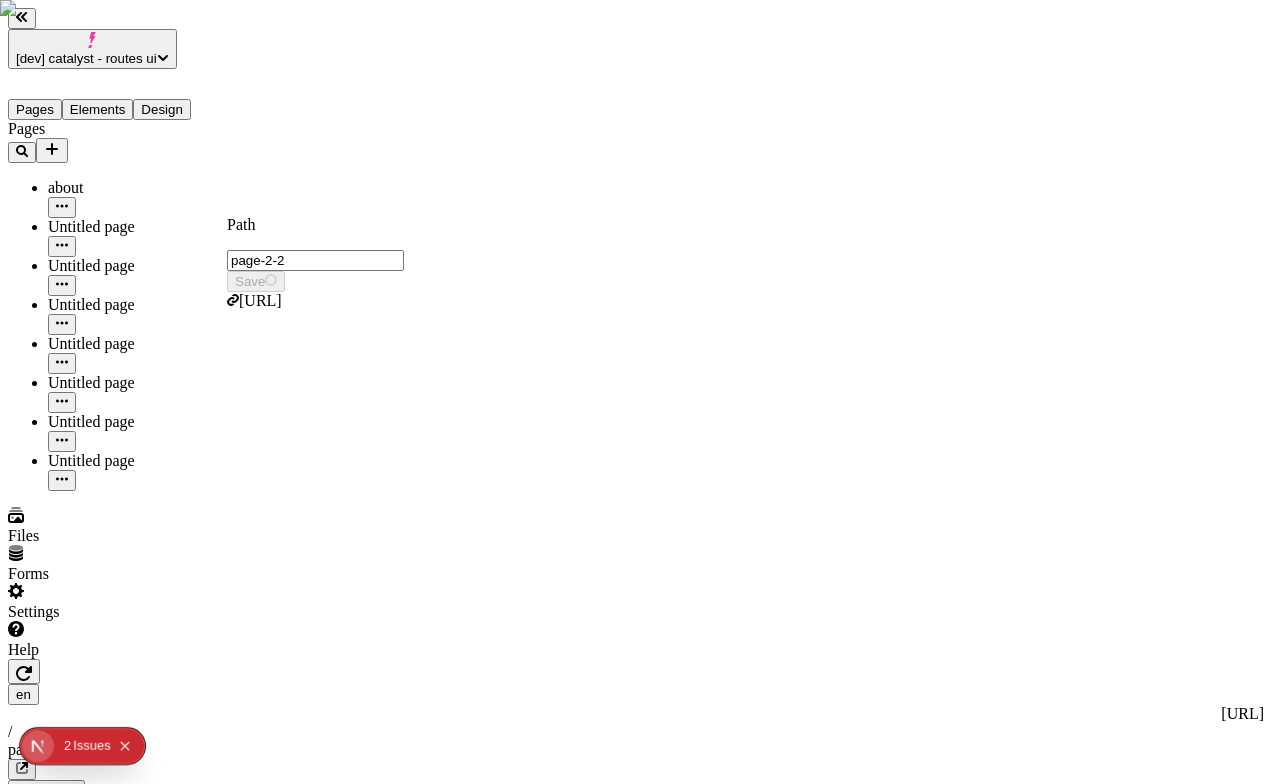 type on "/page-2-2" 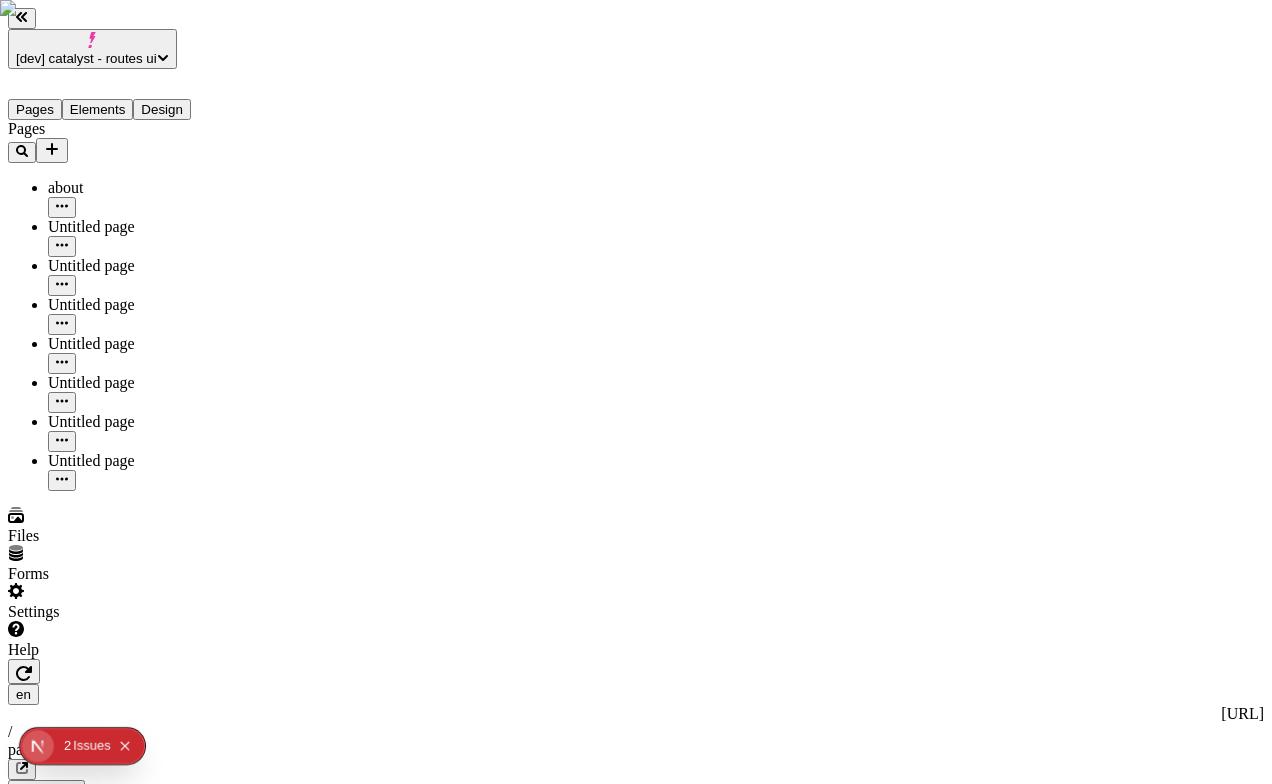 click on "Publish" at bounding box center (38, 832) 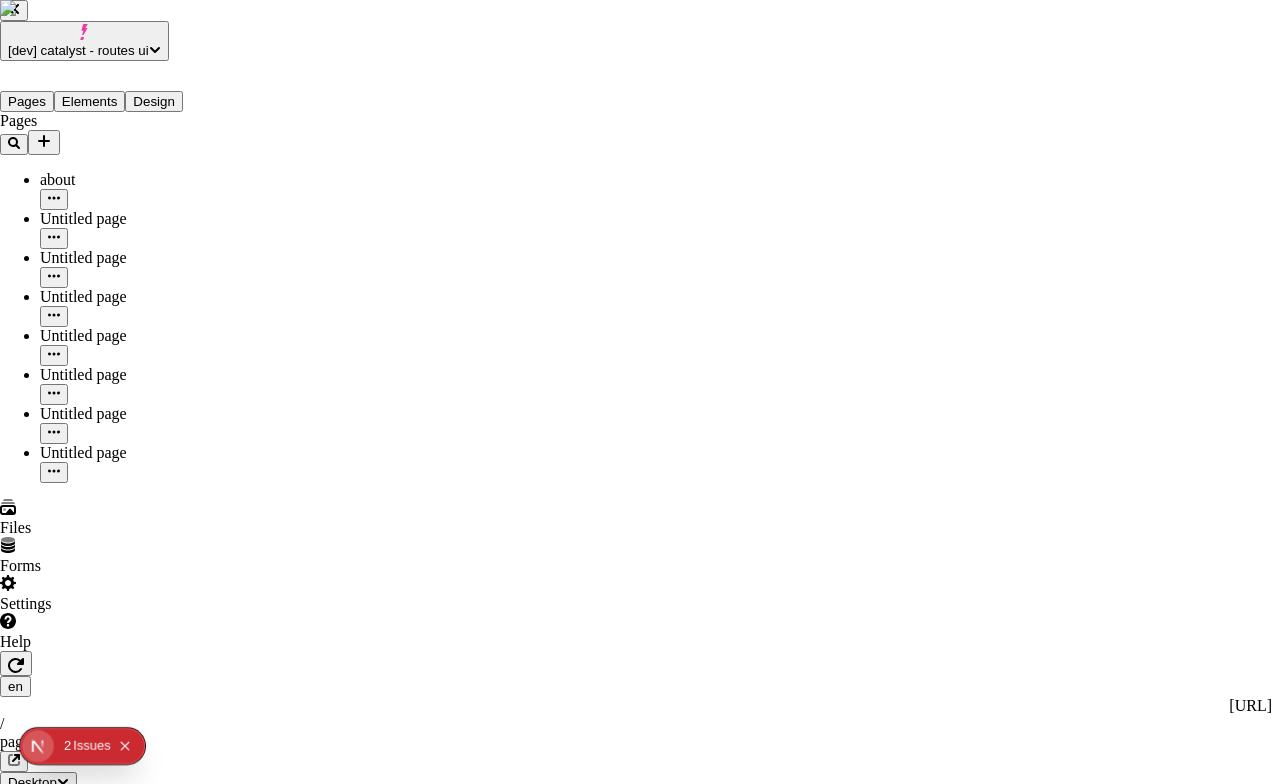 click on "/page-2-2" at bounding box center (696, 2822) 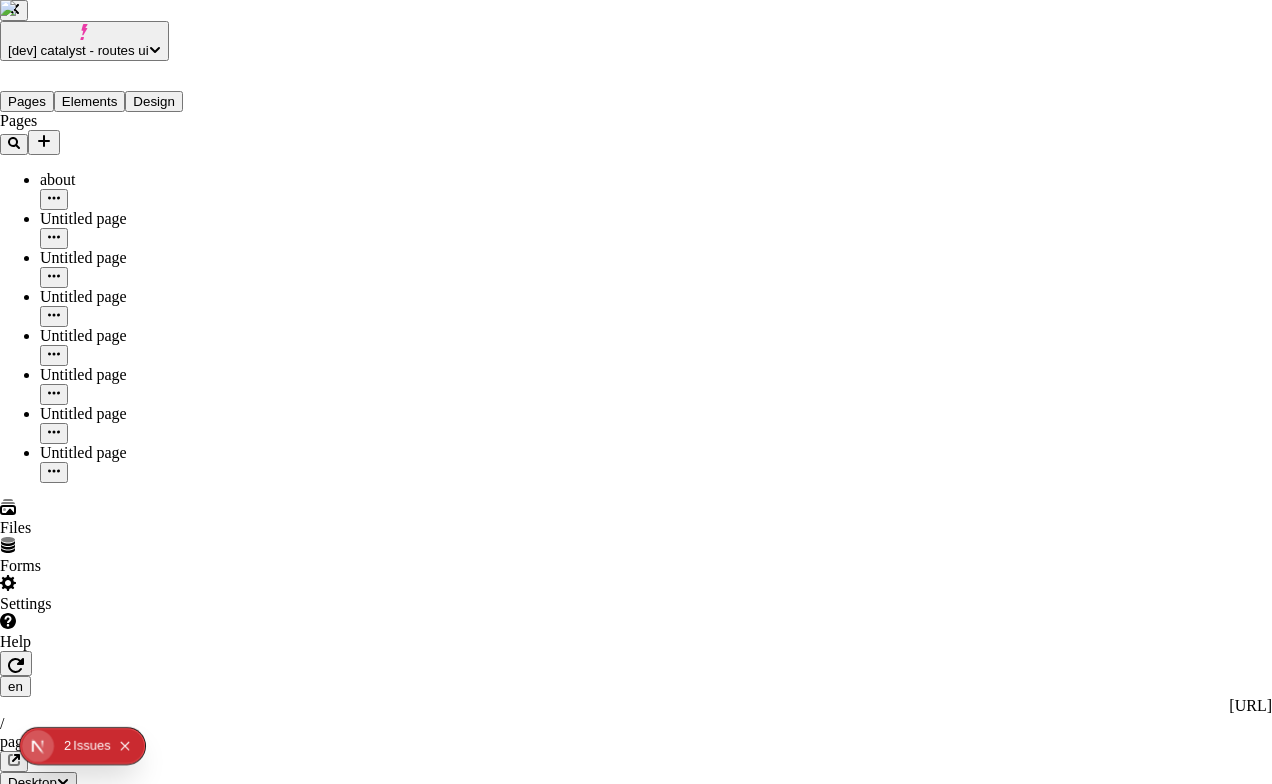 checkbox on "true" 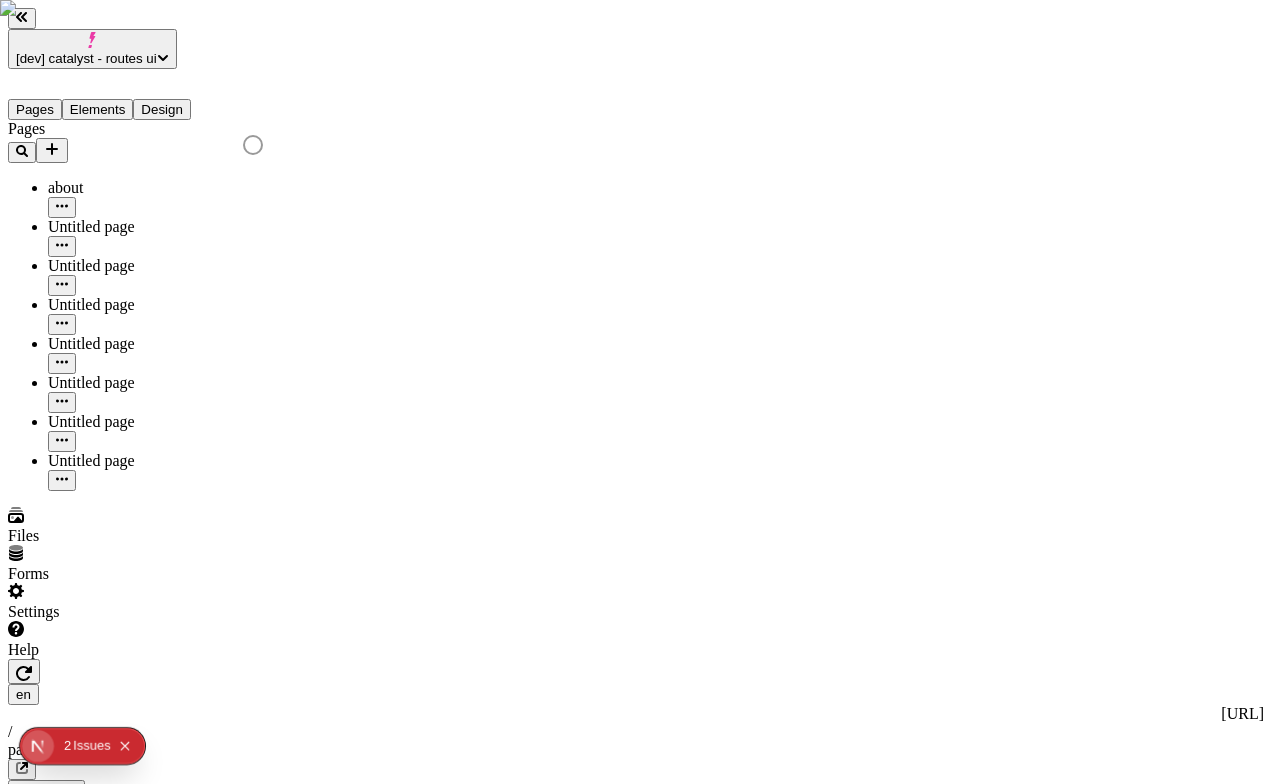 click 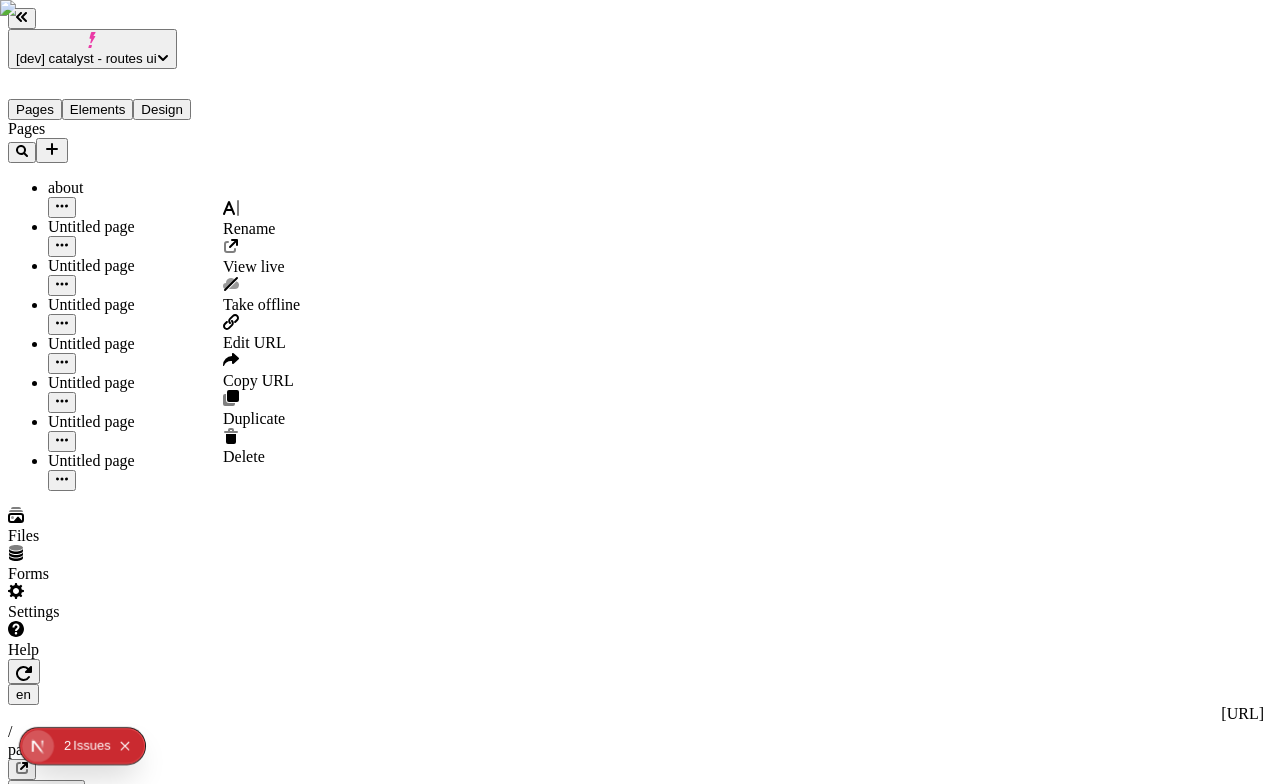 type 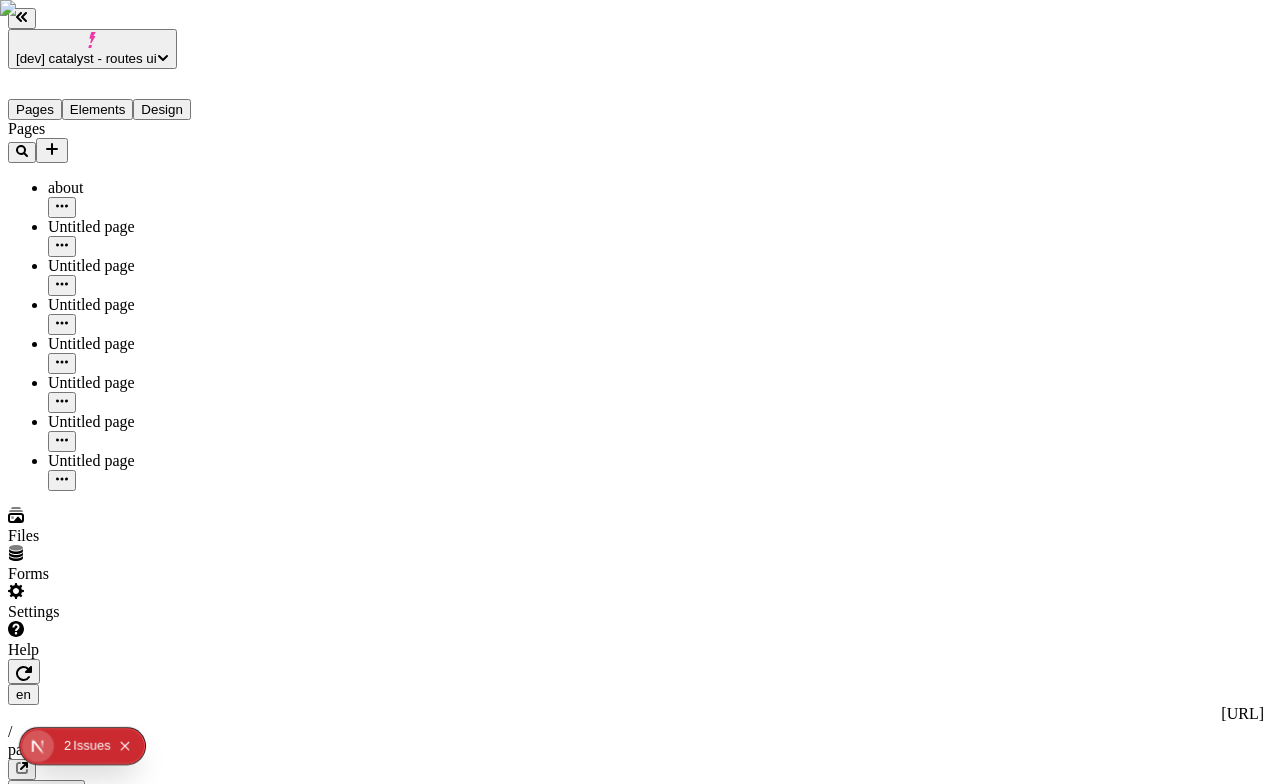 click 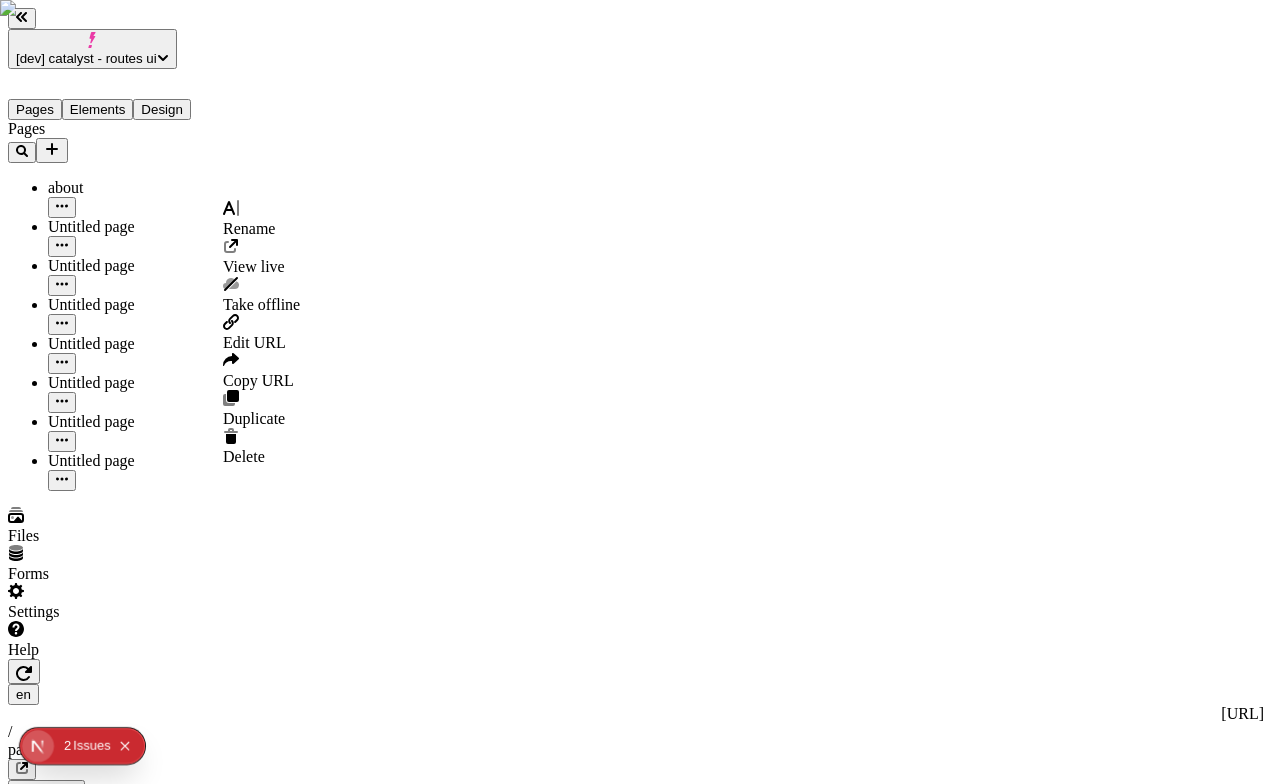 click on "Edit URL" at bounding box center [254, 342] 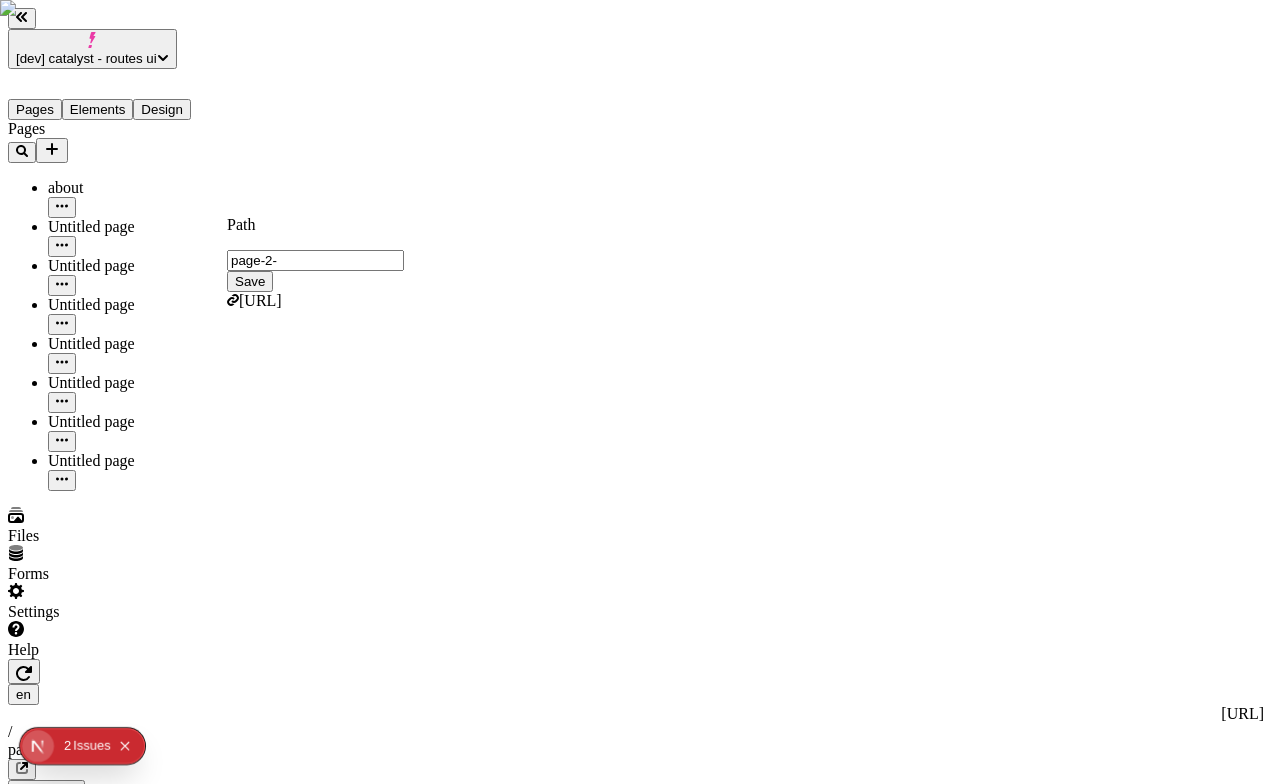 type on "page-2-" 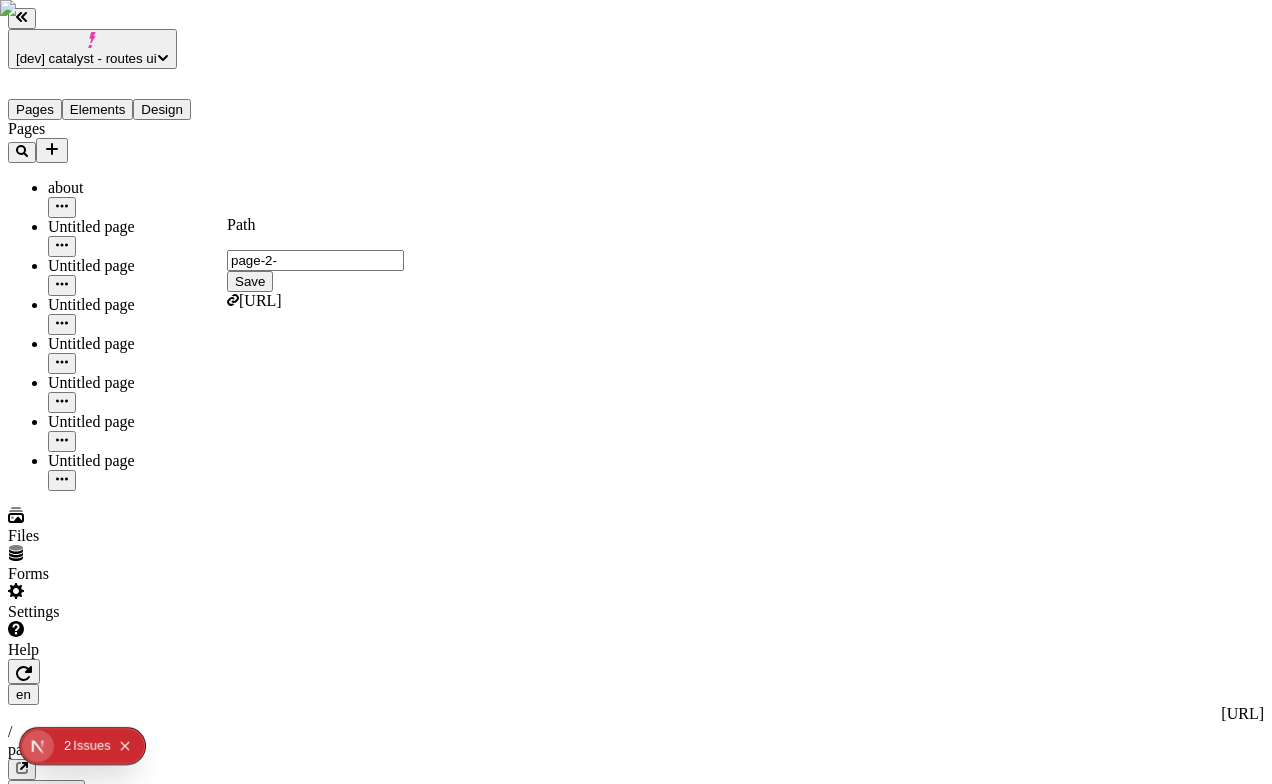 click on "Save" at bounding box center (250, 281) 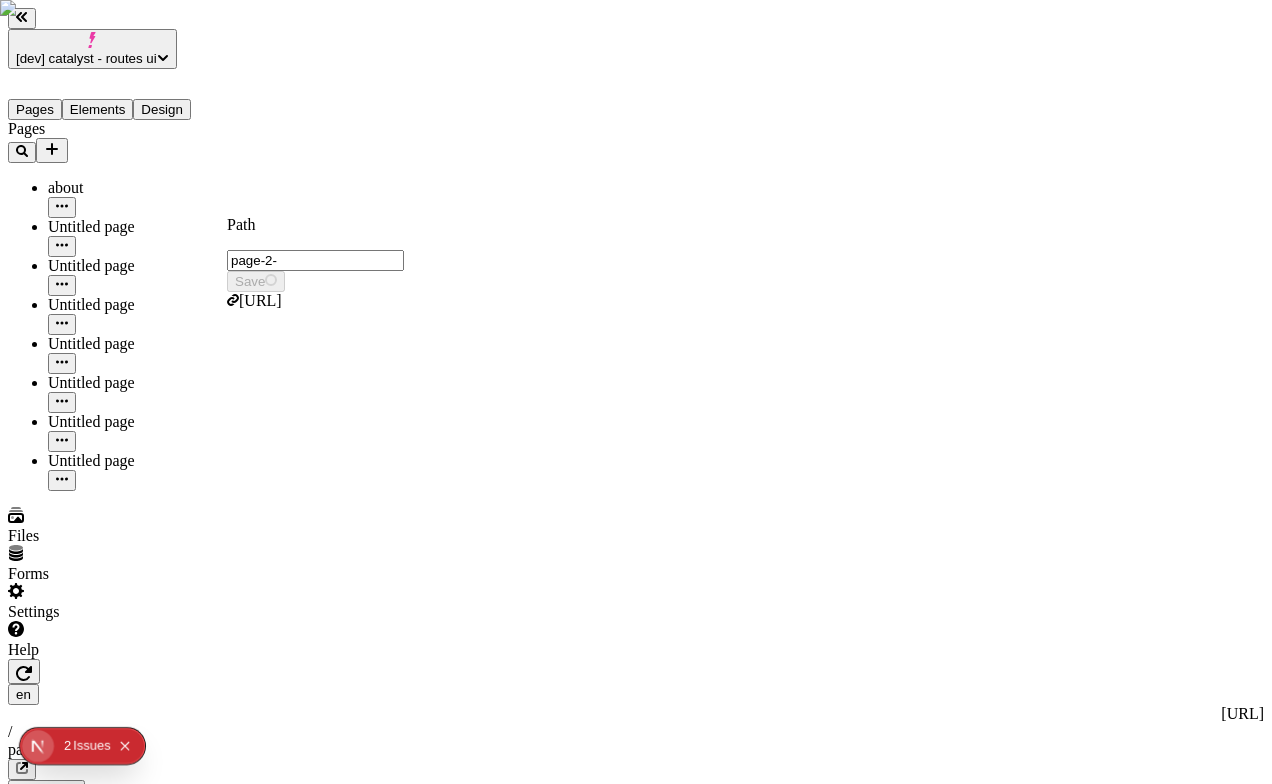 type on "/page-2-" 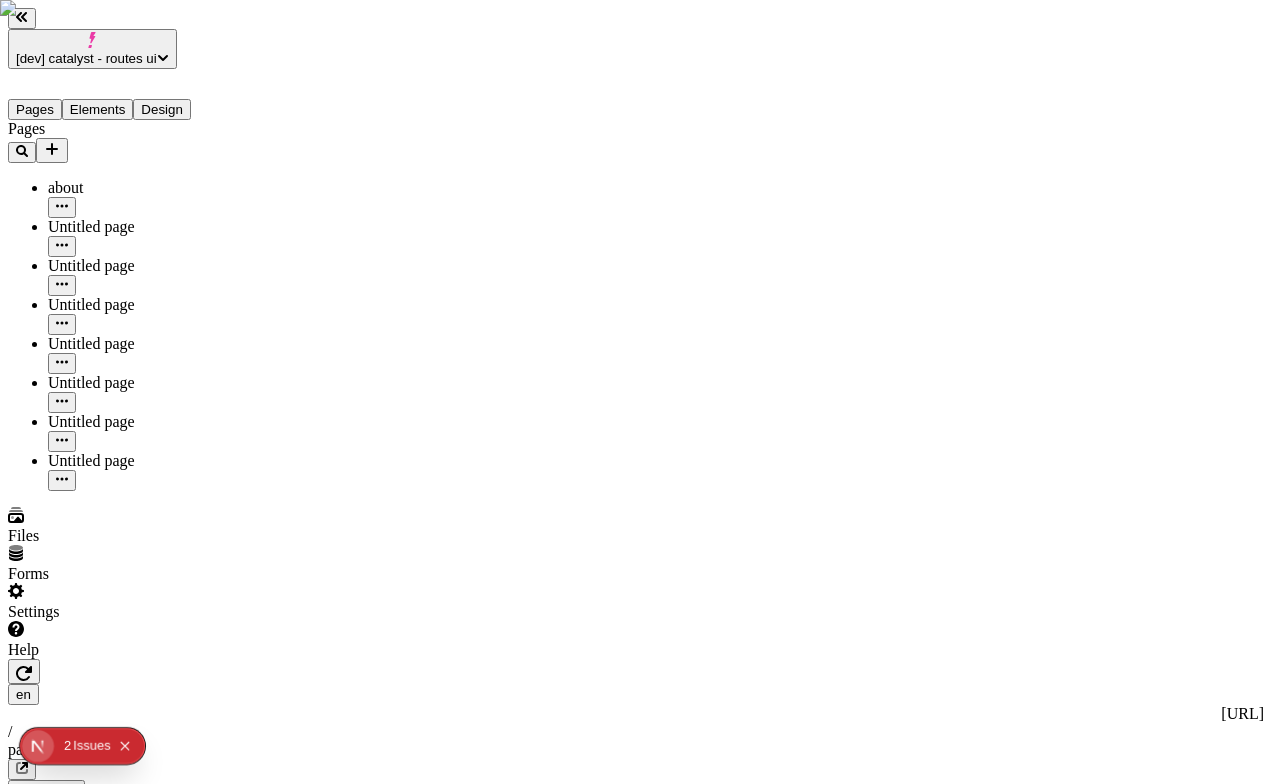 click 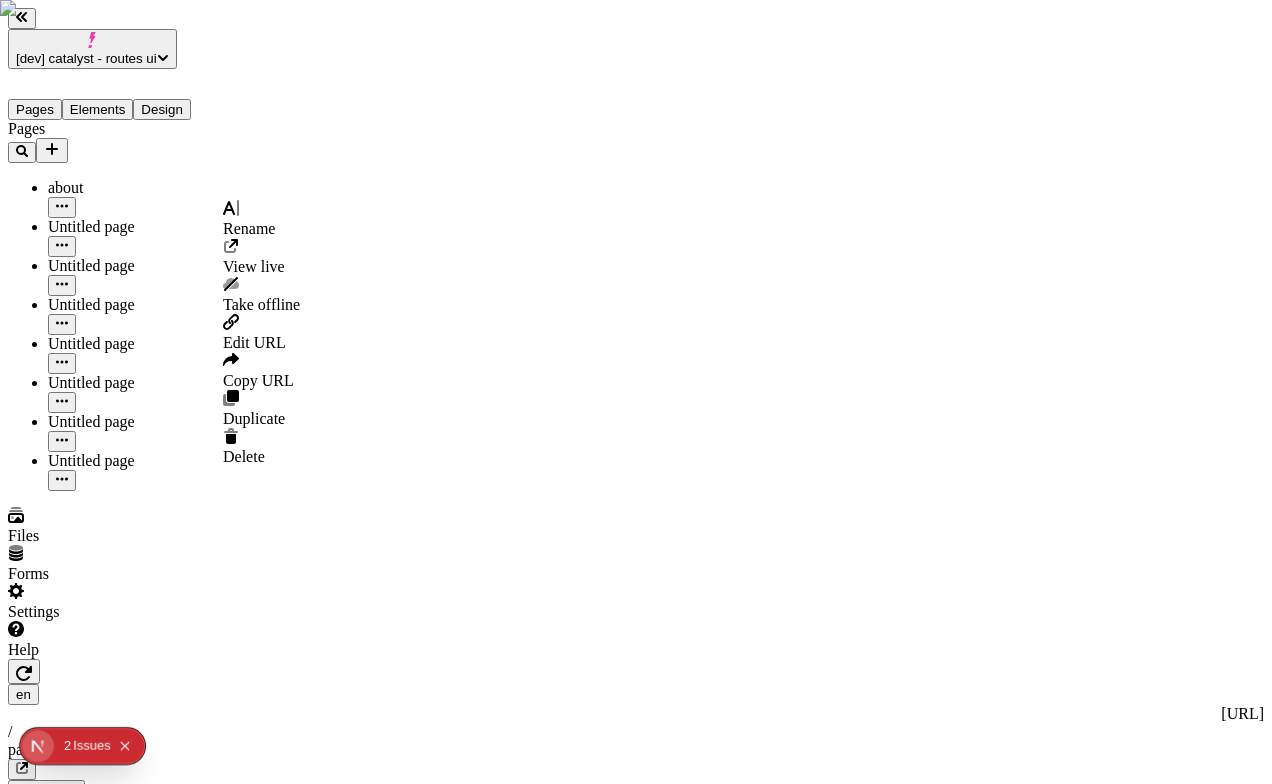 click on "Edit URL" at bounding box center (261, 333) 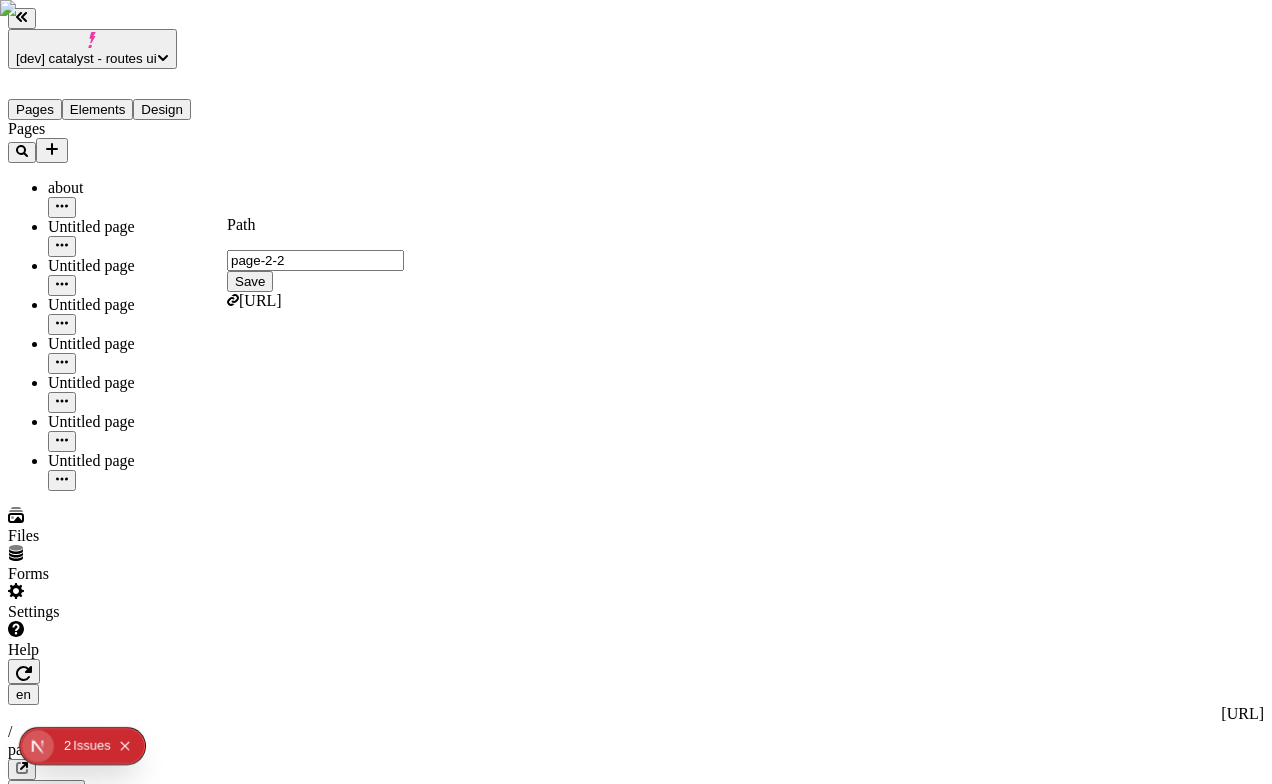 type on "page-2-2" 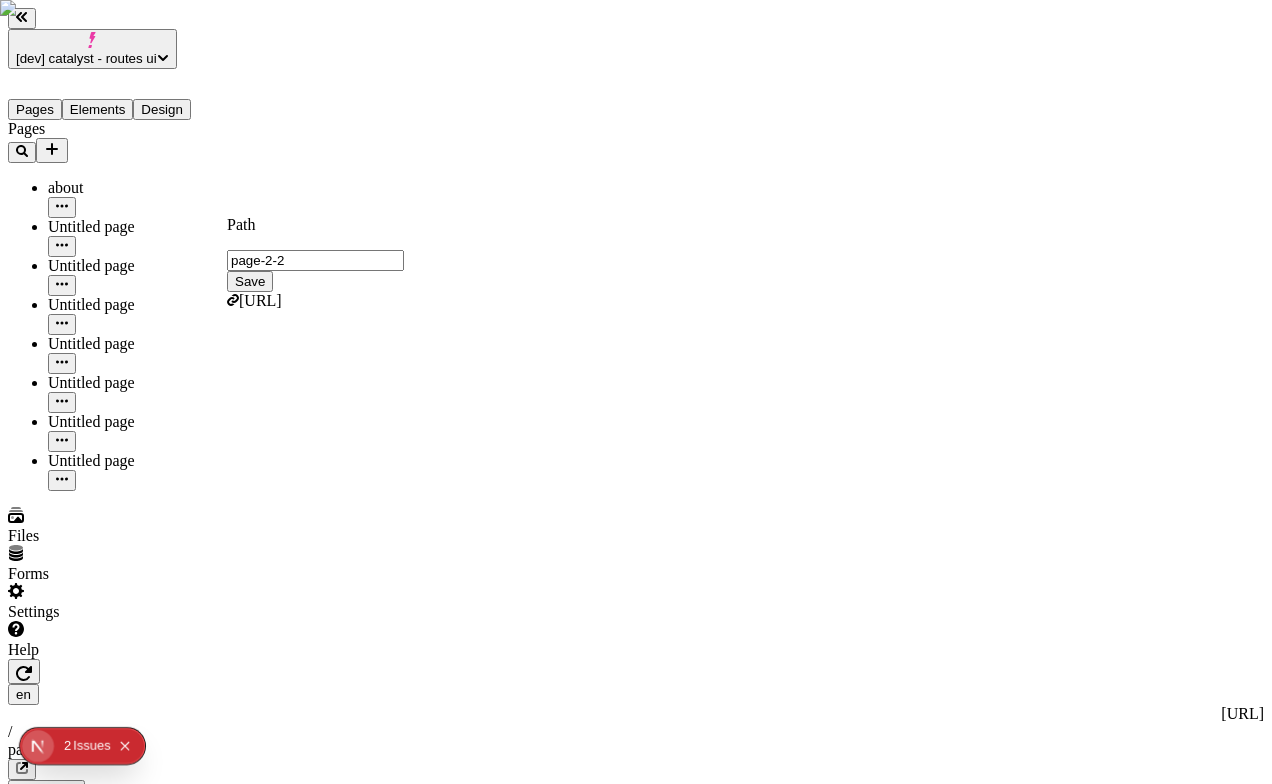 click on "Save" at bounding box center (250, 281) 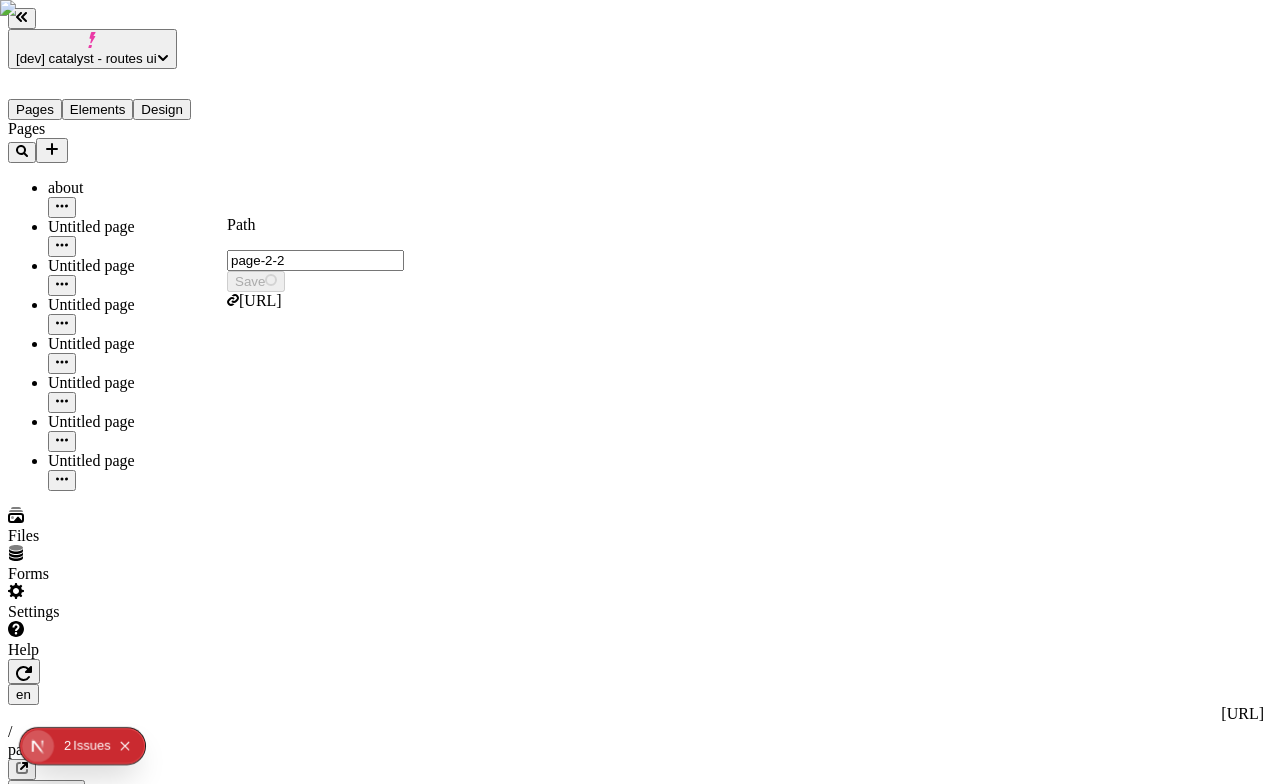 type on "/page-2-2" 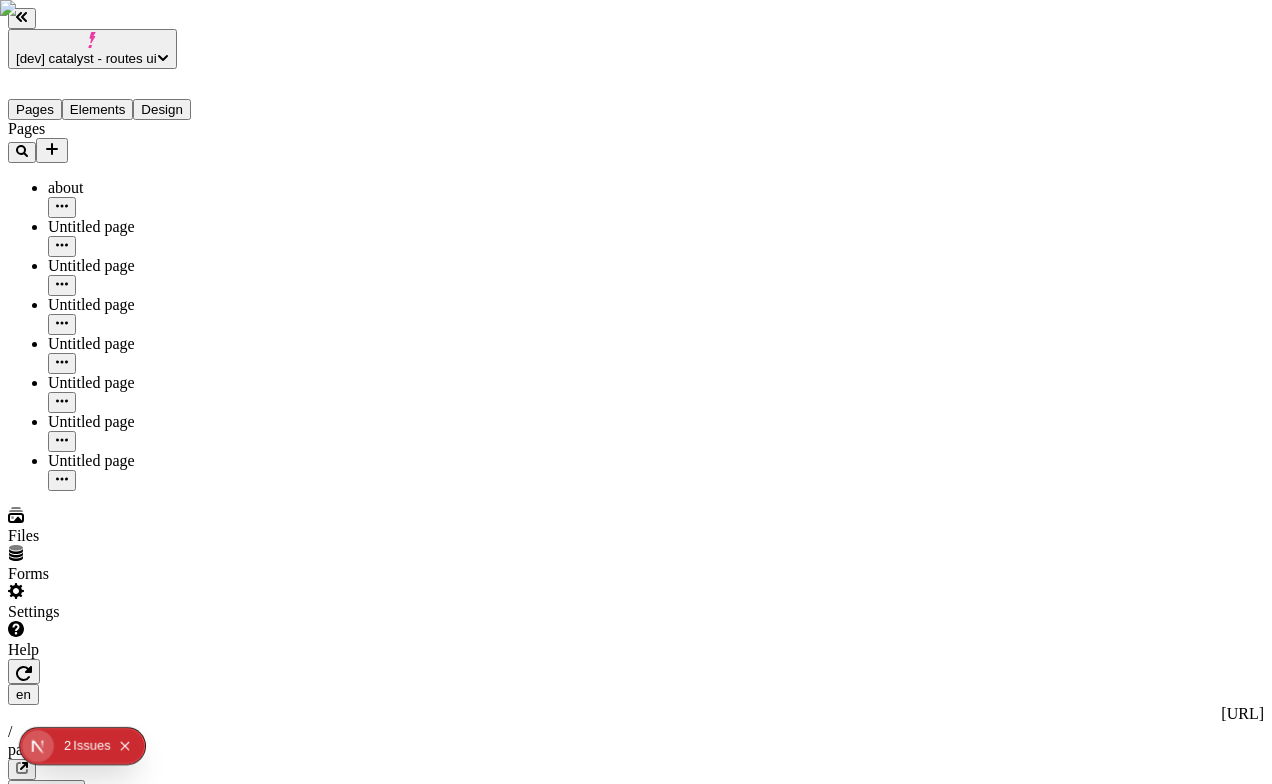 click on "Pages about Untitled page Untitled page Untitled page Untitled page Untitled page Untitled page Untitled page" at bounding box center (128, 305) 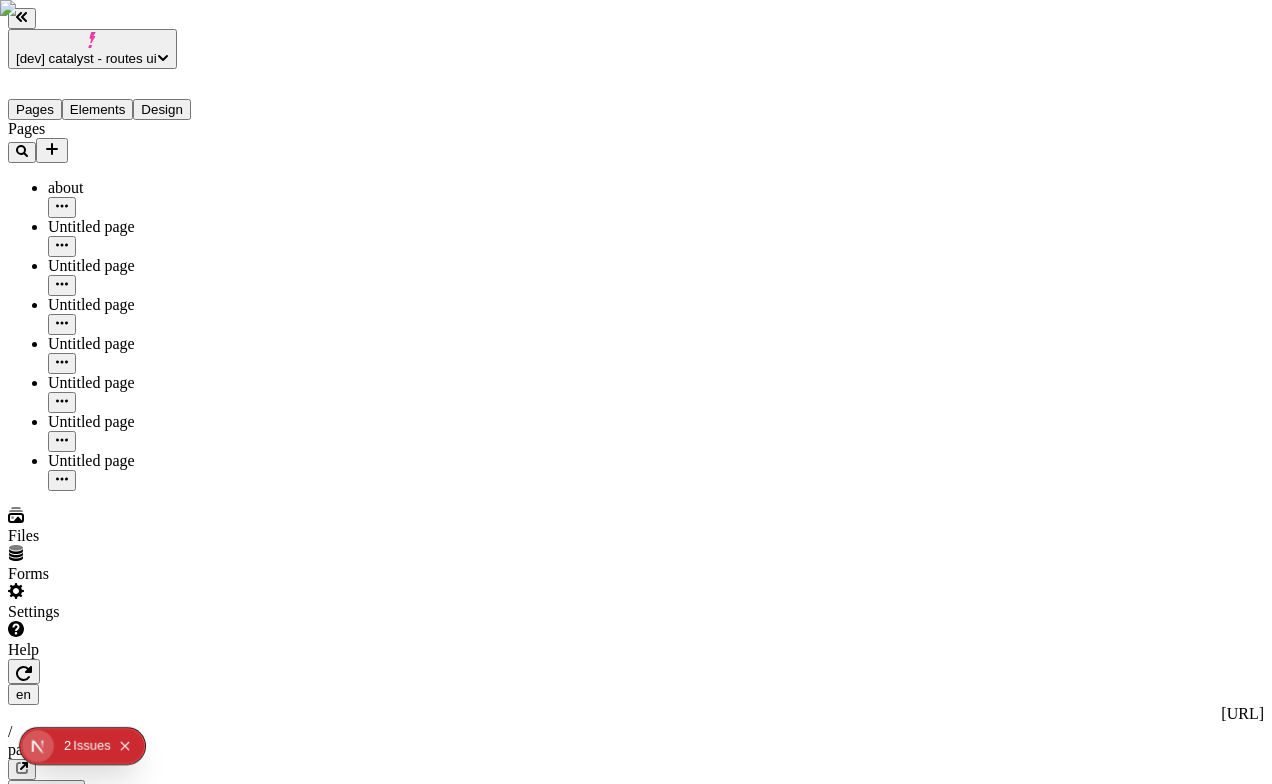 click at bounding box center [62, 285] 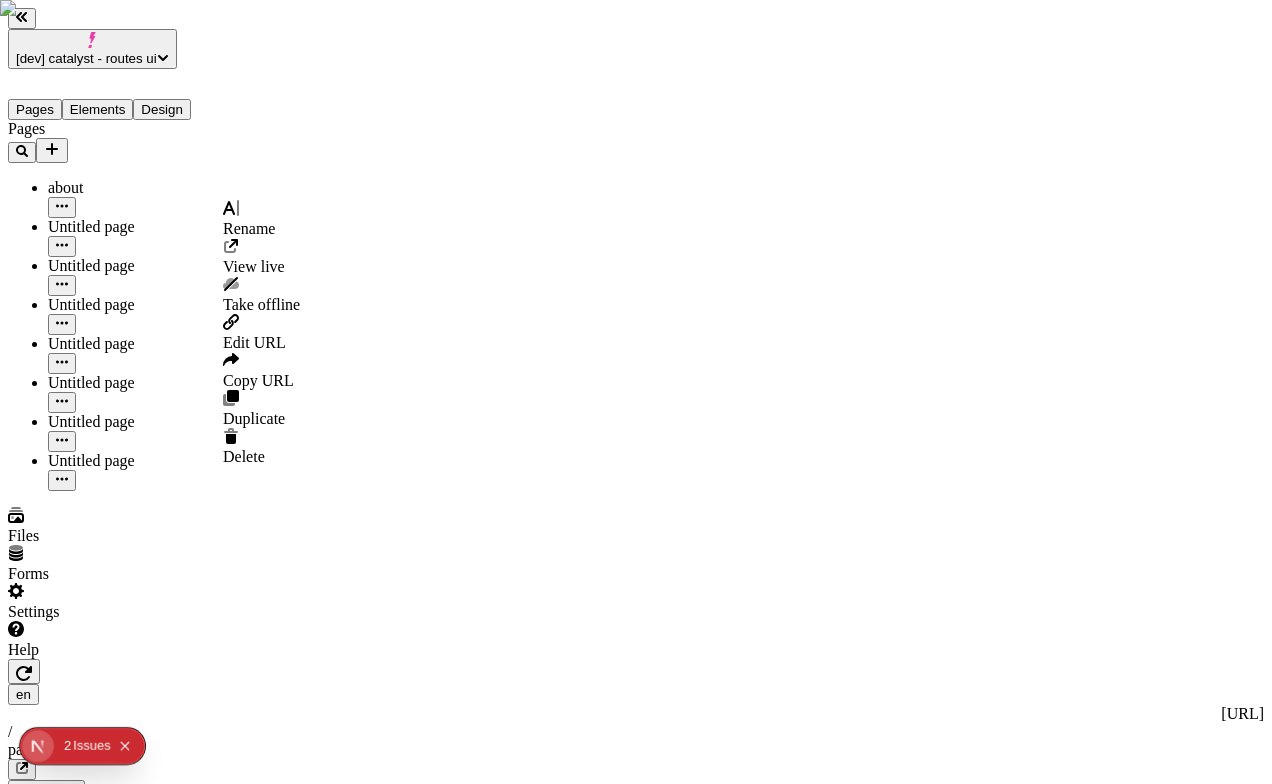 click on "Edit URL" at bounding box center (254, 342) 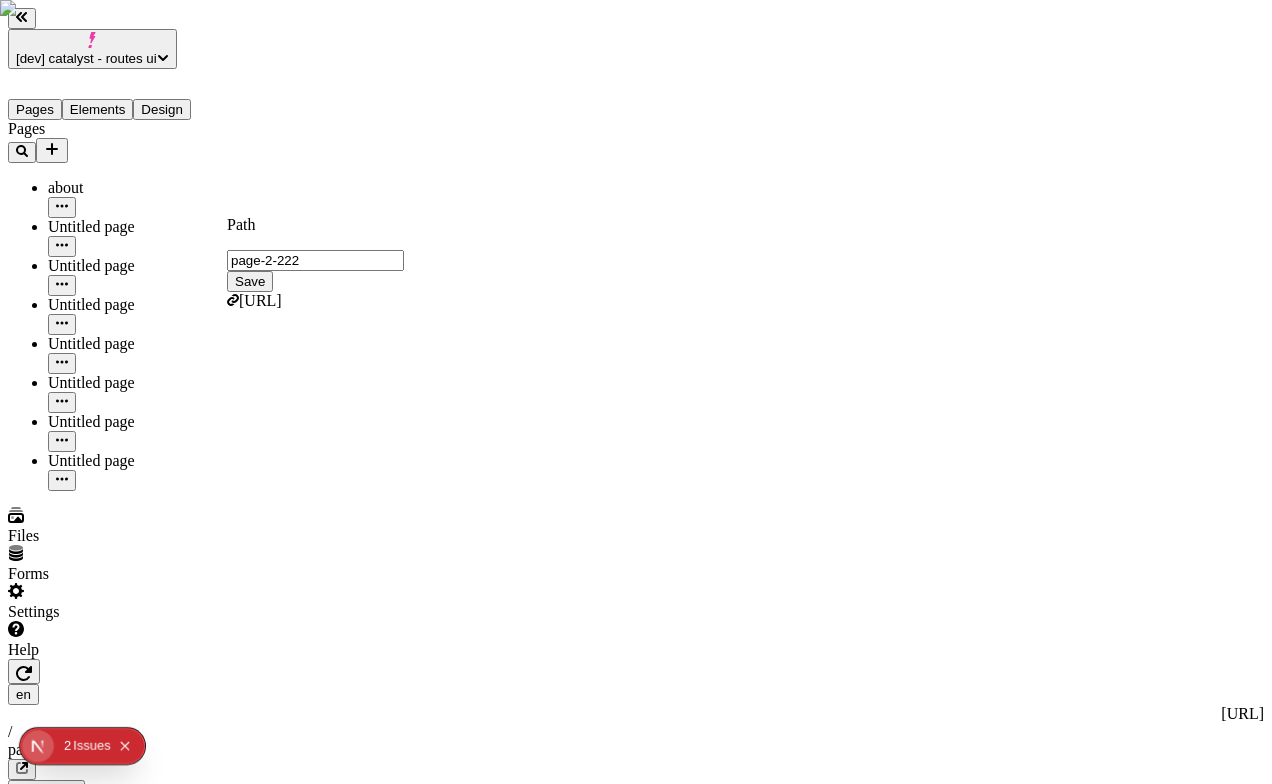 type on "page-2-222" 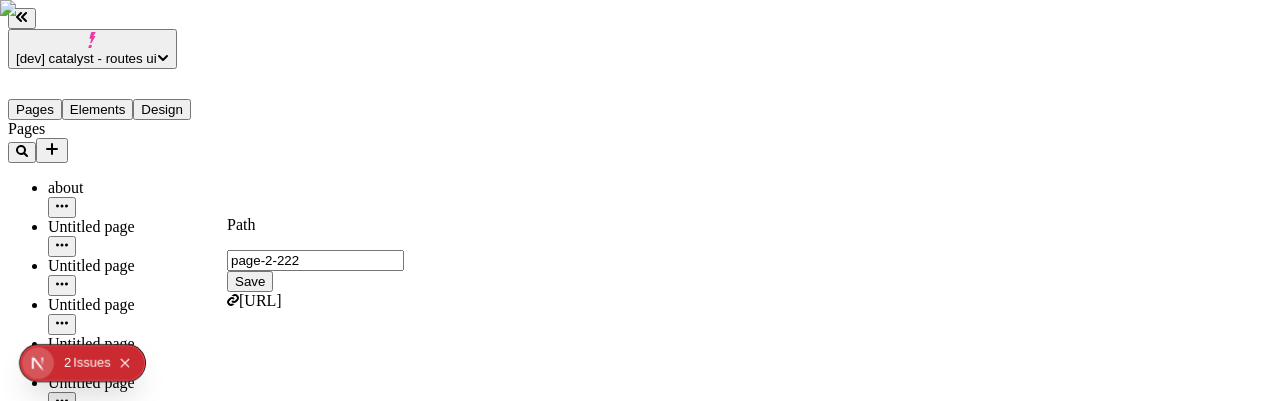 click on "Save" at bounding box center [250, 281] 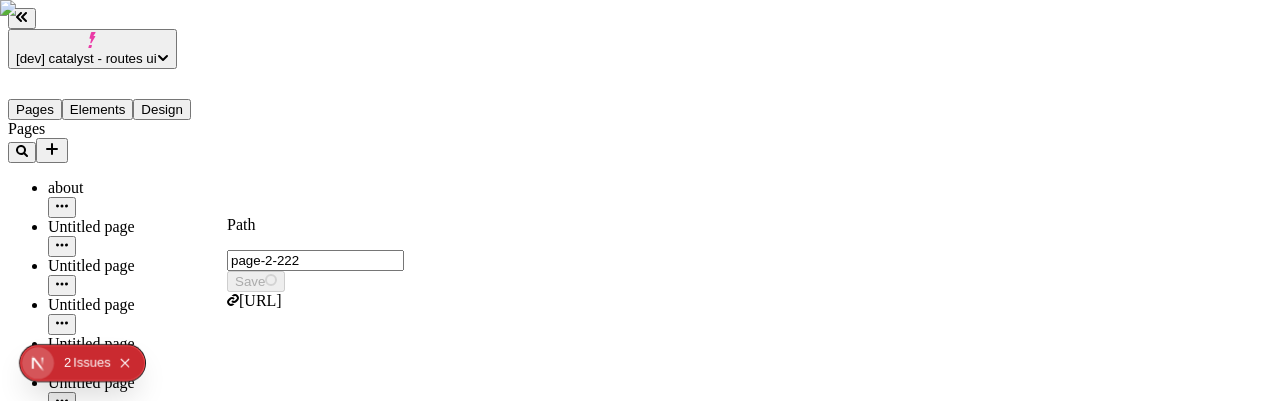 type on "/page-2-222" 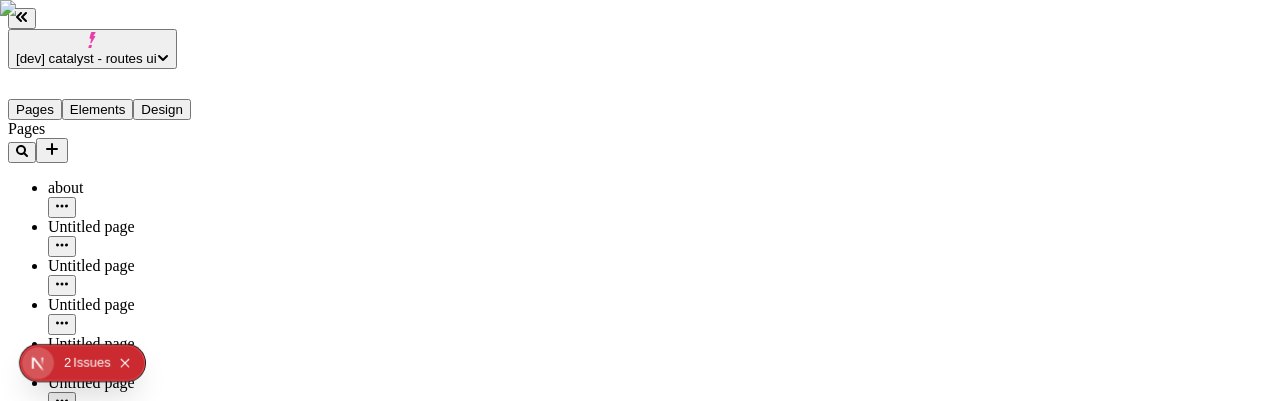 click on "Issue s" 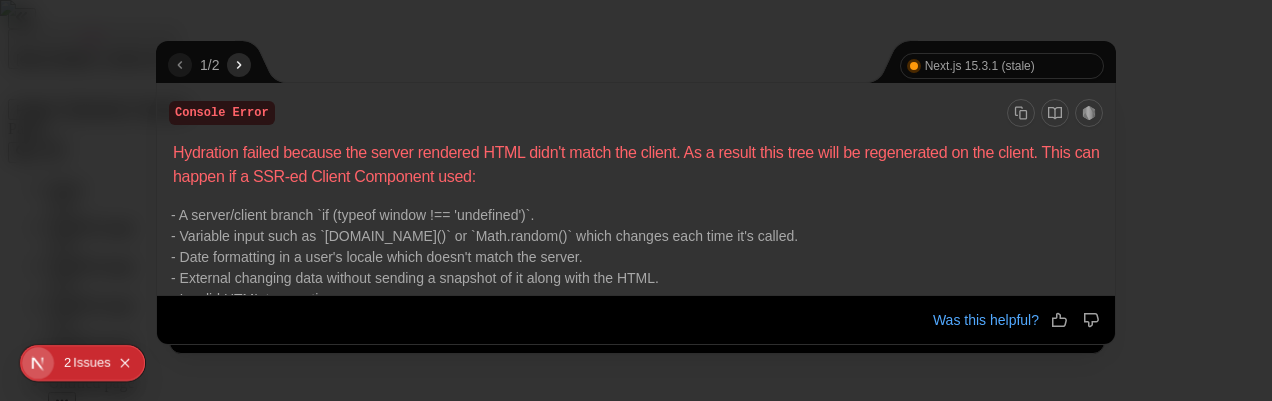scroll, scrollTop: 290, scrollLeft: 0, axis: vertical 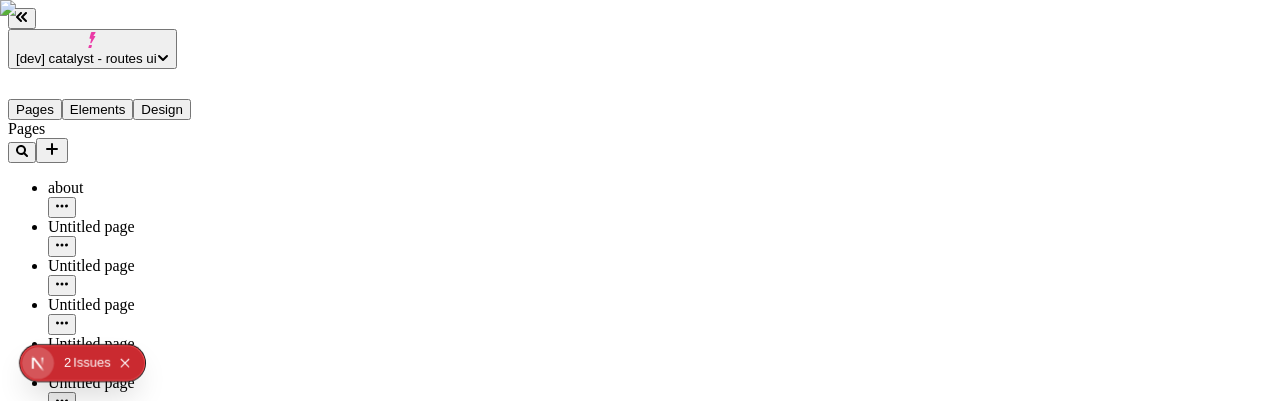 click 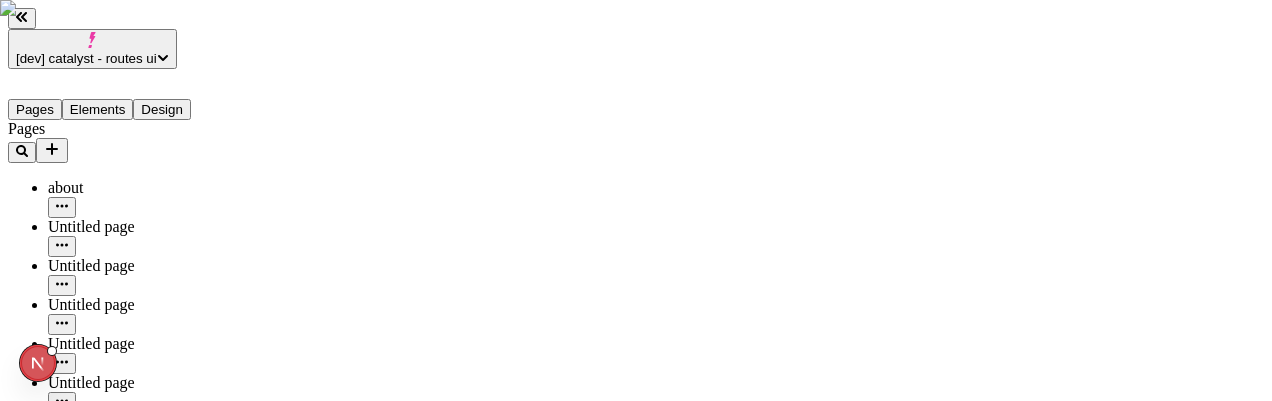 type 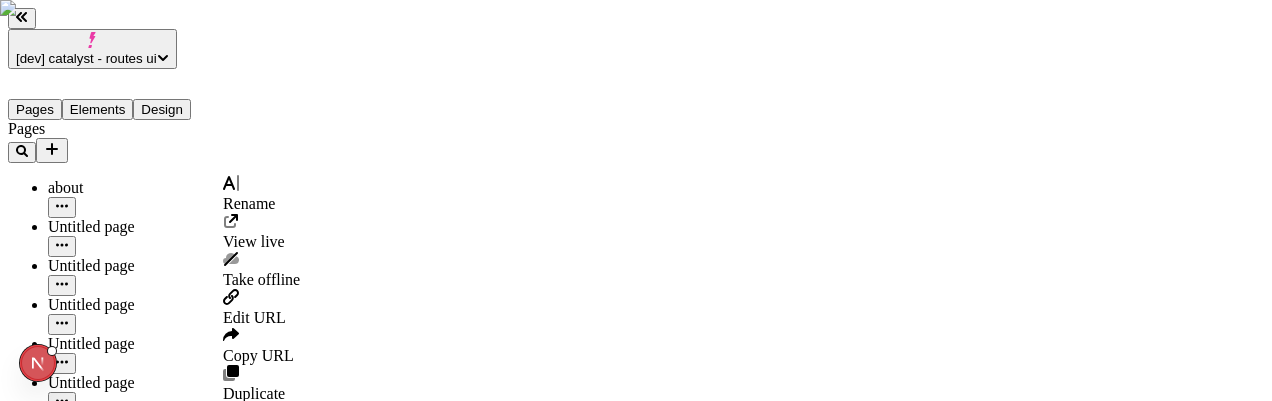 click 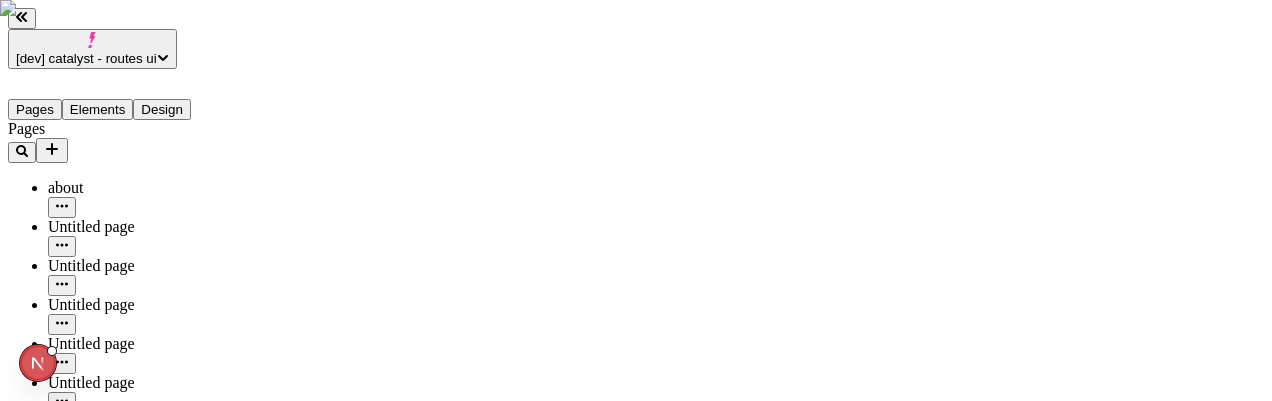 click 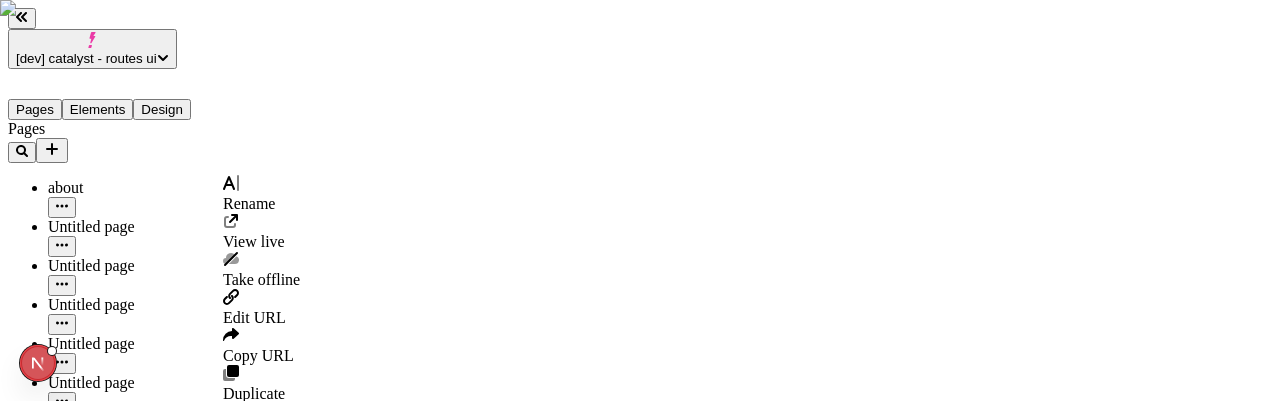 click on "Edit URL" at bounding box center (254, 317) 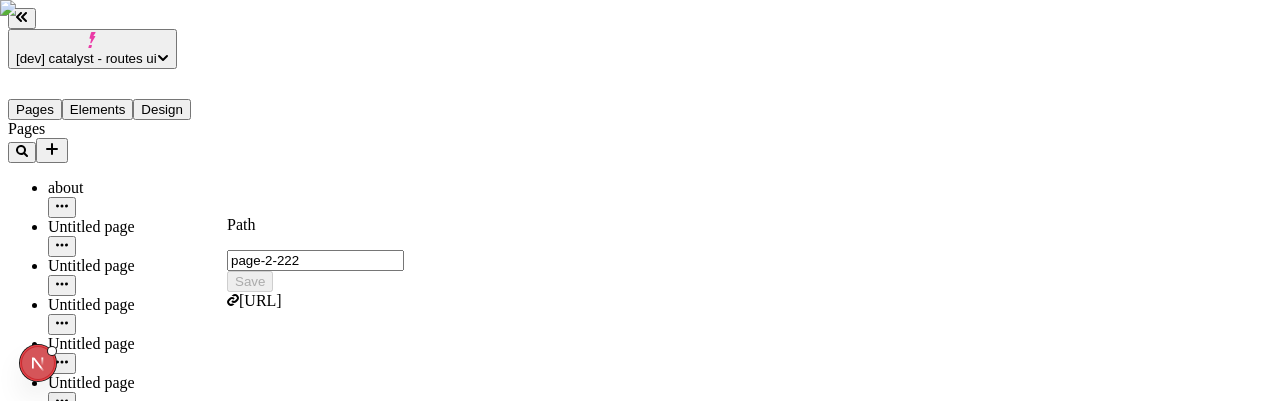 click on "page-2-222" at bounding box center (315, 260) 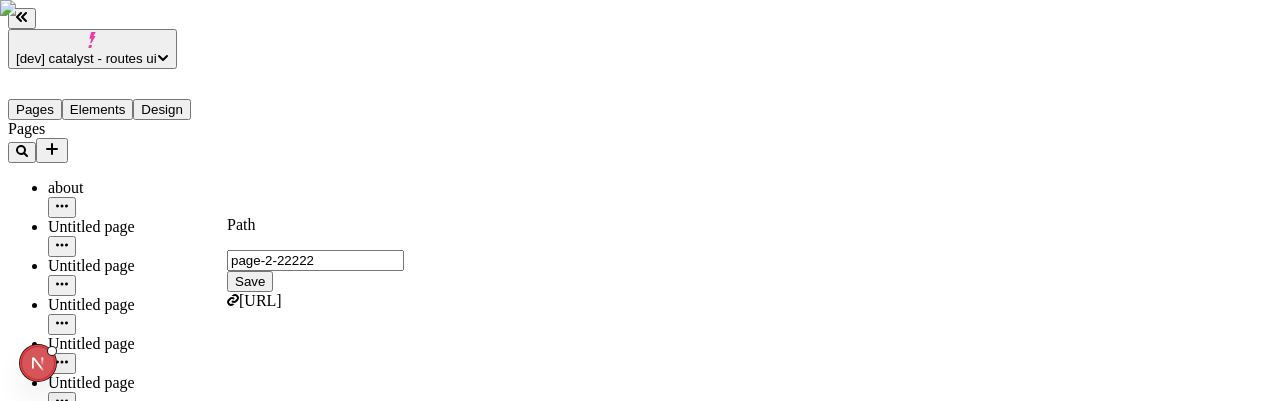 type on "page-2-22222" 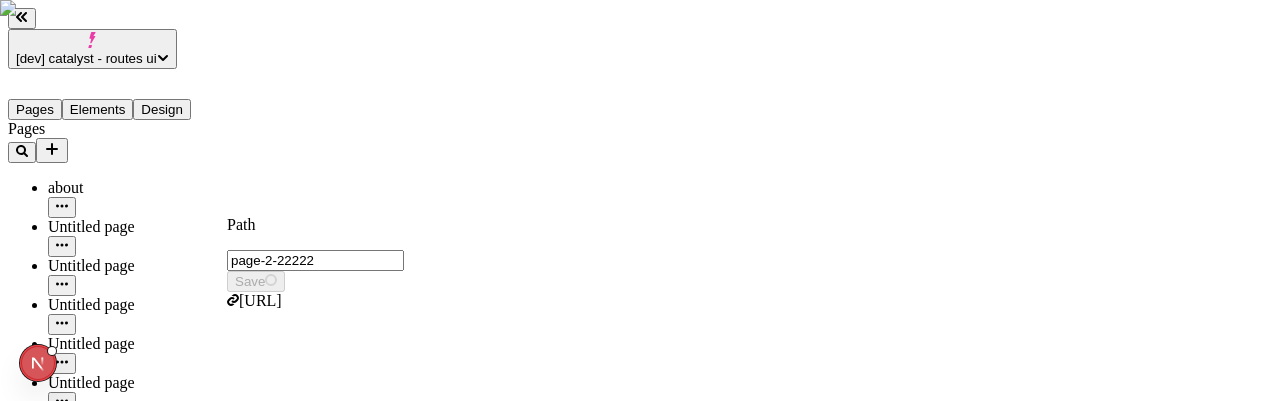 type on "/page-2-22222" 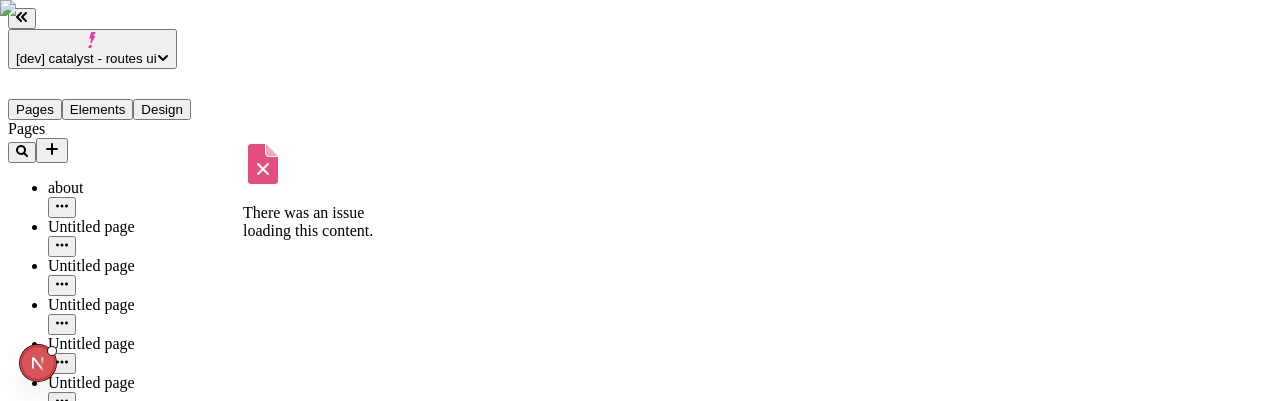 click at bounding box center [62, 285] 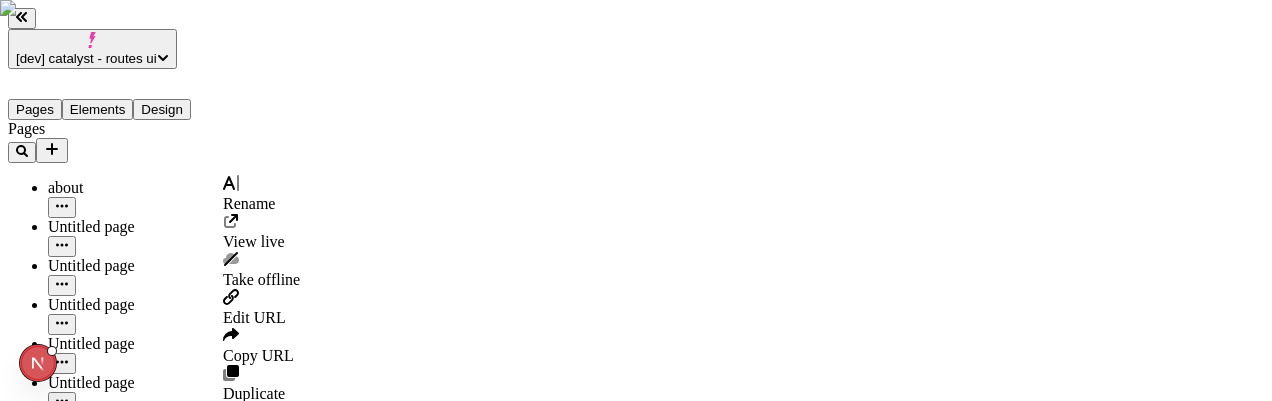 click on "Edit URL" at bounding box center [254, 317] 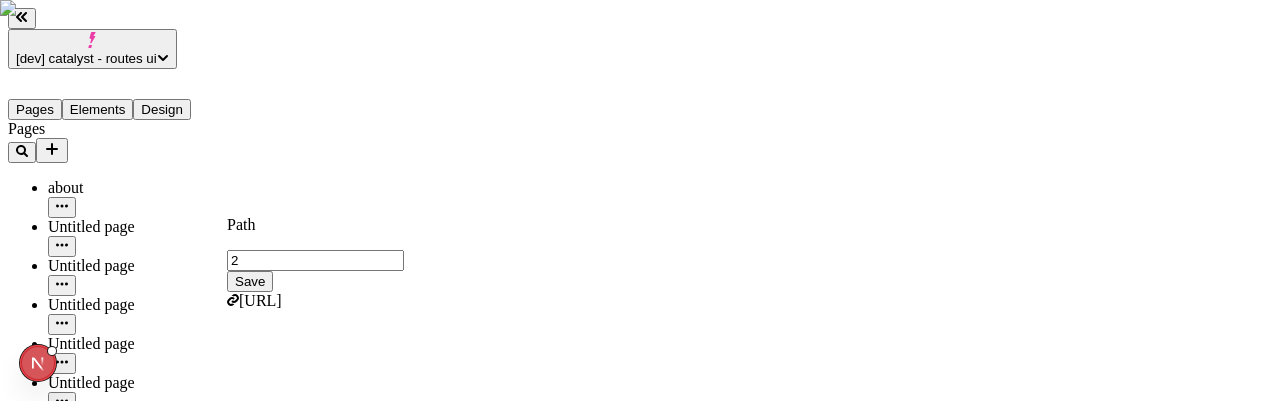 type on "2" 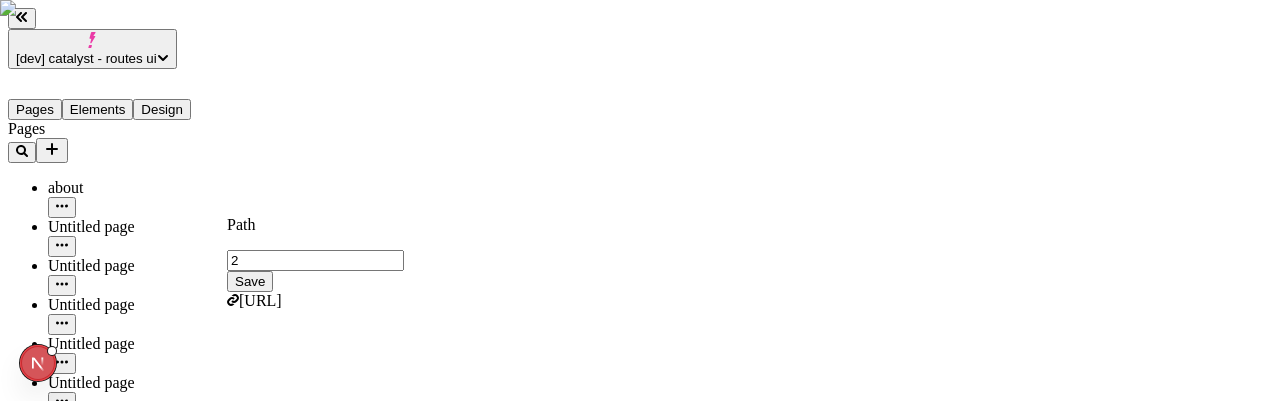 click on "Save" at bounding box center [250, 281] 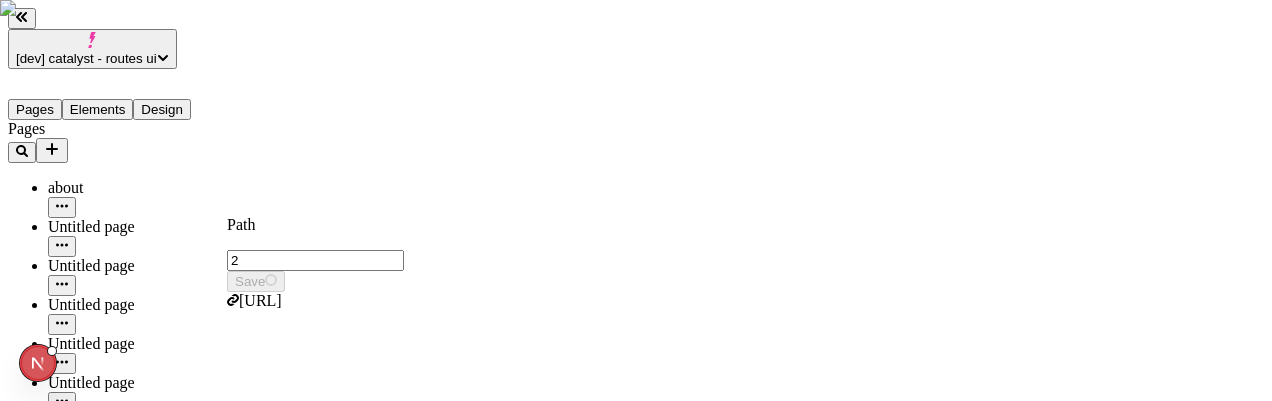 type on "/2" 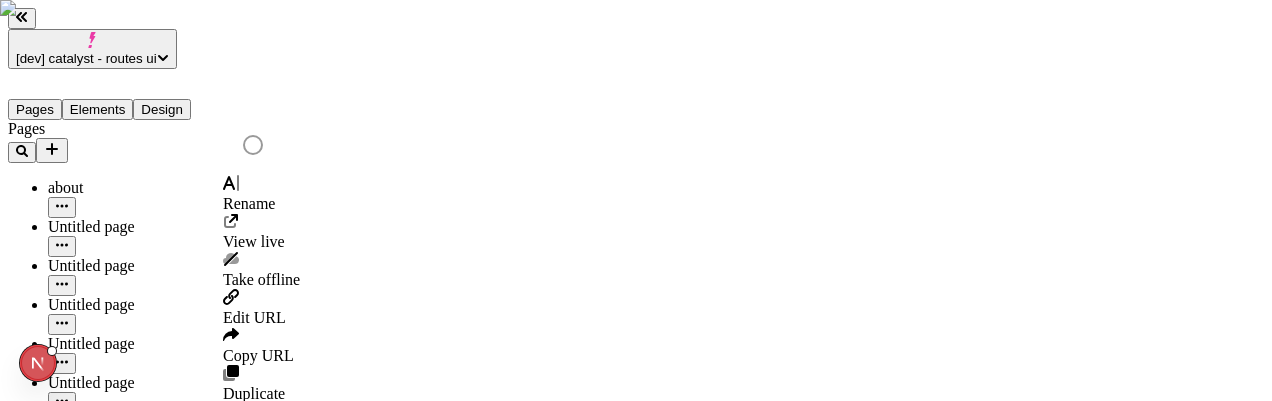 click 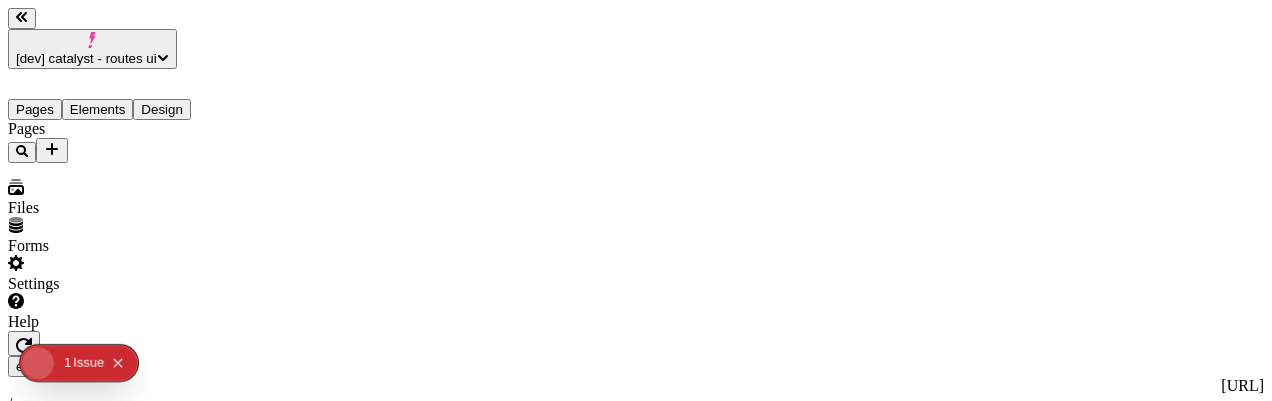 scroll, scrollTop: 0, scrollLeft: 0, axis: both 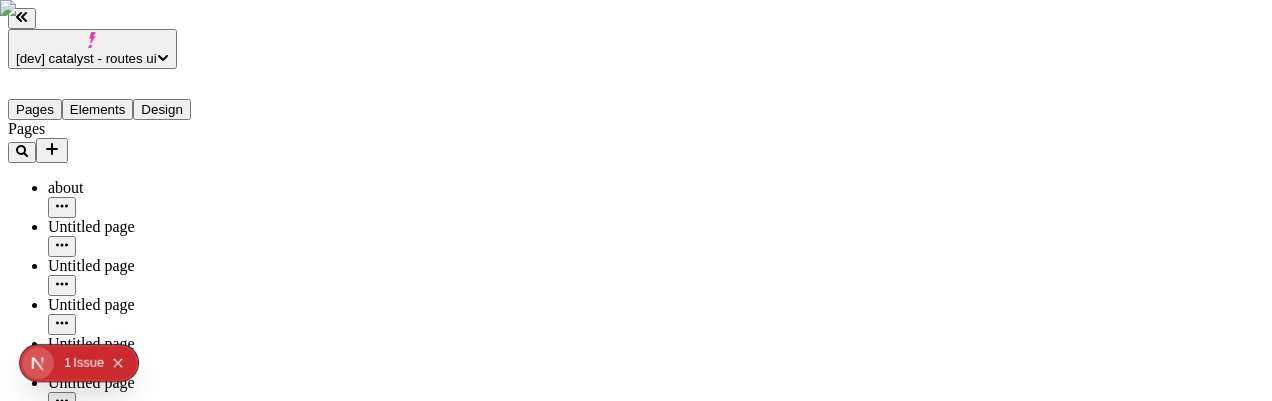 click 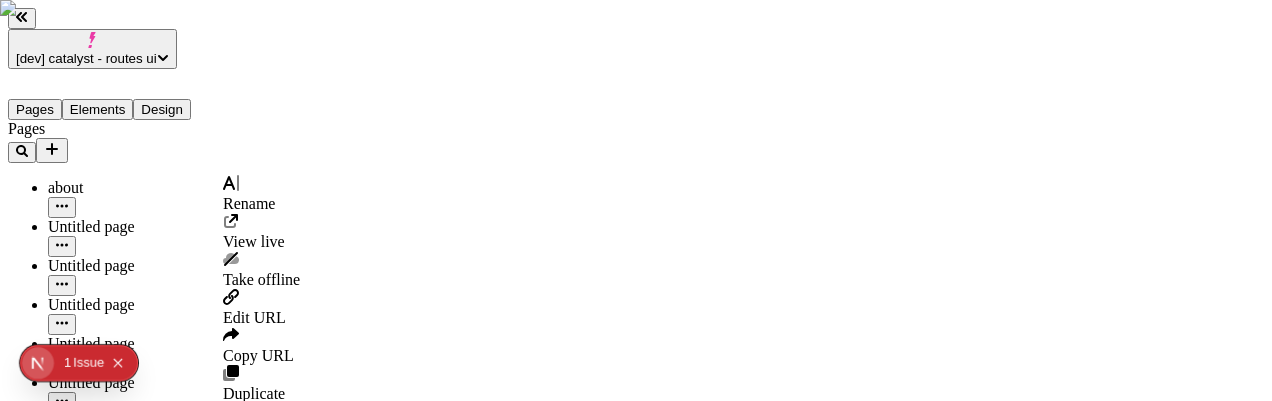 click on "Edit URL" at bounding box center [254, 317] 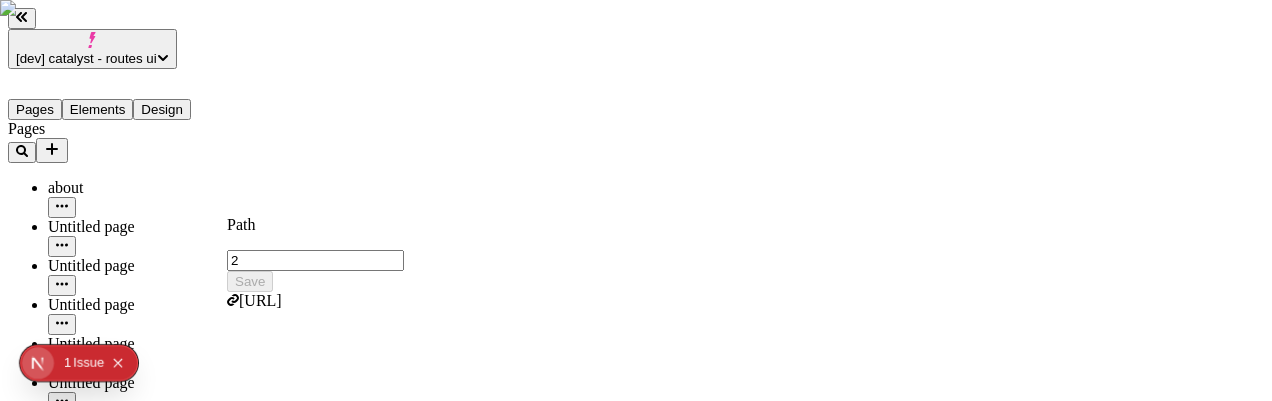 click on "2" at bounding box center [315, 260] 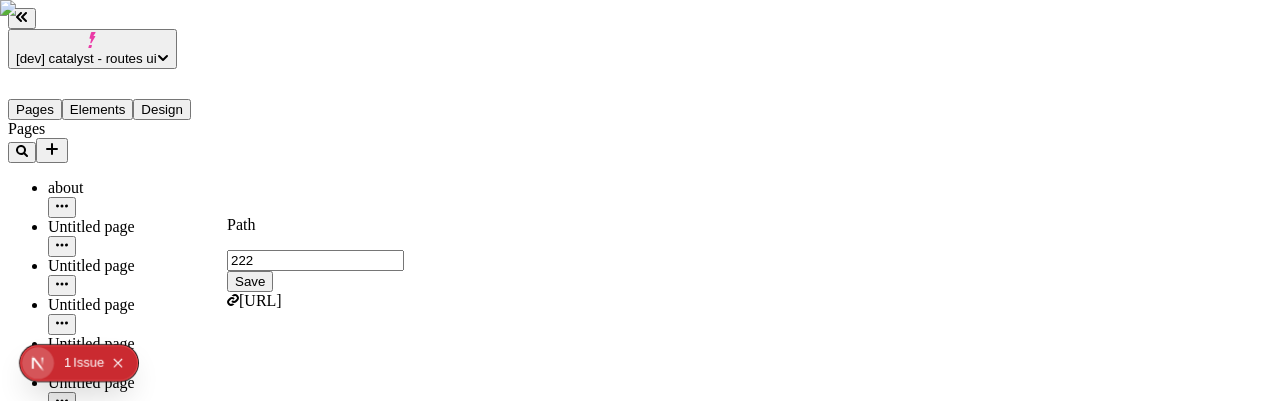 type on "222" 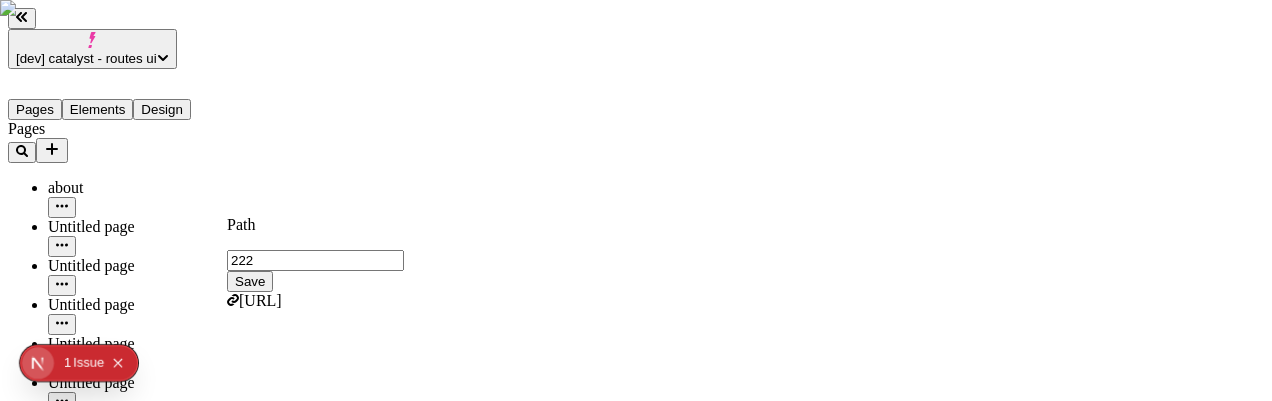 click on "Save" at bounding box center (250, 281) 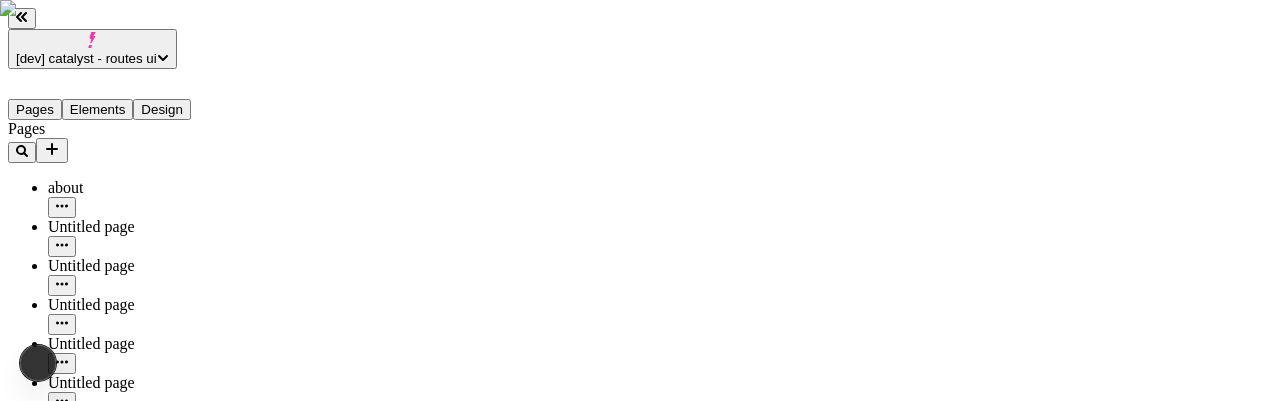 type 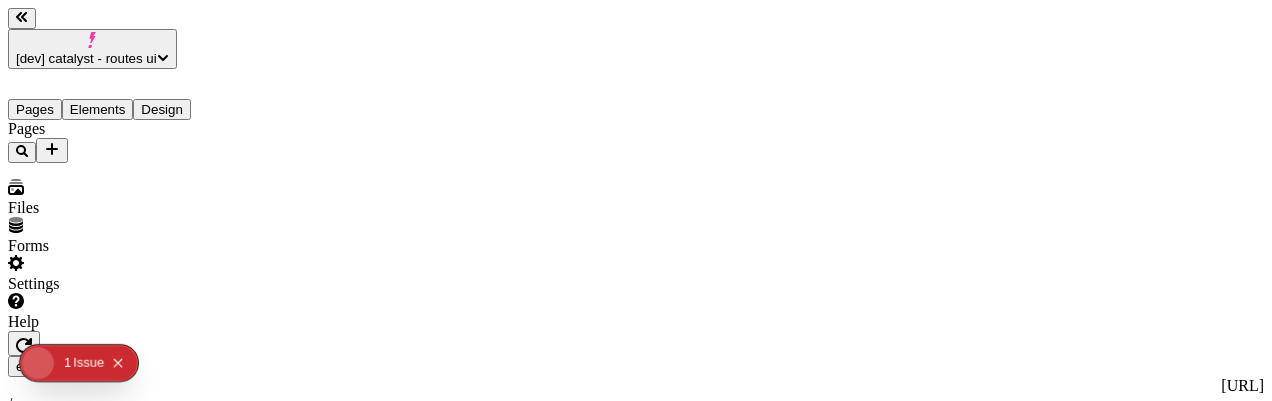 scroll, scrollTop: 0, scrollLeft: 0, axis: both 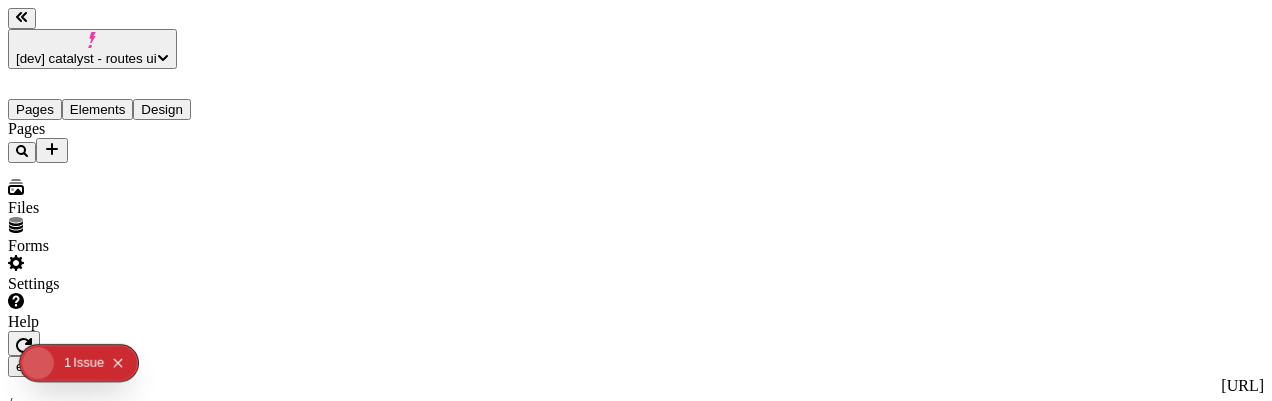 type on "/222" 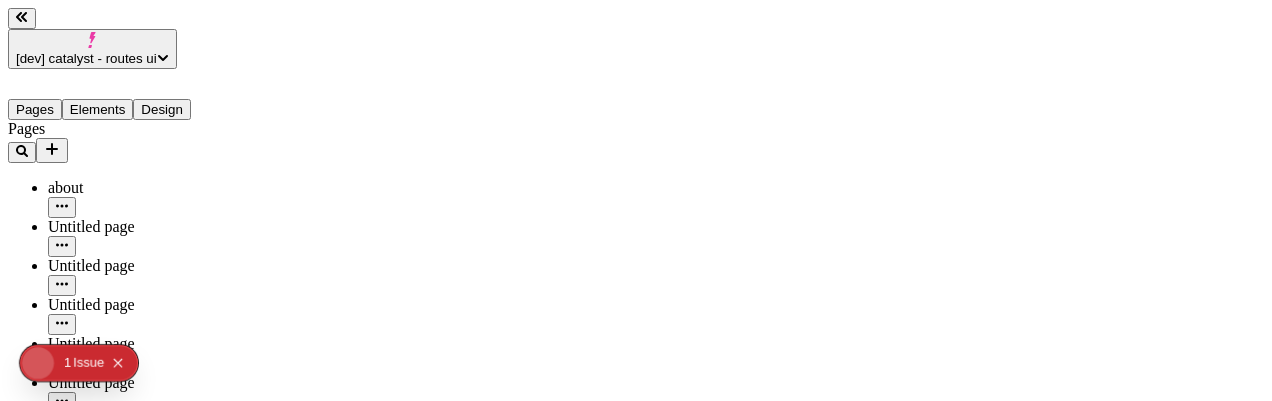 scroll, scrollTop: 0, scrollLeft: 0, axis: both 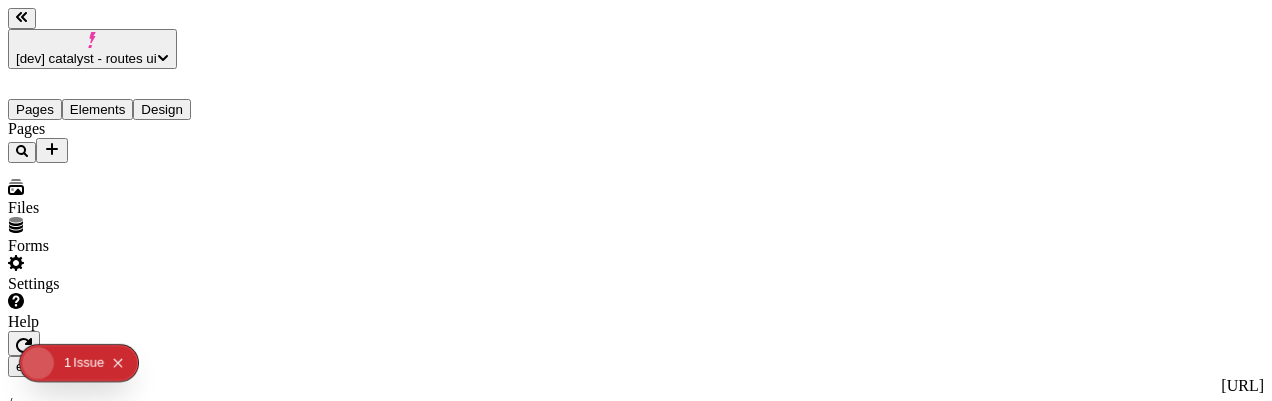 type on "/222" 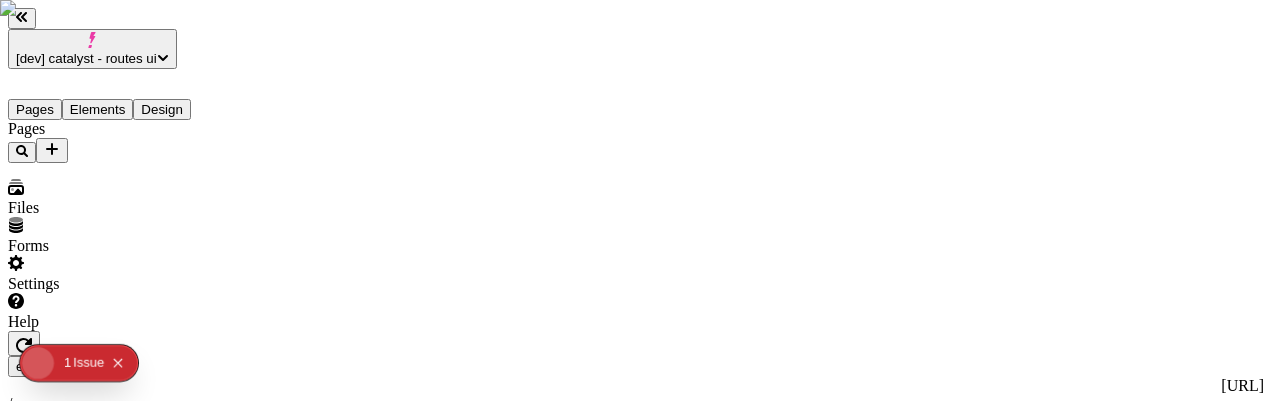 scroll, scrollTop: 0, scrollLeft: 0, axis: both 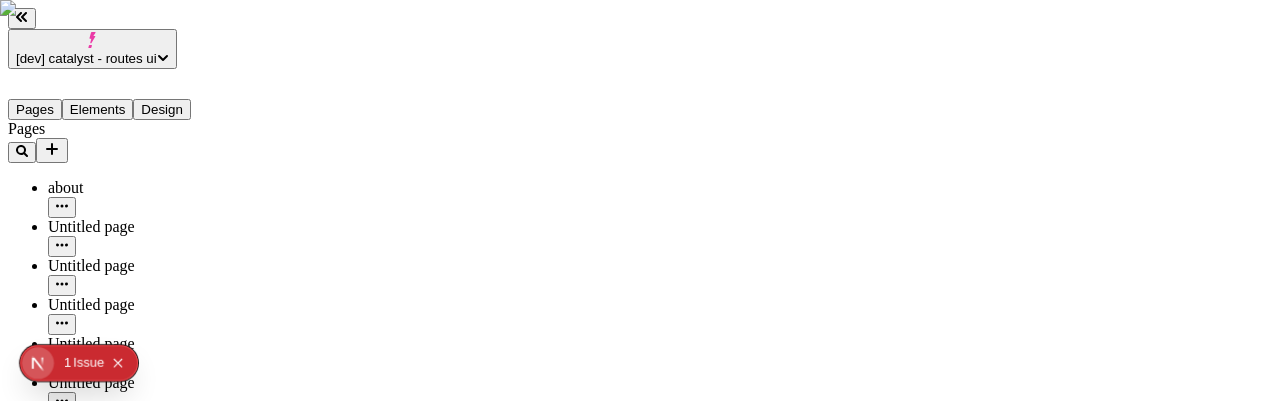 click at bounding box center (62, 285) 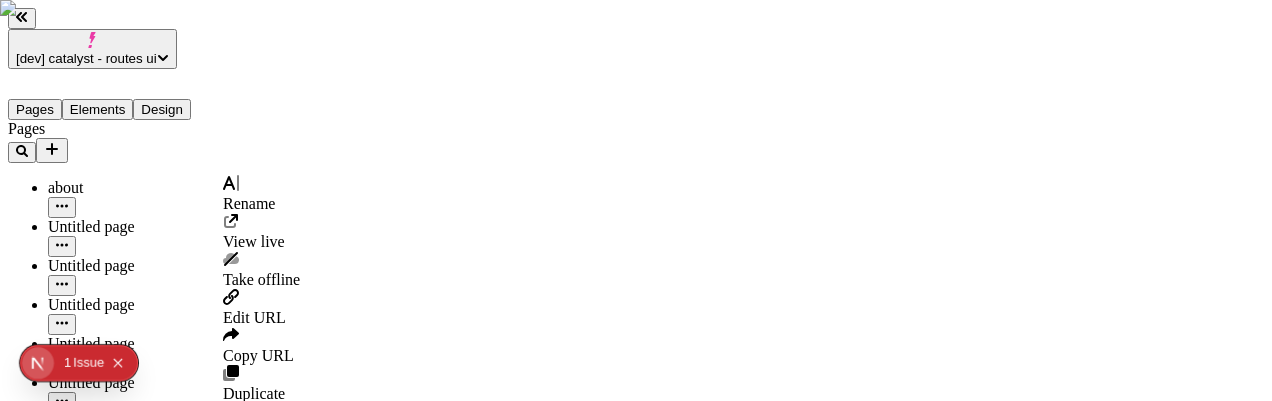 click on "Edit URL" at bounding box center [254, 317] 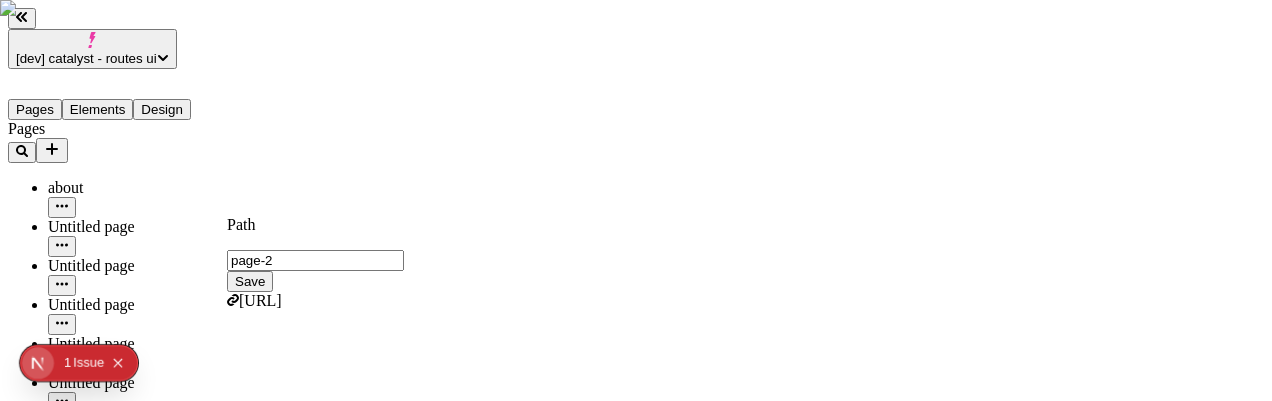 type on "page-2" 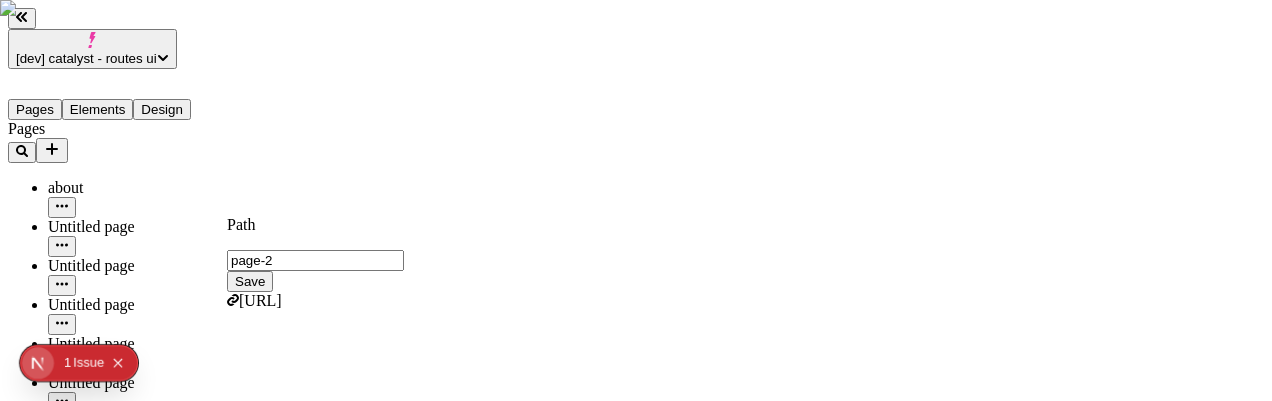 click on "Save" at bounding box center (250, 281) 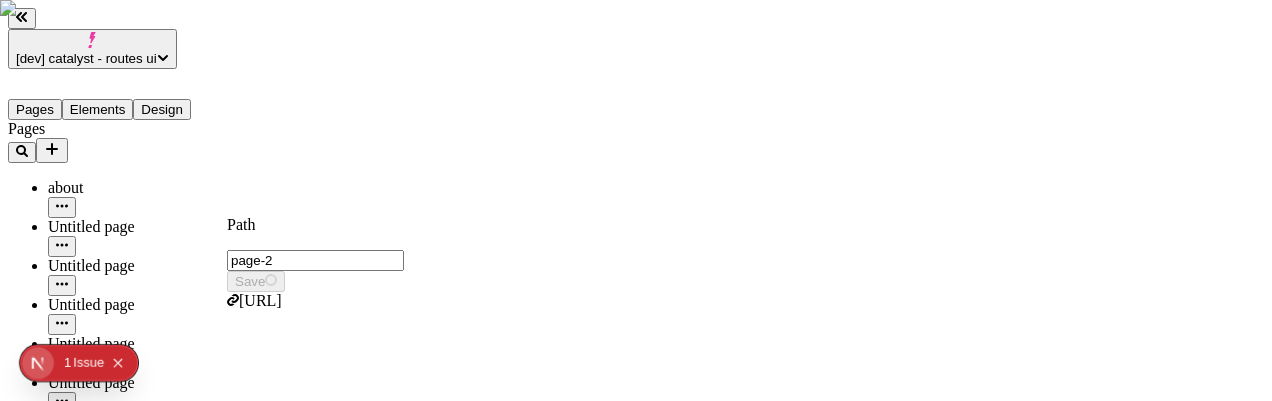 type on "/page-2" 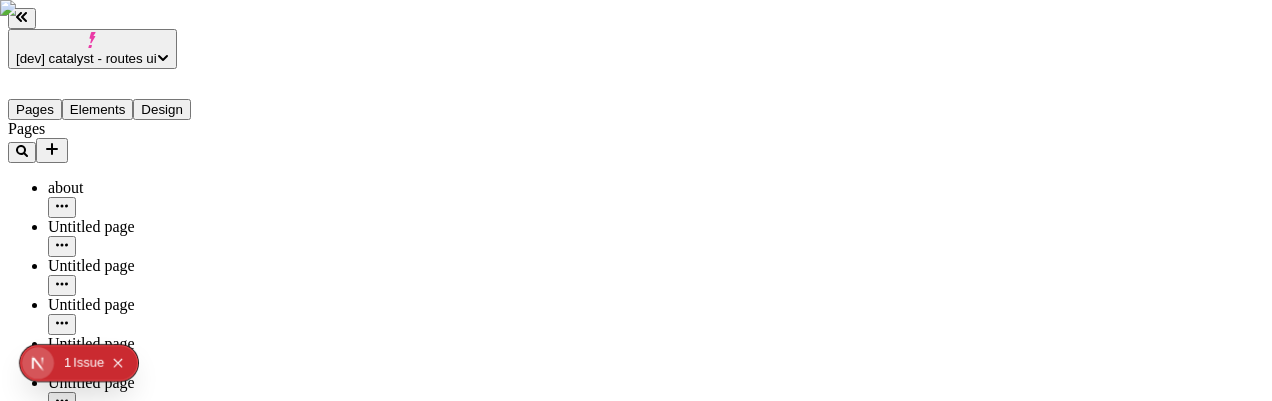 type 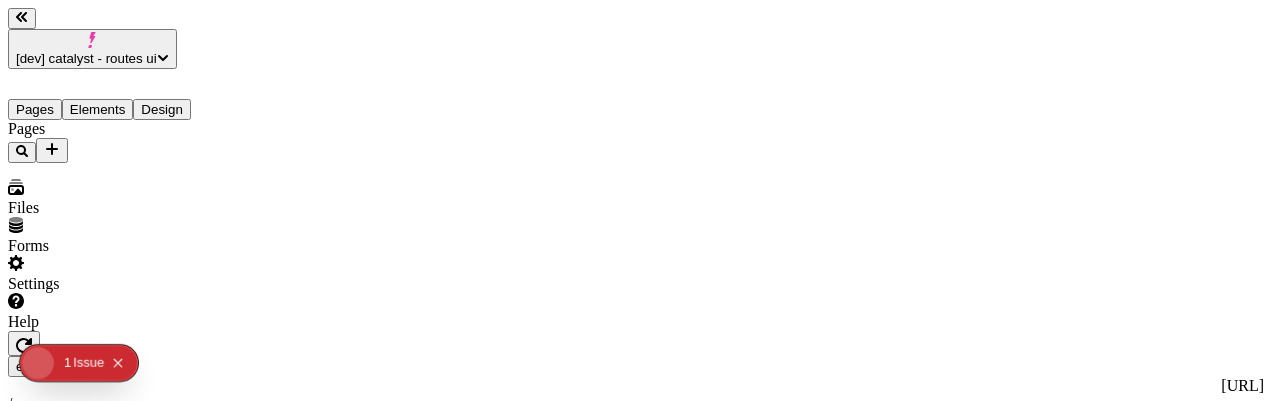 scroll, scrollTop: 0, scrollLeft: 0, axis: both 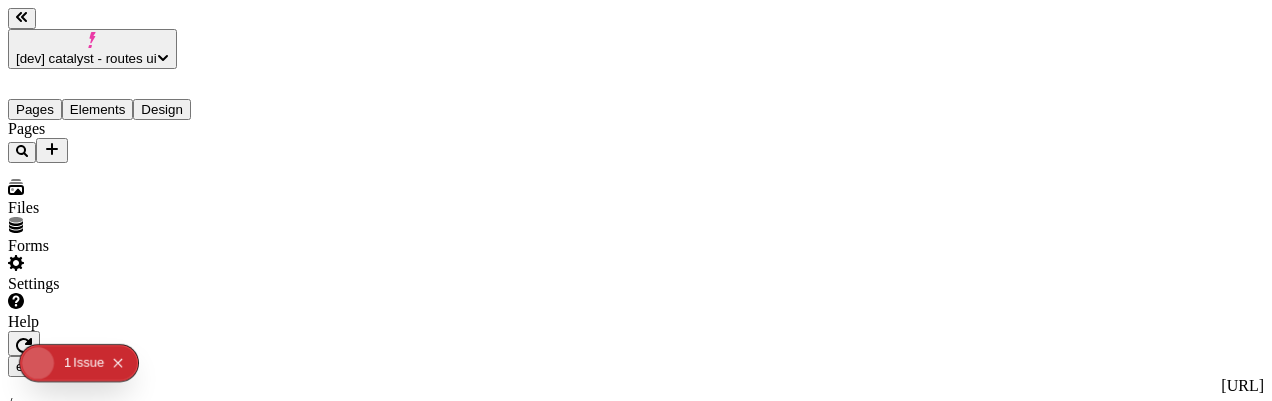 type on "/page-2" 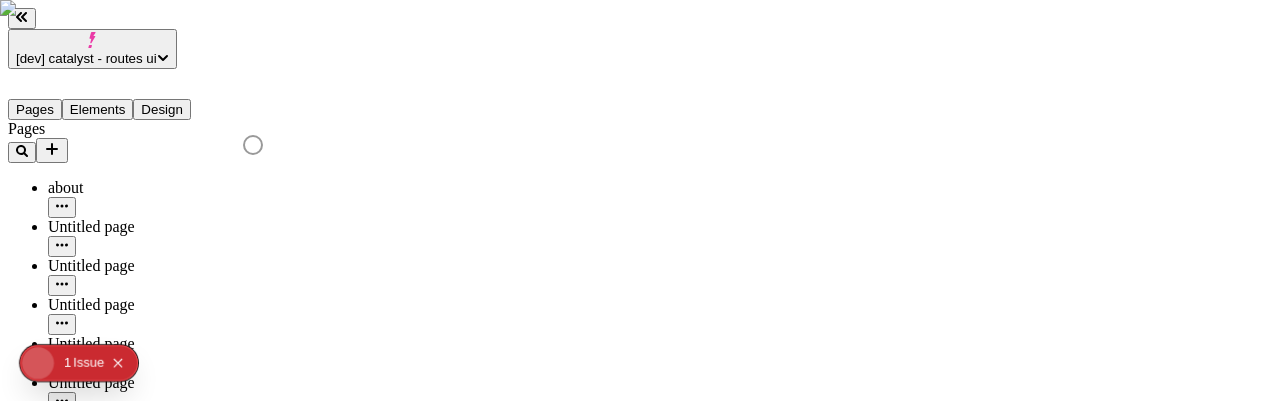 scroll, scrollTop: 0, scrollLeft: 0, axis: both 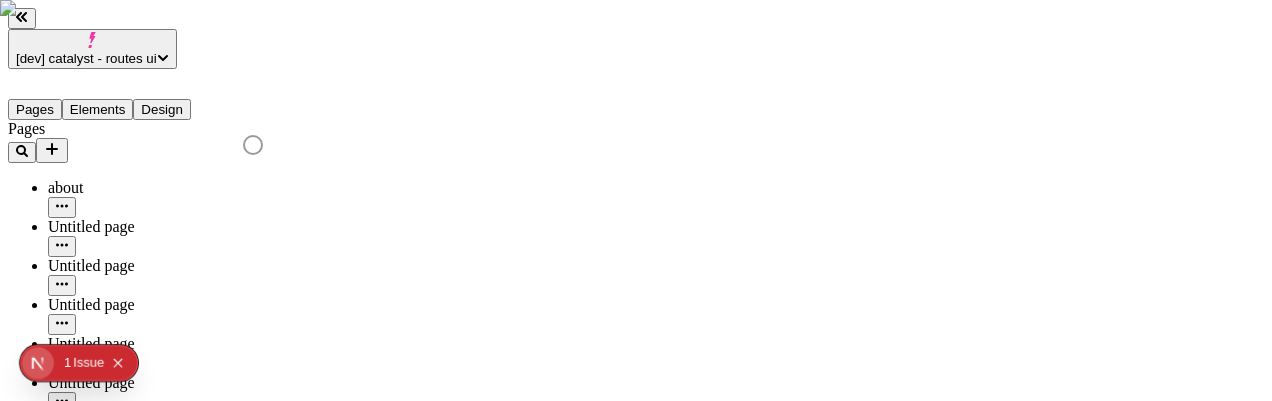 click at bounding box center (62, 285) 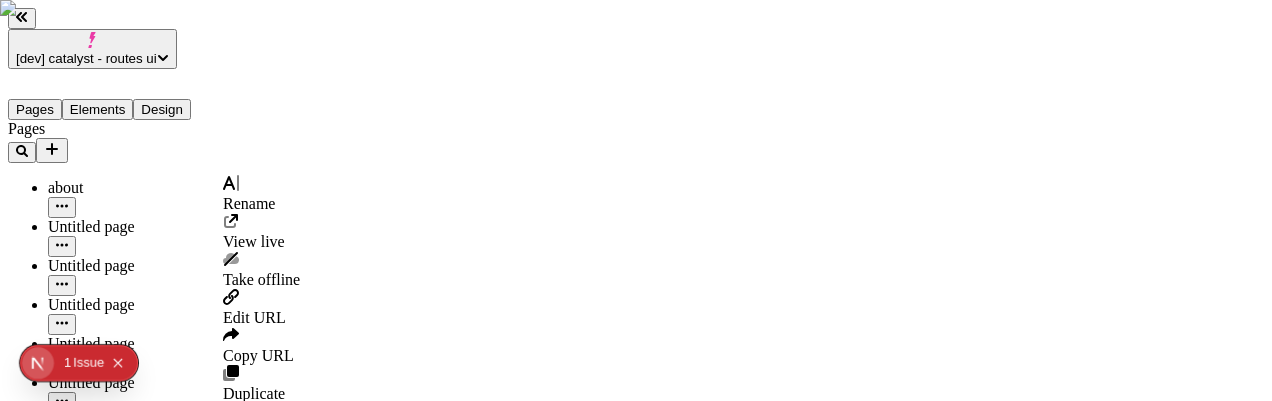 click on "Edit URL" at bounding box center [254, 317] 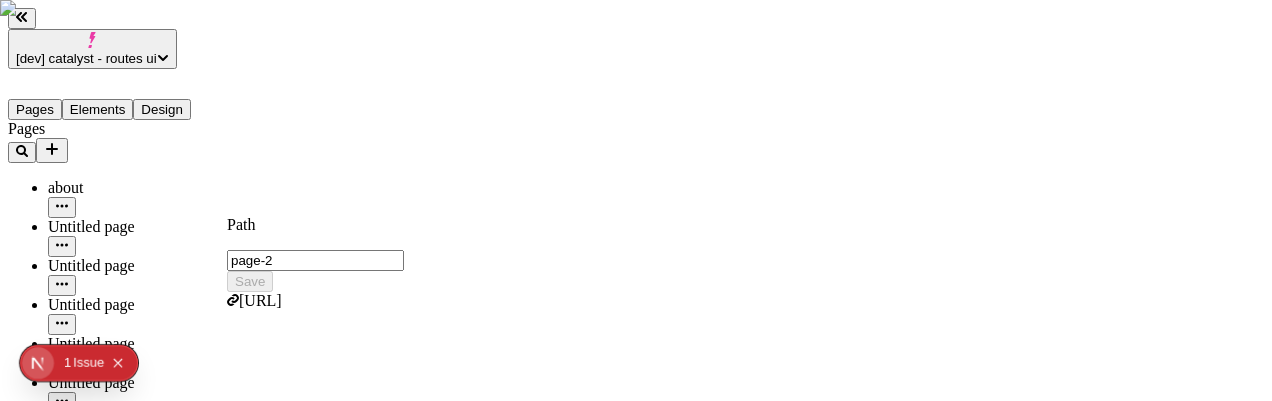 click on "page-2" at bounding box center (315, 260) 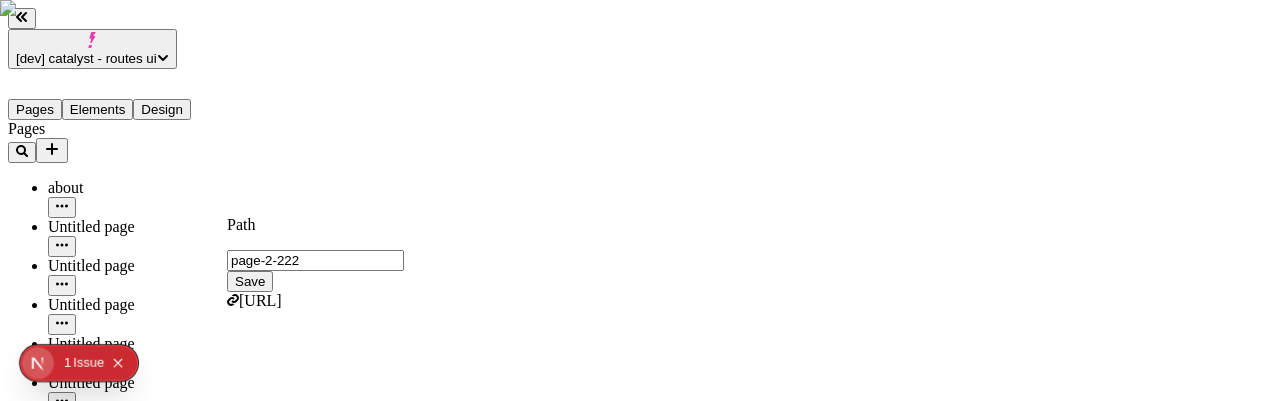 type on "page-2-222" 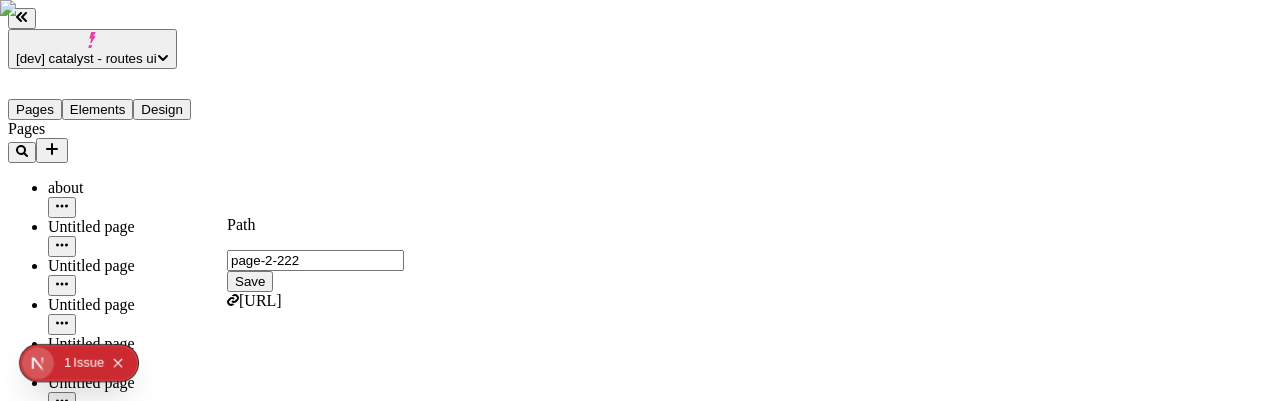 click on "Save" at bounding box center (250, 281) 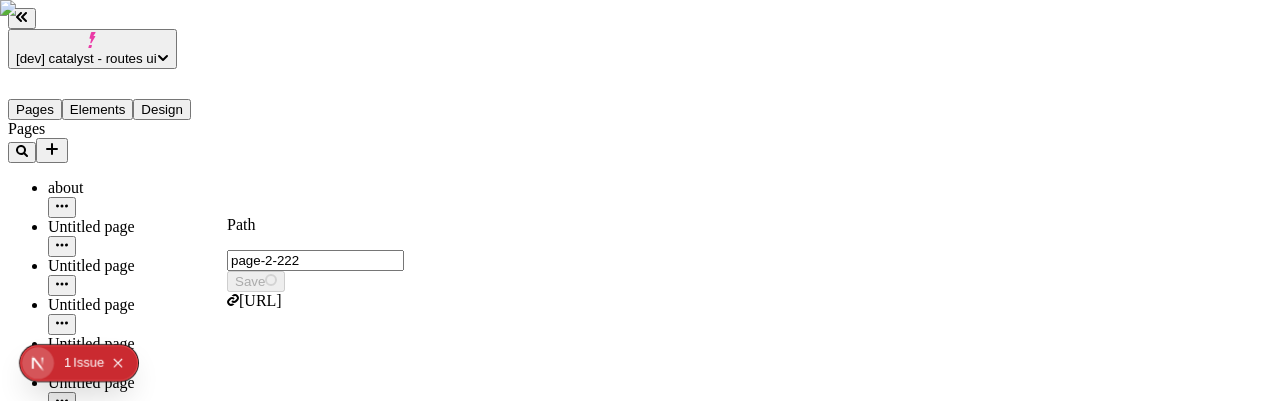 type on "/page-2-222" 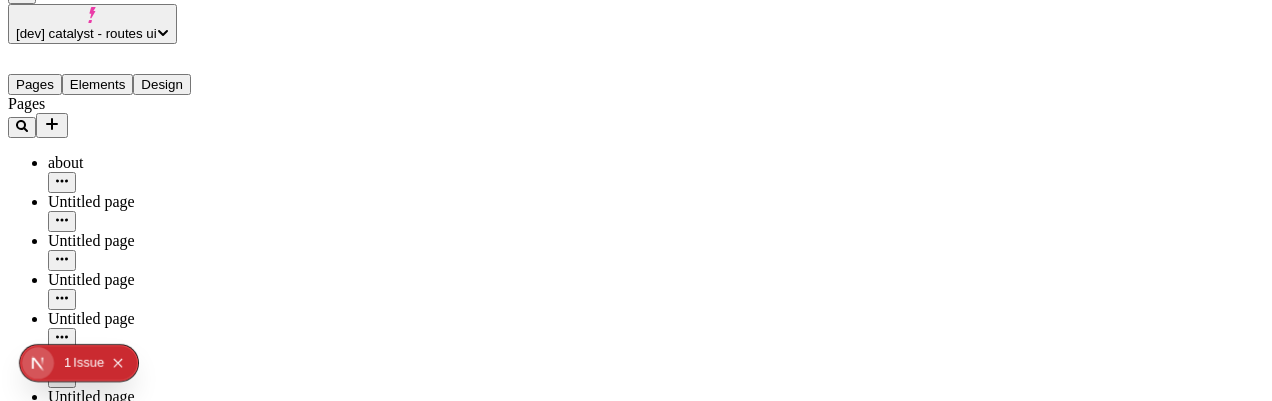 scroll, scrollTop: 0, scrollLeft: 0, axis: both 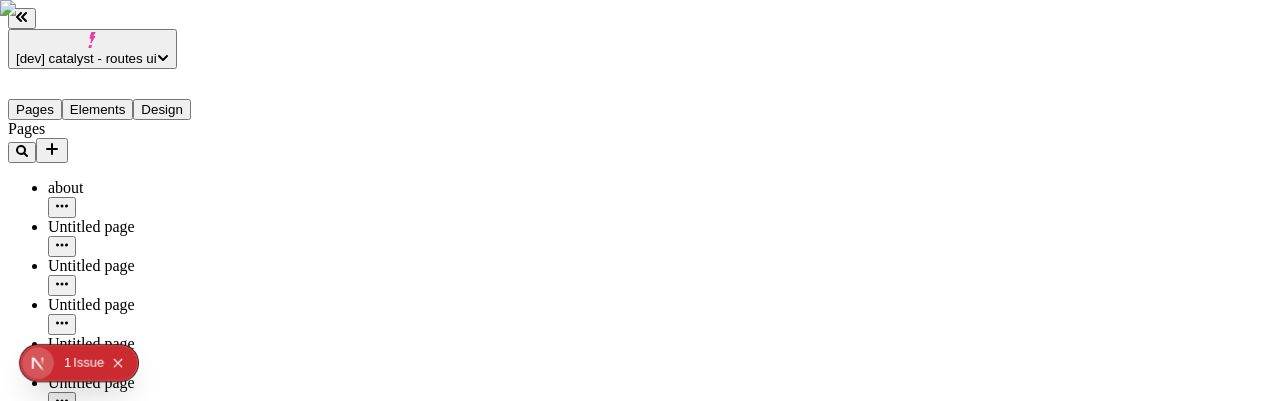 type 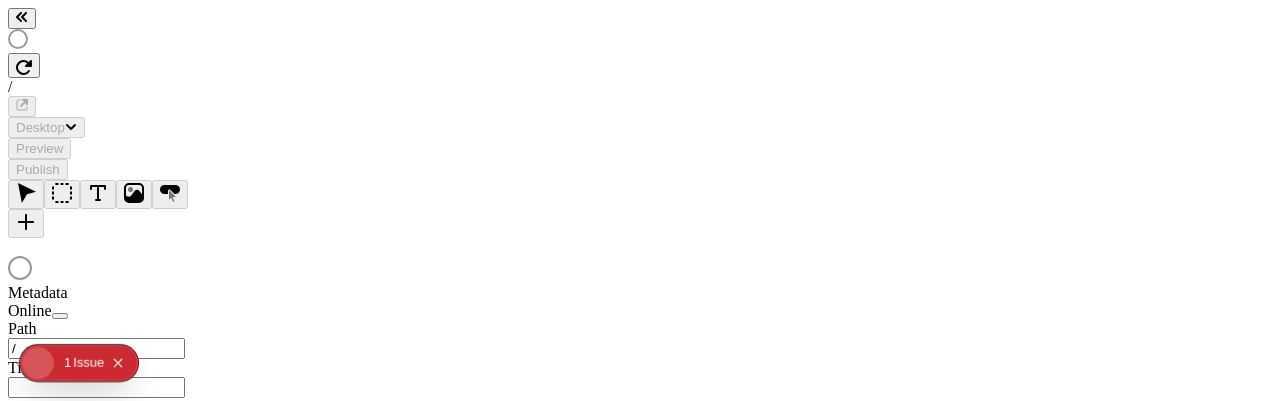 scroll, scrollTop: 0, scrollLeft: 0, axis: both 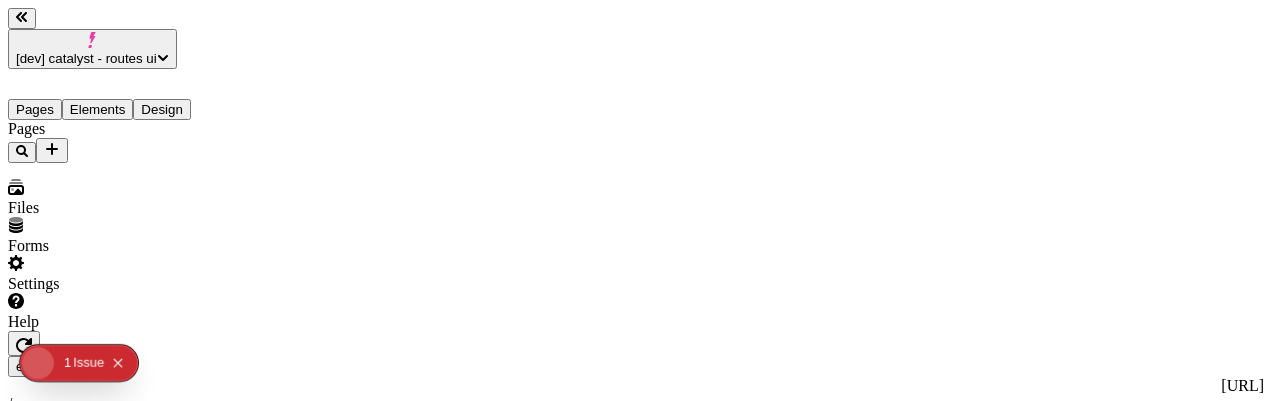 type on "/page-2-222" 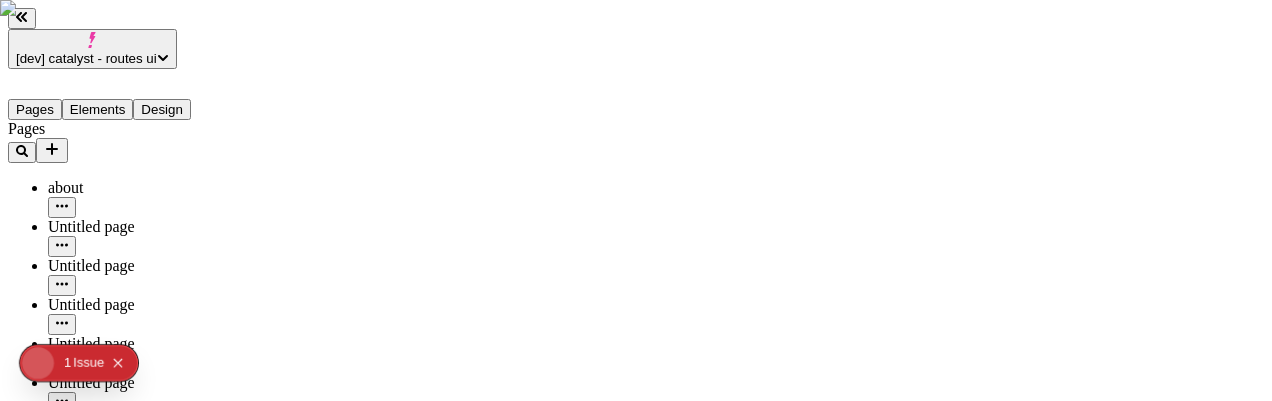 scroll, scrollTop: 0, scrollLeft: 0, axis: both 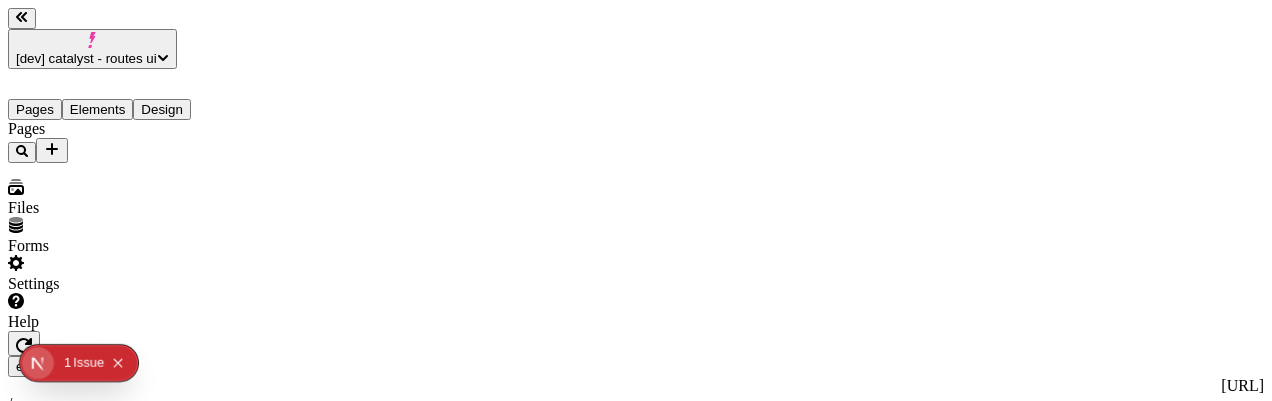 click 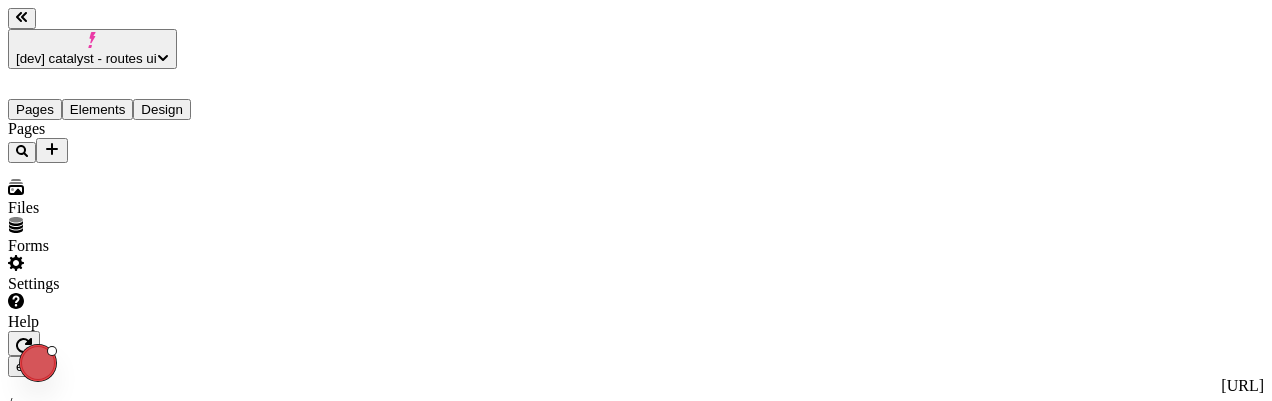 type on "/page-2-222" 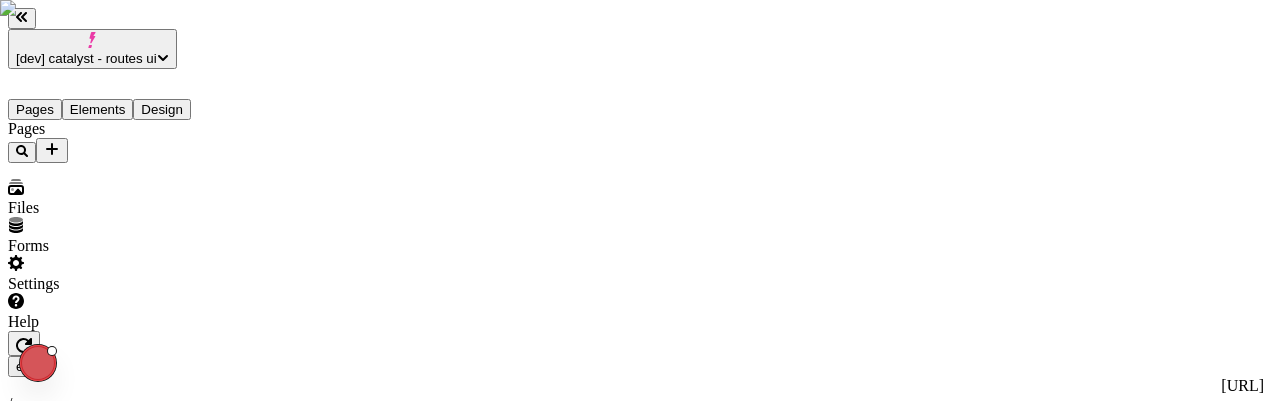 scroll, scrollTop: 0, scrollLeft: 0, axis: both 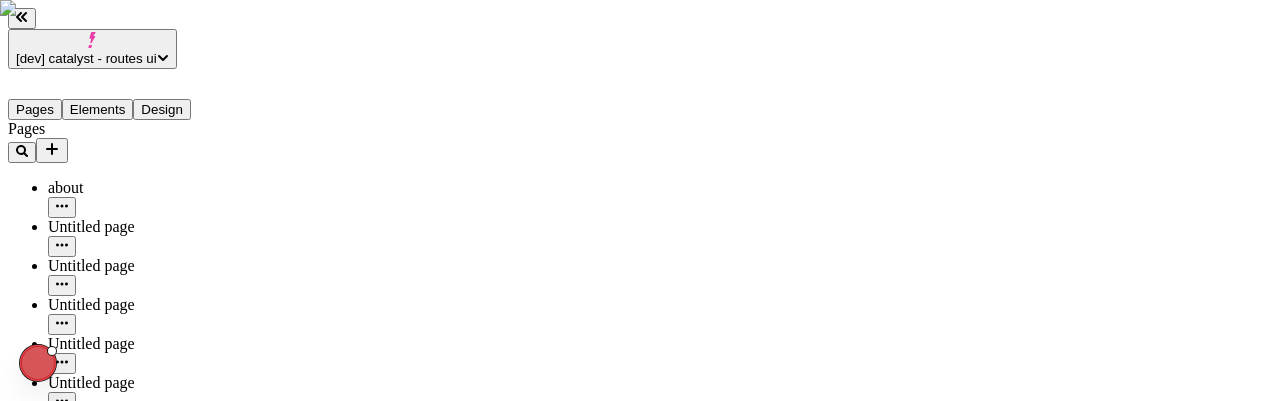 click 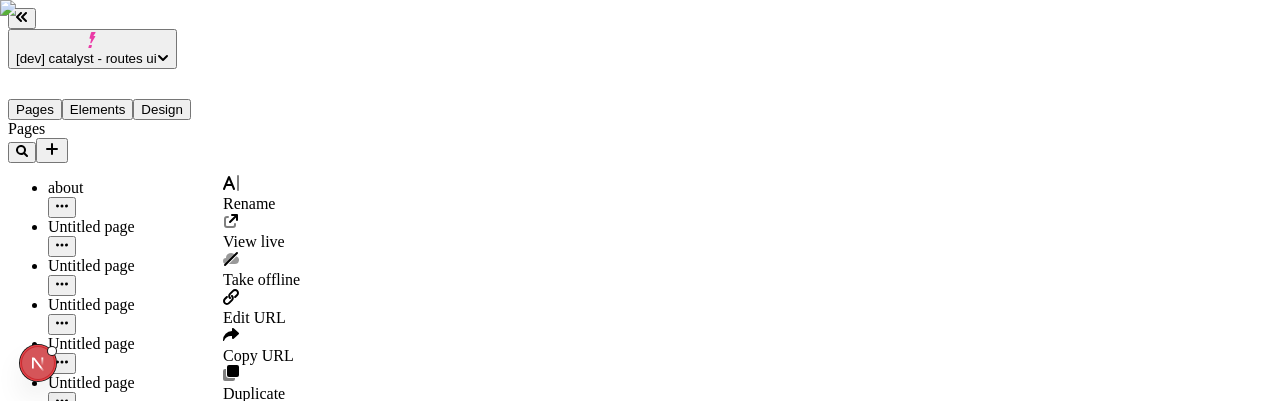 click on "Edit URL" at bounding box center (254, 317) 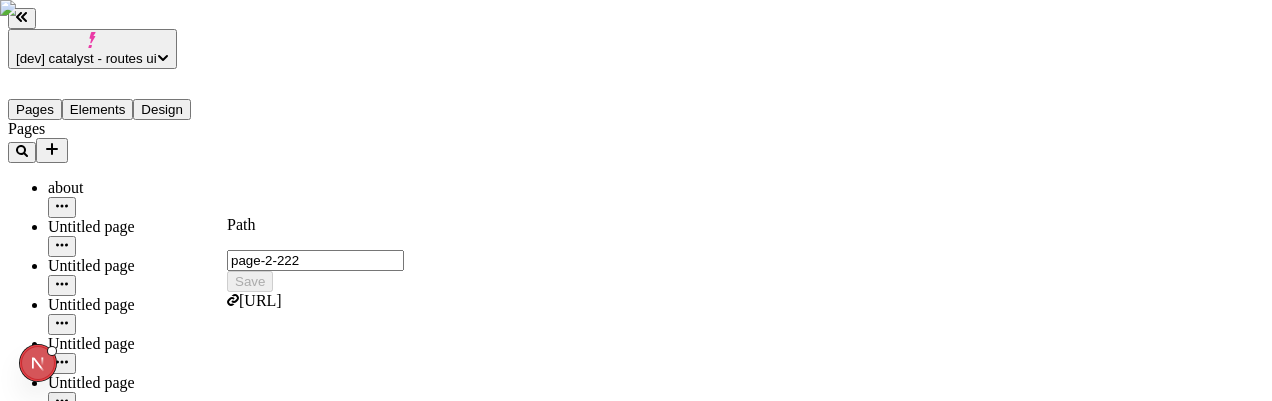 click on "page-2-222" at bounding box center [315, 260] 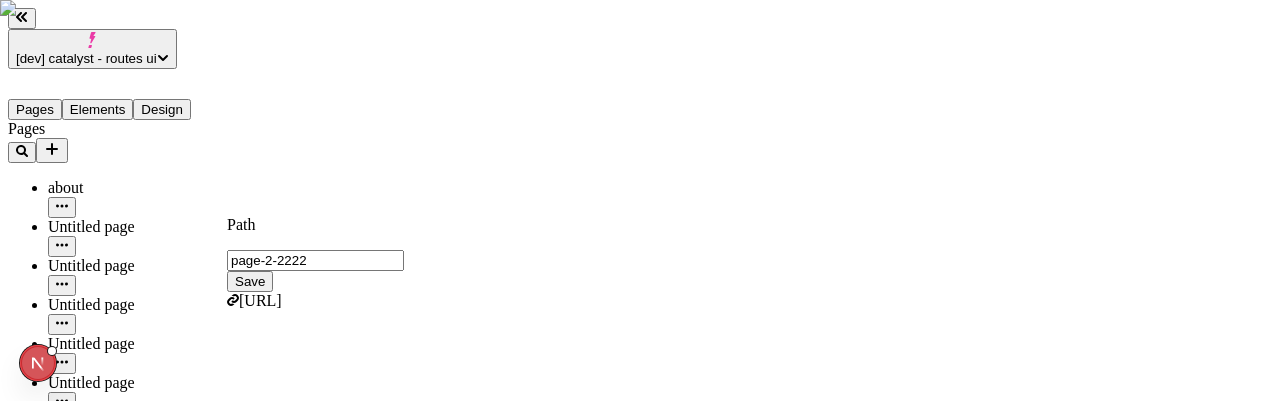 type on "page-2-2222" 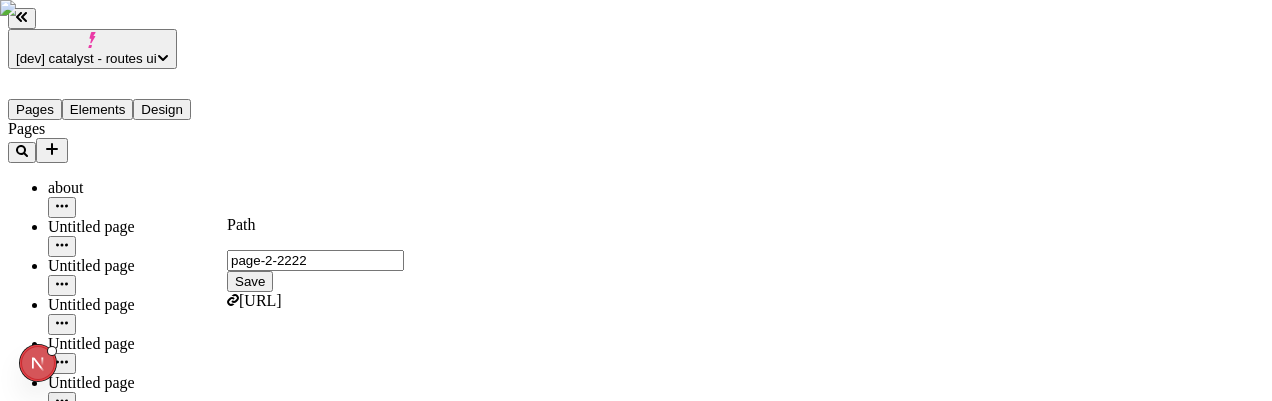 click on "Save" at bounding box center [250, 281] 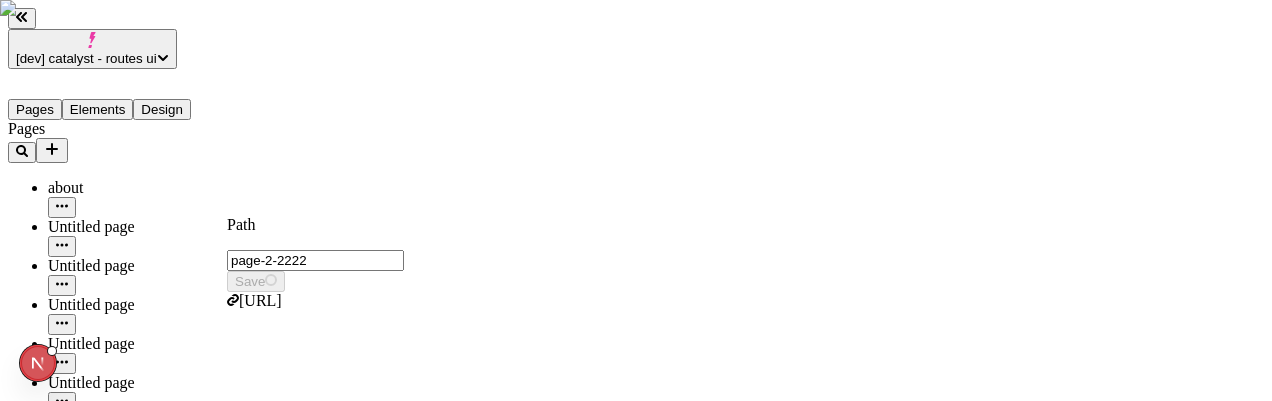 type on "/page-2-2222" 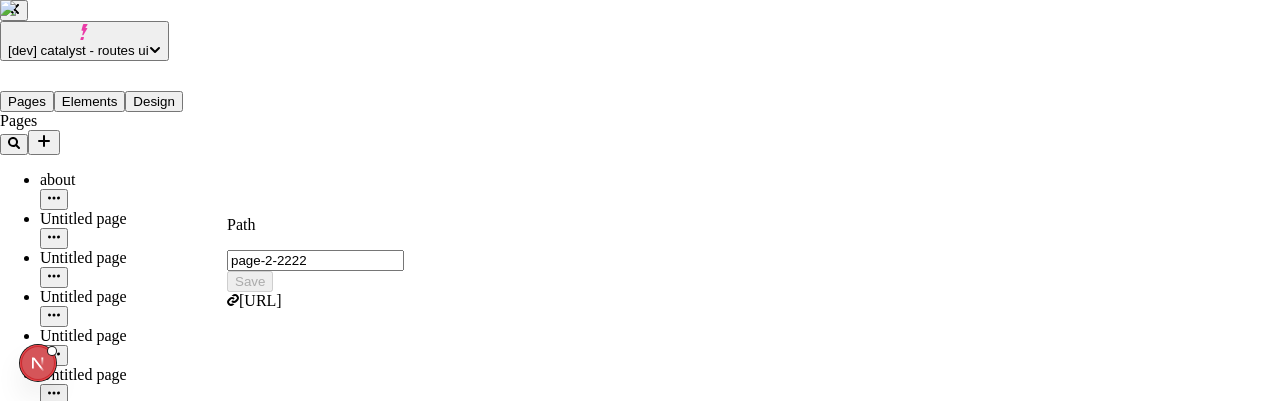 click on "No, thanks" at bounding box center [40, 2536] 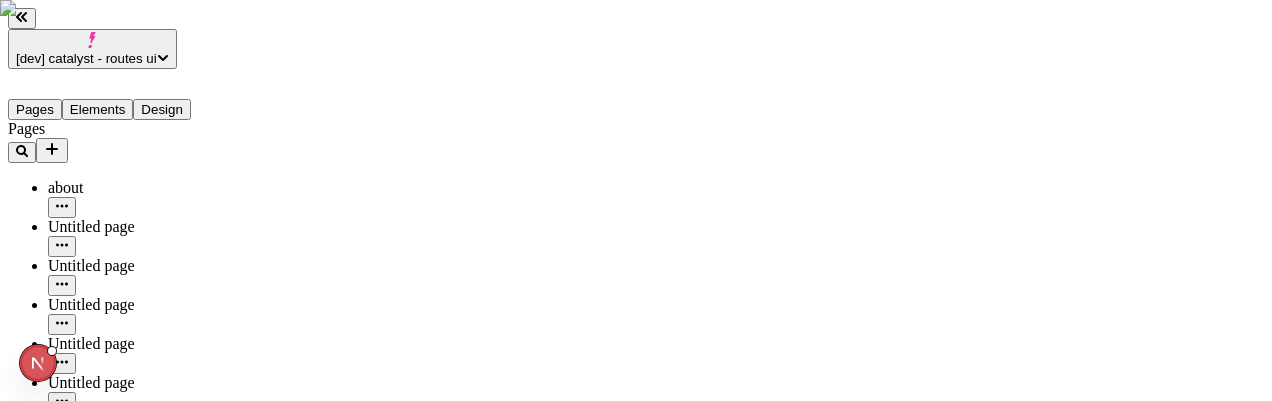 type 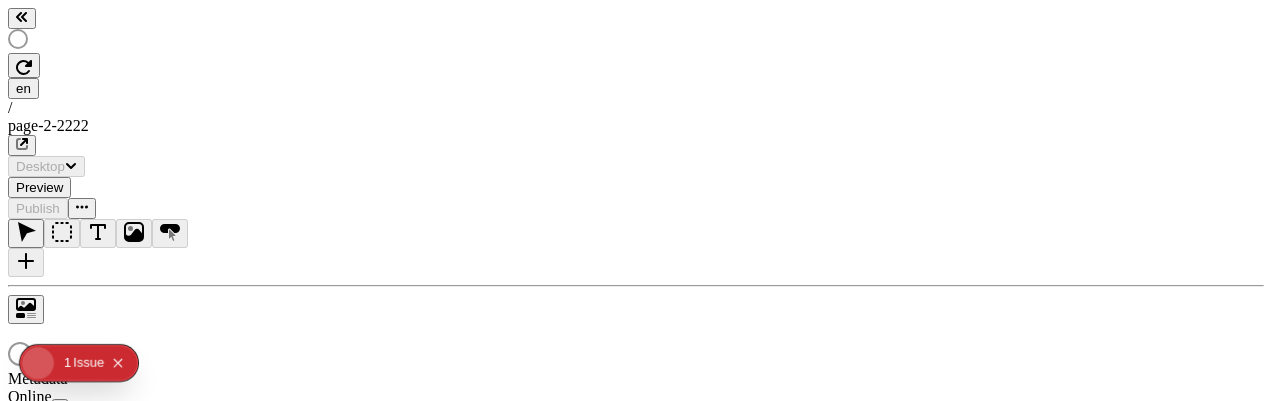 scroll, scrollTop: 0, scrollLeft: 0, axis: both 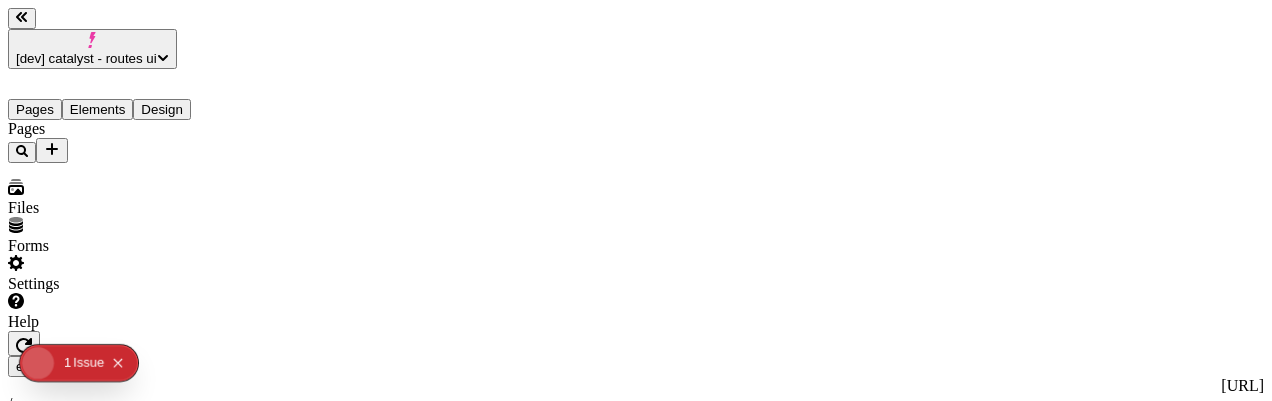 type on "/page-2-2222" 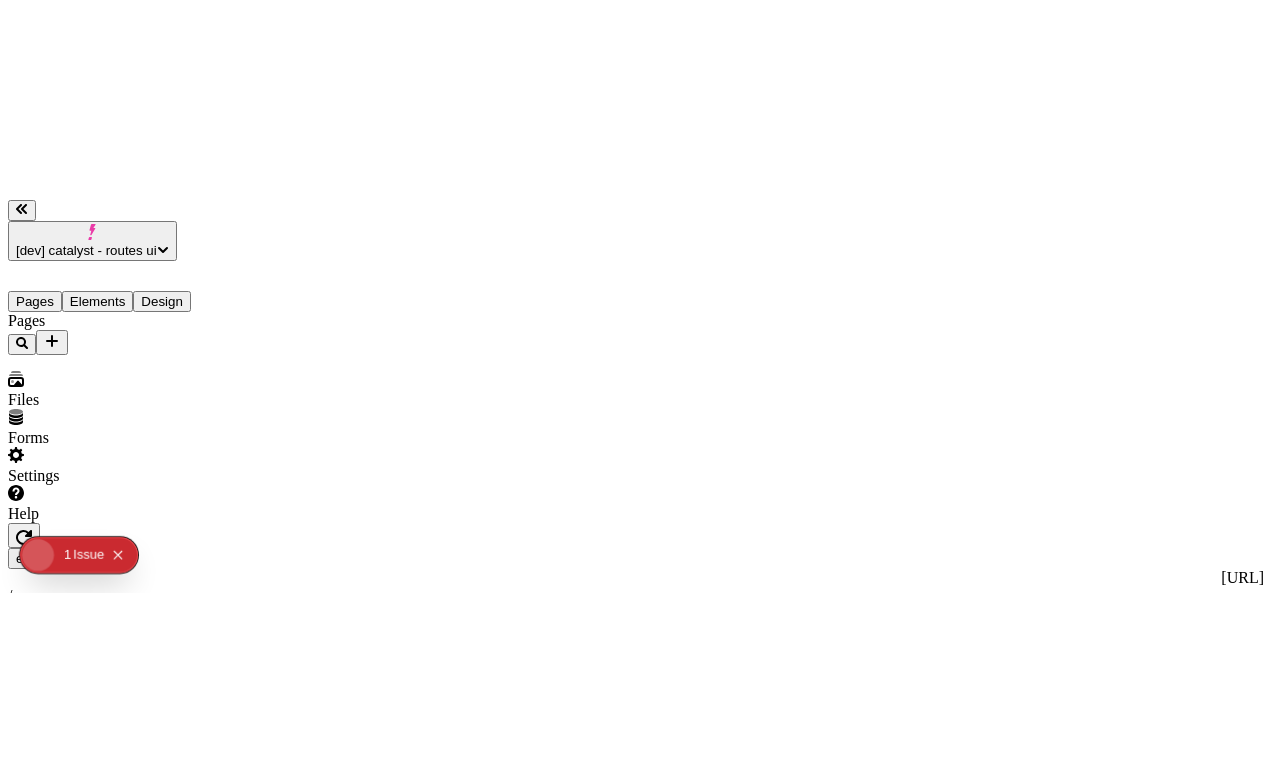 scroll, scrollTop: 0, scrollLeft: 0, axis: both 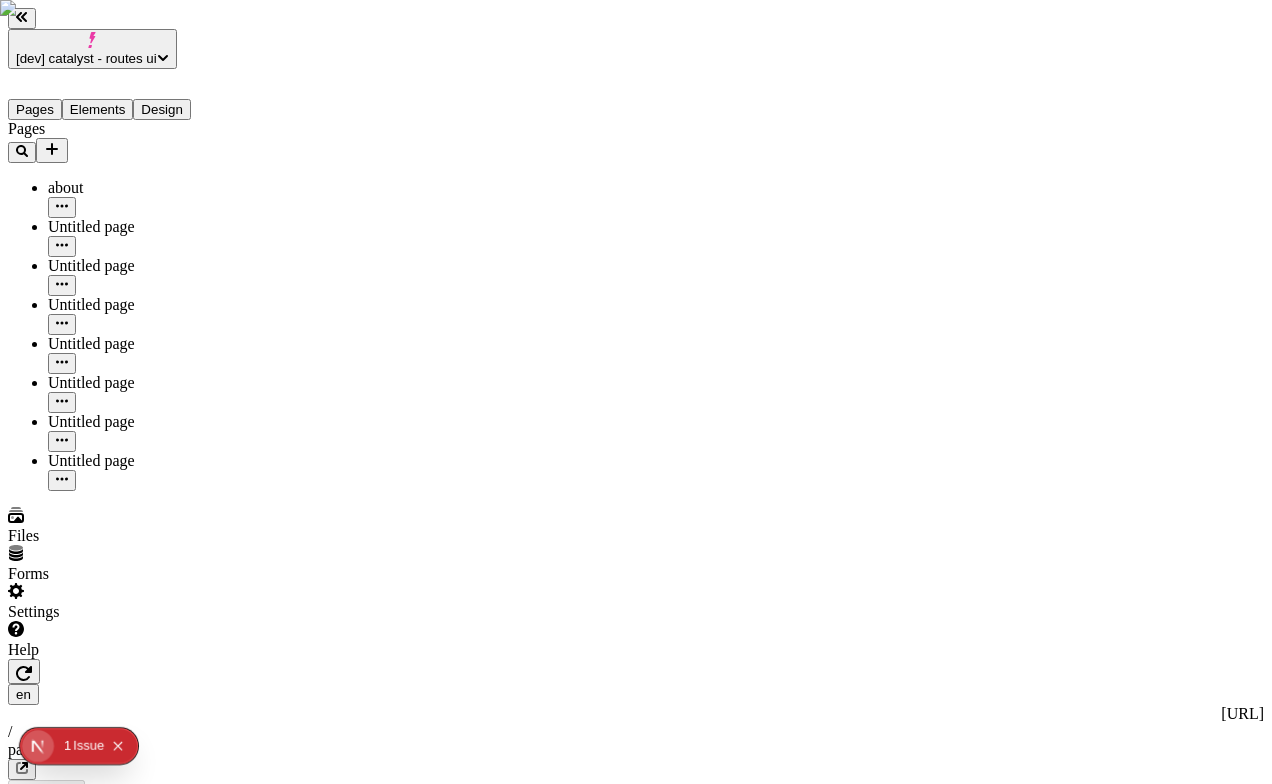 click 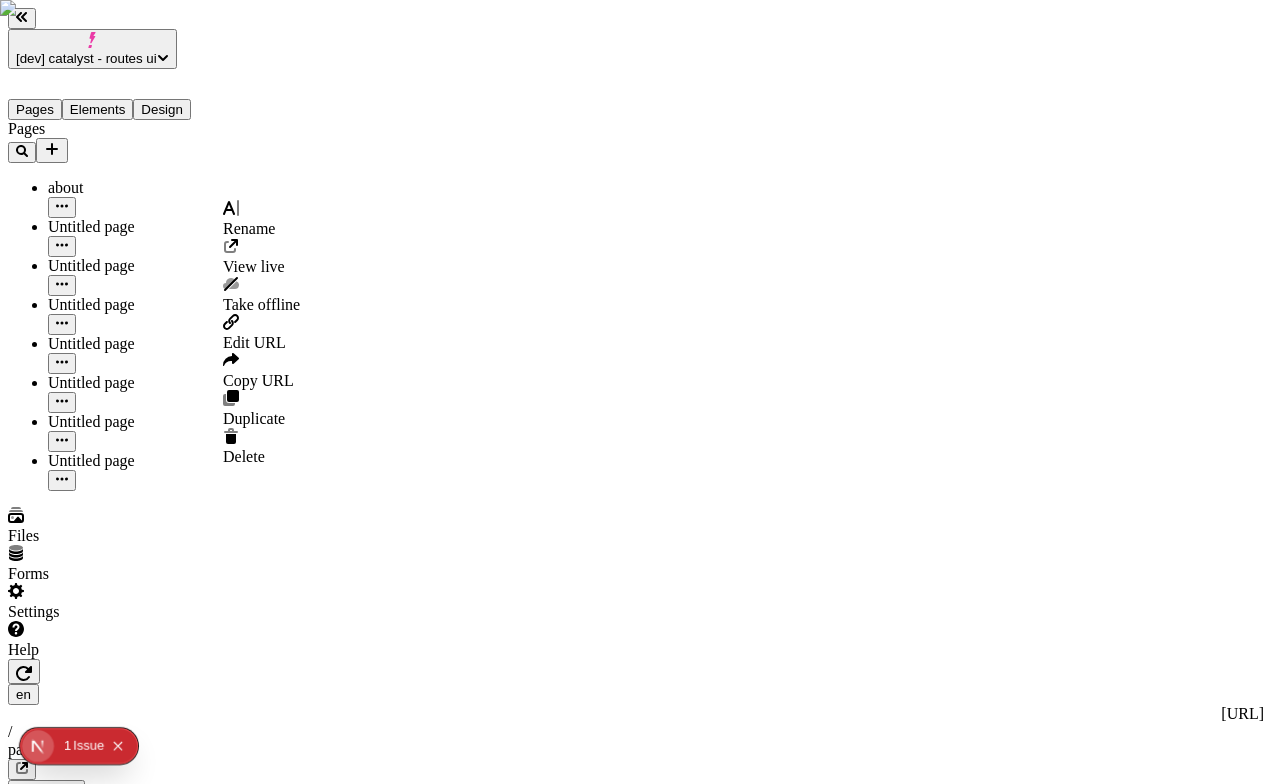 click on "Edit URL" at bounding box center [261, 333] 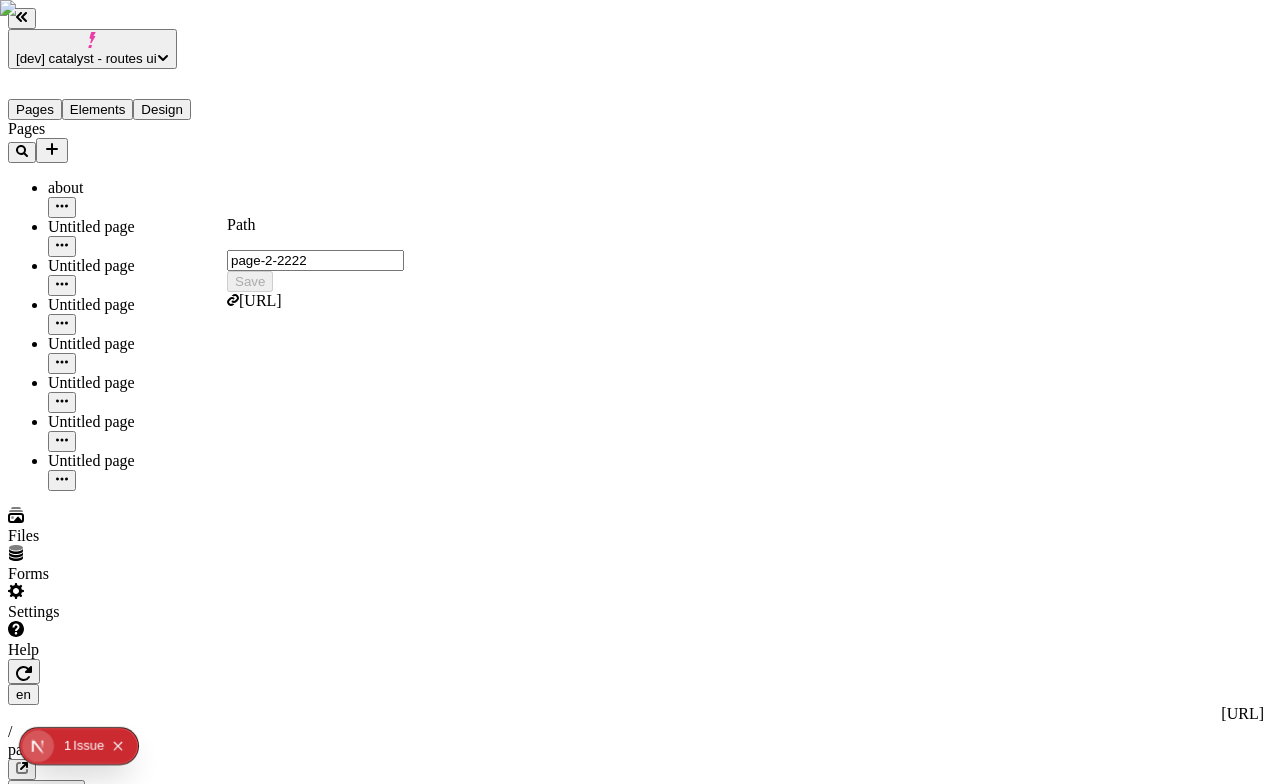 click on "page-2-2222" at bounding box center (315, 260) 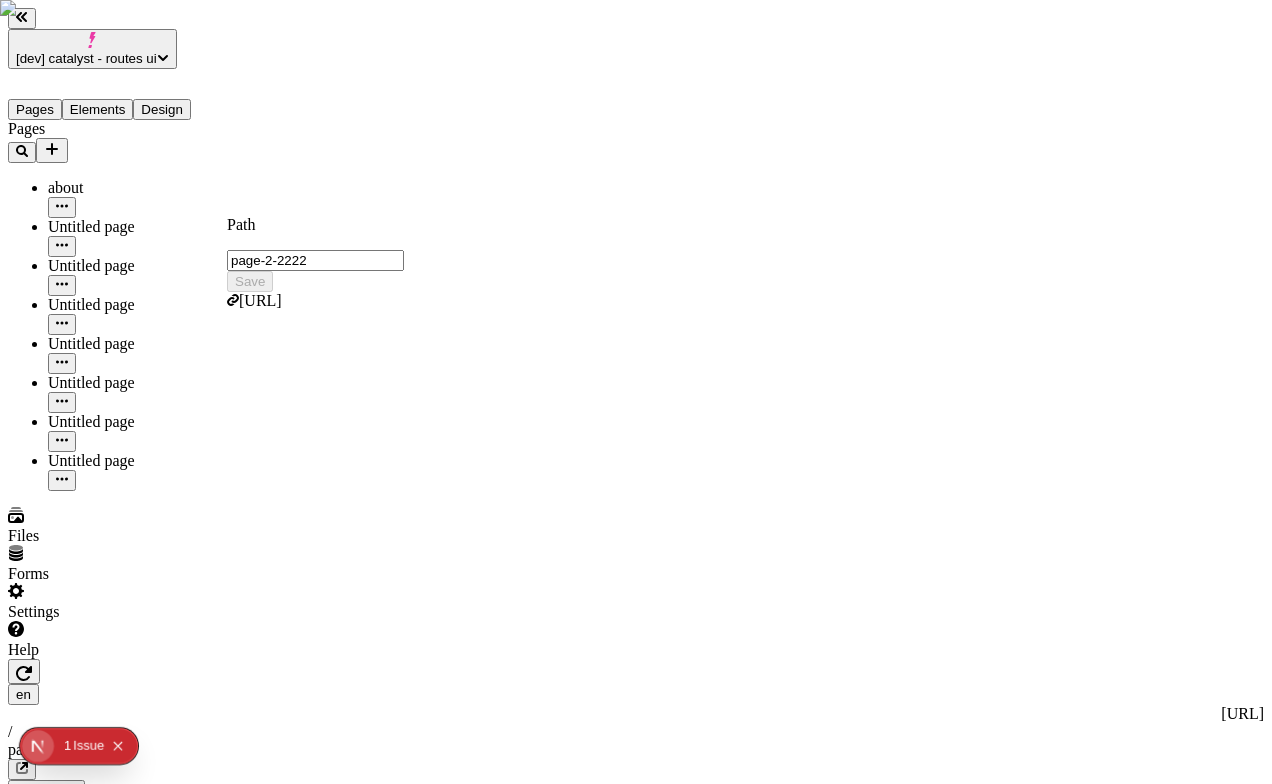 type 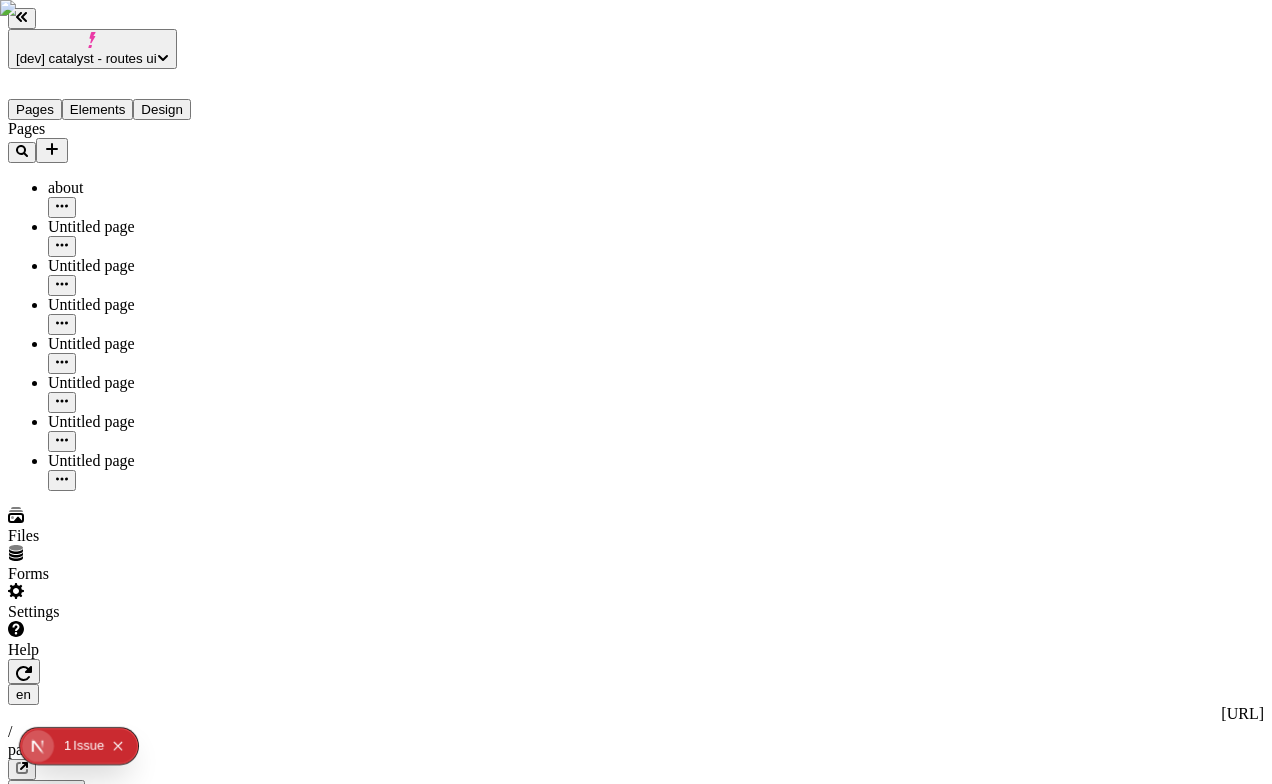 click on "Publish" at bounding box center (38, 832) 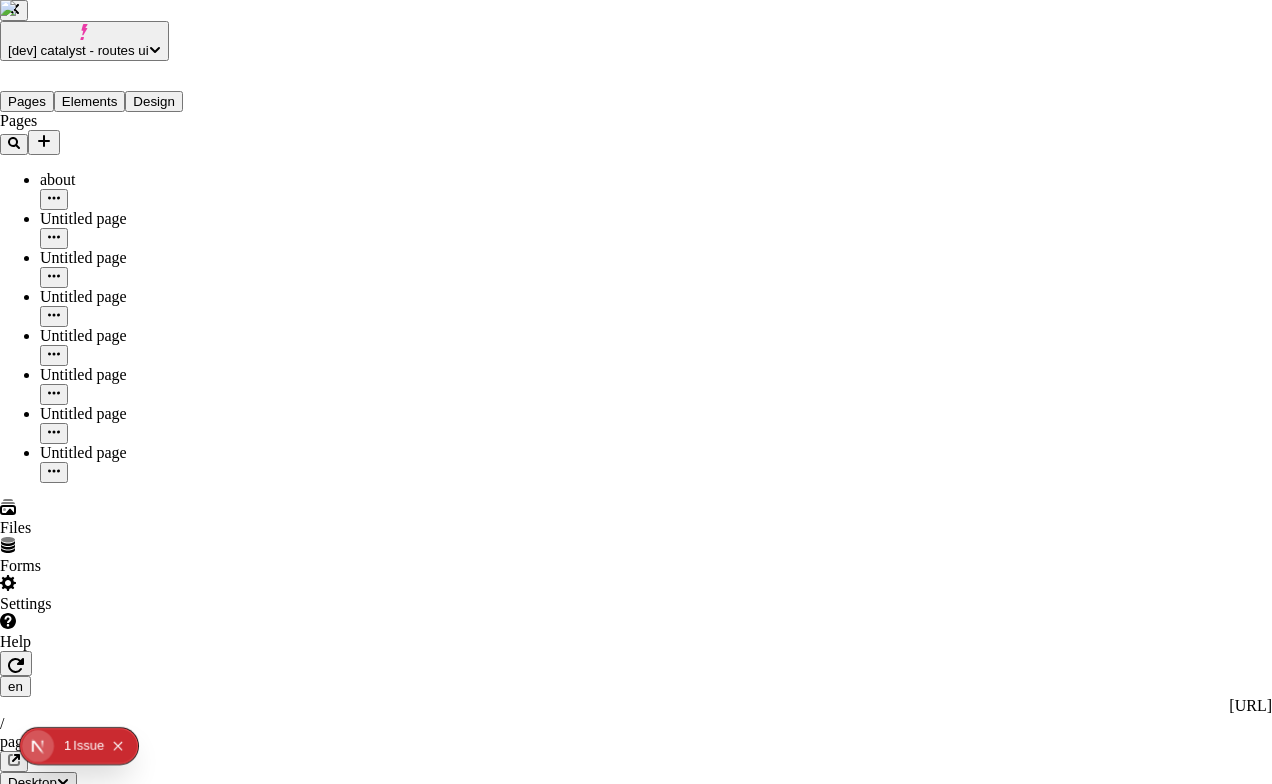 click on "en /page-2-2 /page-2-2222 Path changed   Jul 12 S" at bounding box center (696, 2807) 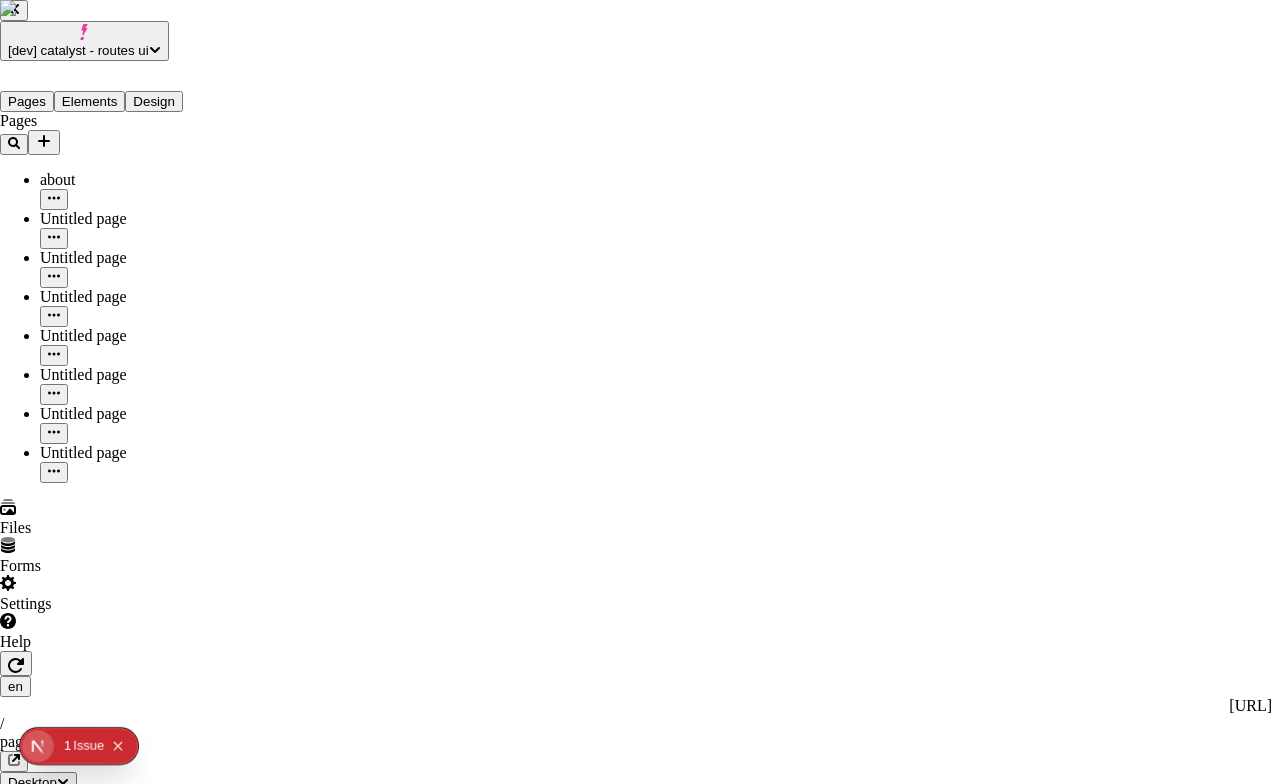 checkbox on "true" 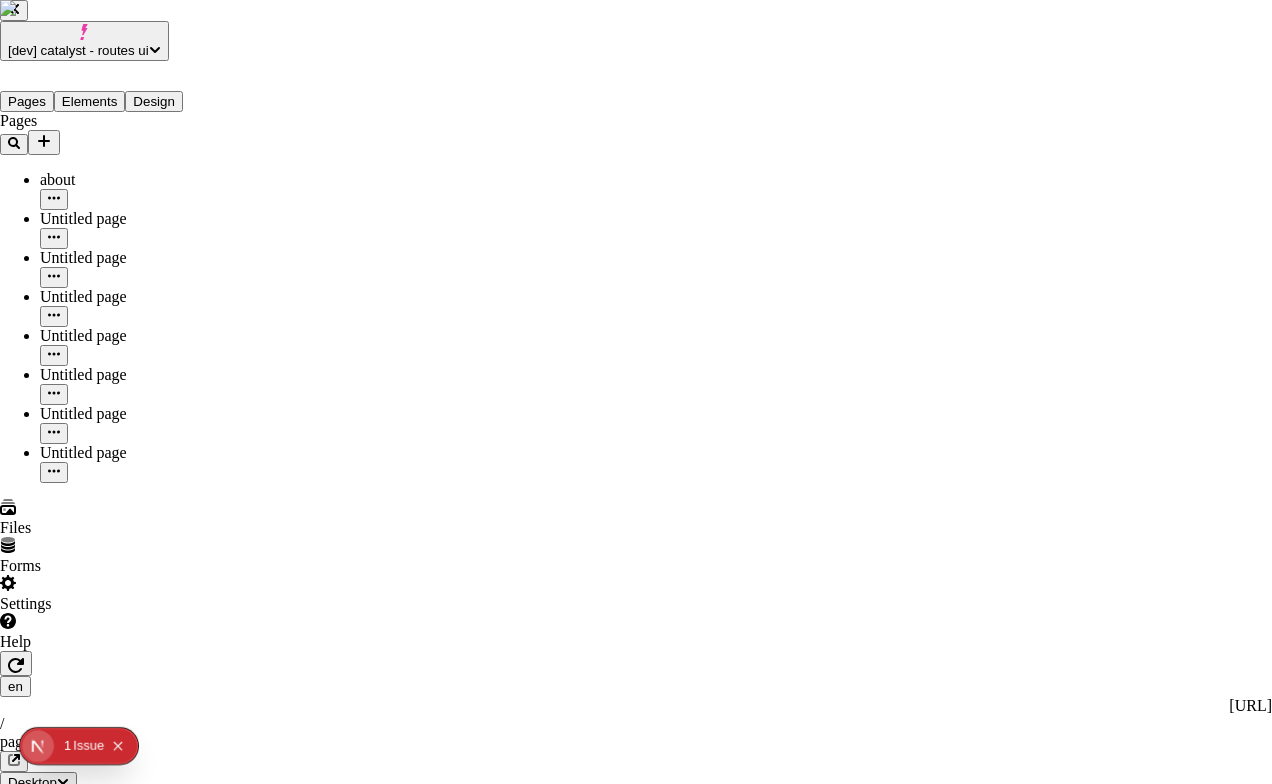 click on "Yes, publish changes" at bounding box center (128, 3128) 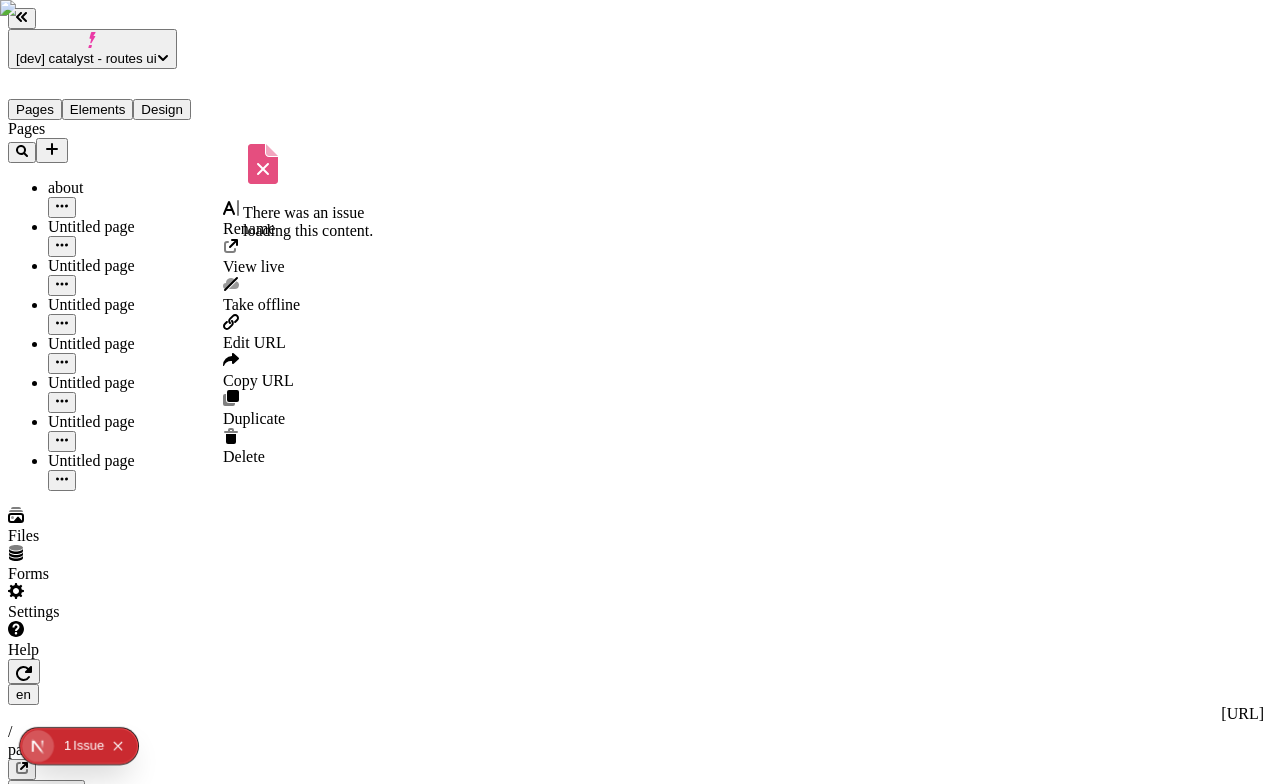 click 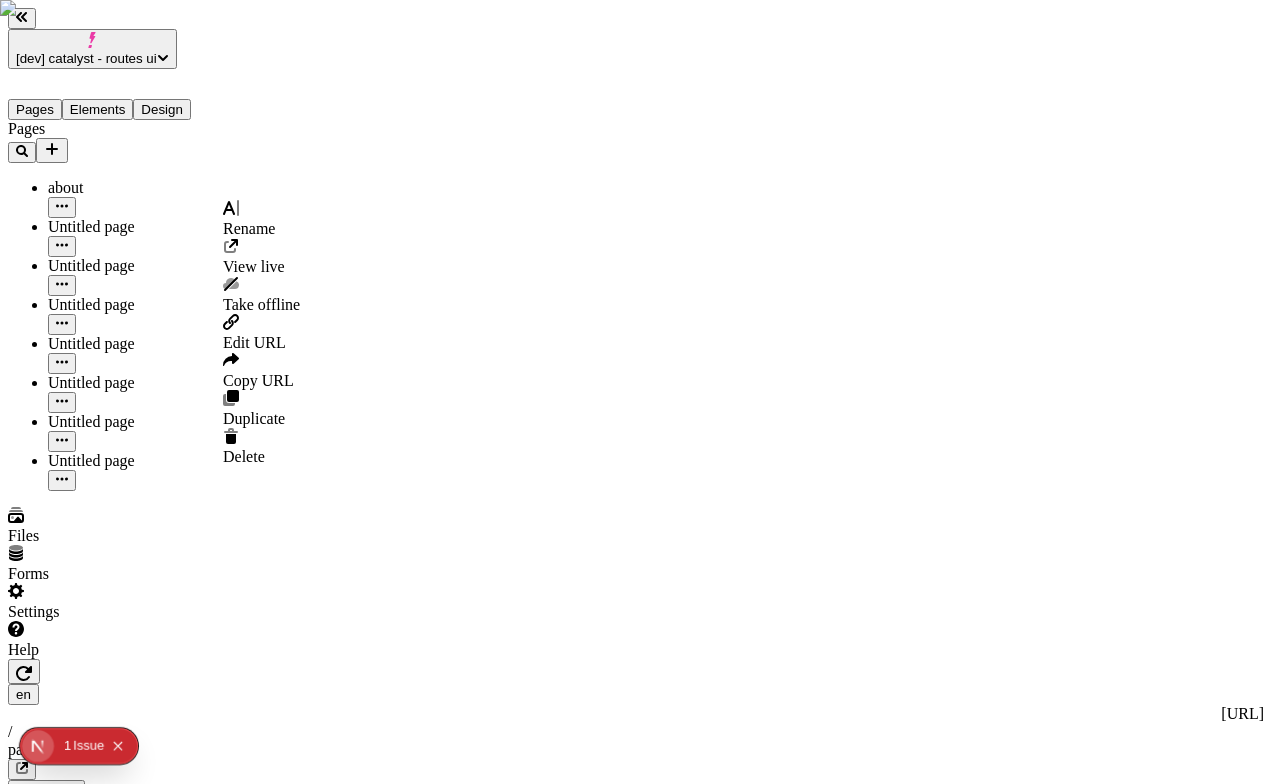 click on "Edit URL" at bounding box center (254, 342) 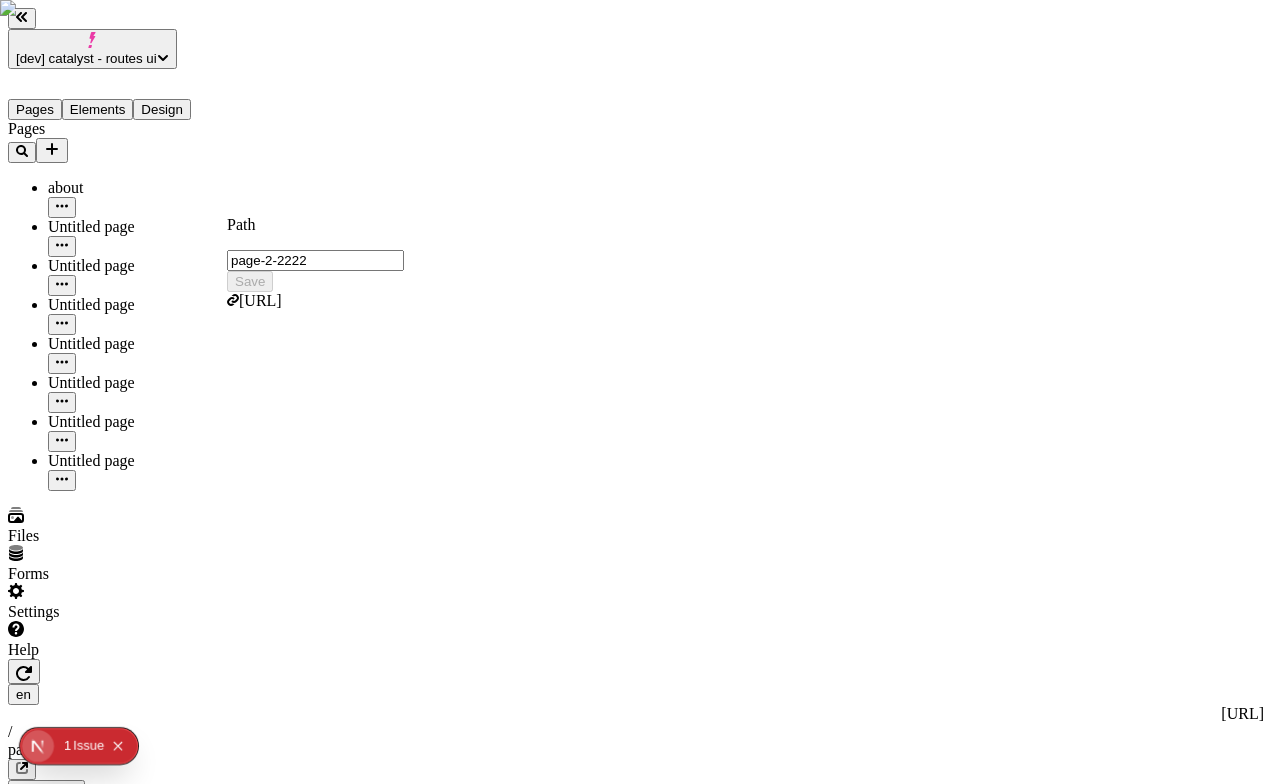 click on "page-2-2222" at bounding box center (315, 260) 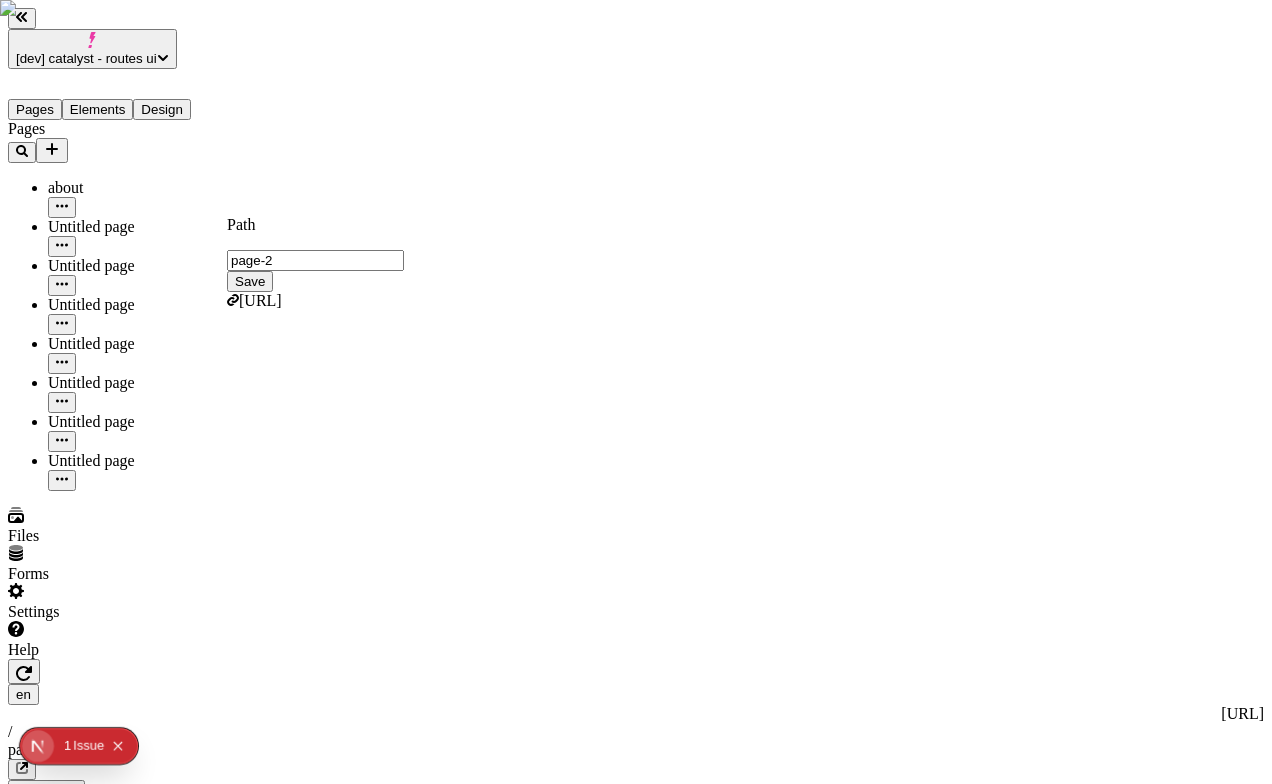 type on "page-2" 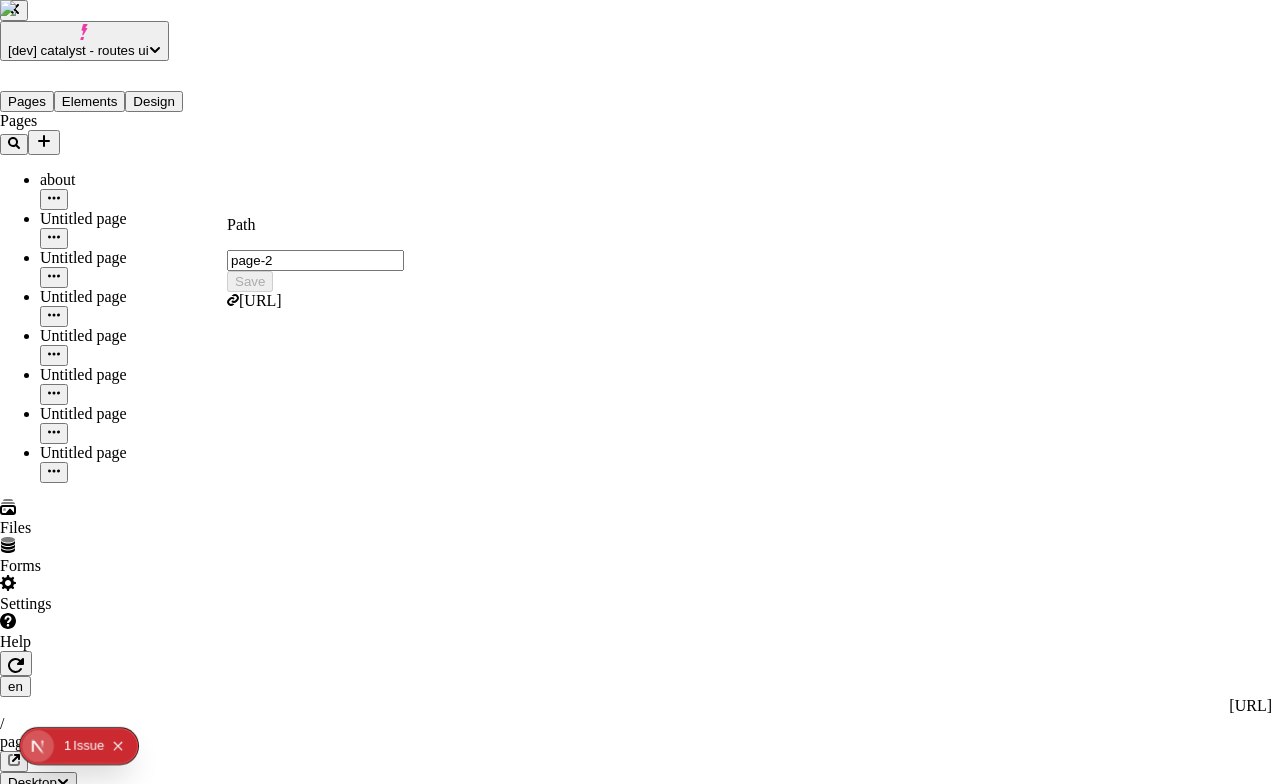 click on "page-2-2222" at bounding box center [636, 2566] 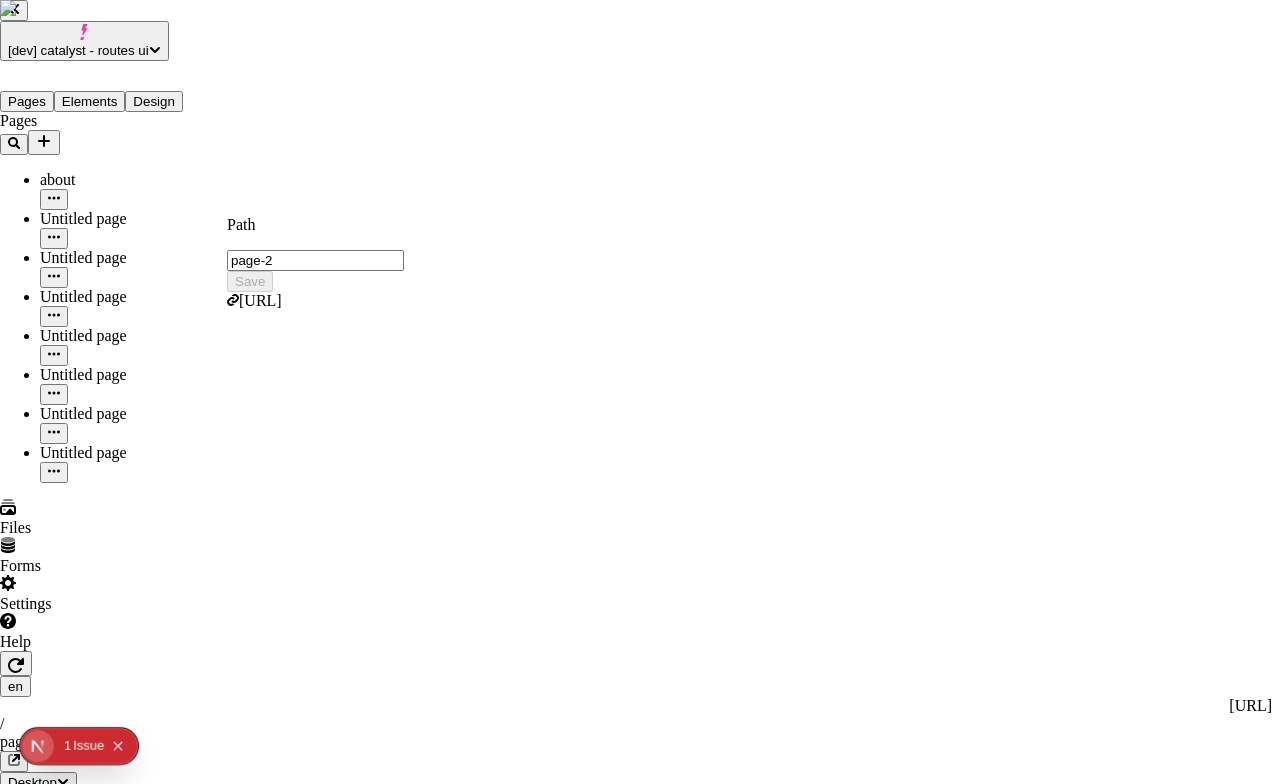 click on "Untitled page" at bounding box center [636, 2622] 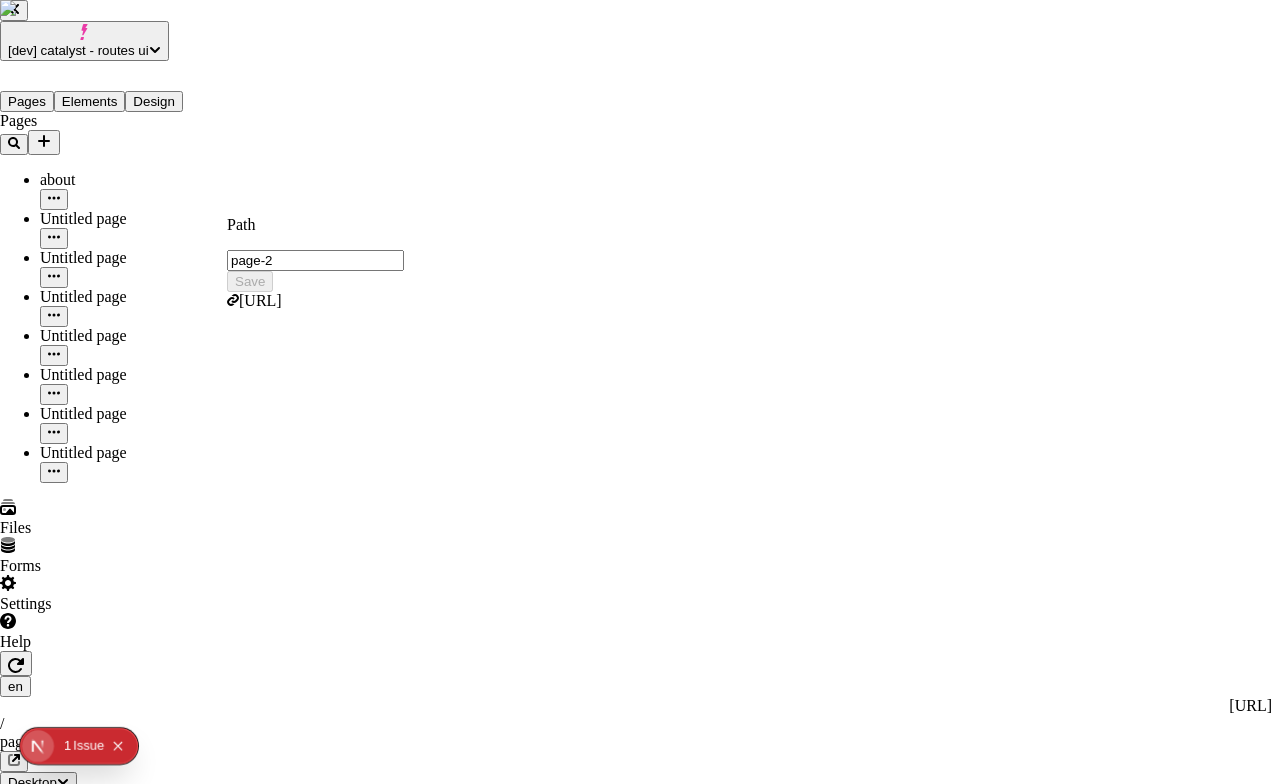 click on "Yes, create redirect" at bounding box center [145, 2650] 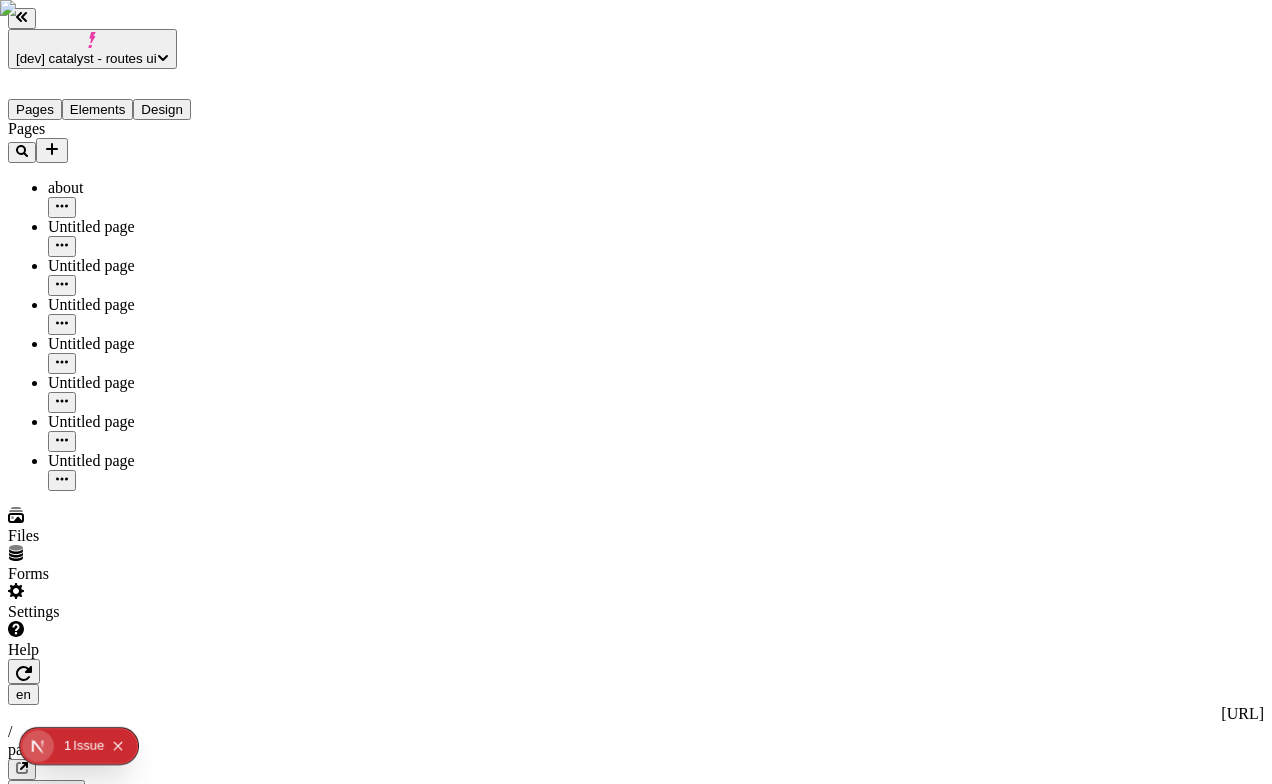 click 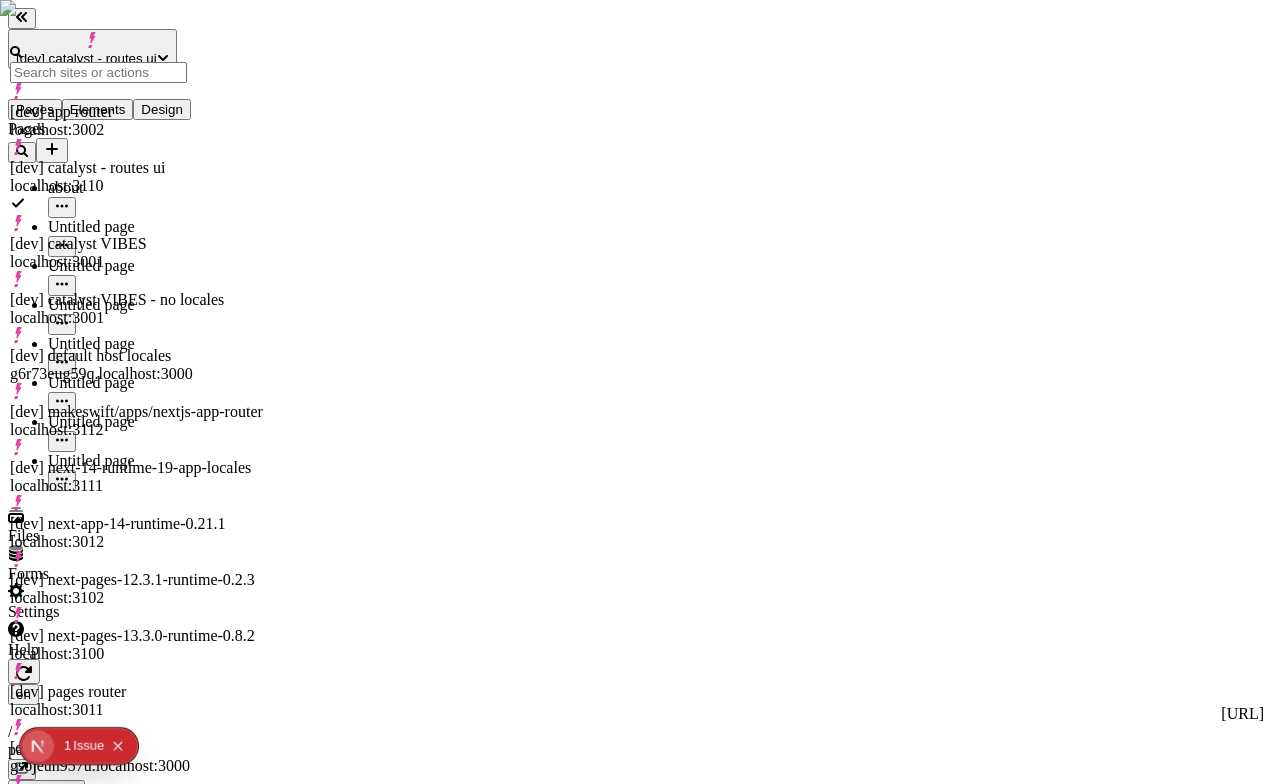 scroll, scrollTop: 396, scrollLeft: 0, axis: vertical 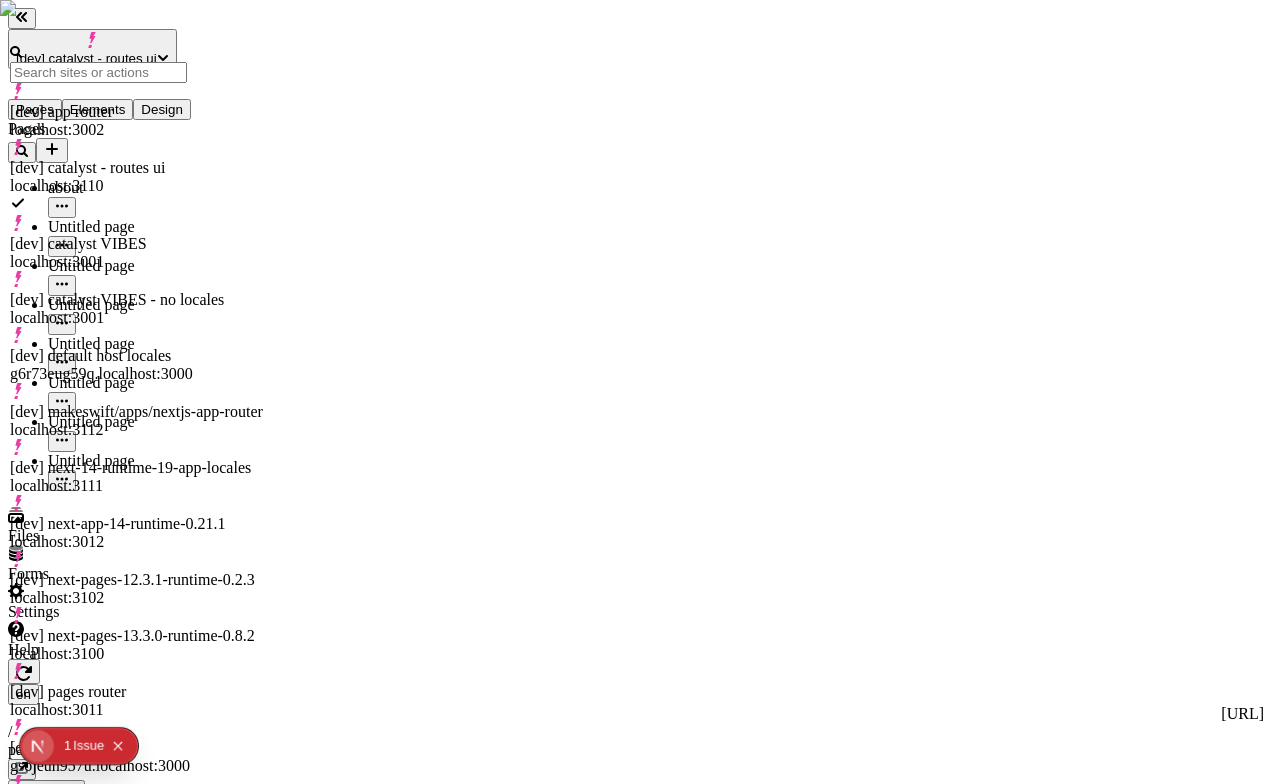 click on "Untitled 0hvo6yrkvny.localhost:3000" at bounding box center (138, 1531) 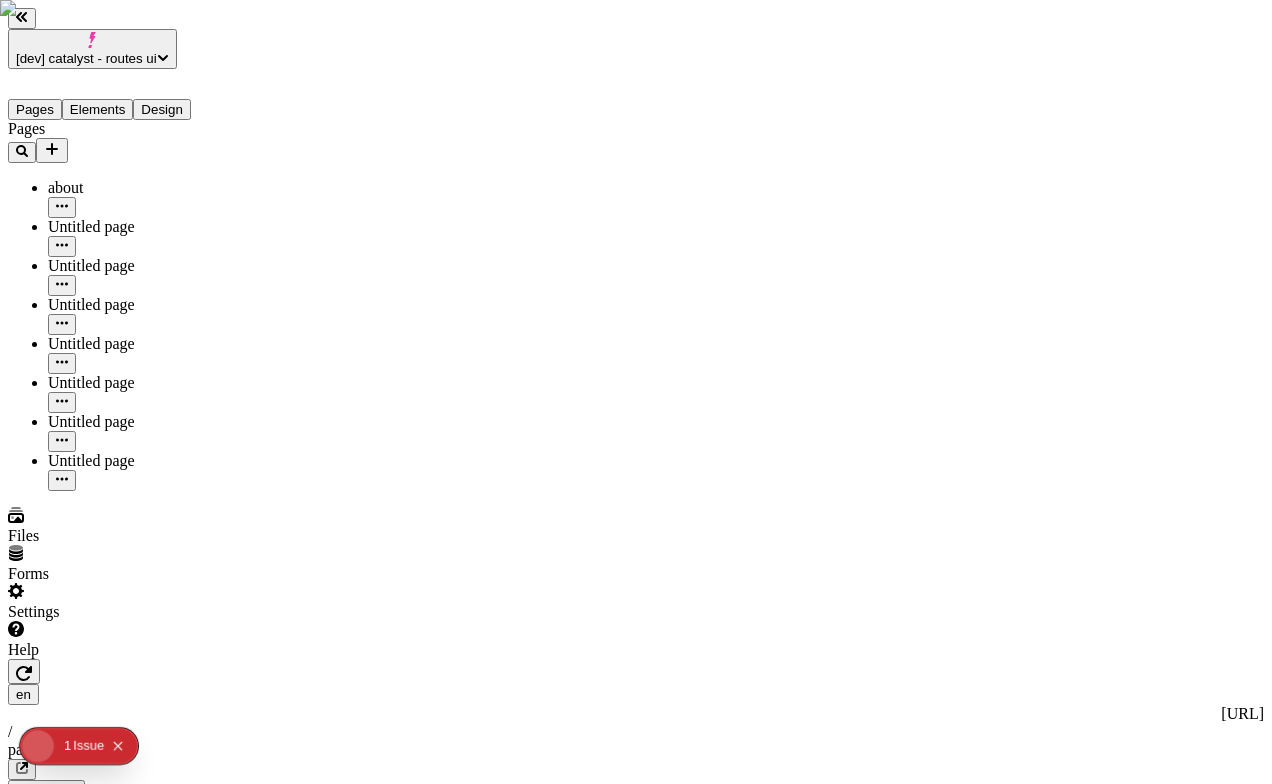 type 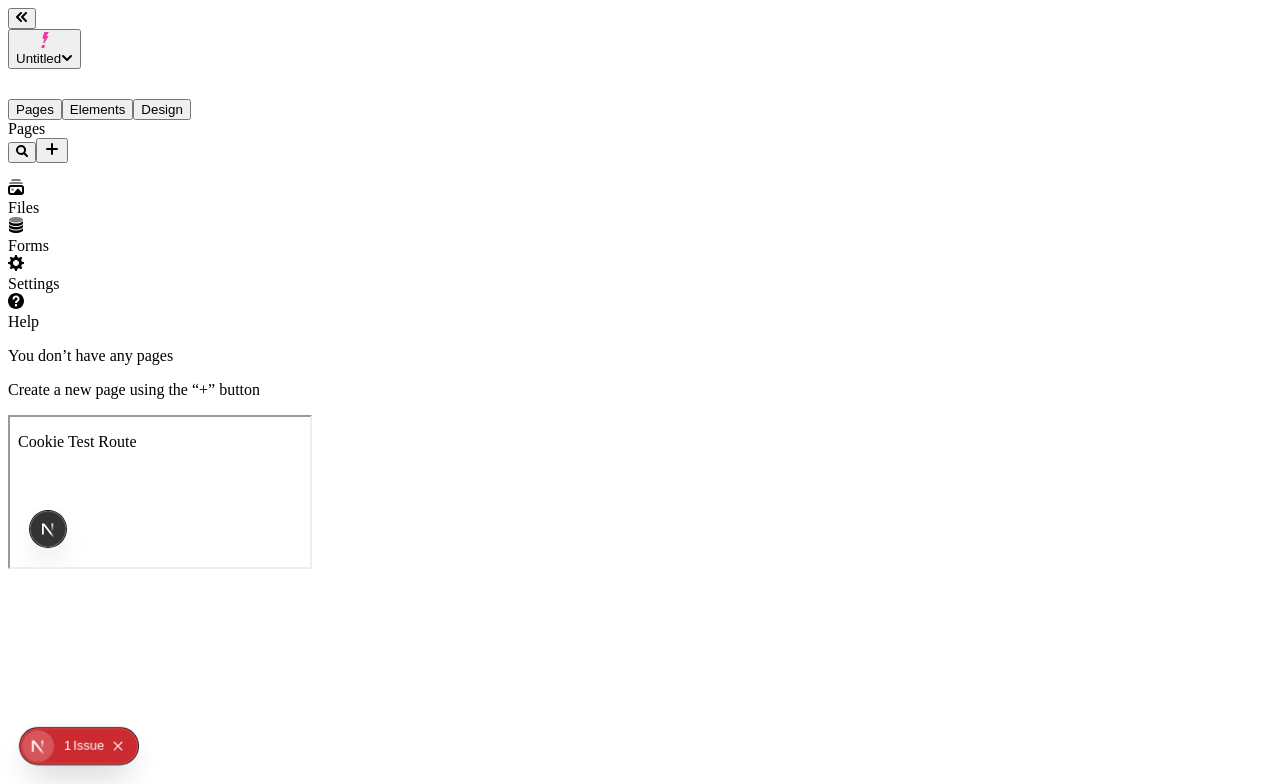 scroll, scrollTop: 0, scrollLeft: 0, axis: both 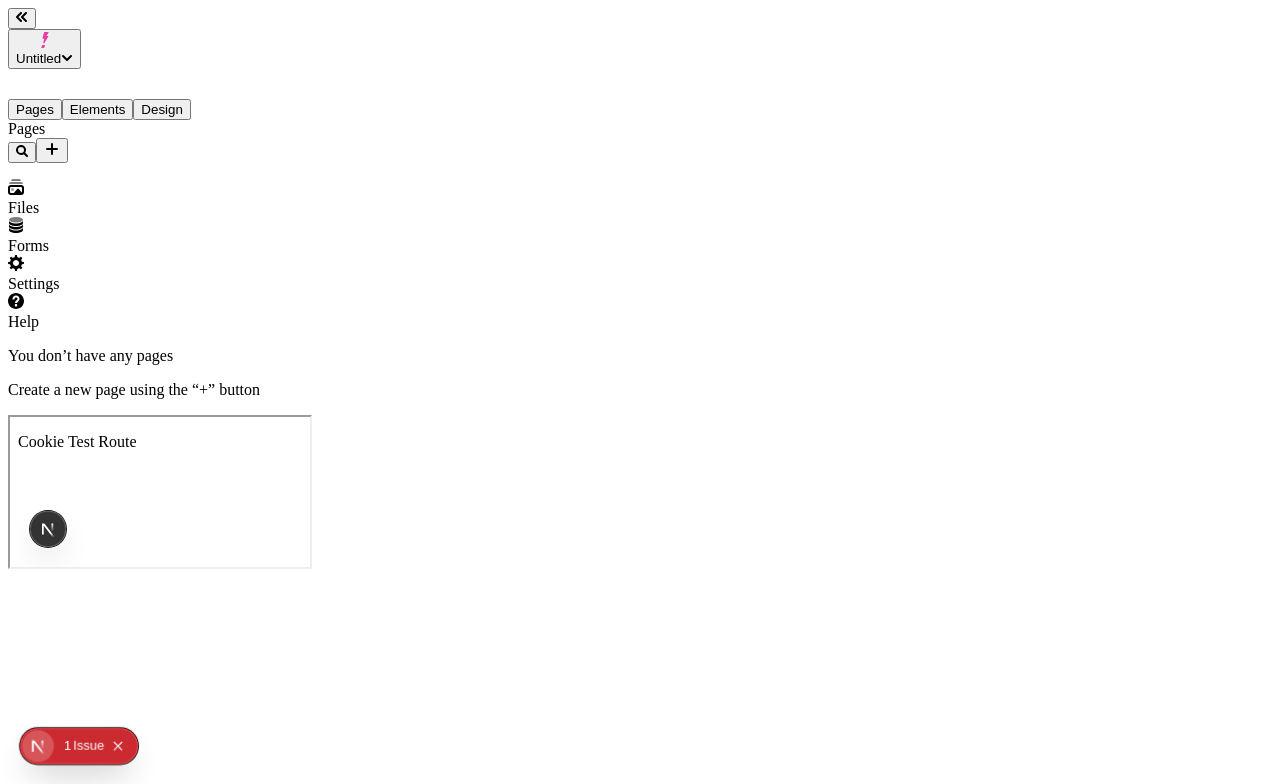 click 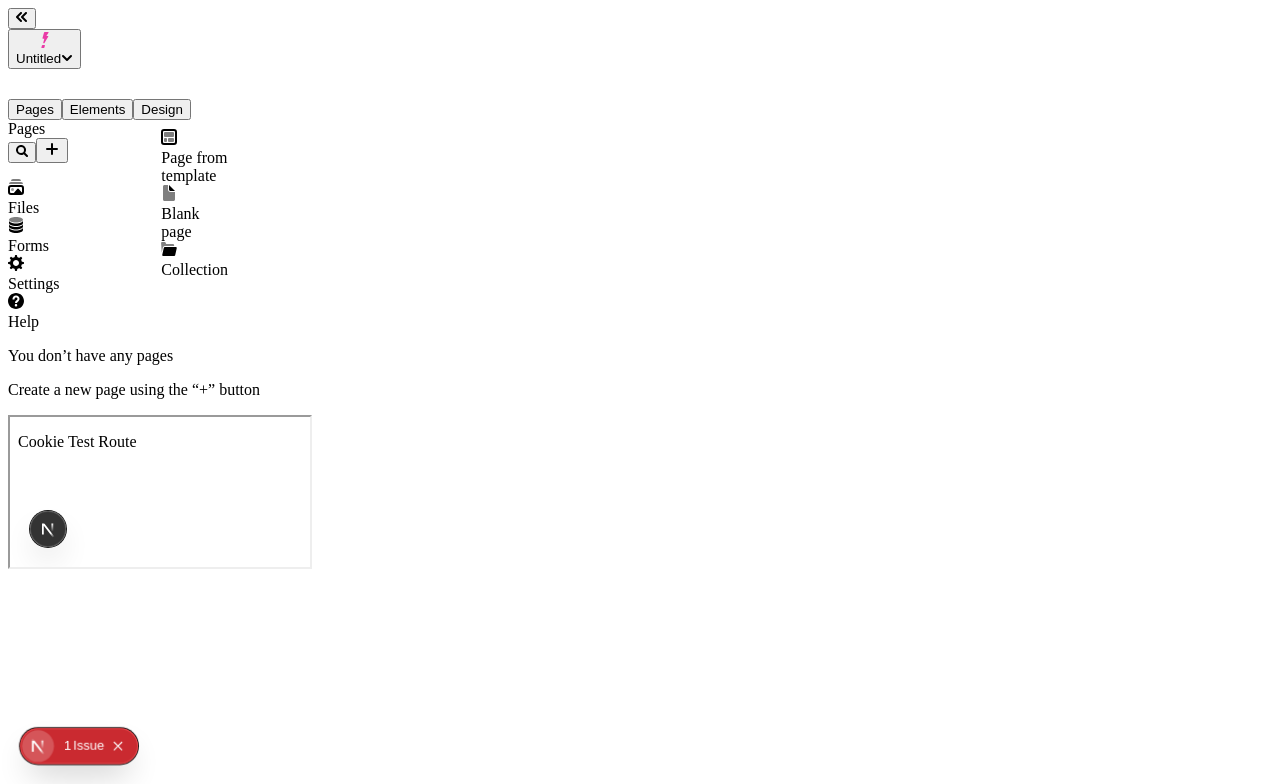 click on "Blank page" at bounding box center (194, 213) 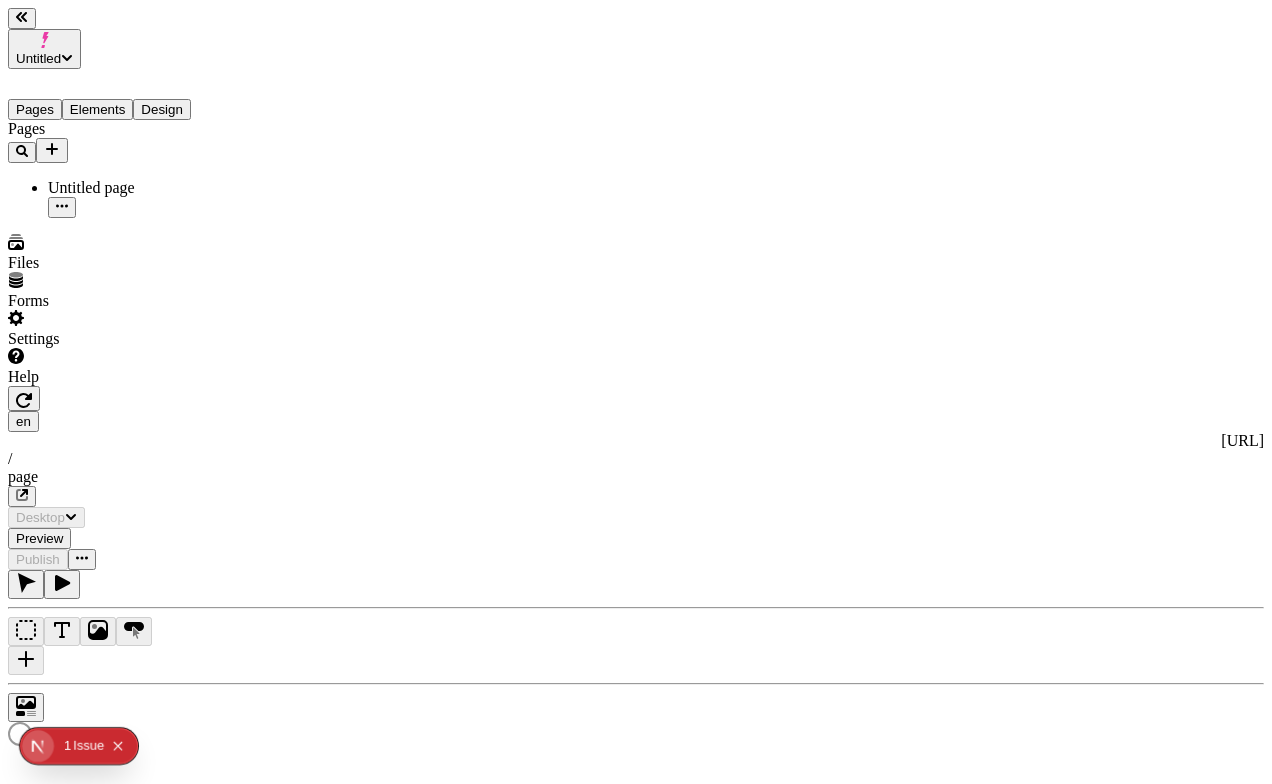 type on "/page" 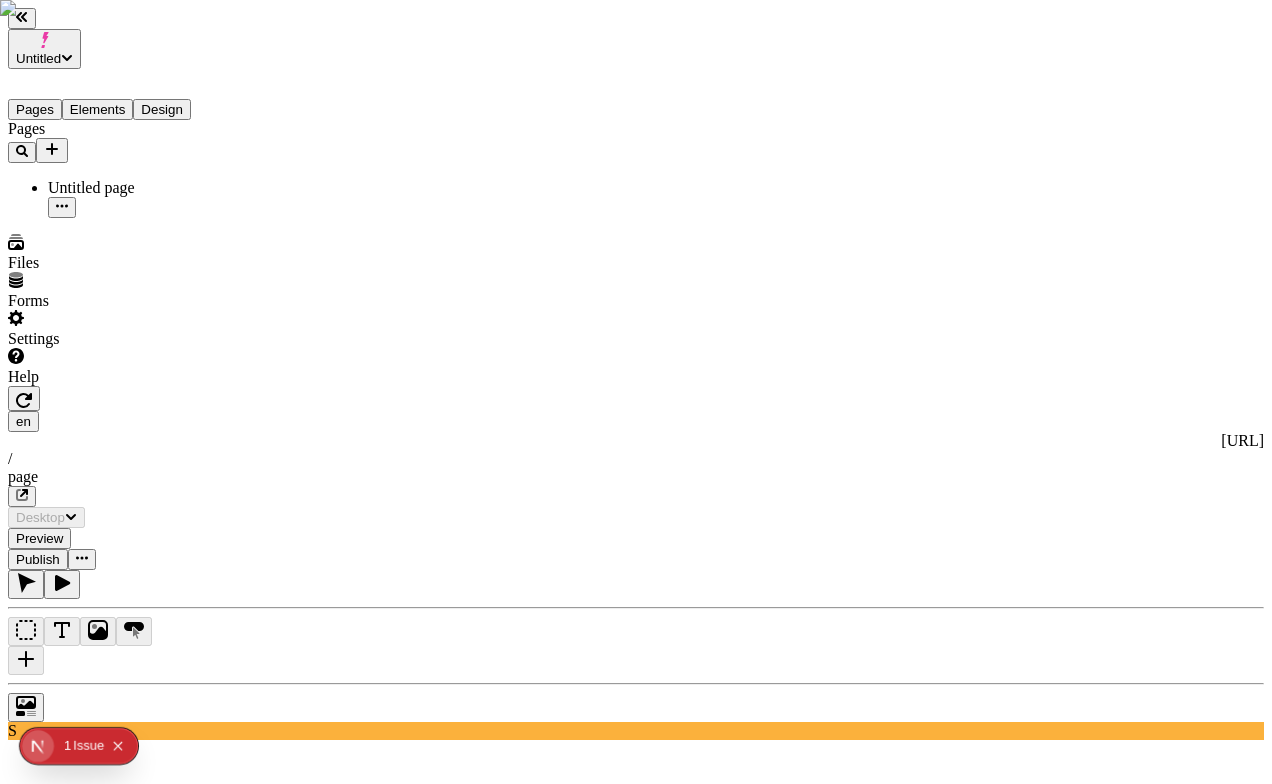 click 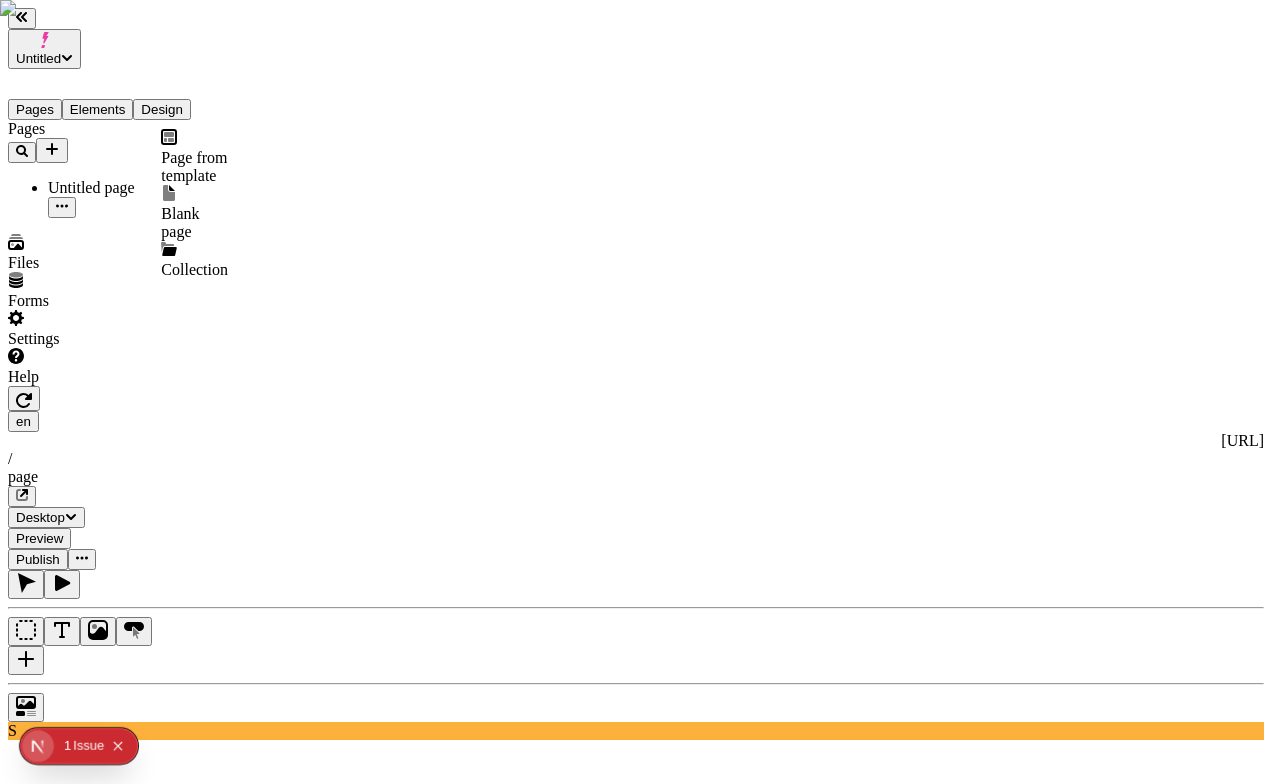 click on "Blank page" at bounding box center [194, 213] 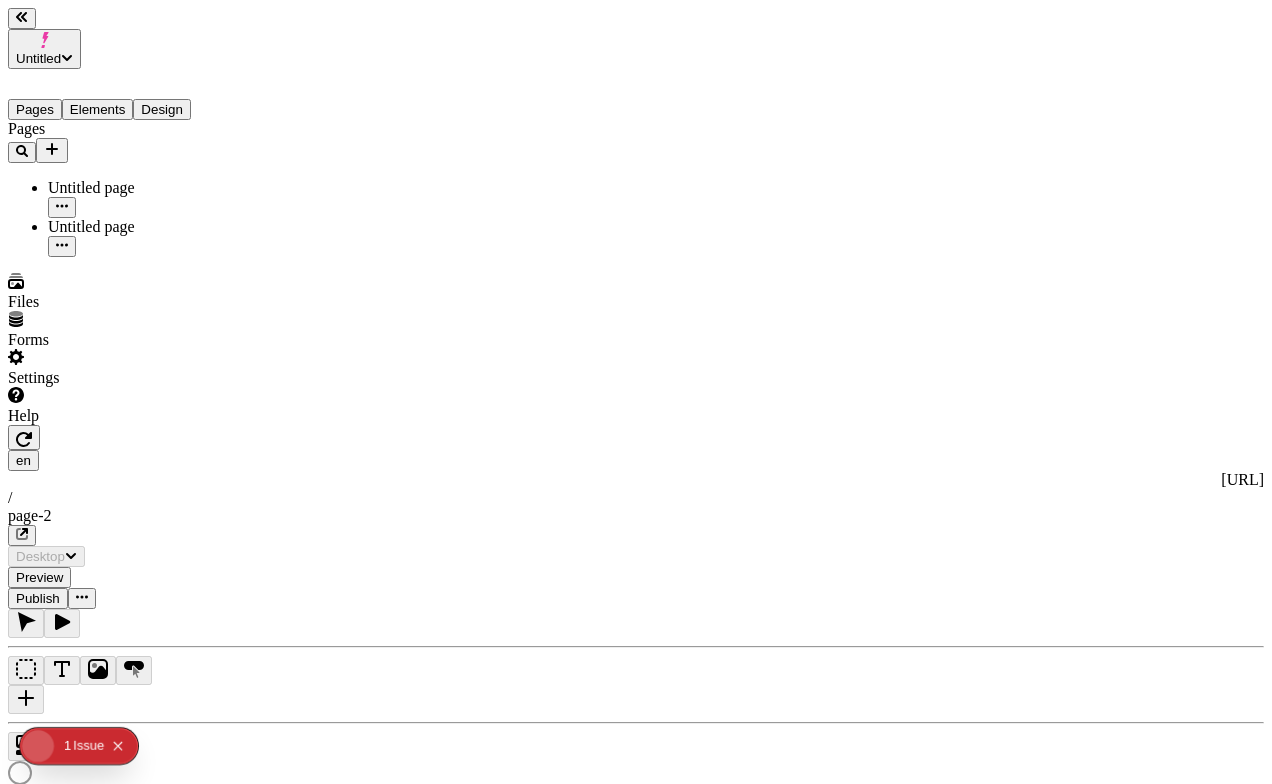 type on "/page-2" 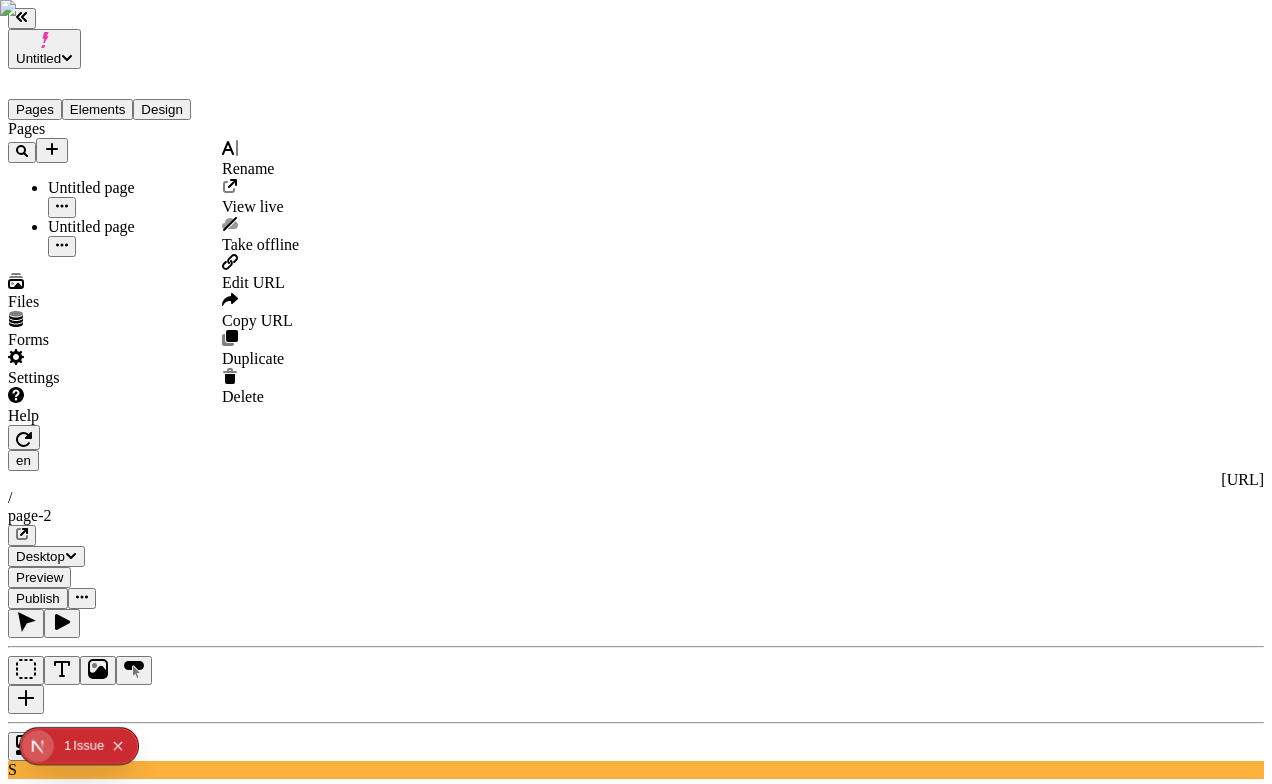 click 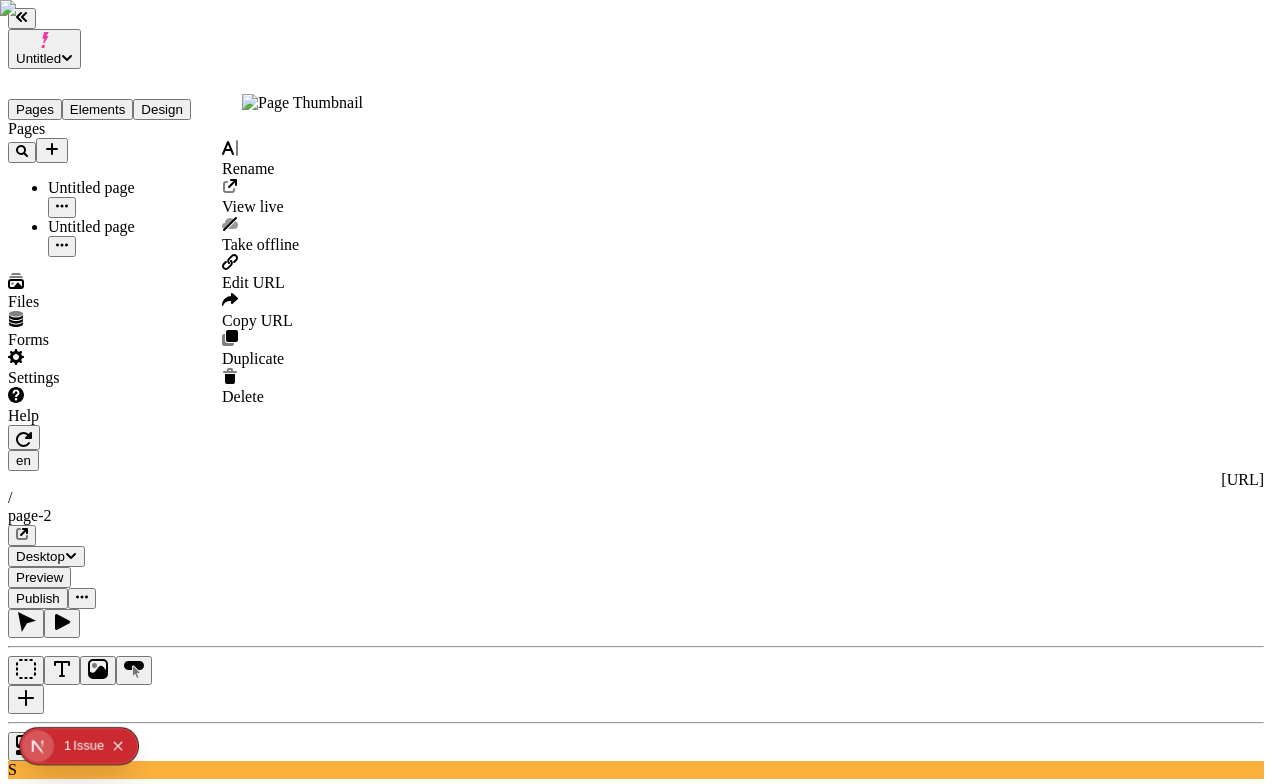 click on "Rename" at bounding box center [248, 168] 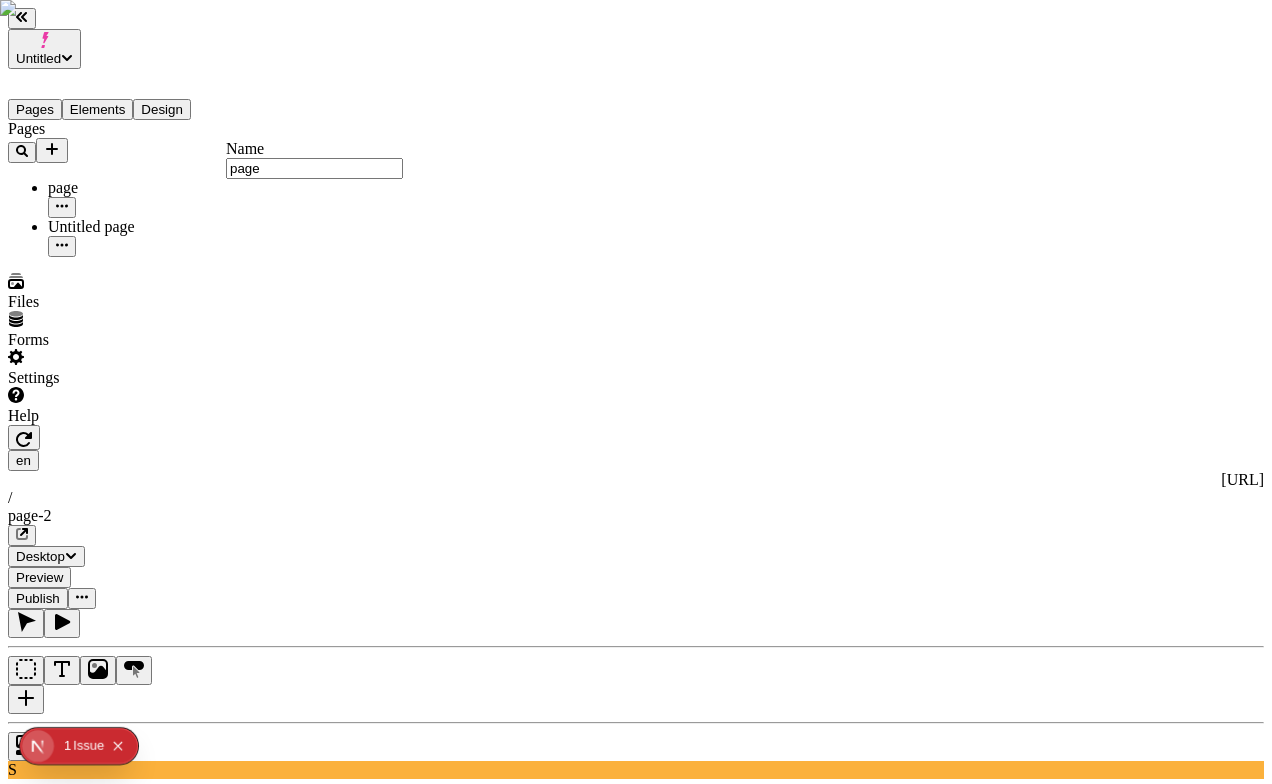 type on "page" 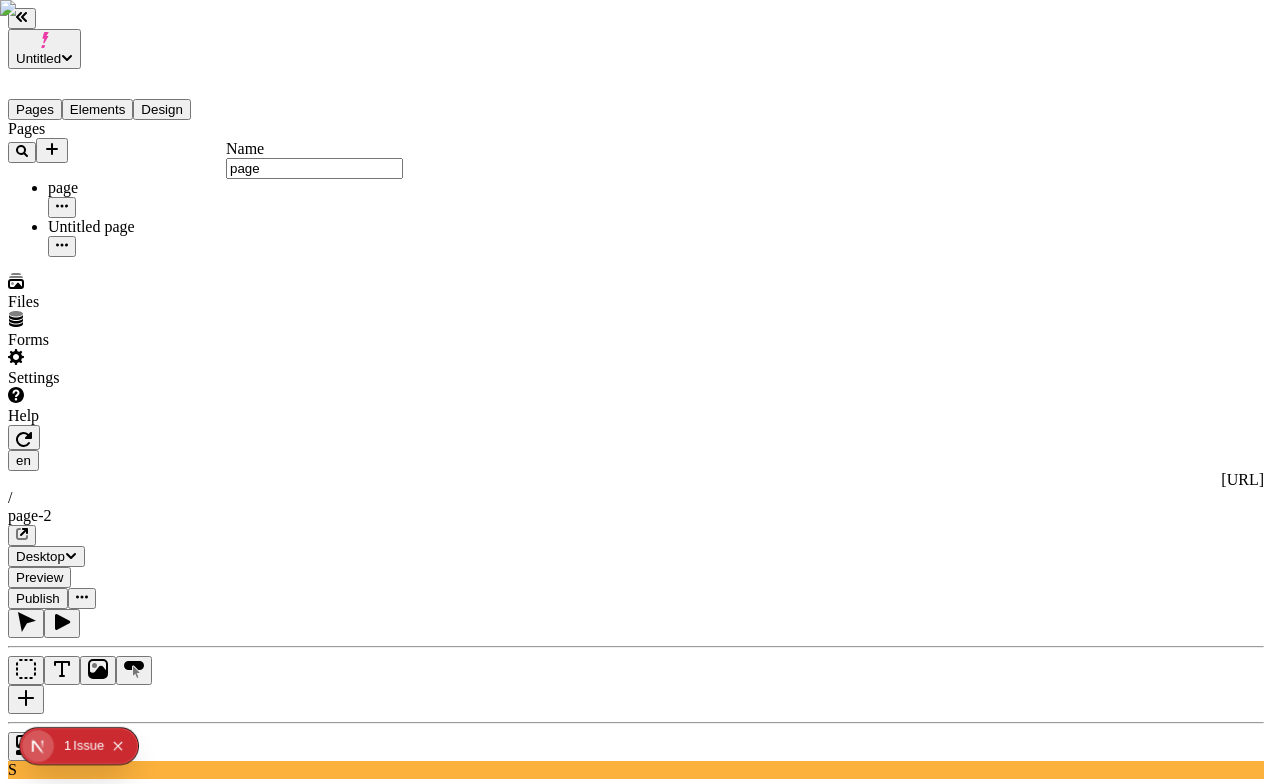 click on "Pages page Untitled page" at bounding box center [127, 188] 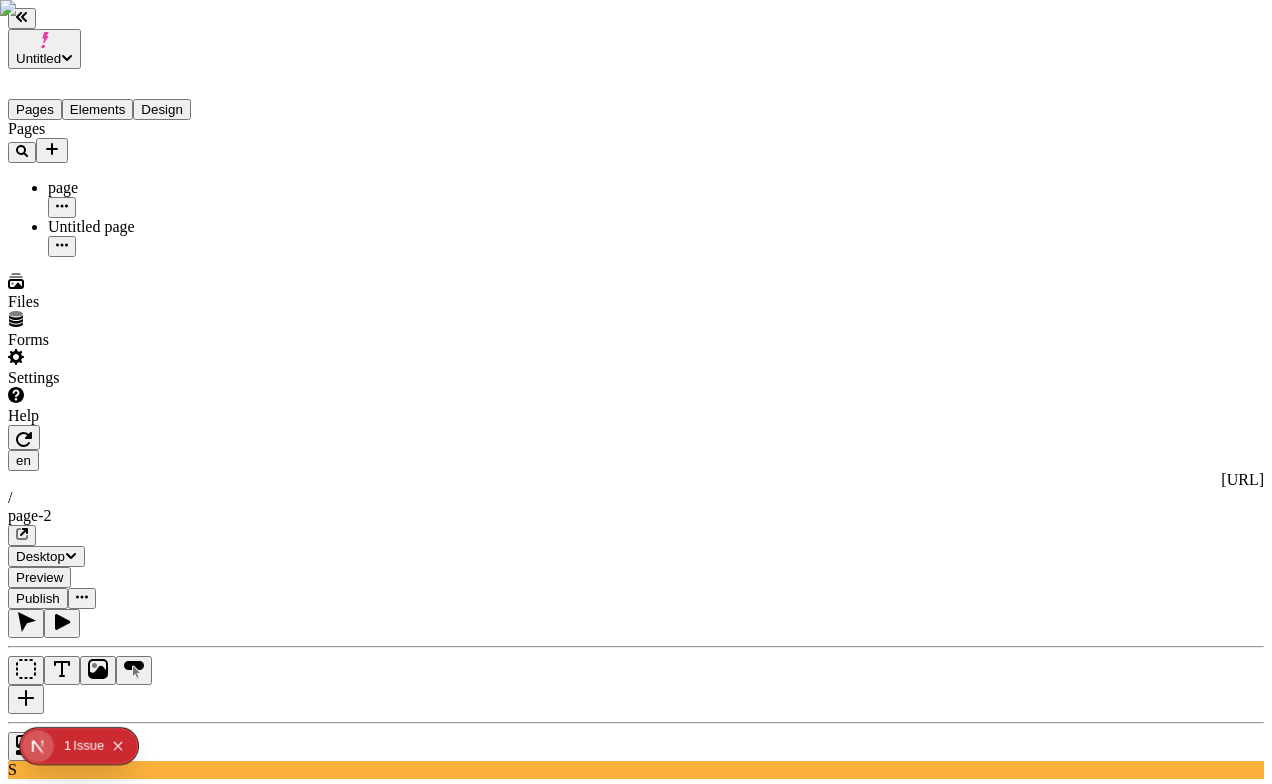 click at bounding box center (62, 246) 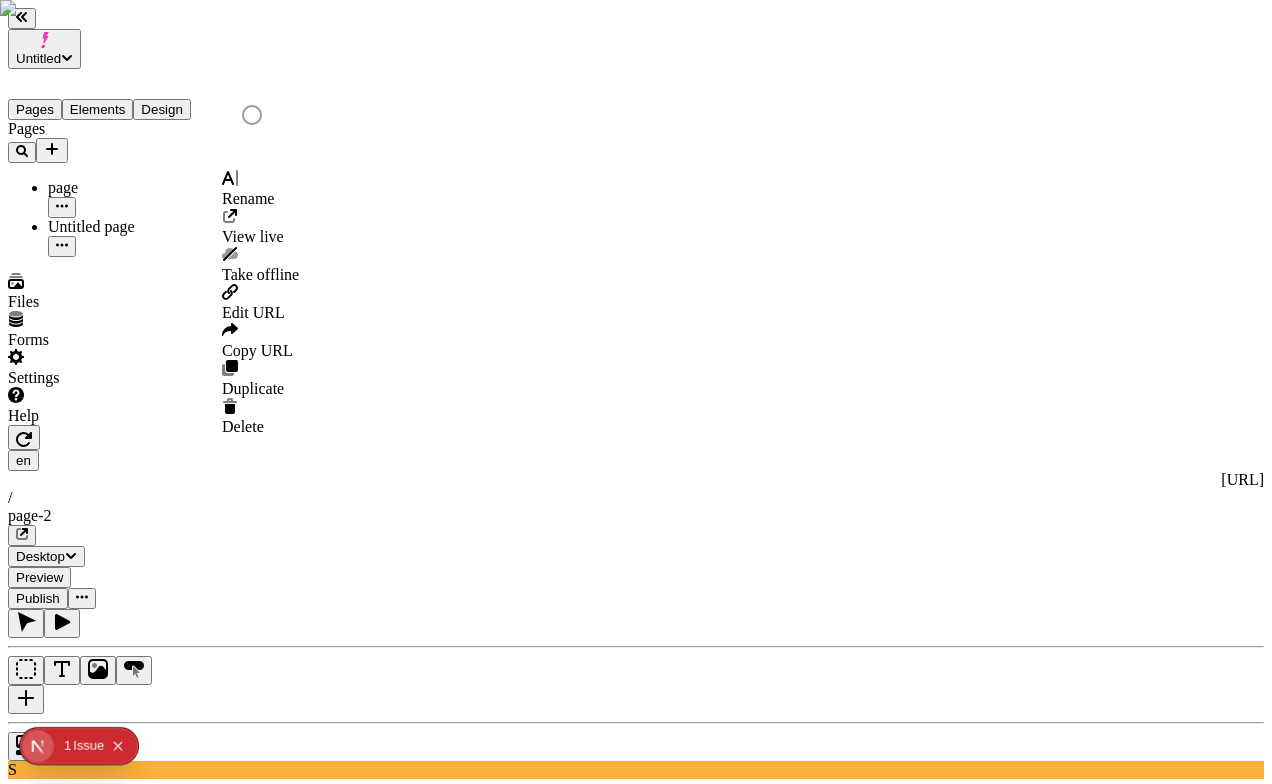 click on "Rename" at bounding box center [248, 198] 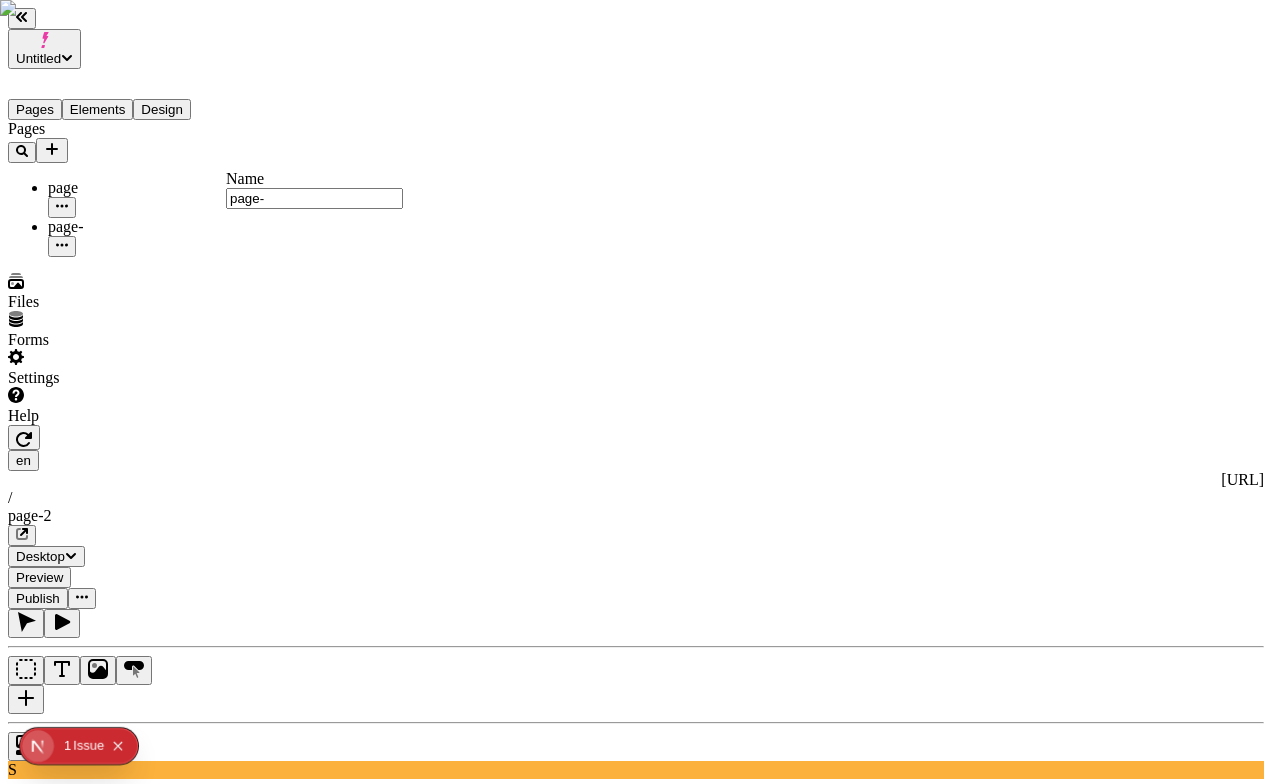 type on "page-2" 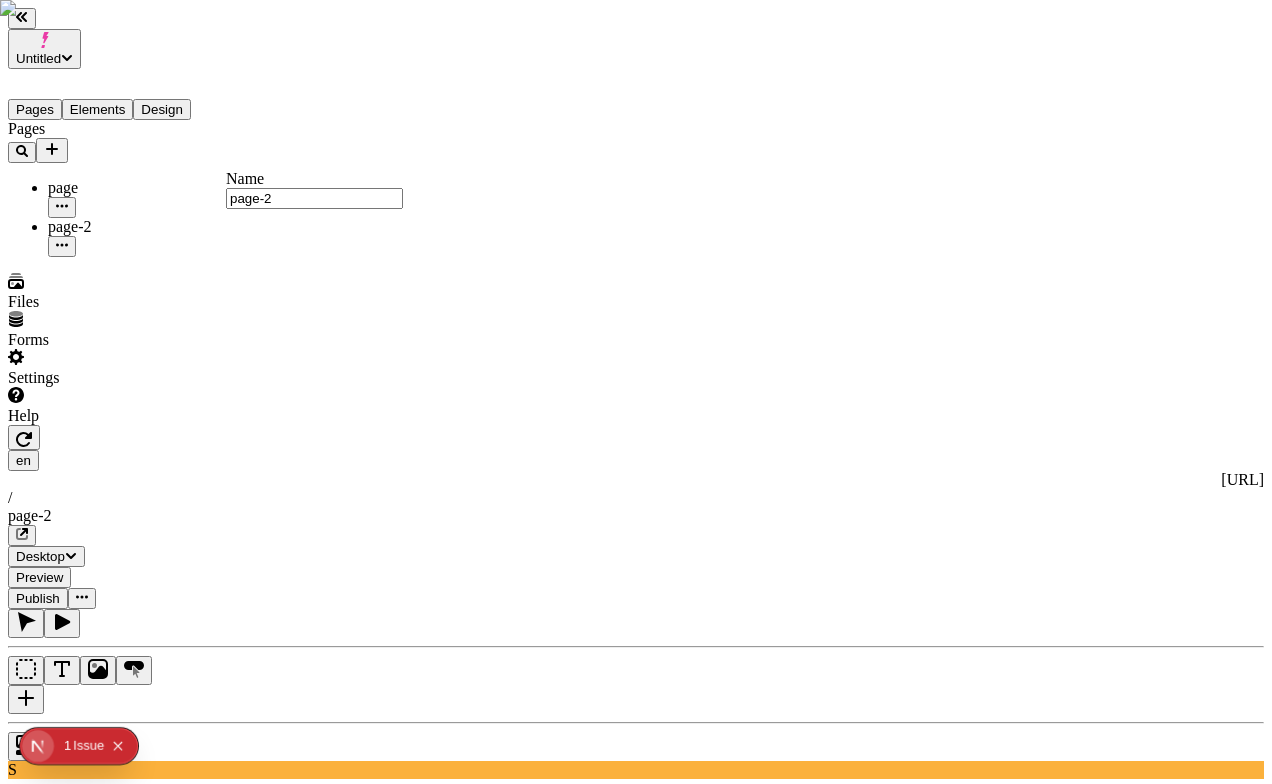 click on "Pages page page-2" at bounding box center (127, 188) 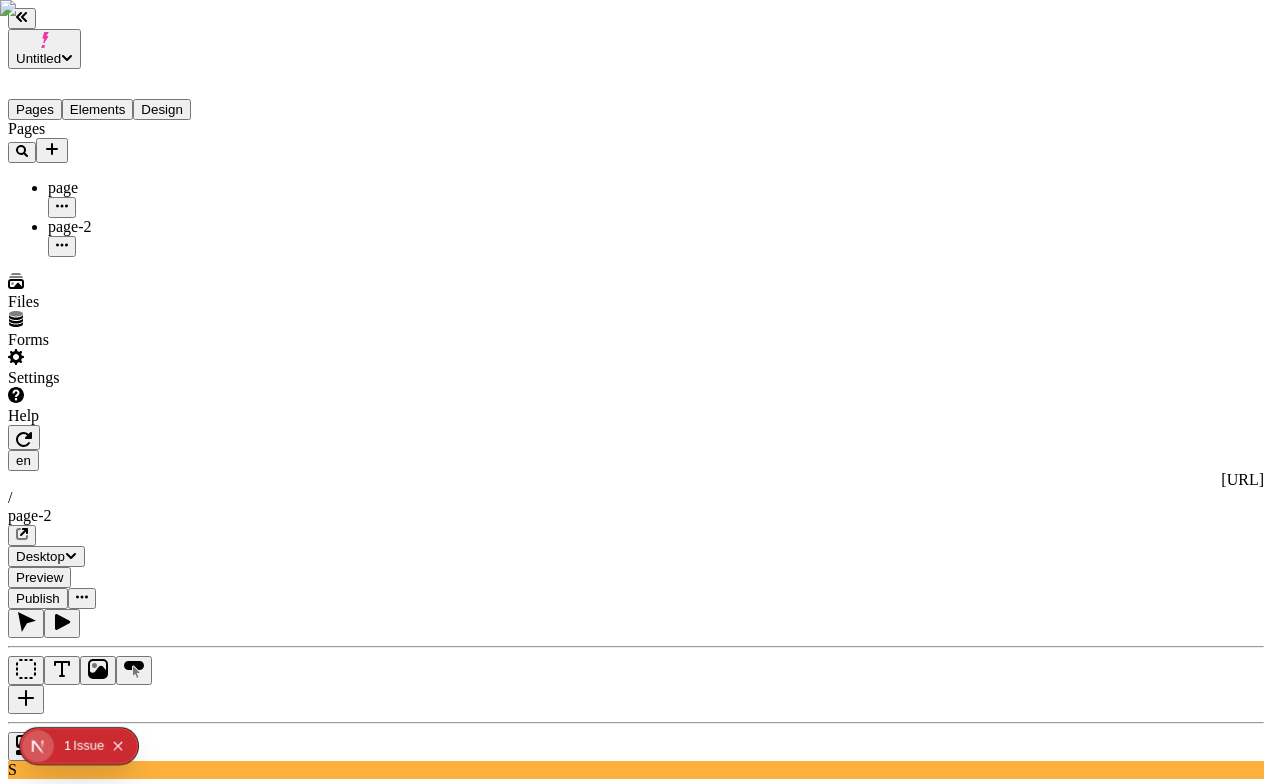 click on "Publish" at bounding box center (38, 598) 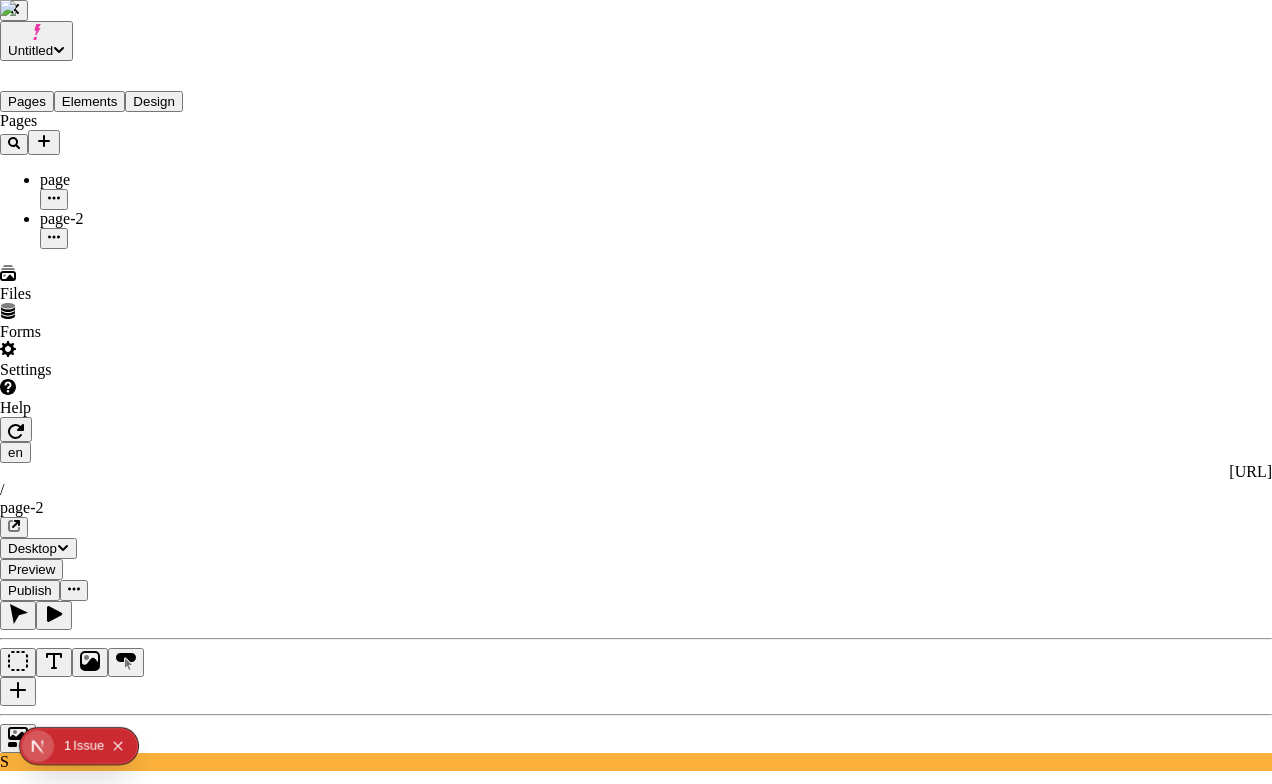 click on "Components" at bounding box center [86, 2355] 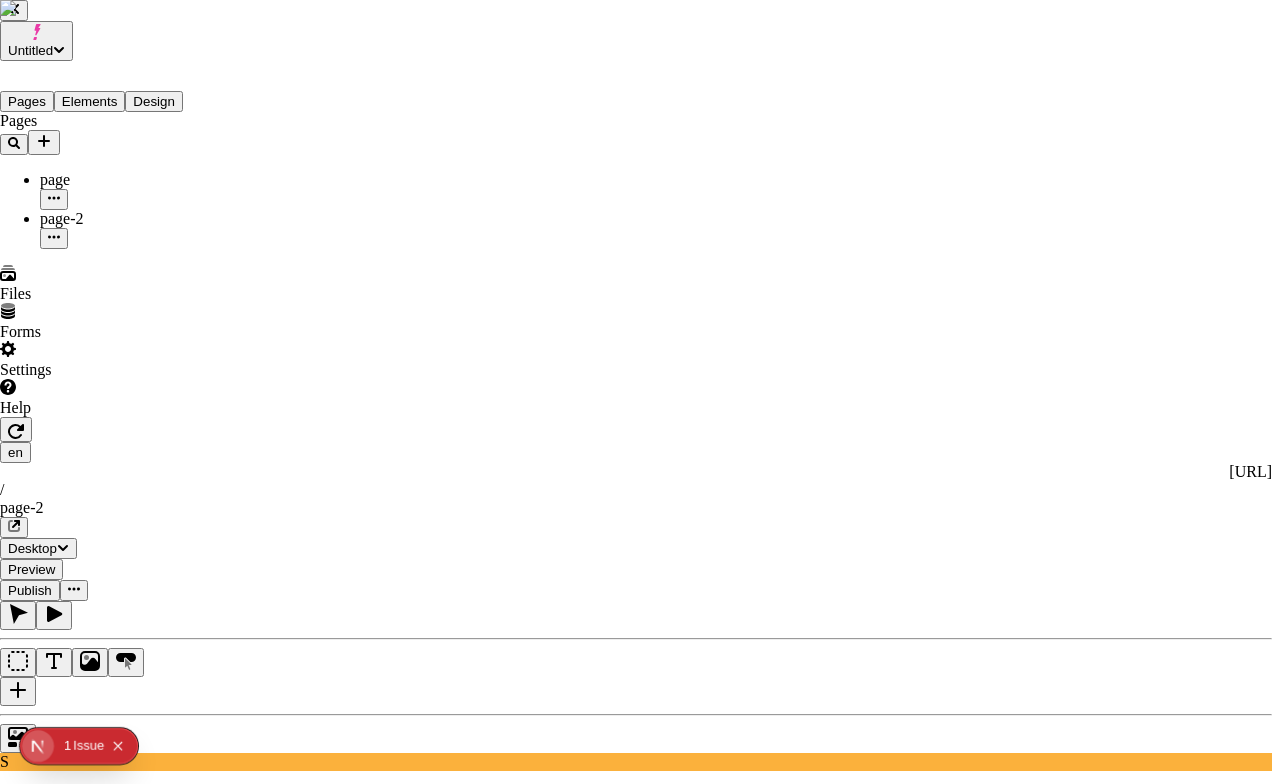click at bounding box center (656, 2417) 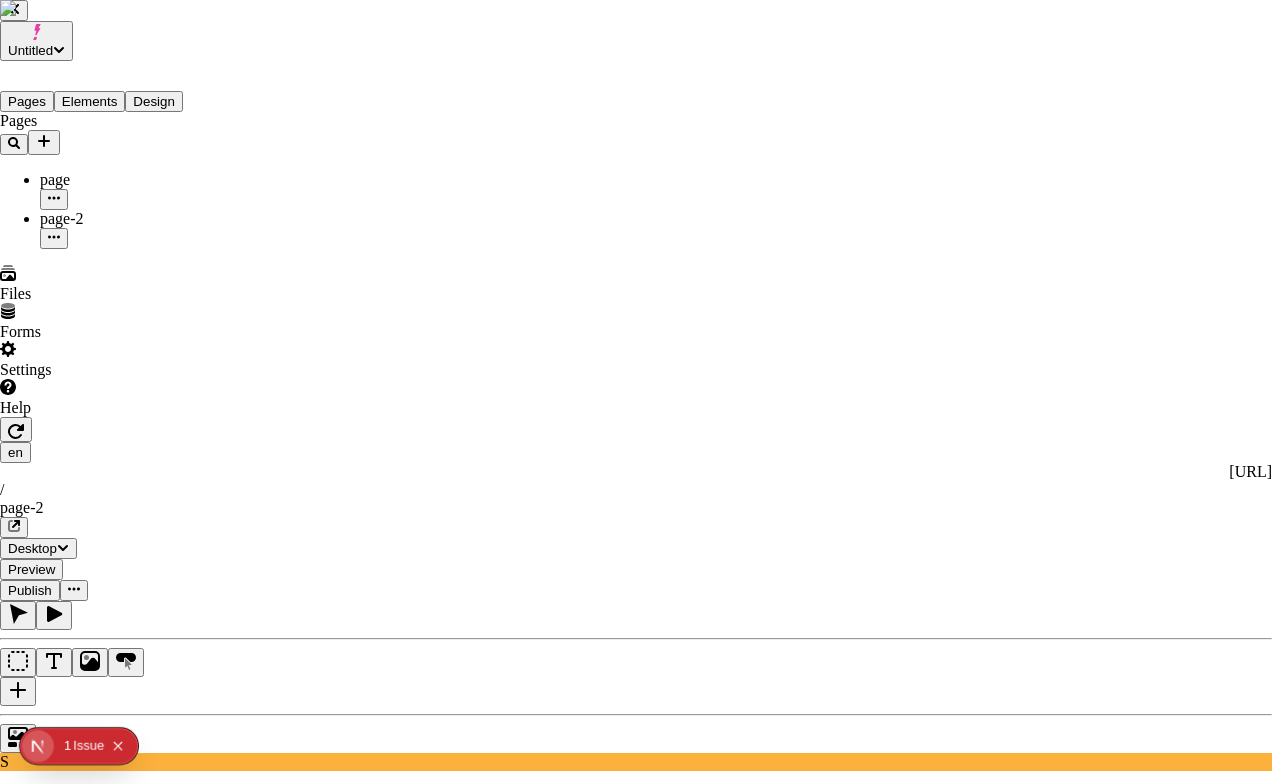 checkbox on "true" 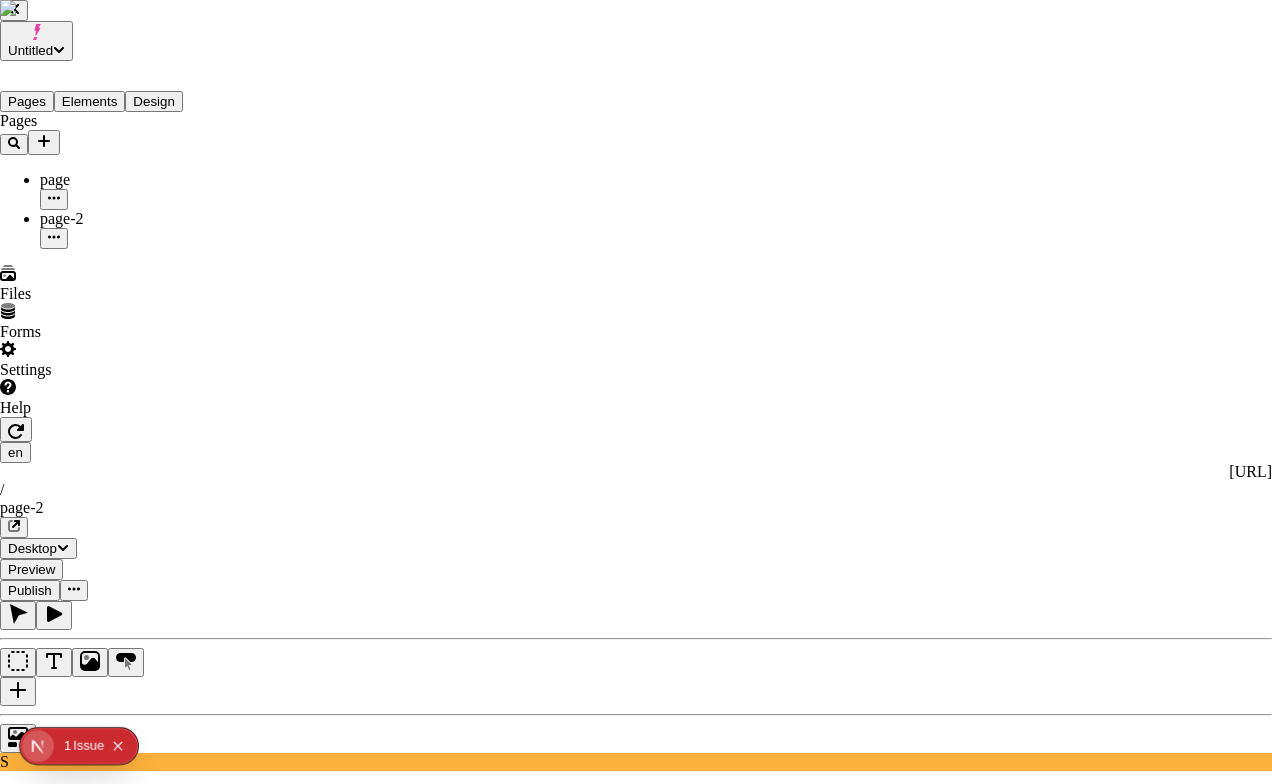 checkbox on "true" 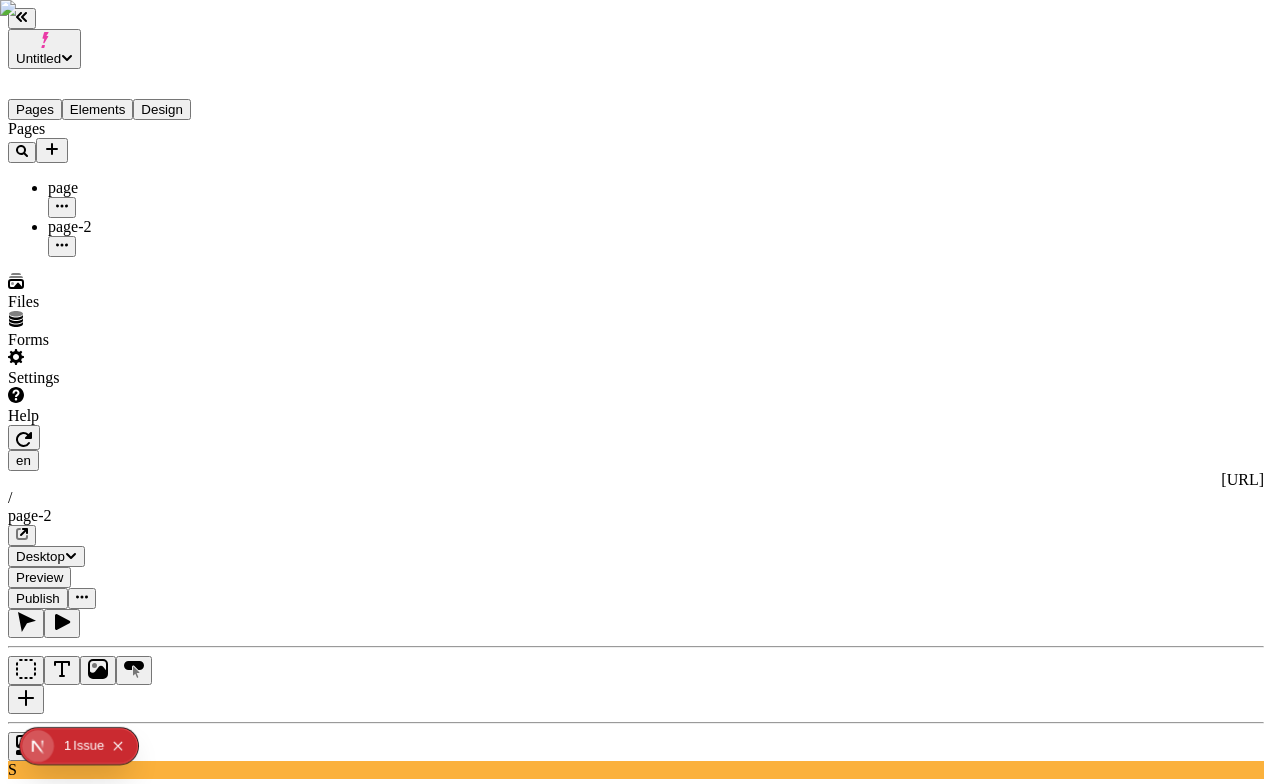 click on "Untitled" at bounding box center (38, 58) 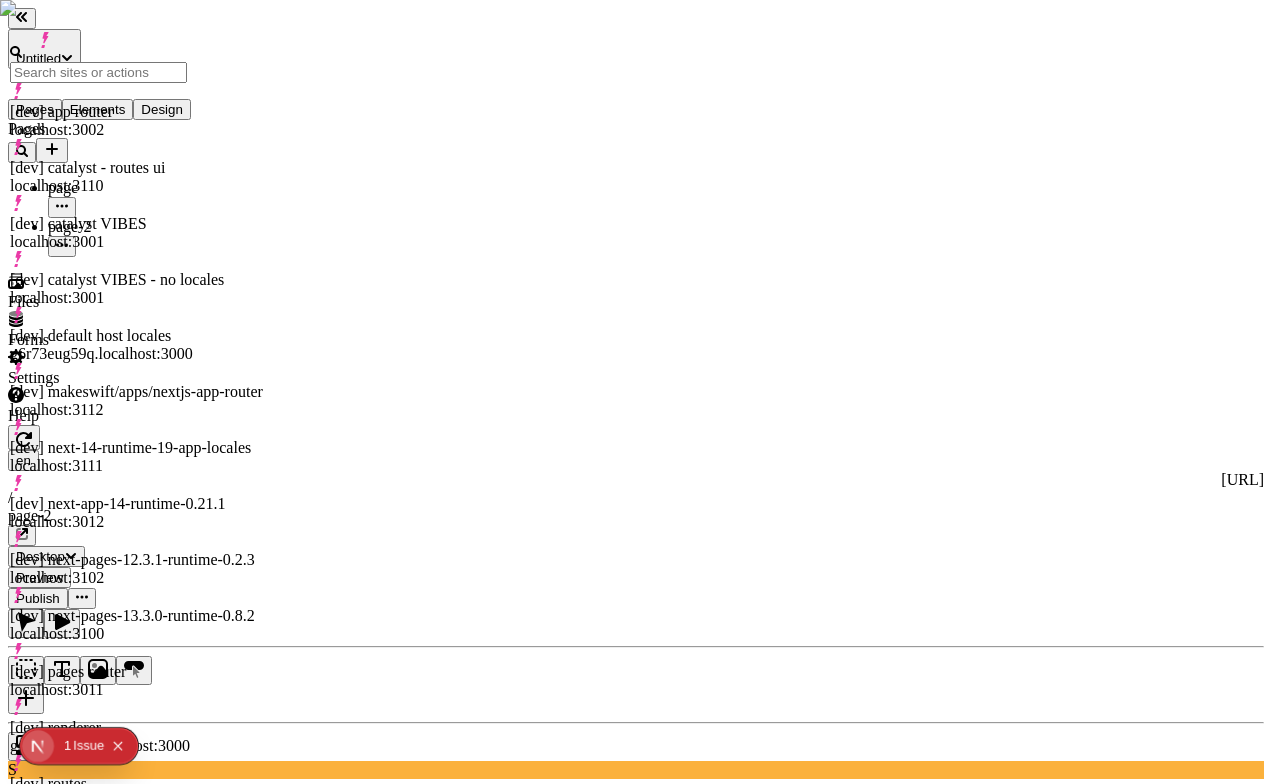 scroll, scrollTop: 396, scrollLeft: 0, axis: vertical 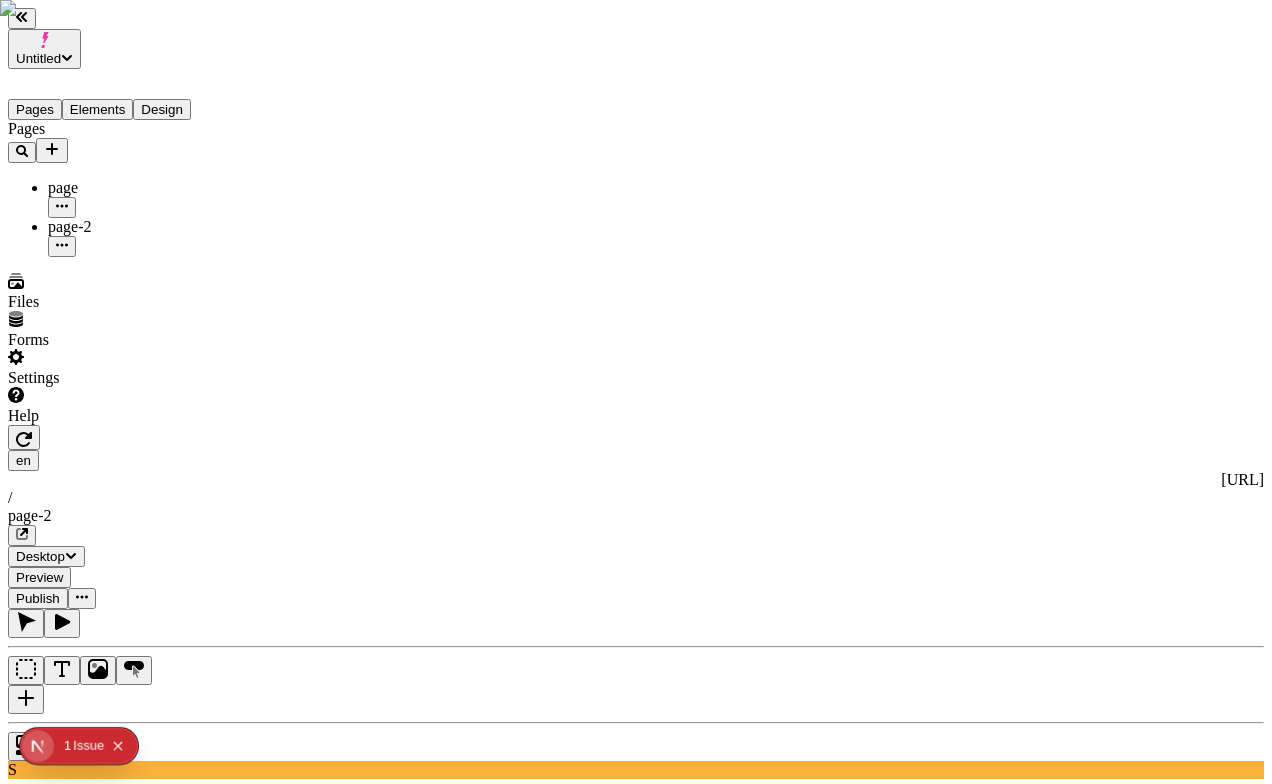 click on "Untitled" at bounding box center [44, 49] 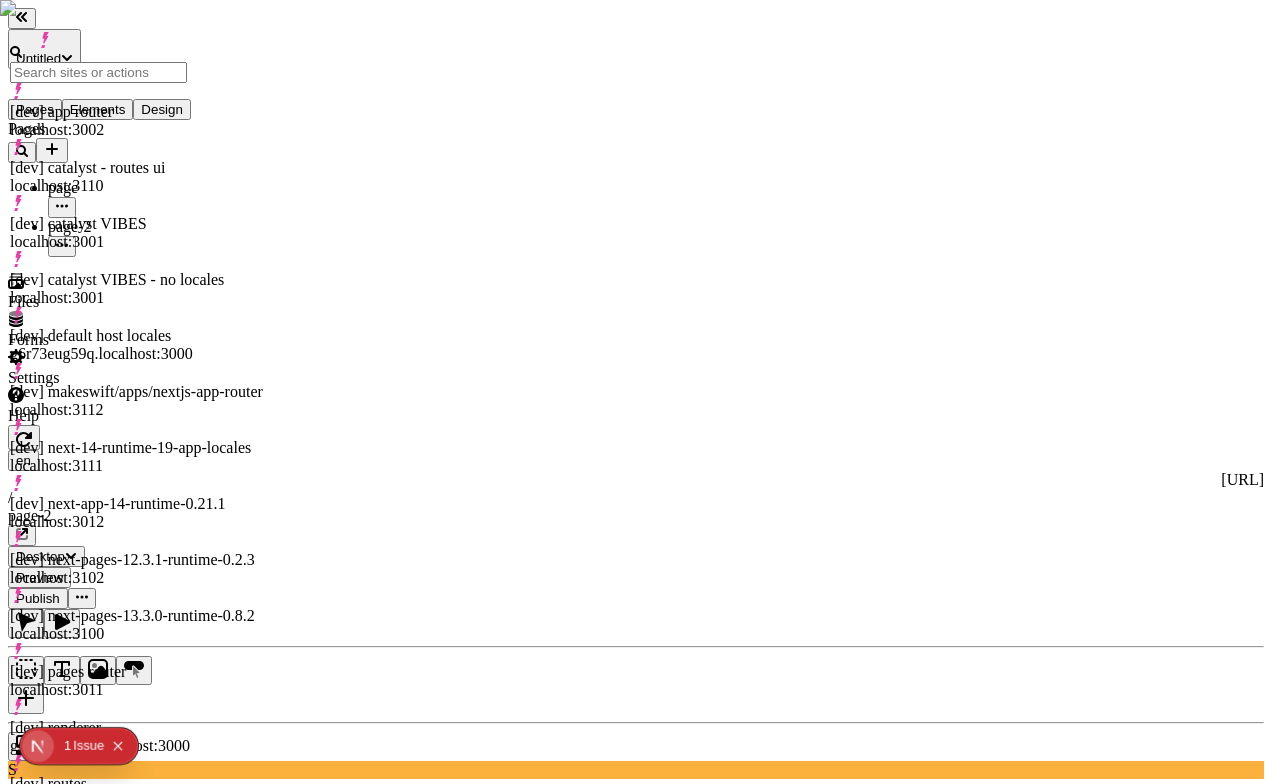 scroll, scrollTop: 396, scrollLeft: 0, axis: vertical 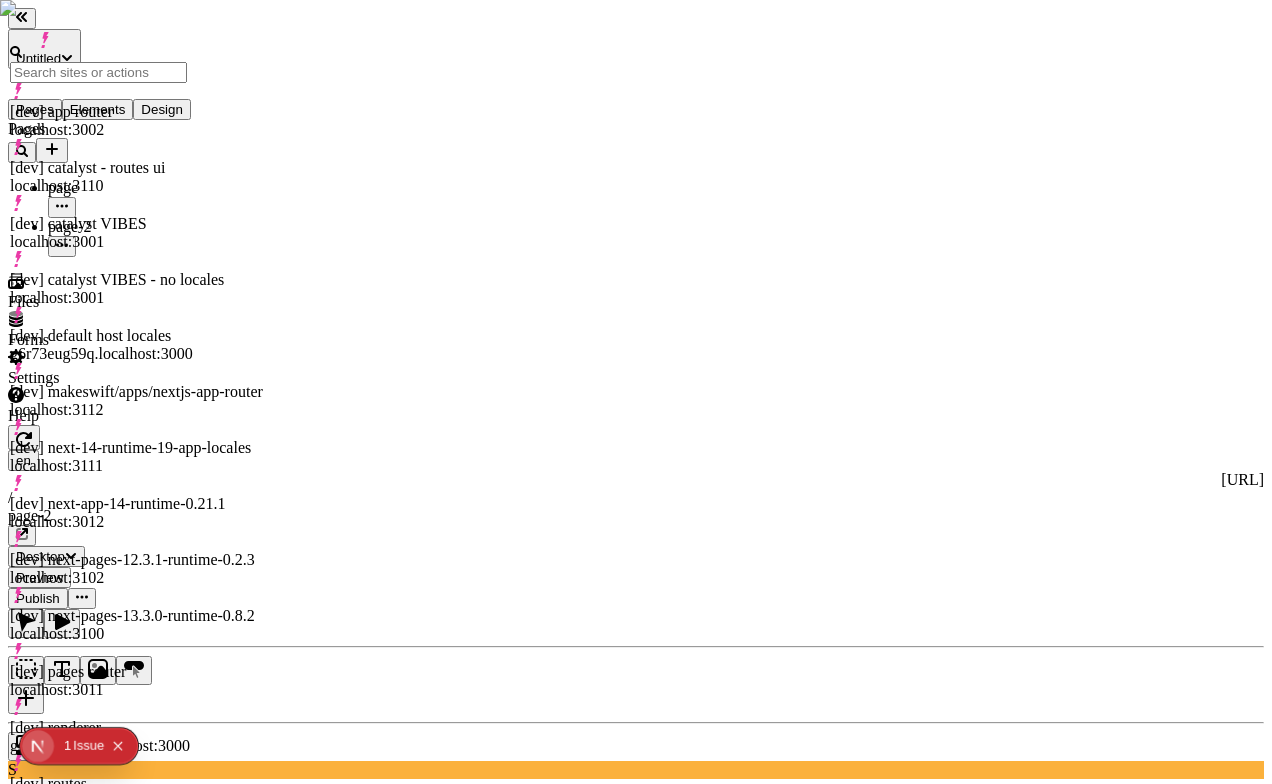 click on "Untitled q7y73i44dcc.localhost:3000" at bounding box center [138, 1465] 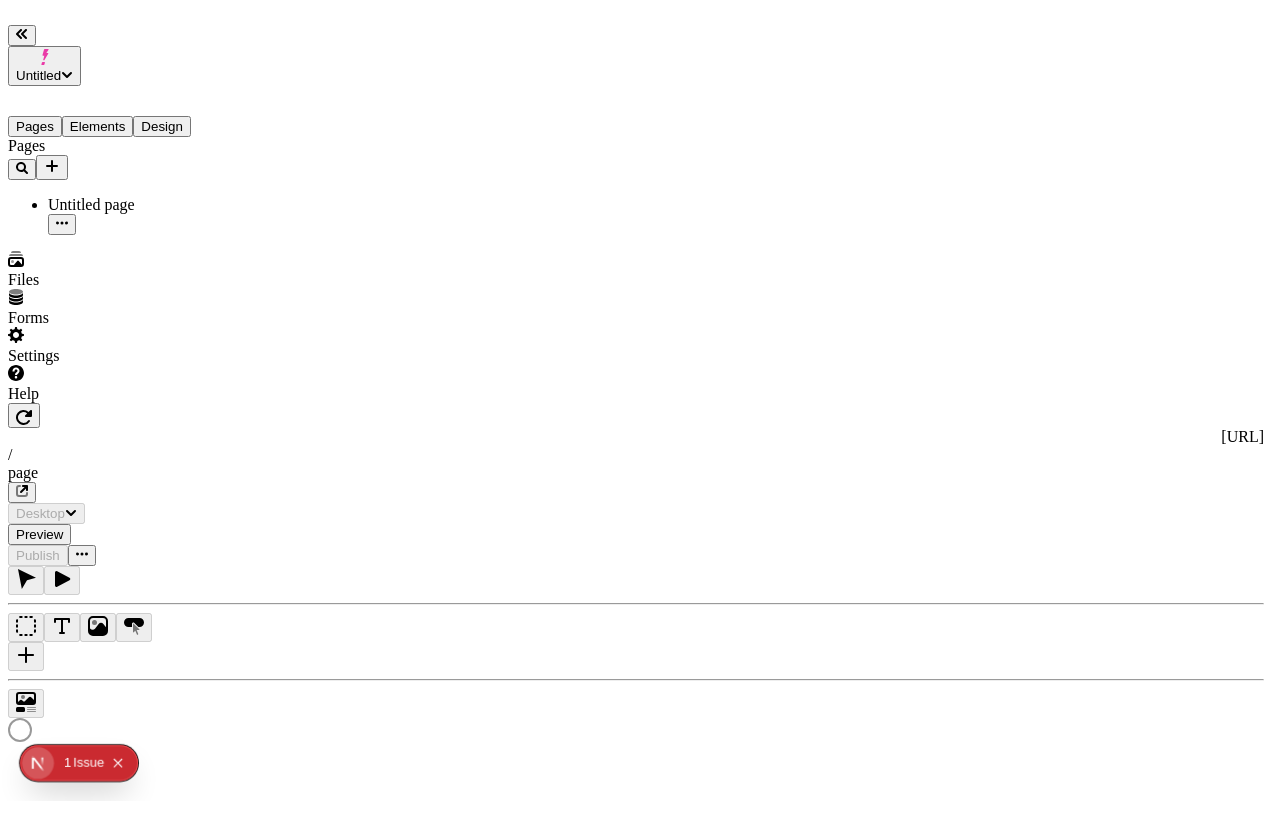 scroll, scrollTop: 0, scrollLeft: 0, axis: both 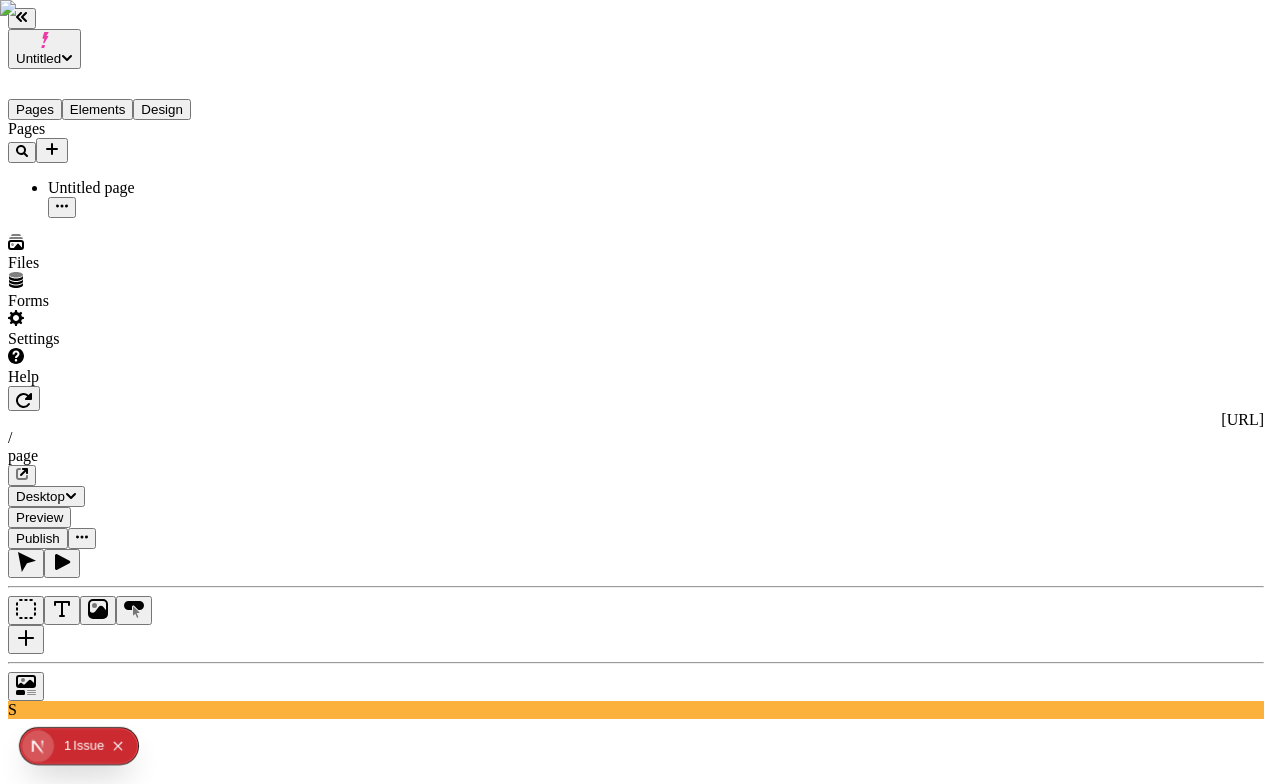 click 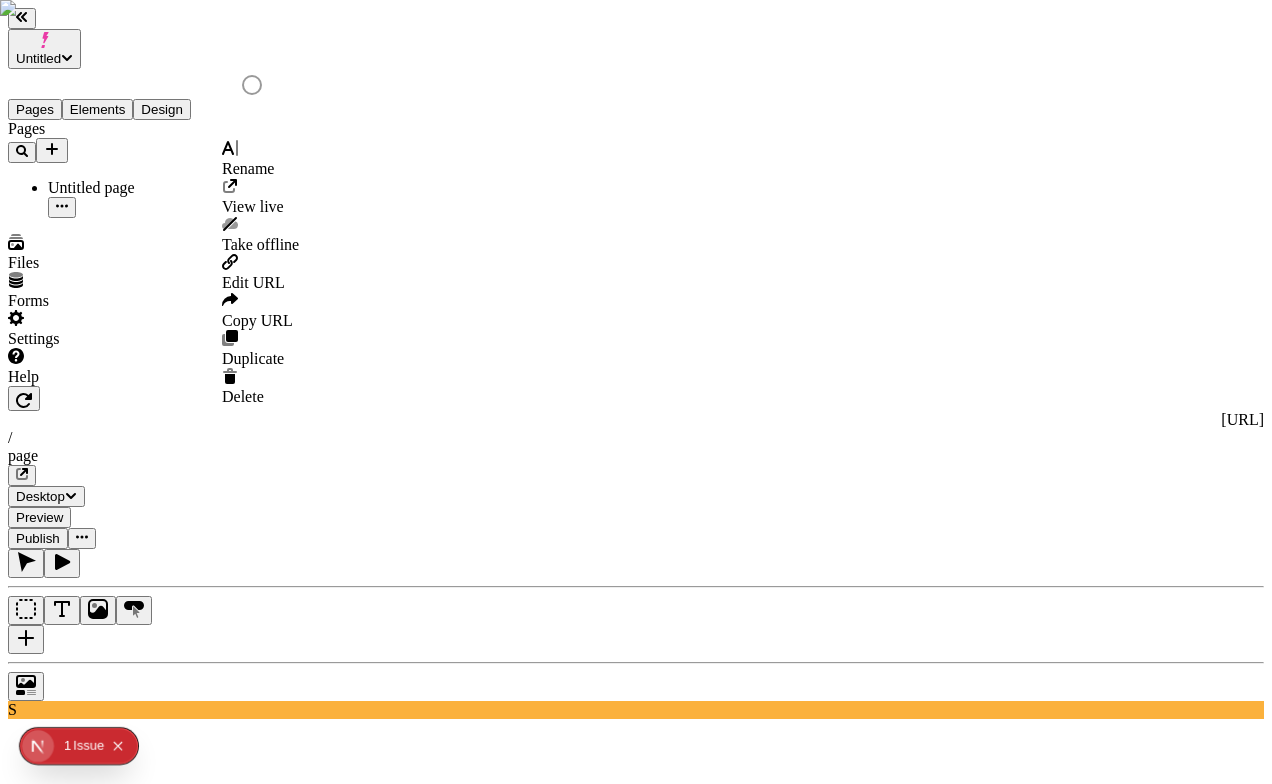 click on "Rename" at bounding box center (248, 168) 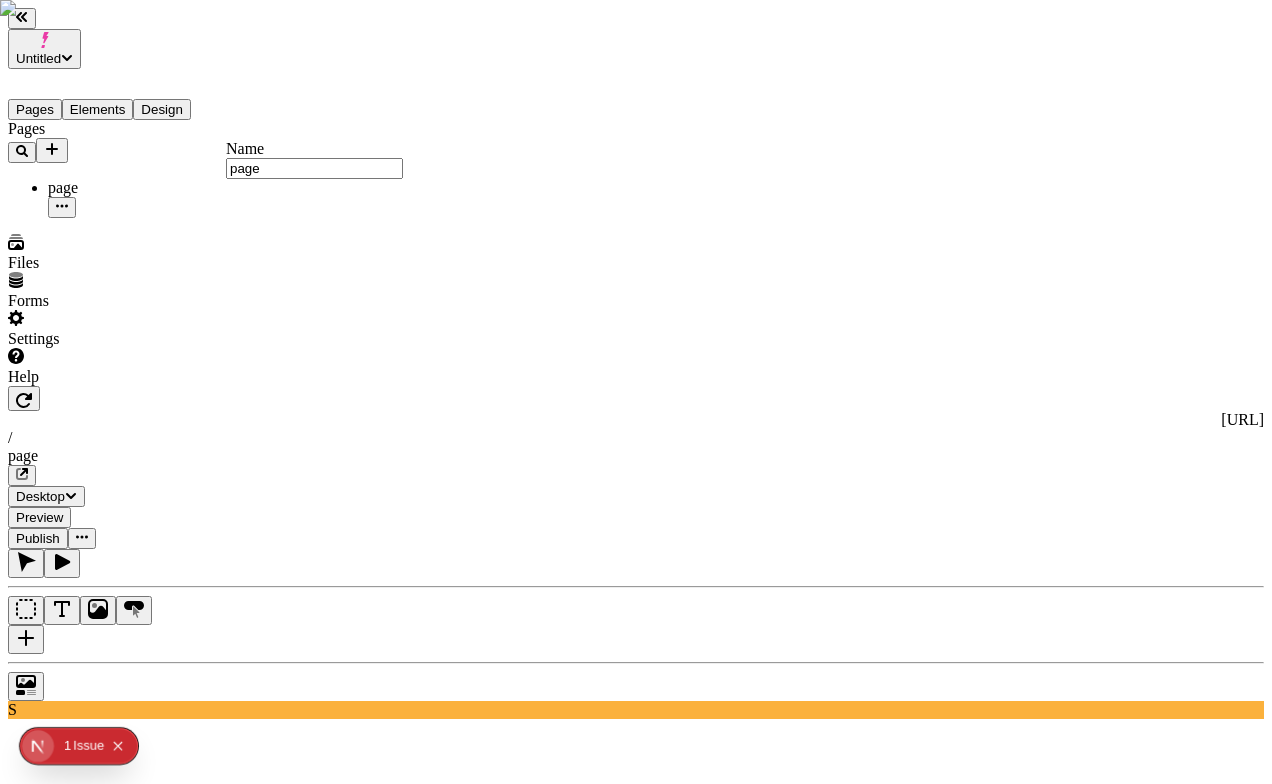type on "page" 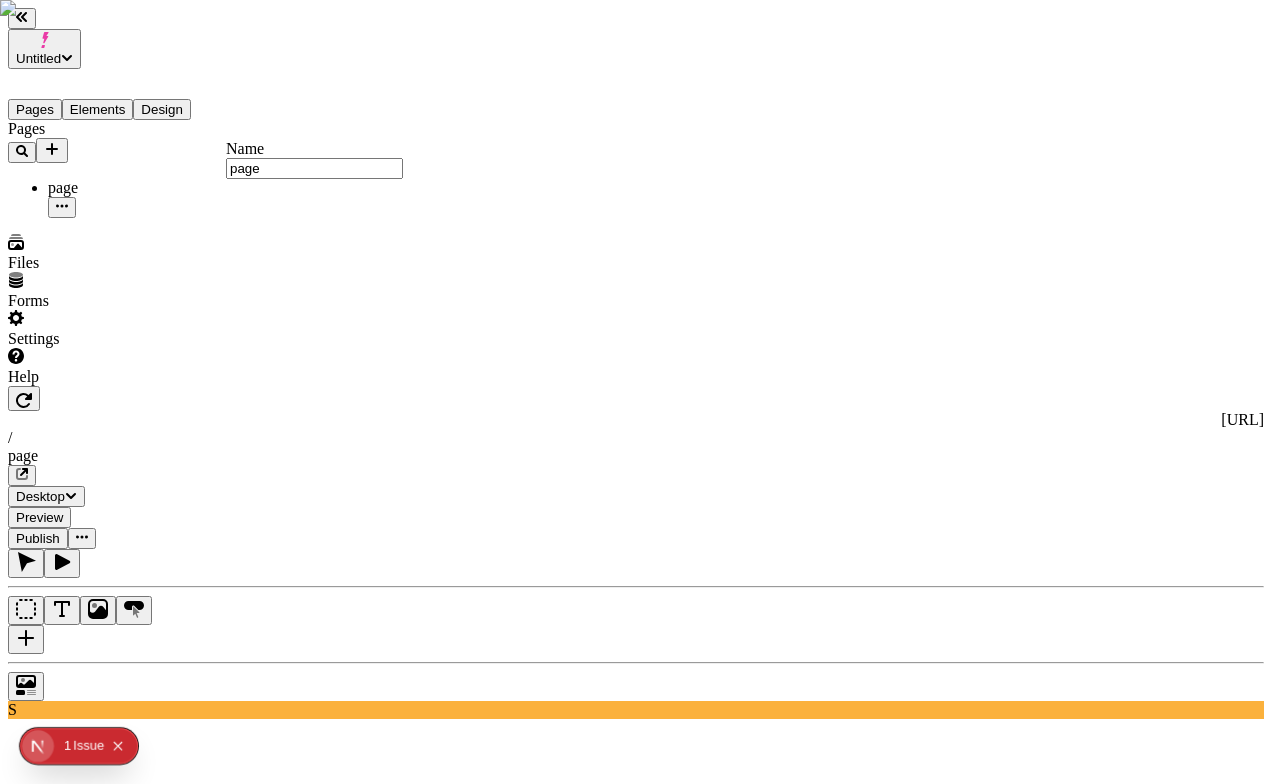 type 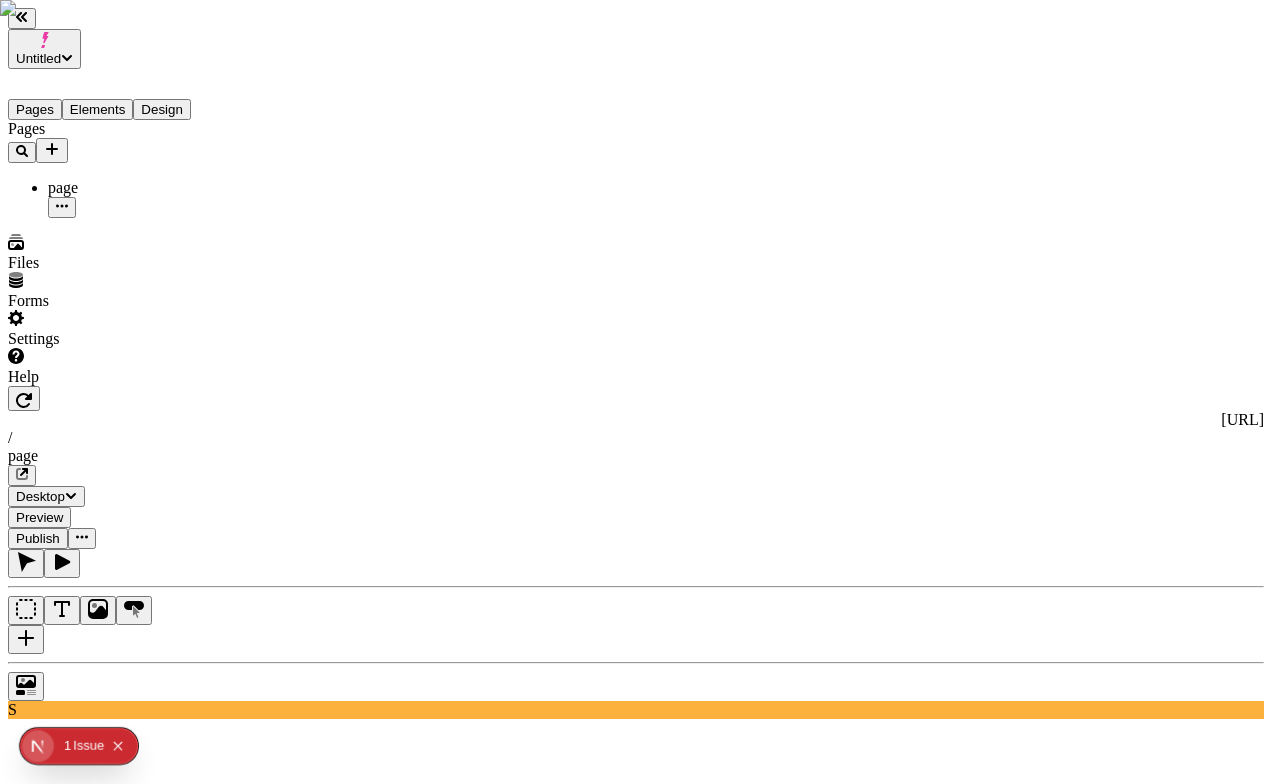click 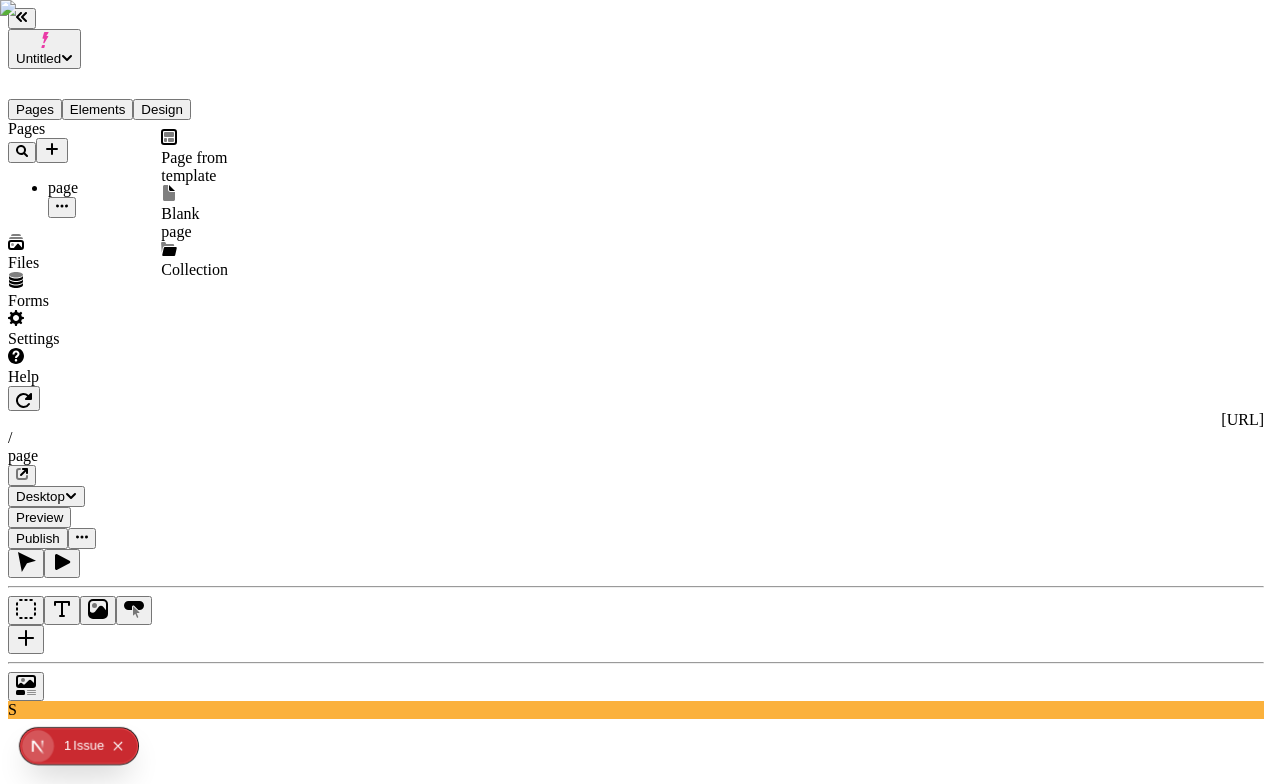 click on "Blank page" at bounding box center (194, 213) 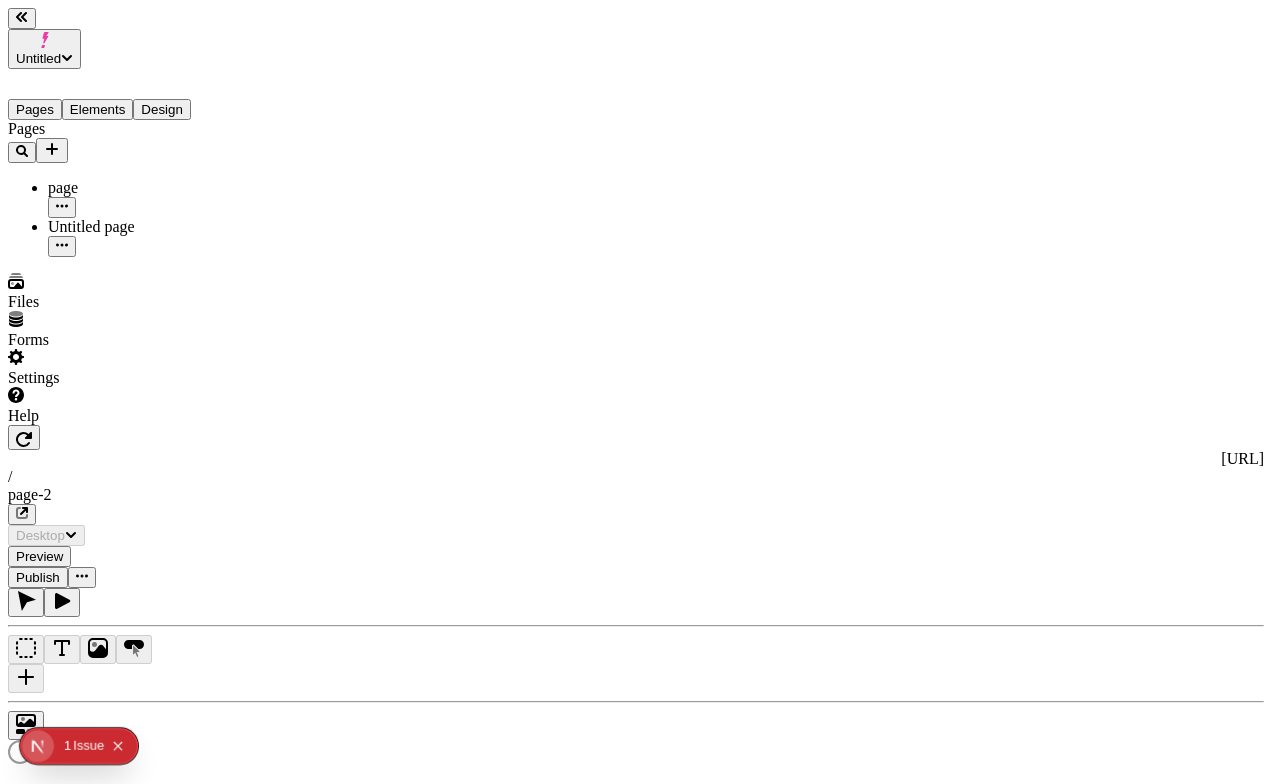 click 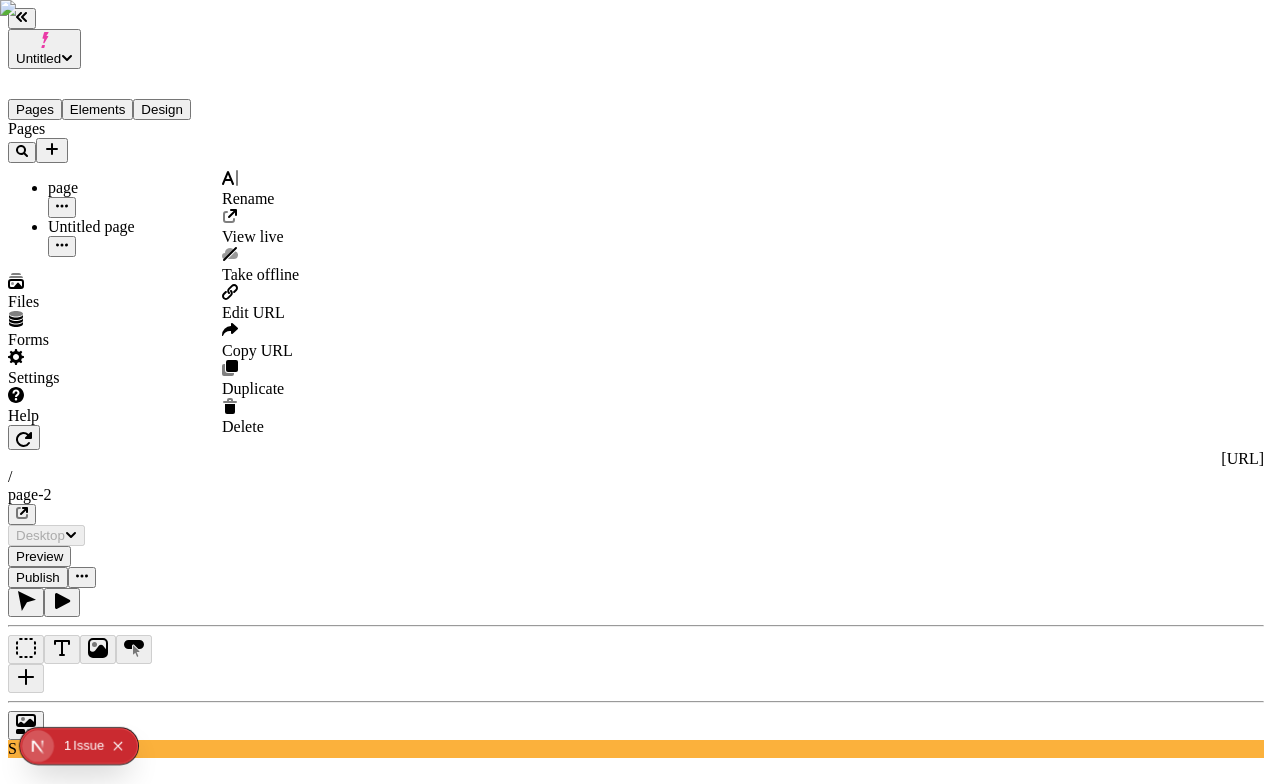 click on "Rename" at bounding box center (260, 189) 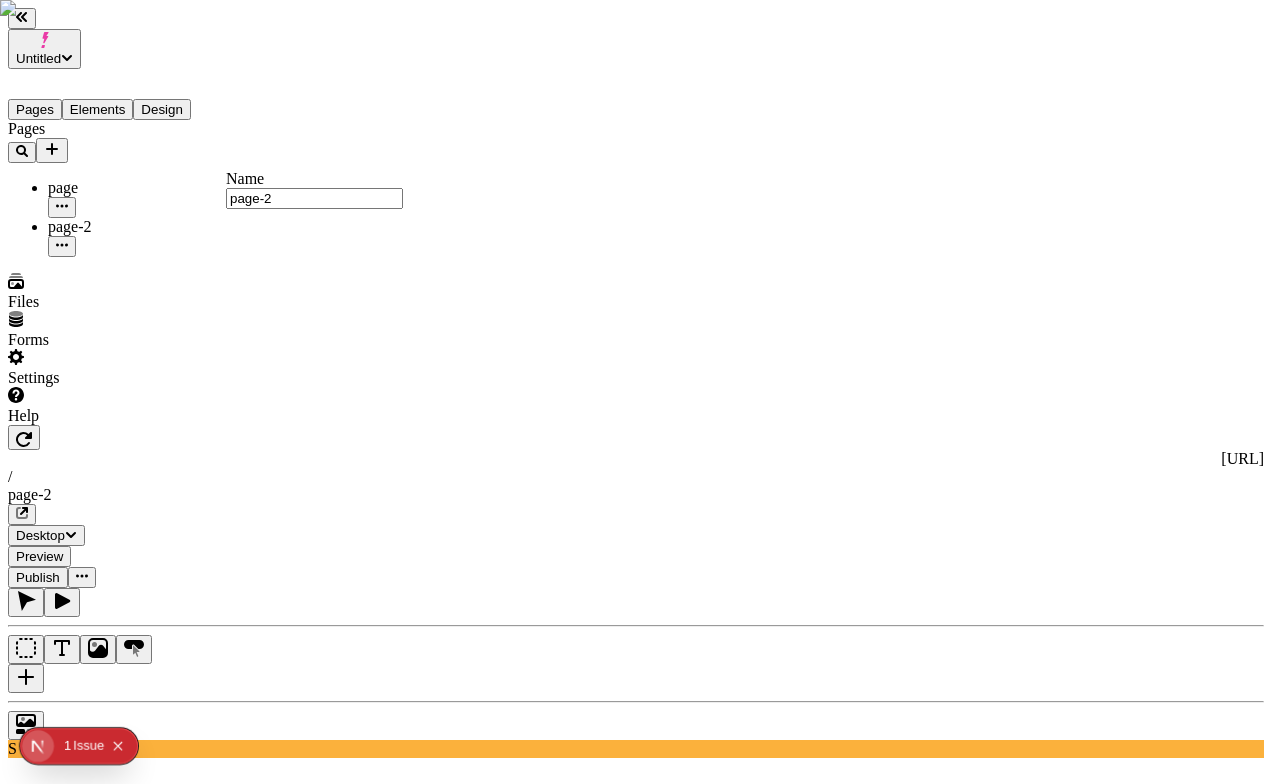 type on "page-2" 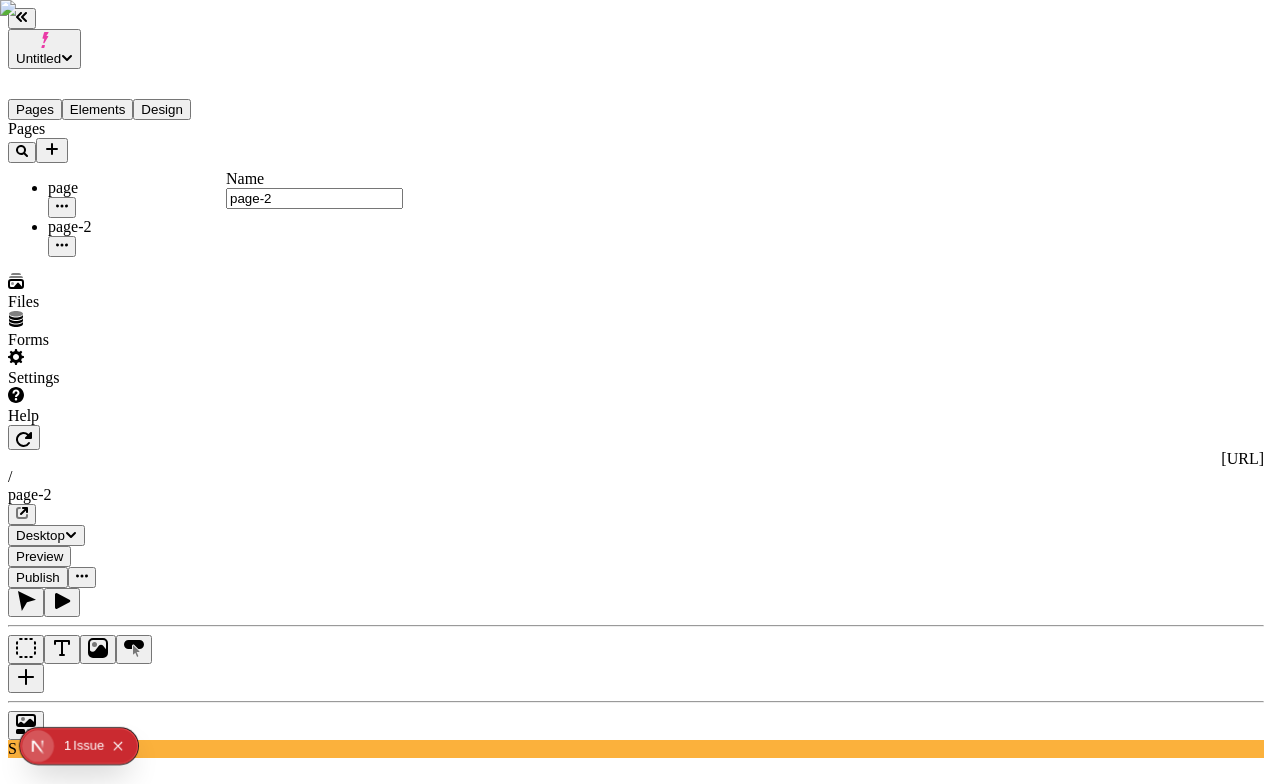 click on "Pages page page-2" at bounding box center (127, 188) 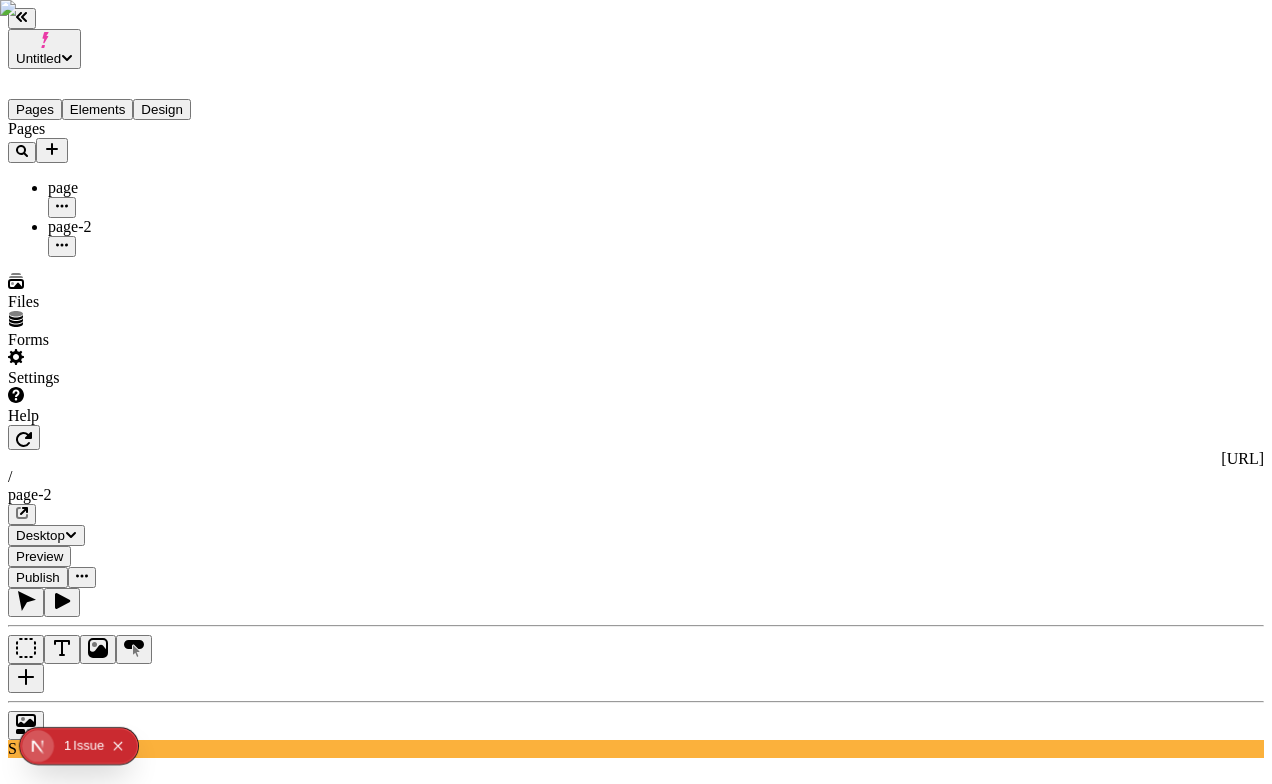 click 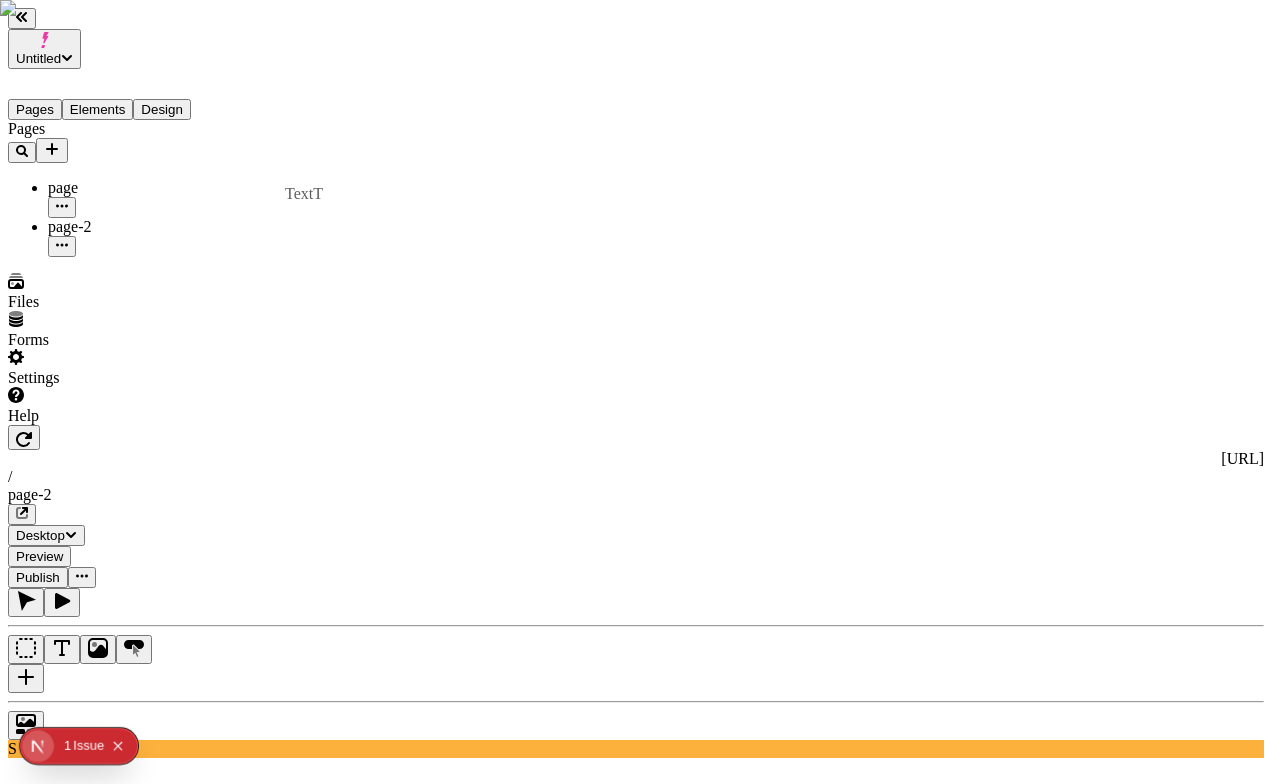 click 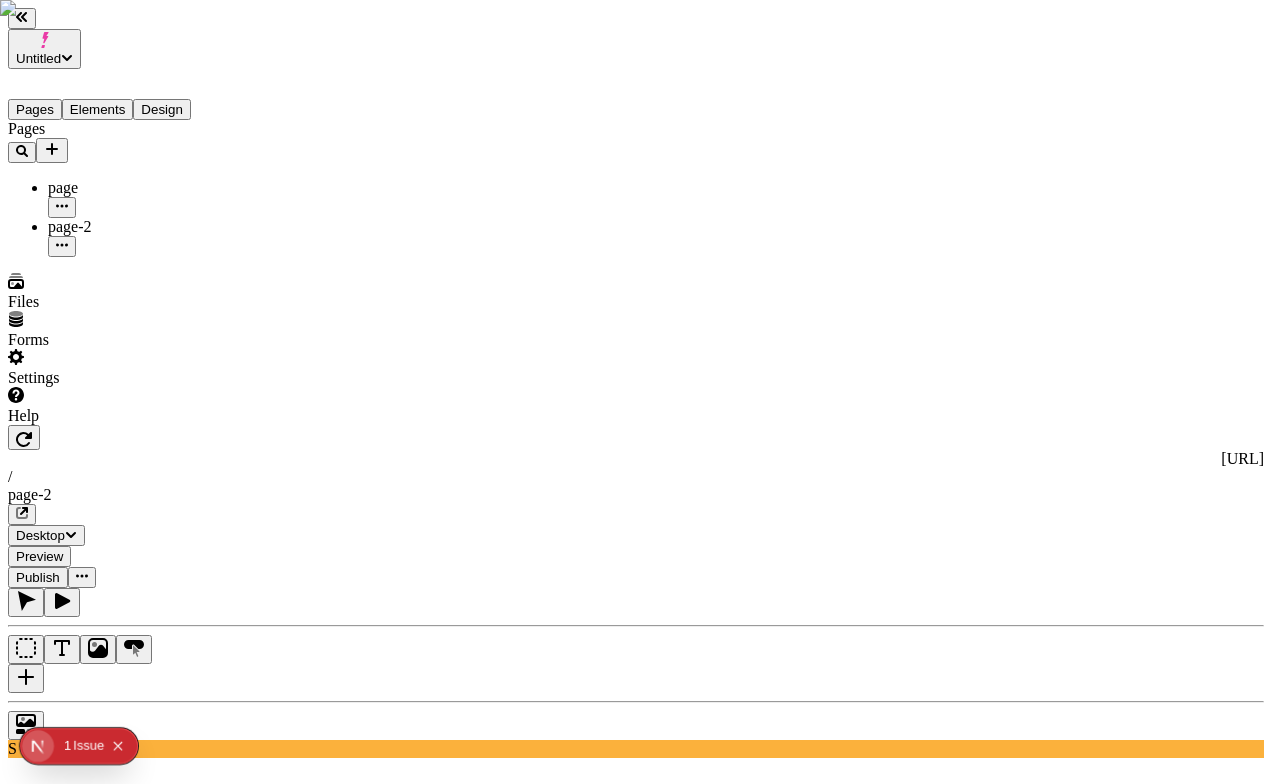 click on "Text Page" at bounding box center (636, 2263) 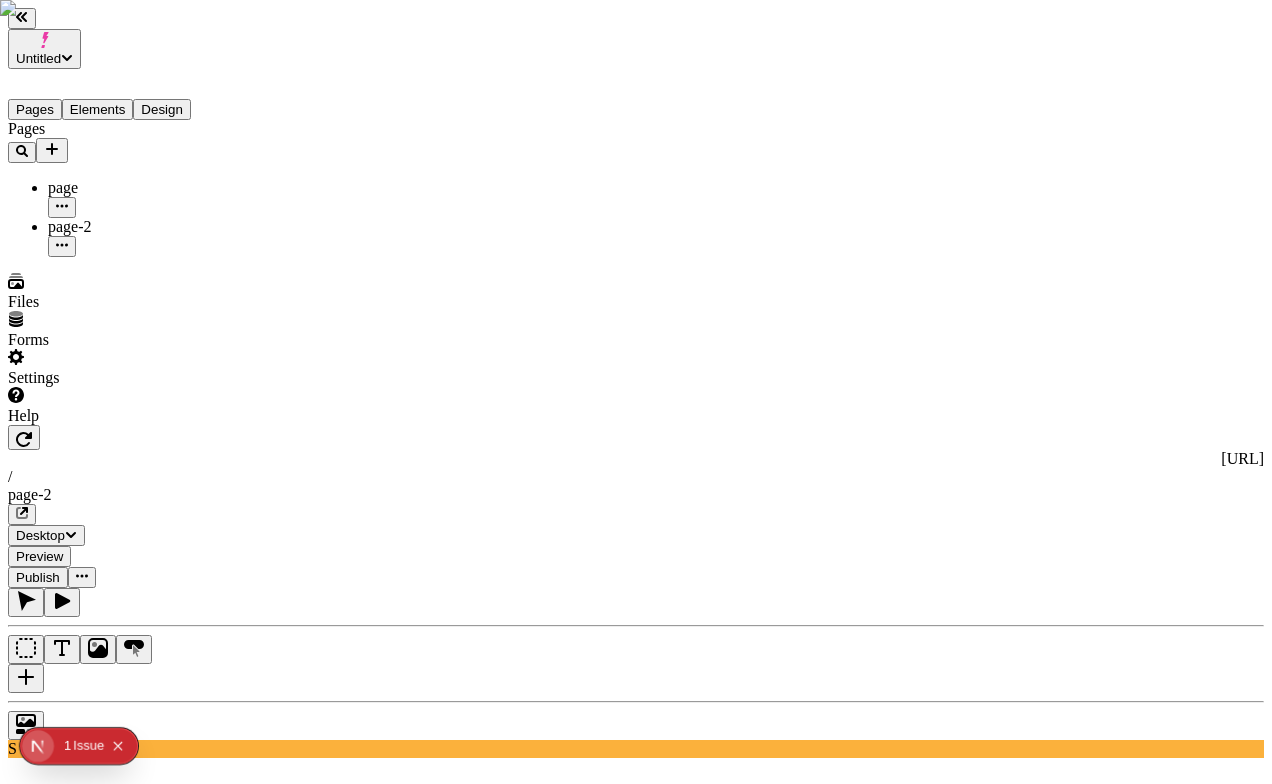 click on "Publish" at bounding box center (38, 577) 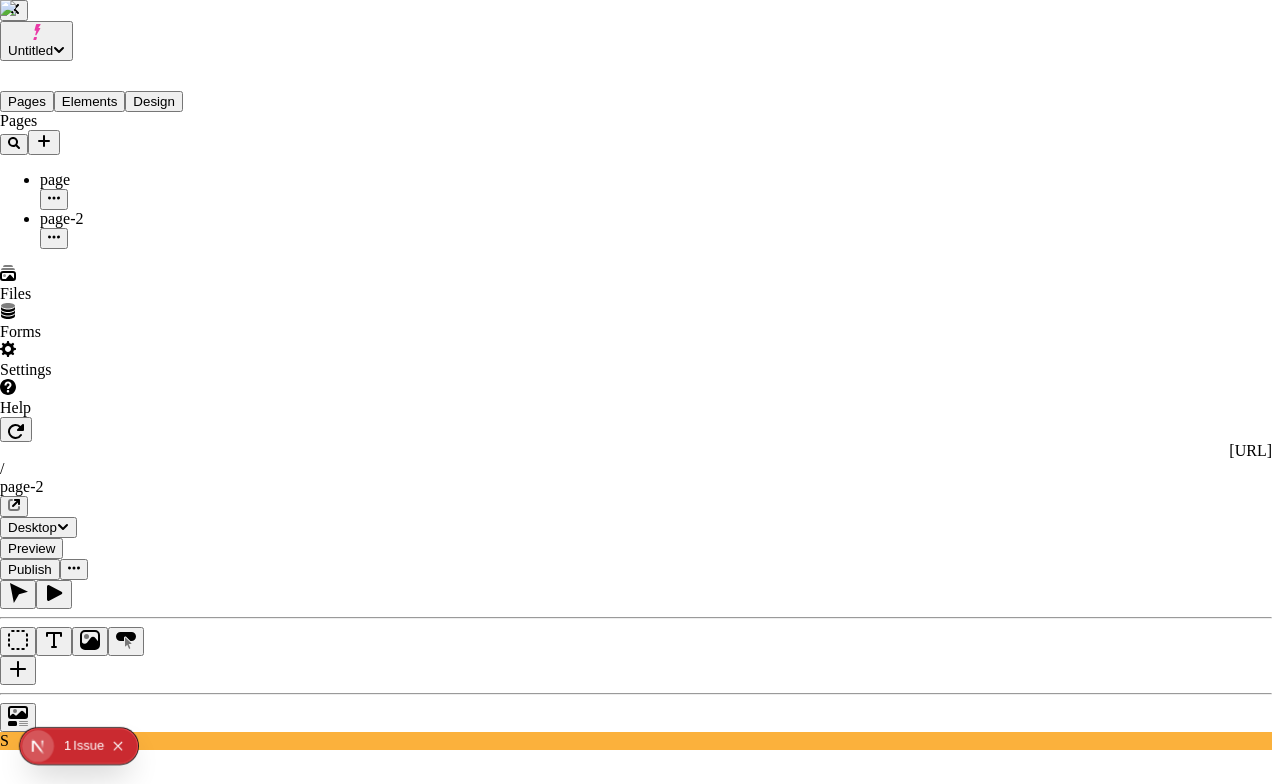 click on "Colors" at bounding box center (67, 2696) 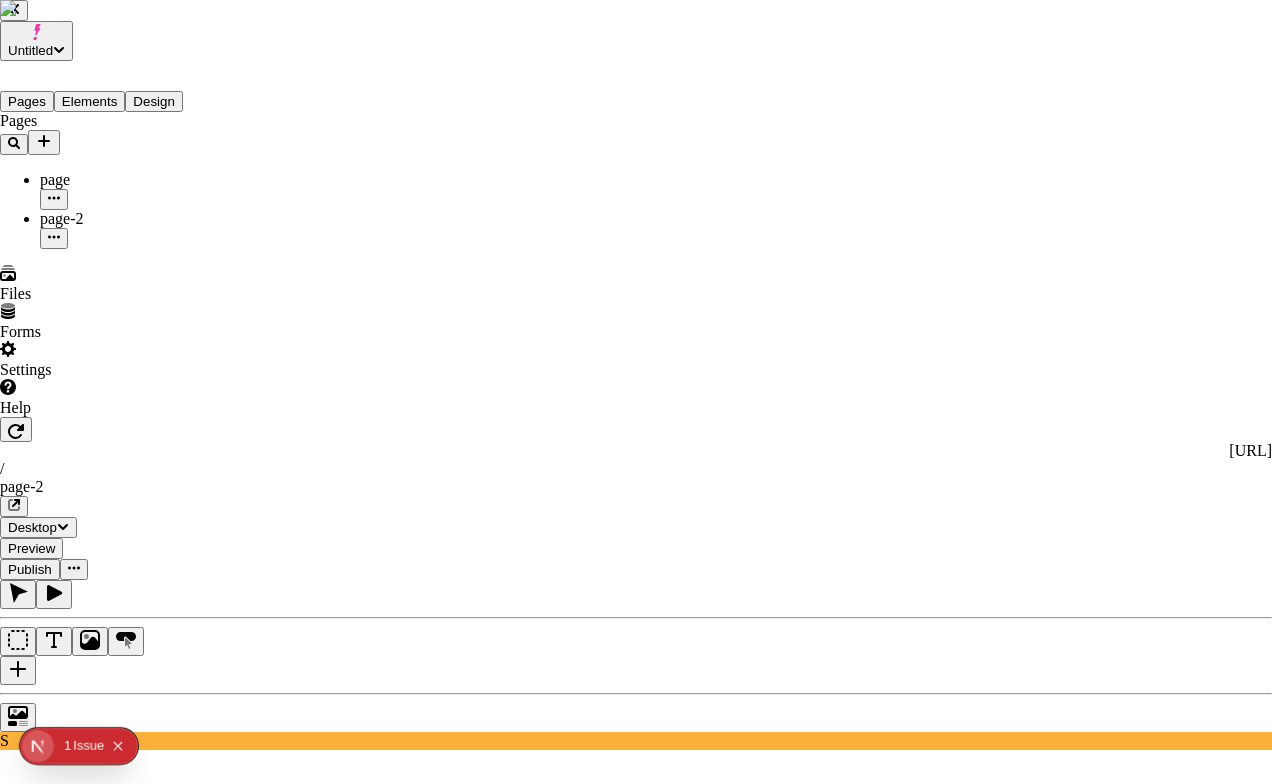 click at bounding box center [656, 2717] 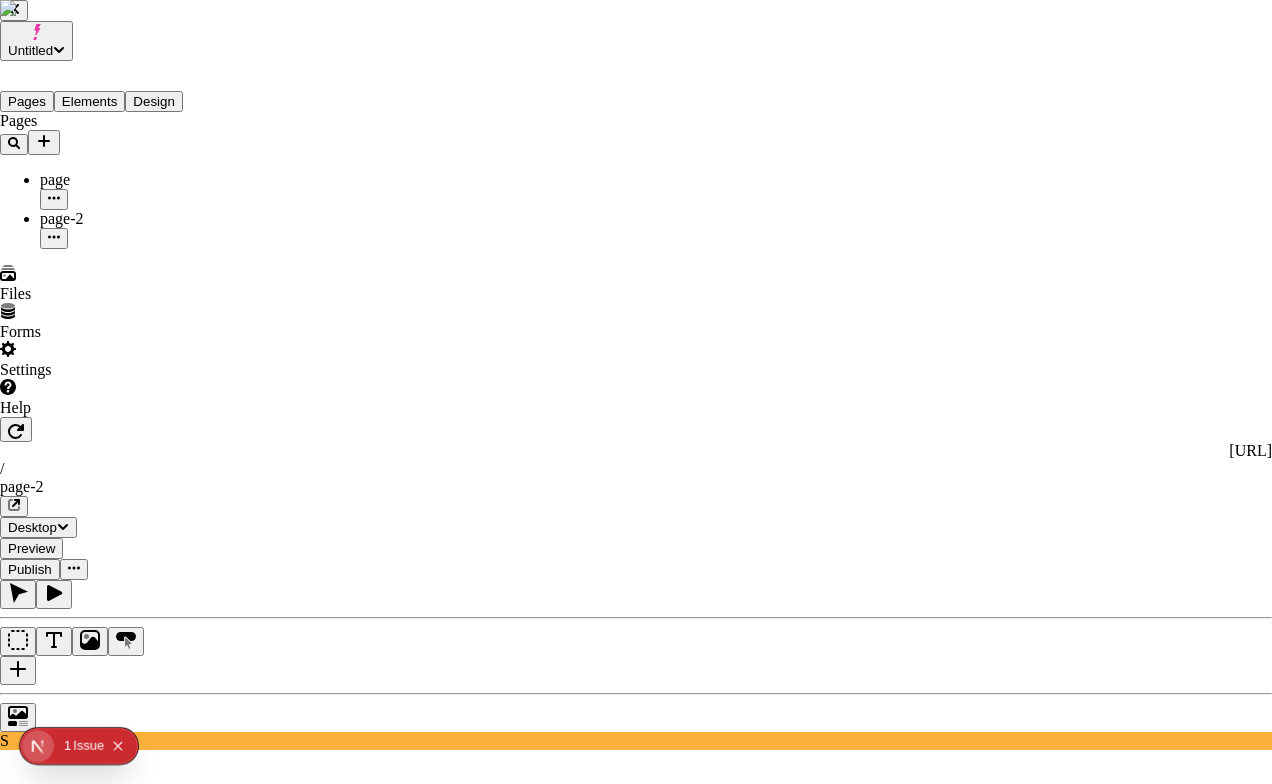 checkbox on "true" 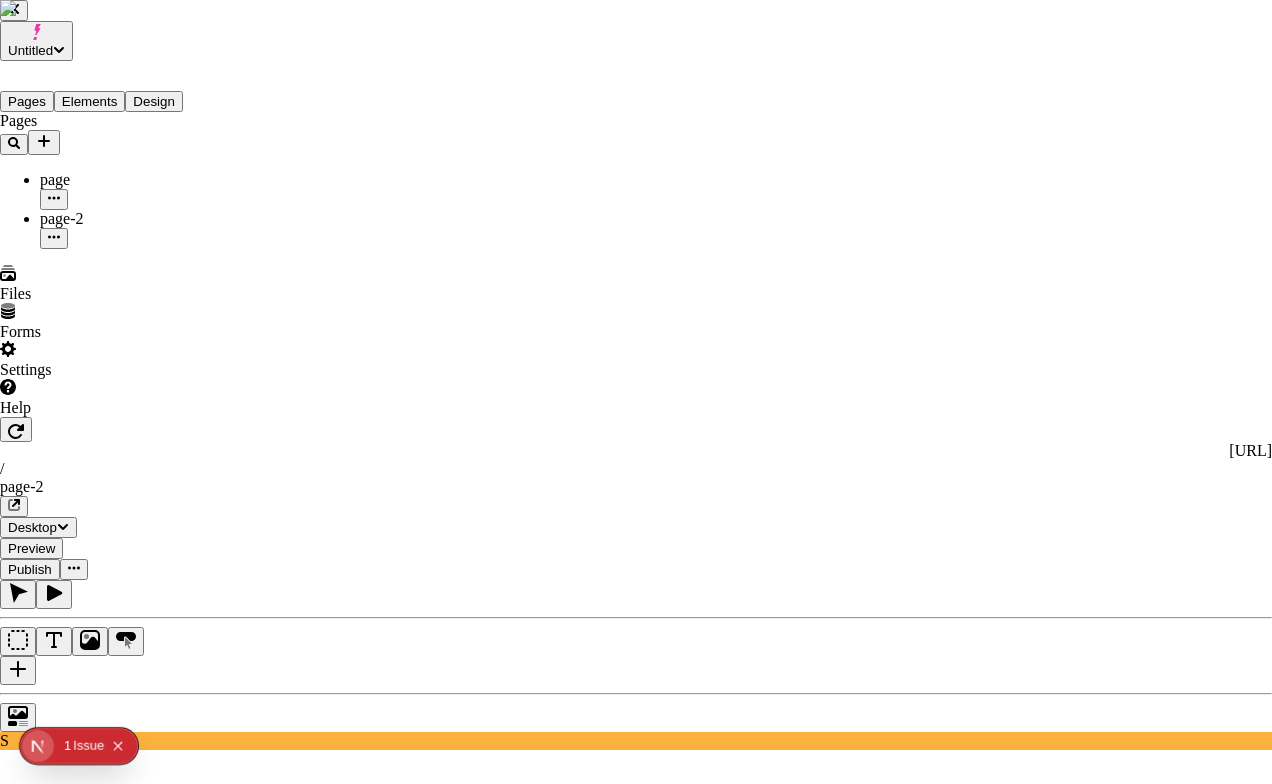 checkbox on "true" 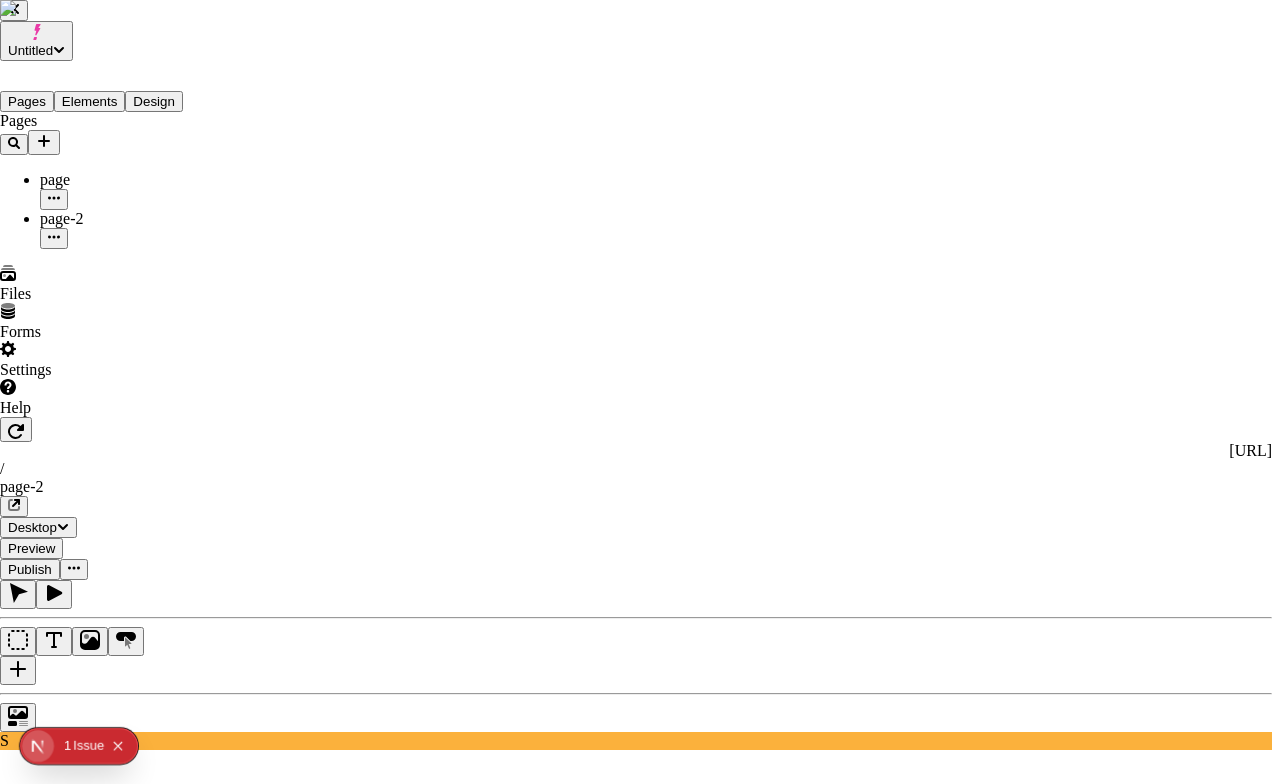 click on "Colors" at bounding box center [67, 2696] 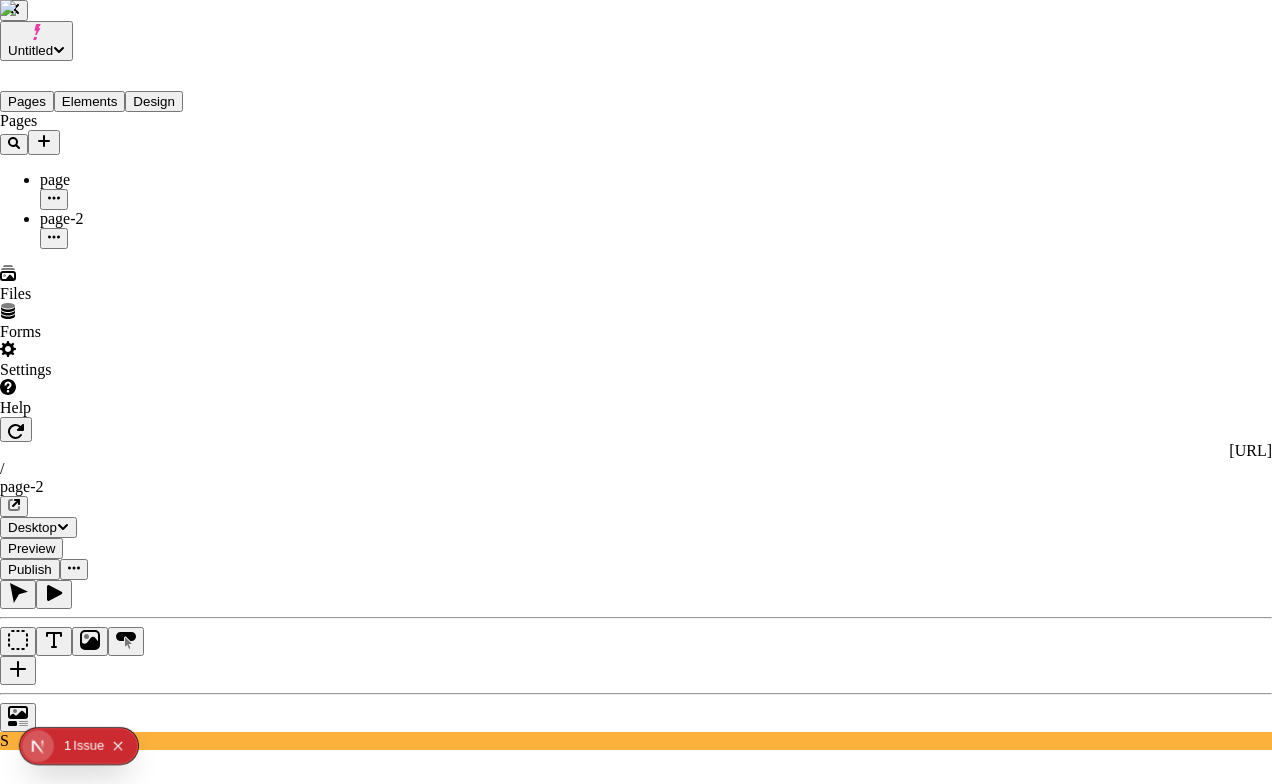 click on "5  /  100   monthly publishes Workspace resets 8/12/2025 Publish now" at bounding box center (636, 3126) 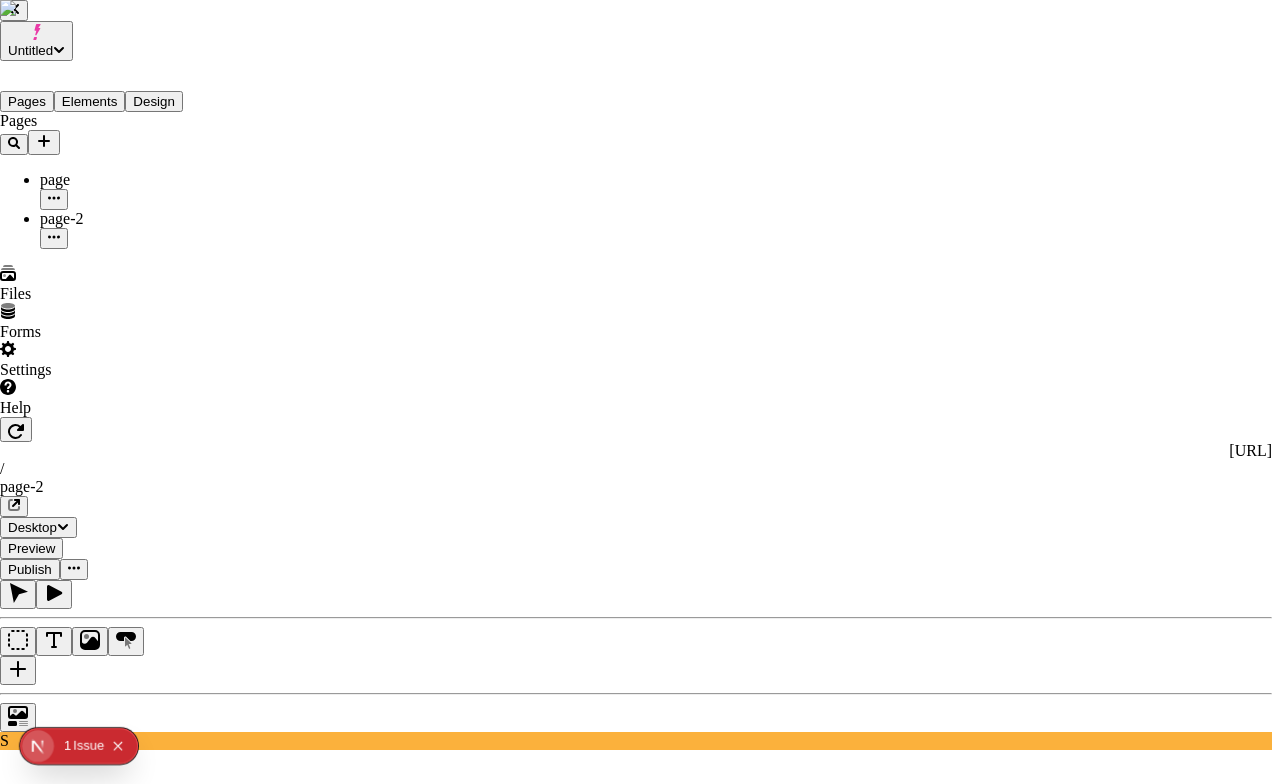 click on "Publish now" at bounding box center (44, 3156) 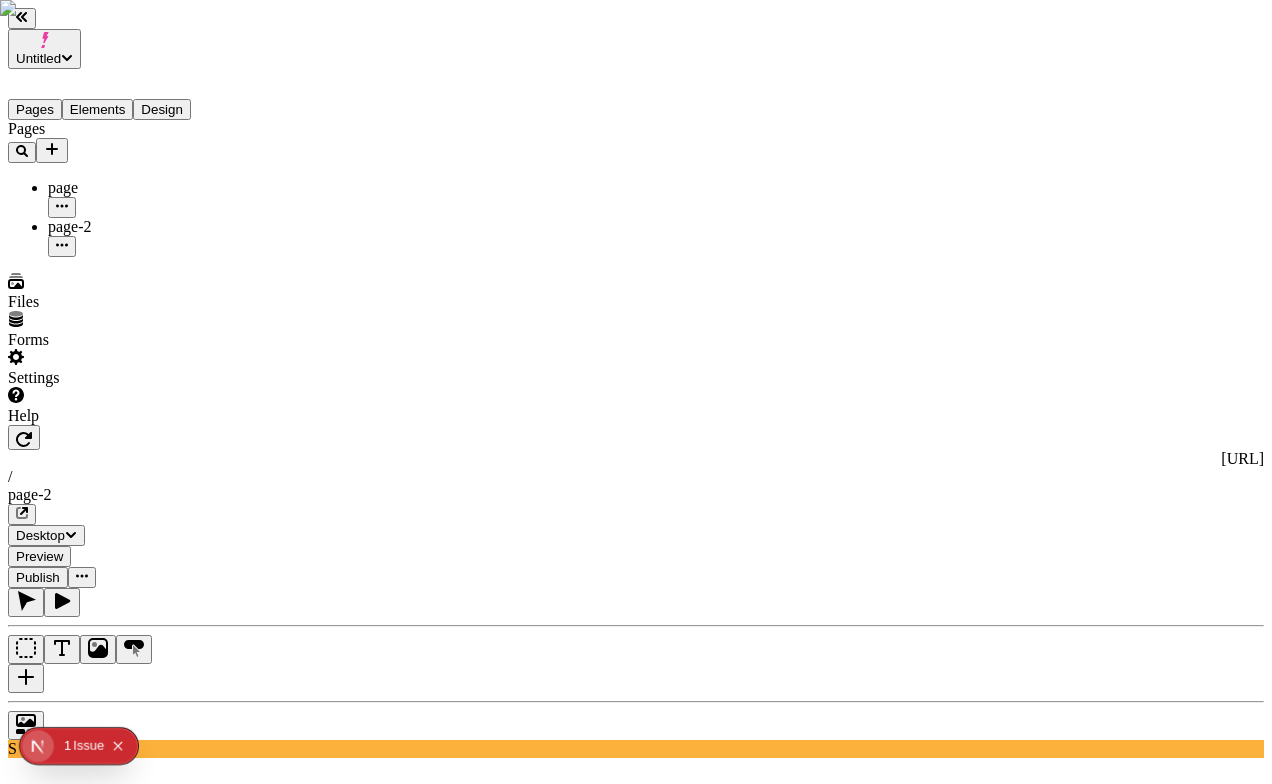 click on "Pages page page-2" at bounding box center (127, 188) 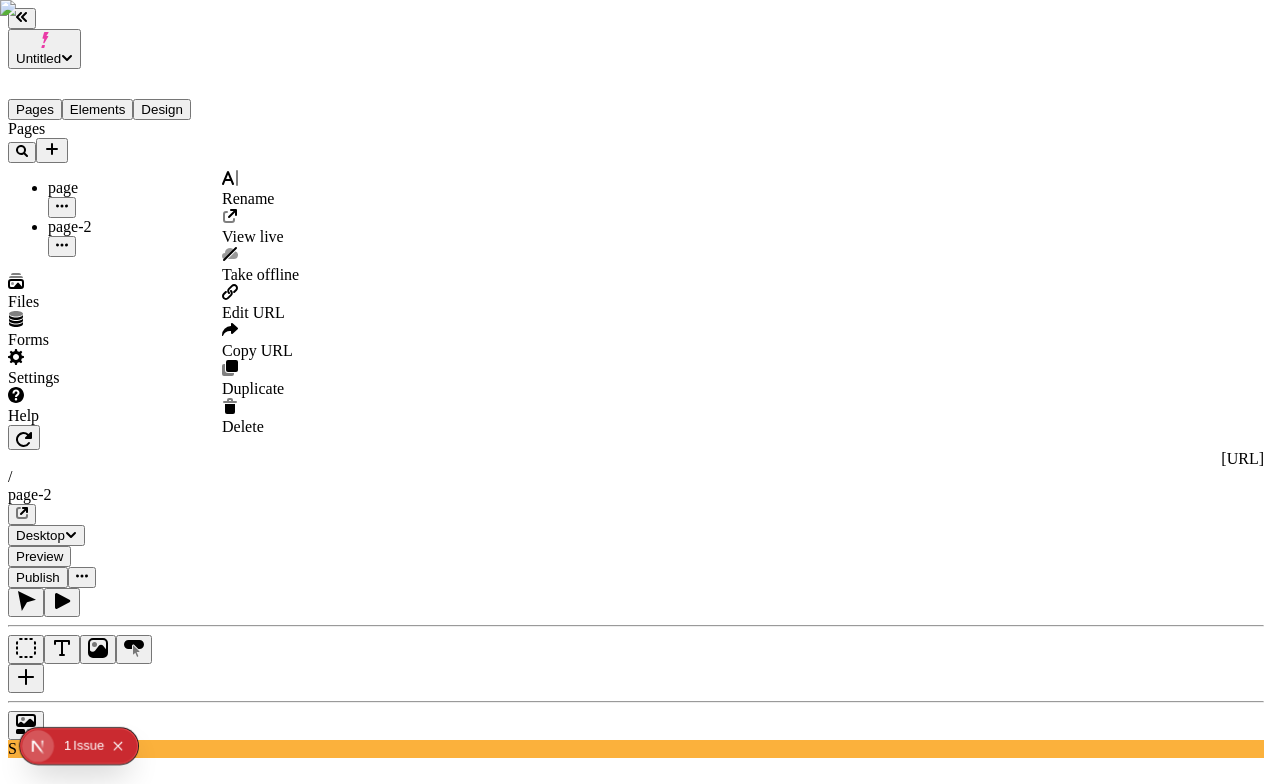 click on "Edit URL" at bounding box center (253, 312) 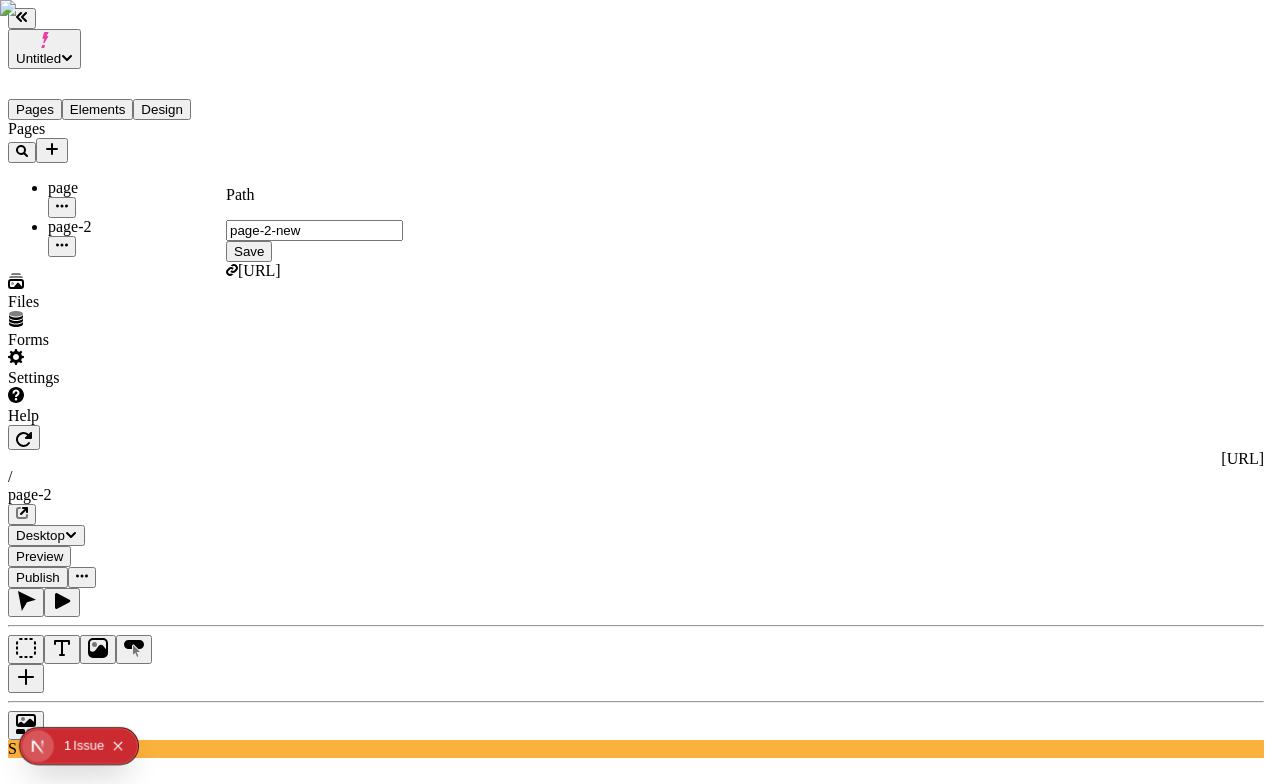 type on "page-2-new" 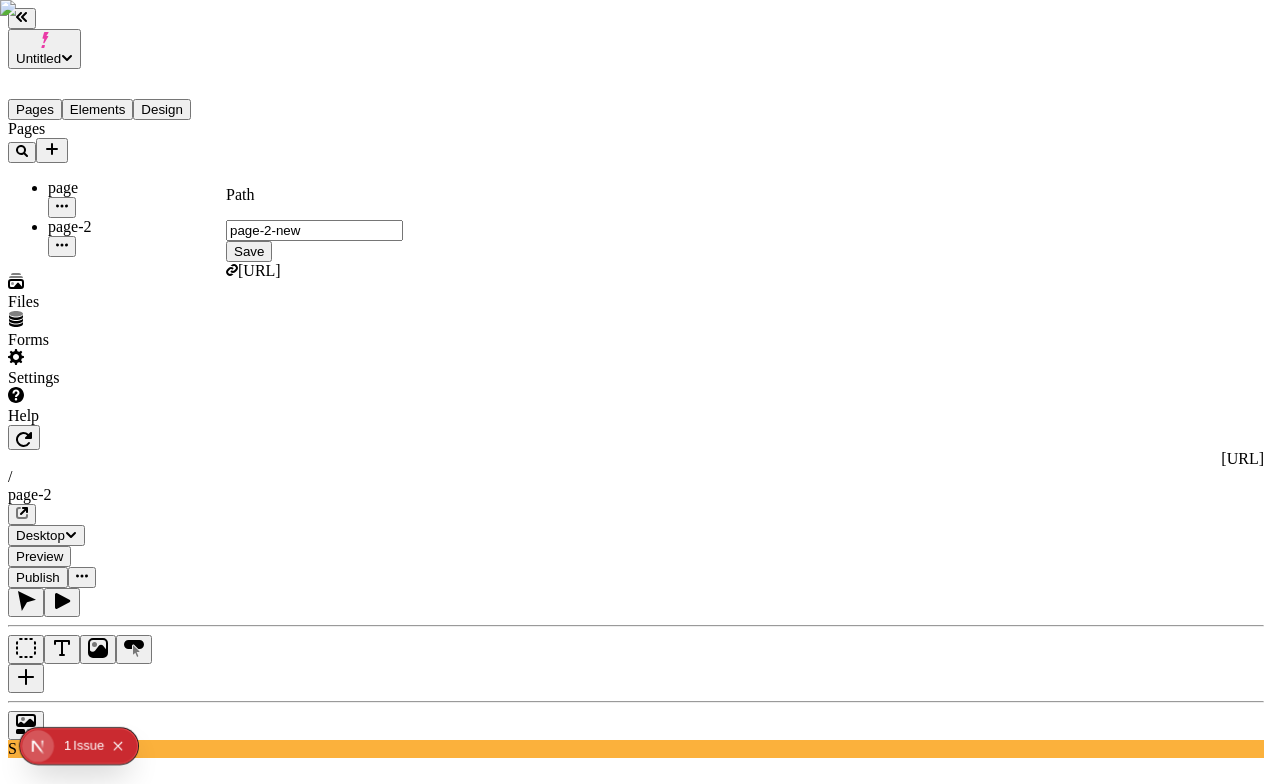 click on "Save" at bounding box center (249, 251) 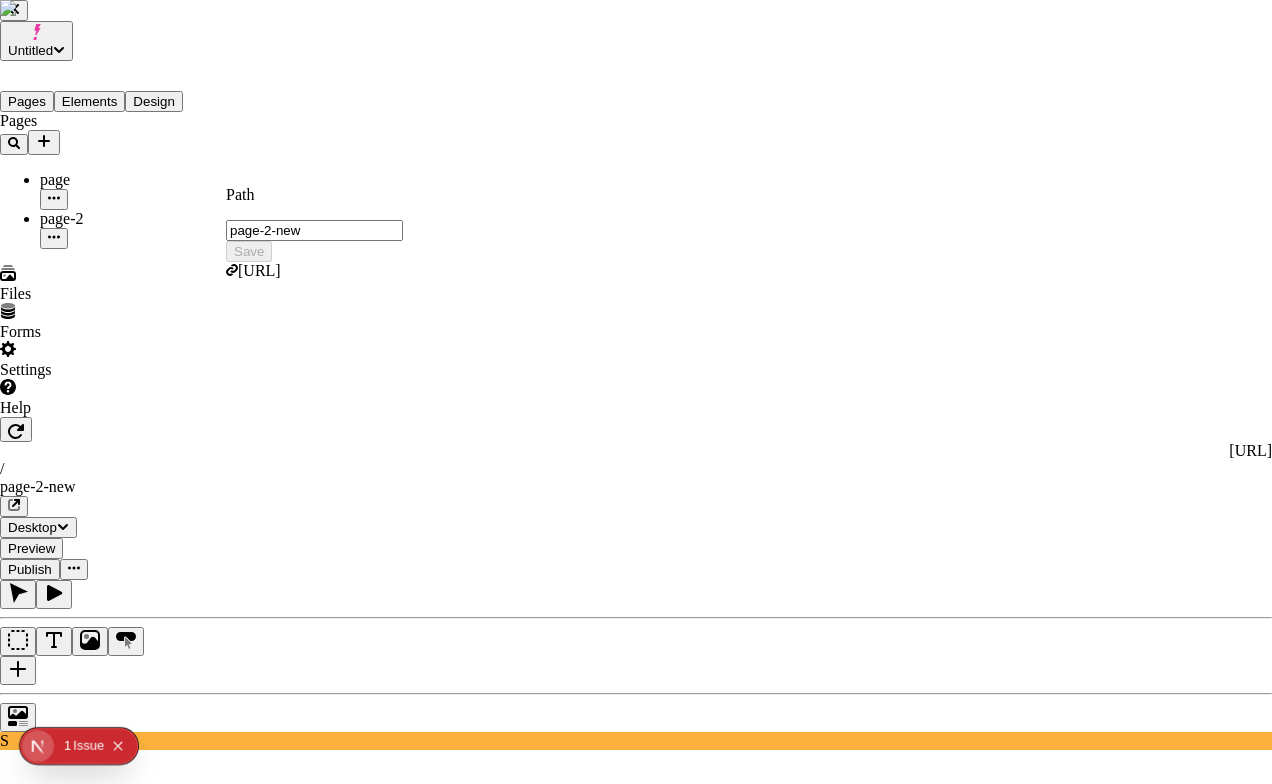 click on "Yes, create redirect" at bounding box center (145, 2757) 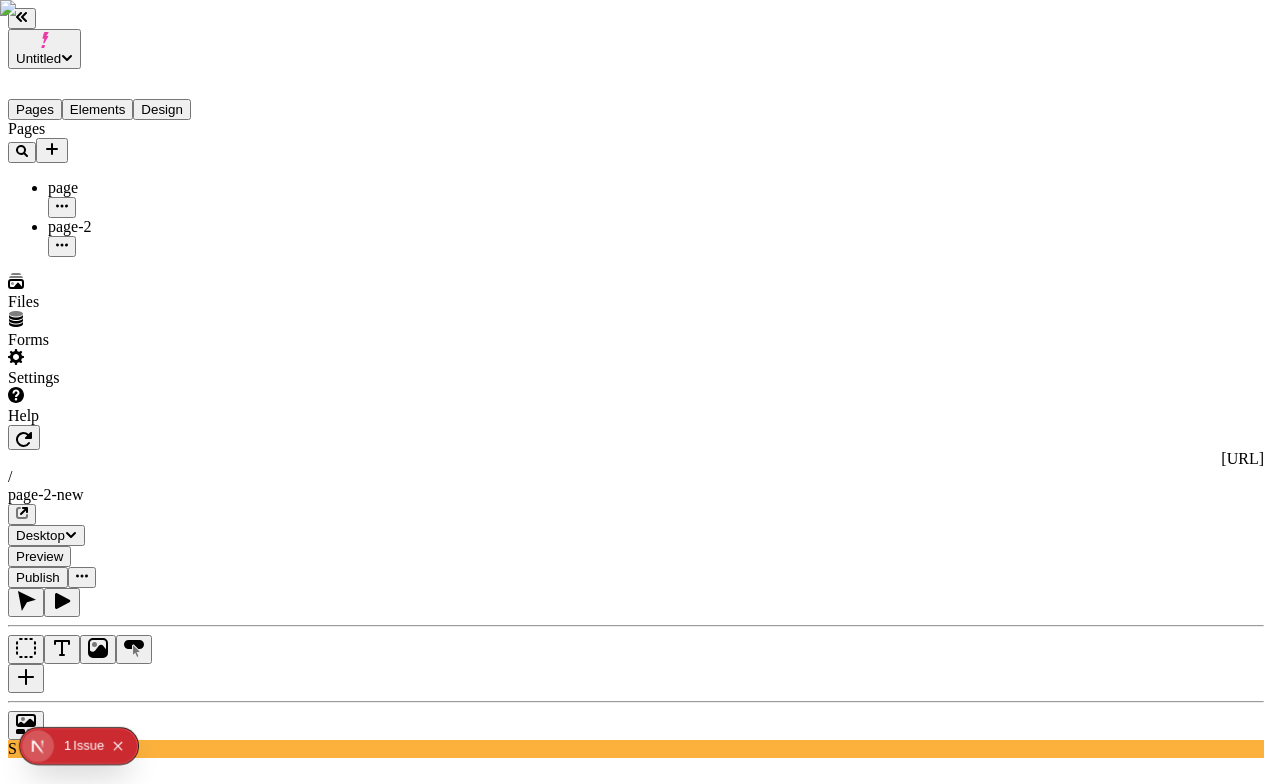 click on "Pages page page-2" at bounding box center (127, 188) 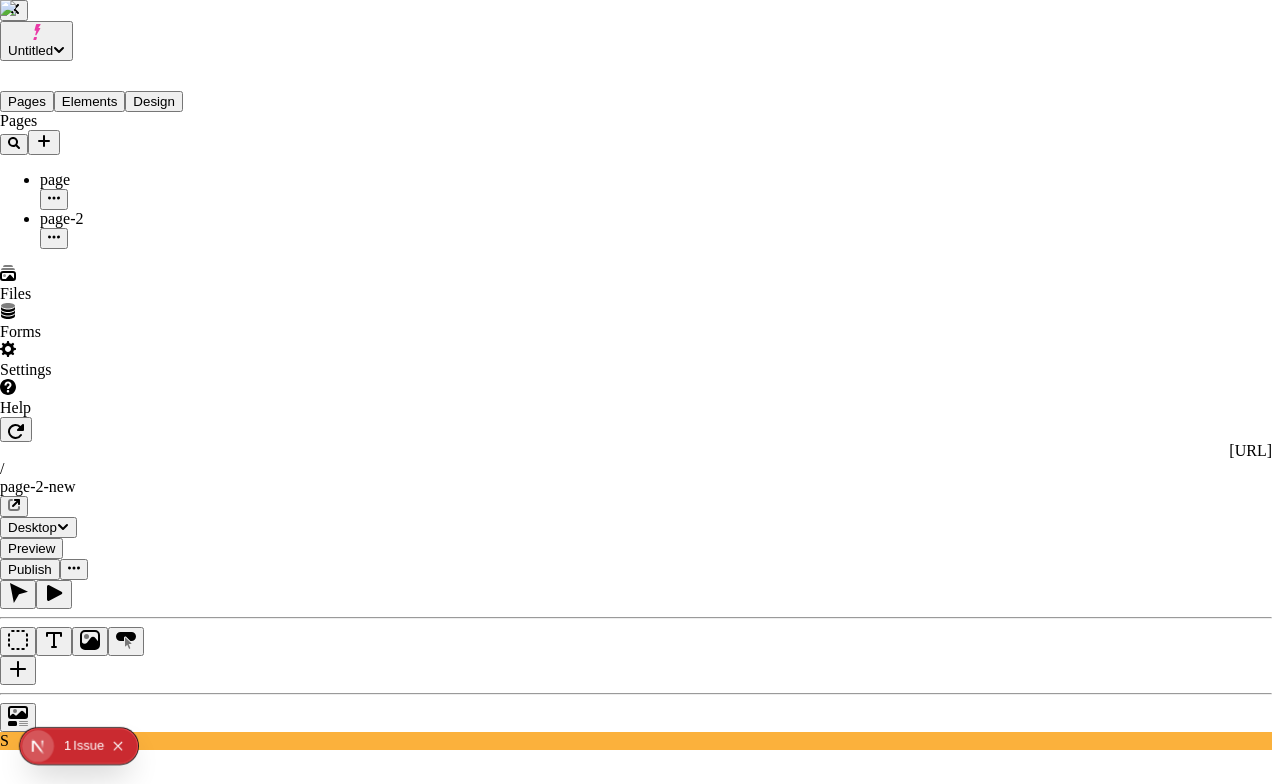 click on "/page-2 /page-2-new Path changed   Jul 12 S" at bounding box center (676, 2846) 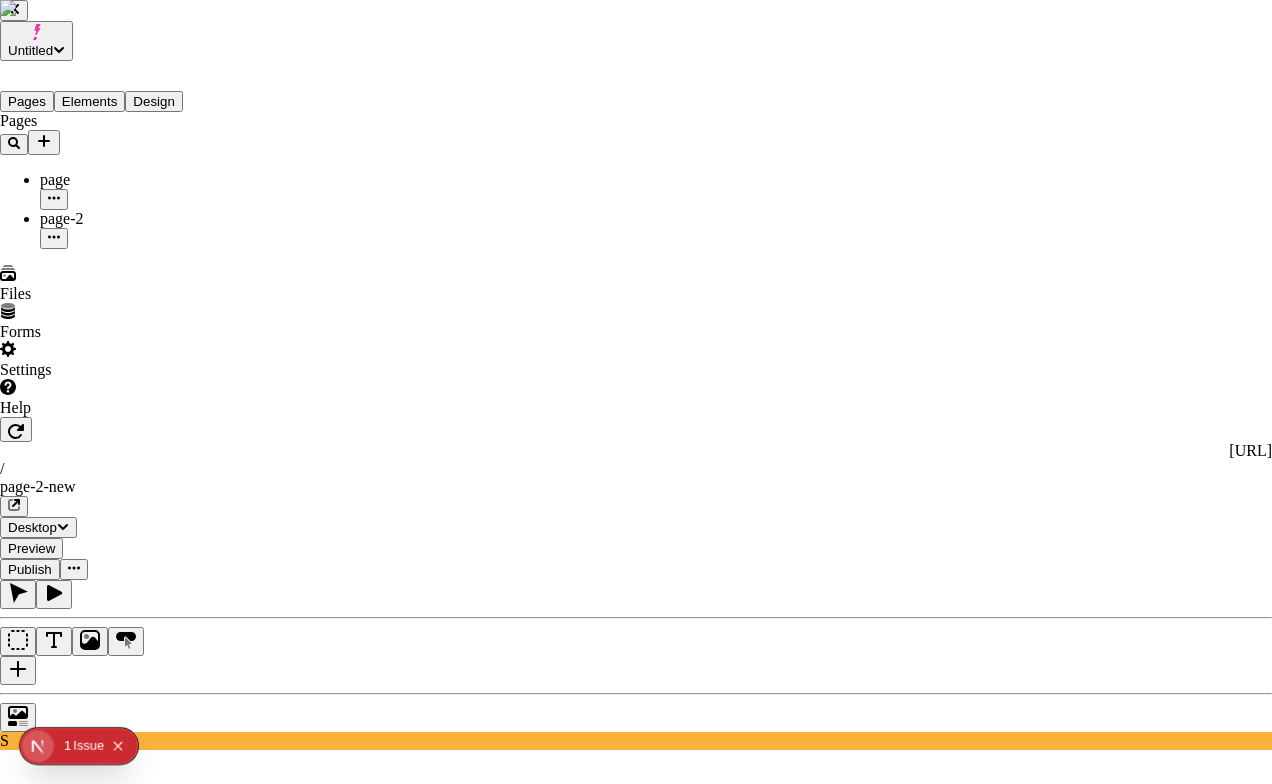 click on "/page-2 /page-2-new Path changed   Jul 12 S" at bounding box center (90, 2736) 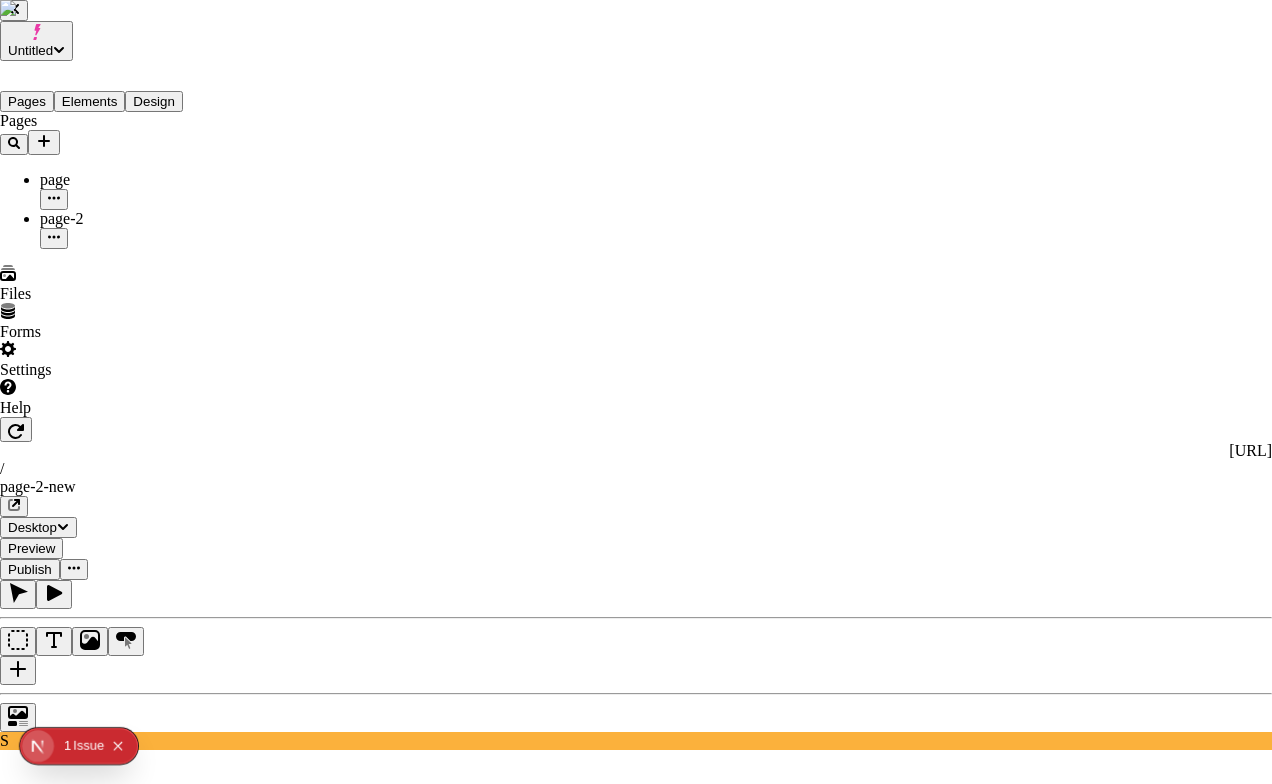 checkbox on "true" 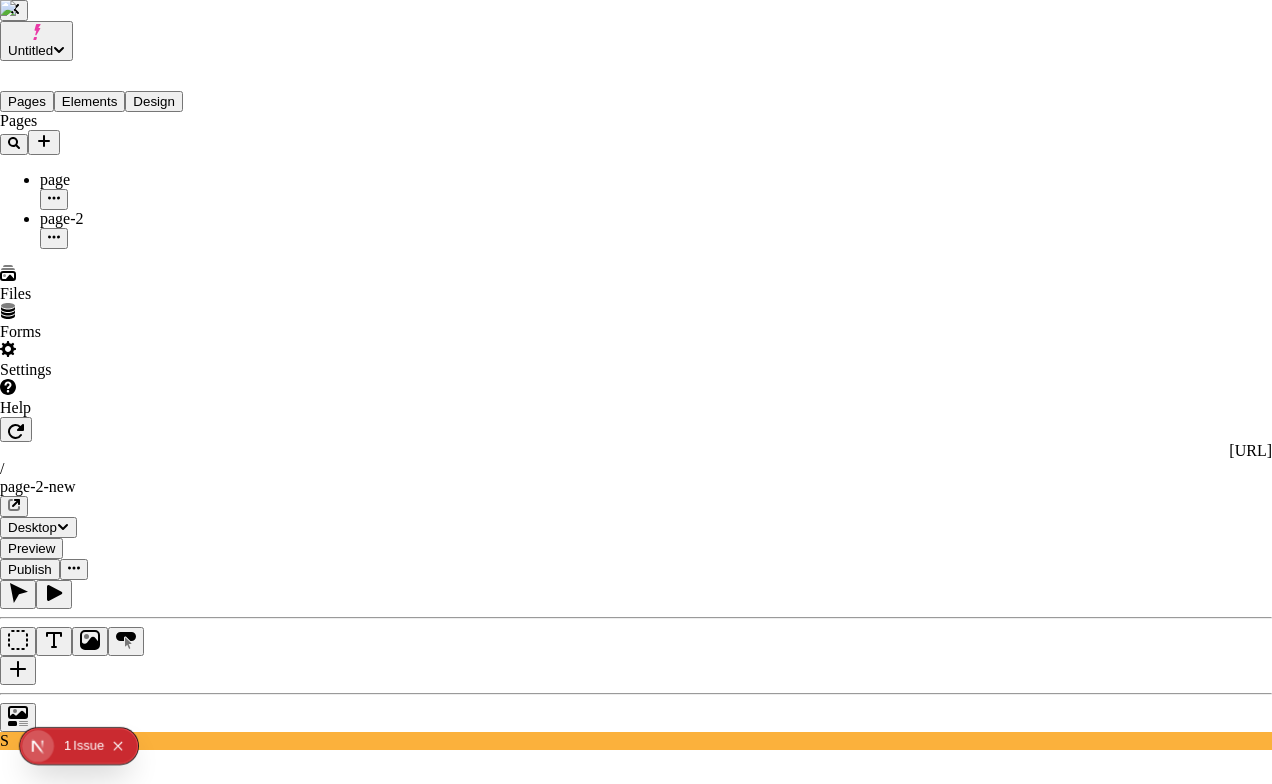 checkbox on "true" 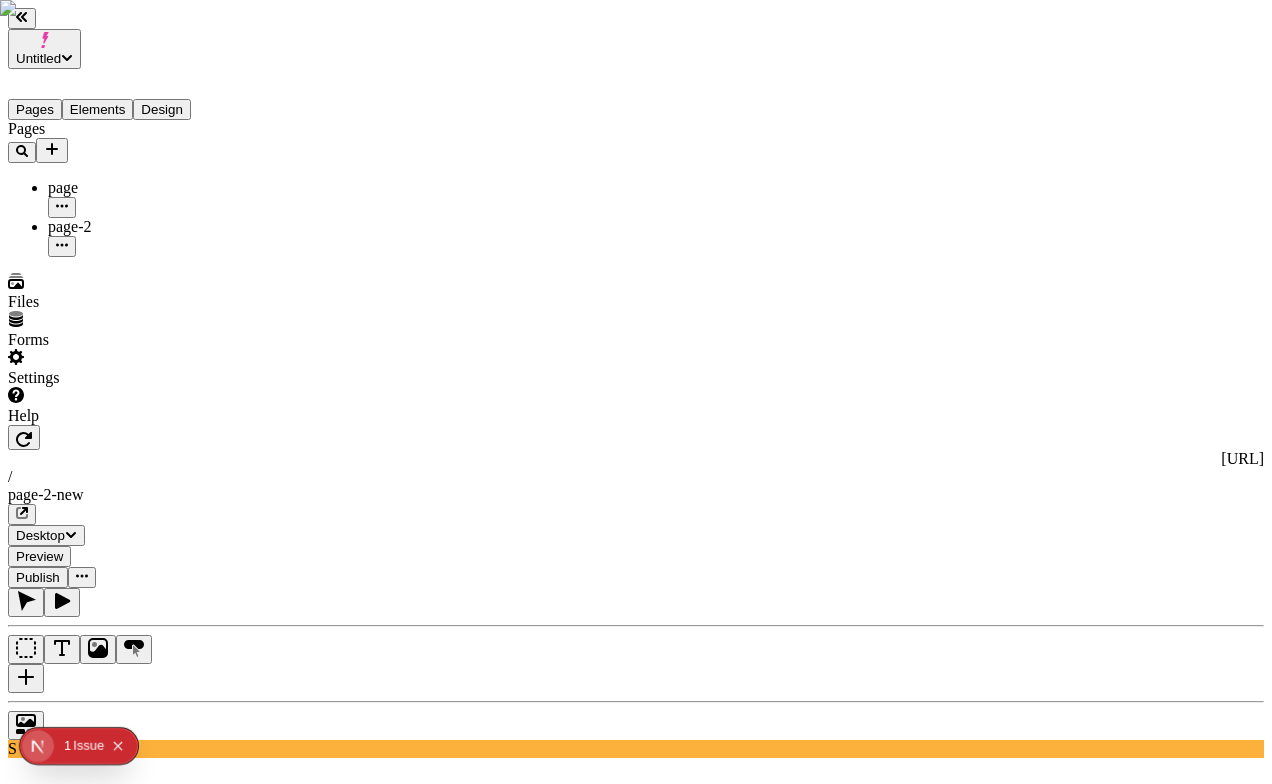 click 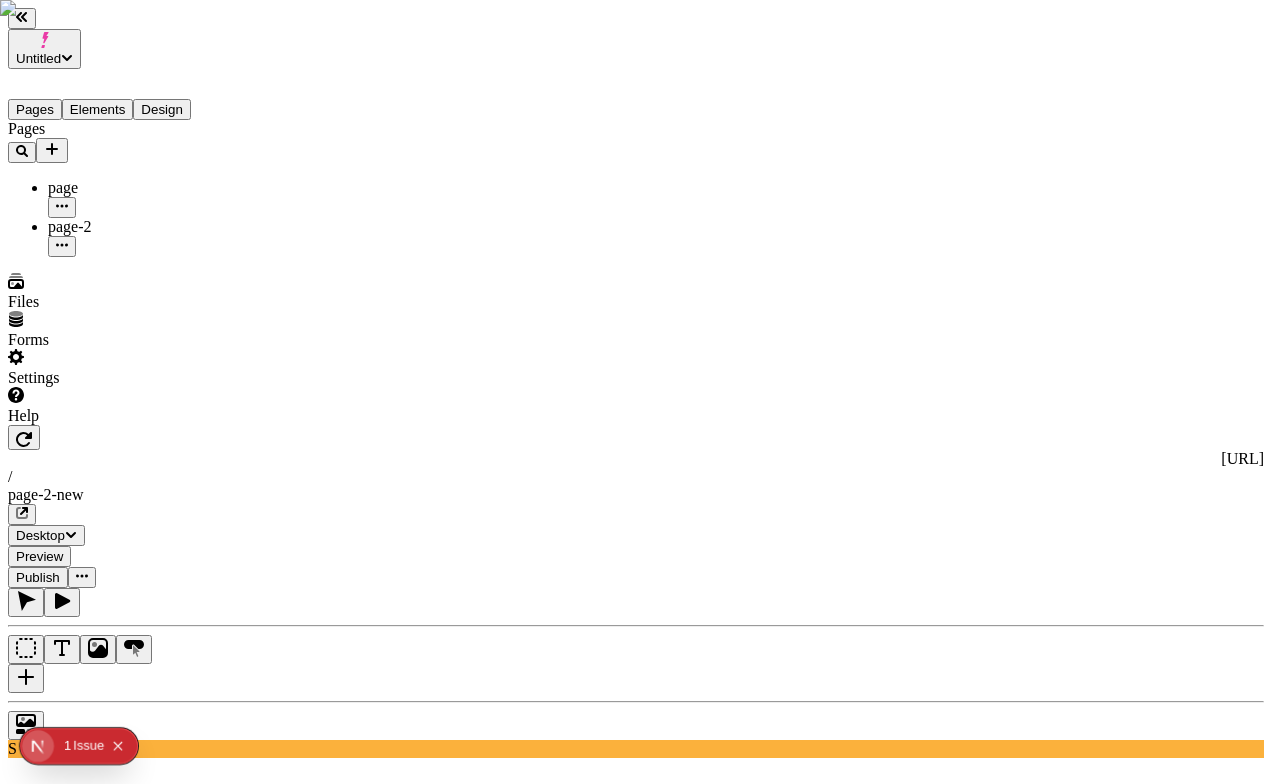 click on "Publish" at bounding box center [38, 577] 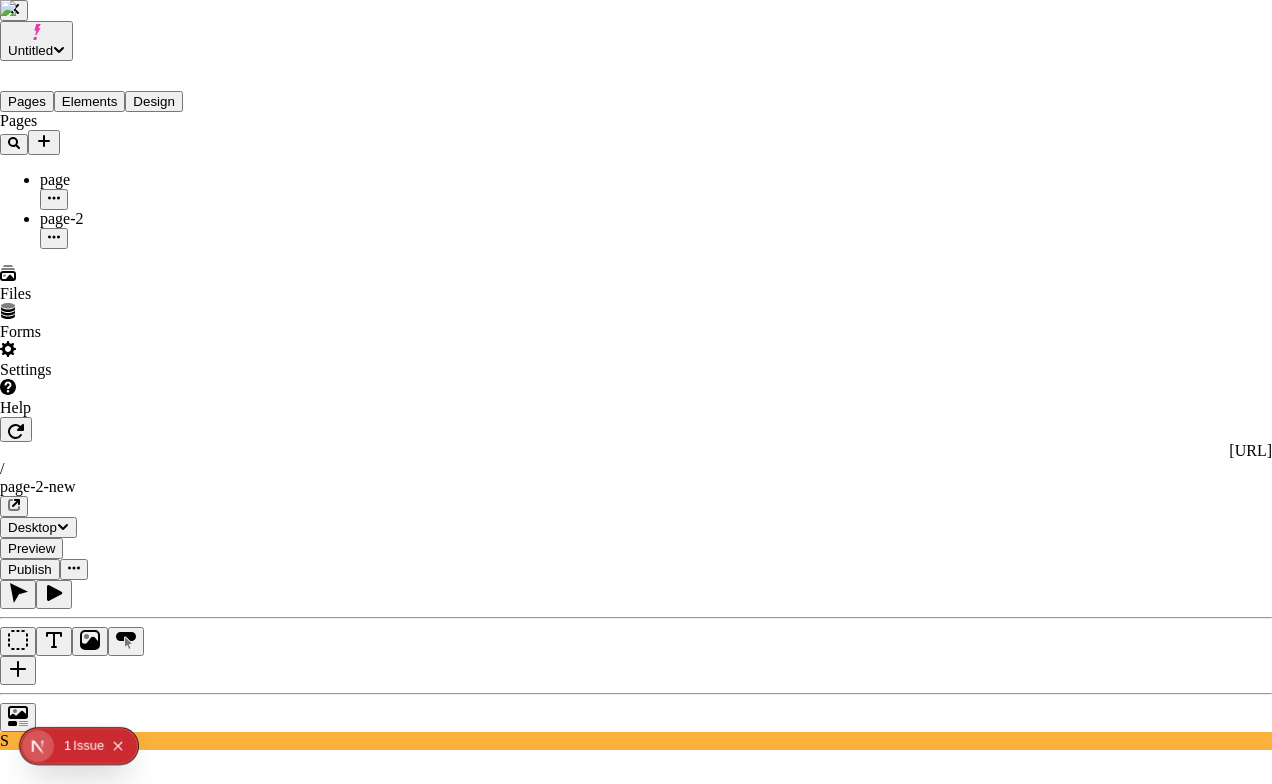 click on "/page-2 /page-2-new Path changed   Jul 12 S" at bounding box center (676, 2846) 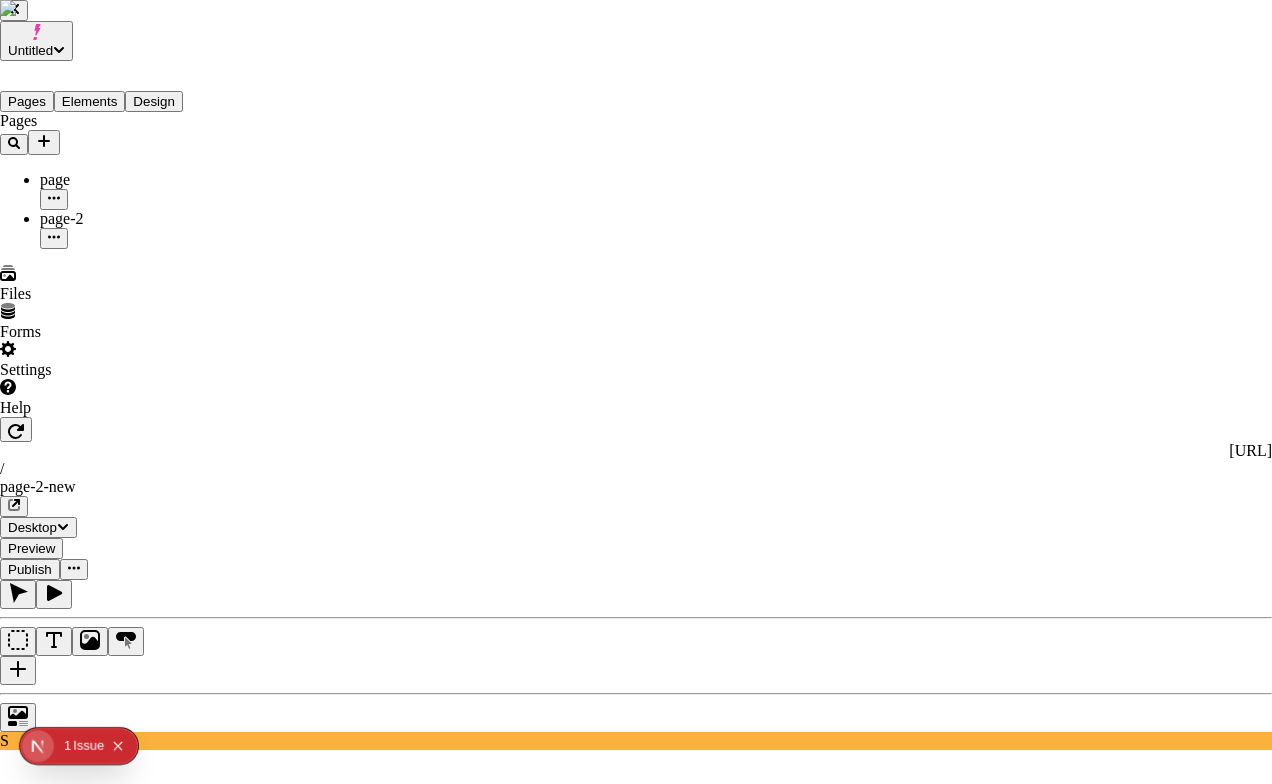 checkbox on "true" 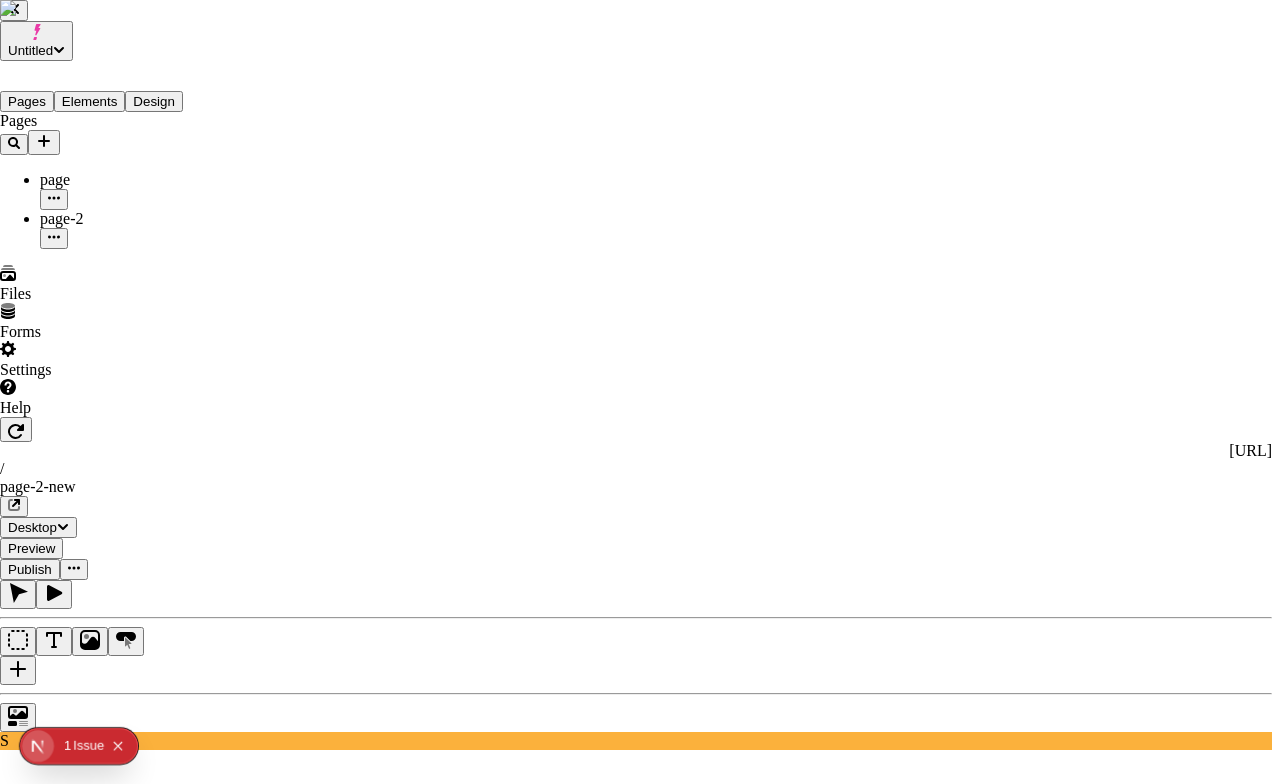 click on "Yes, publish changes" at bounding box center [128, 3170] 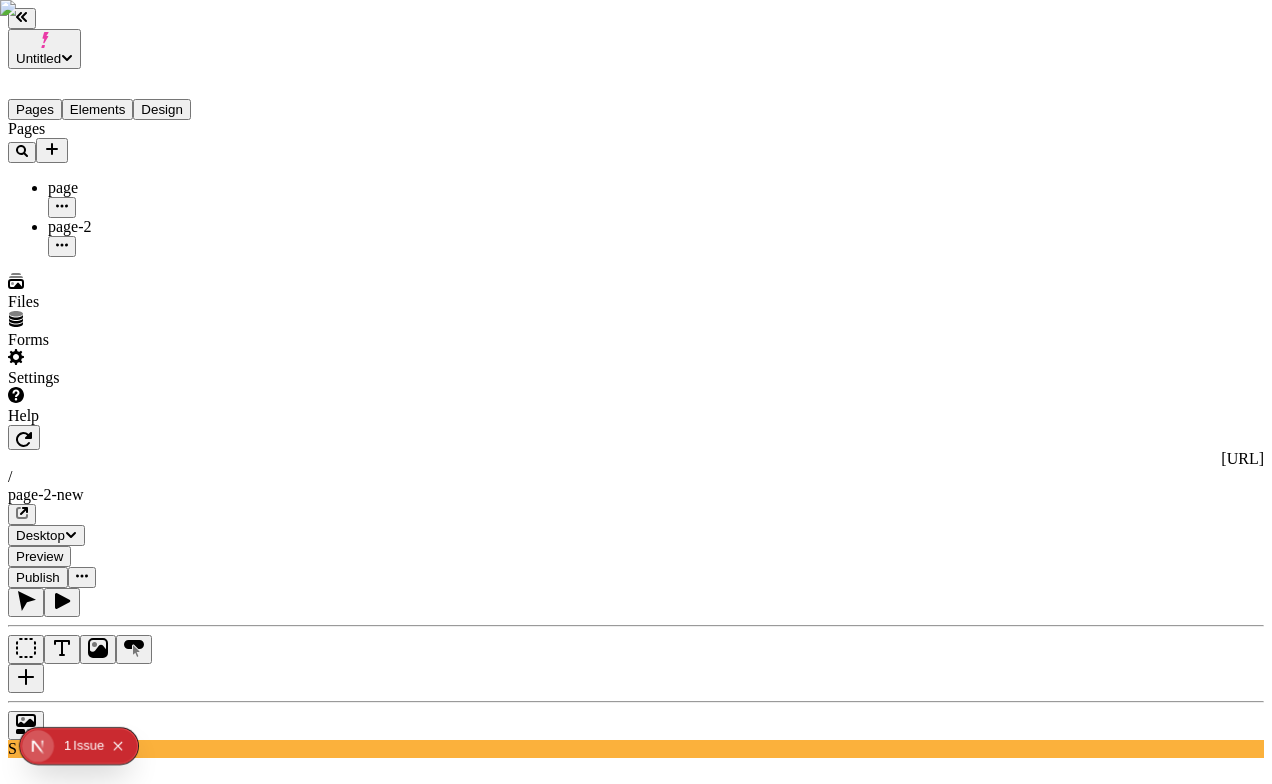 click 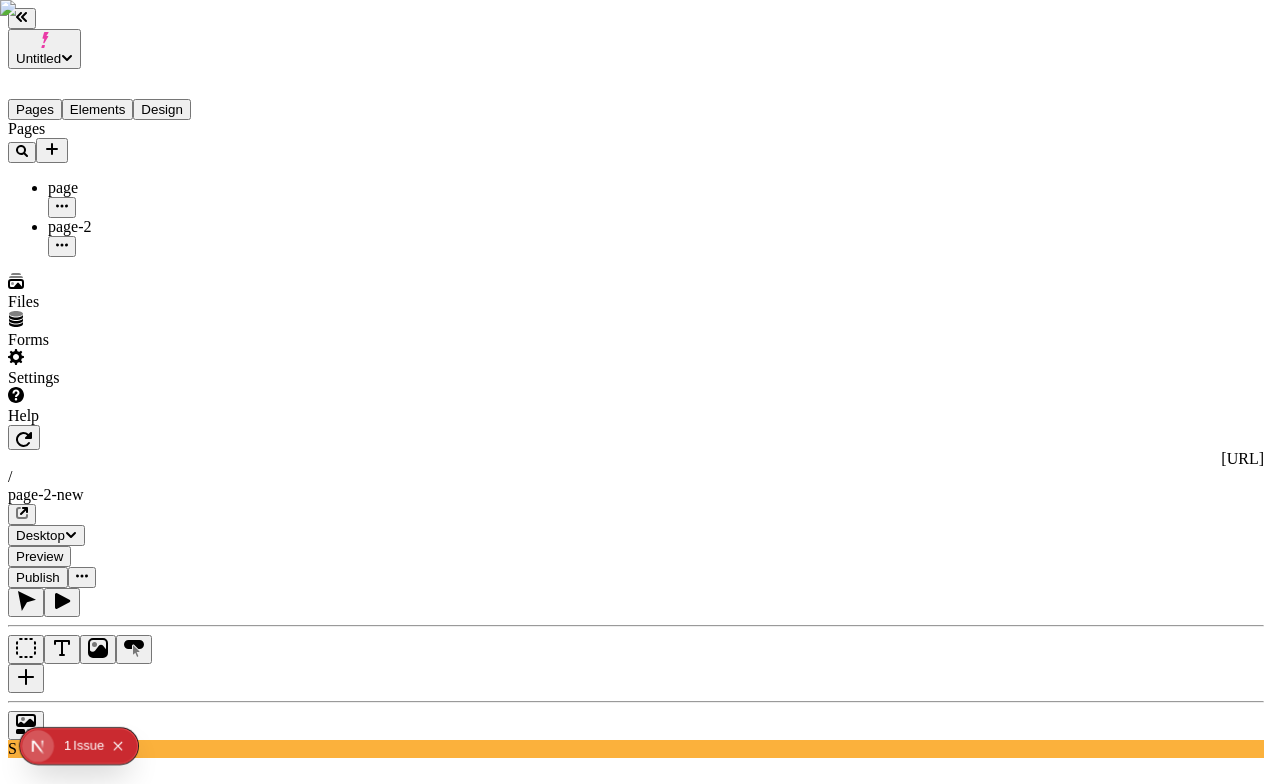 click 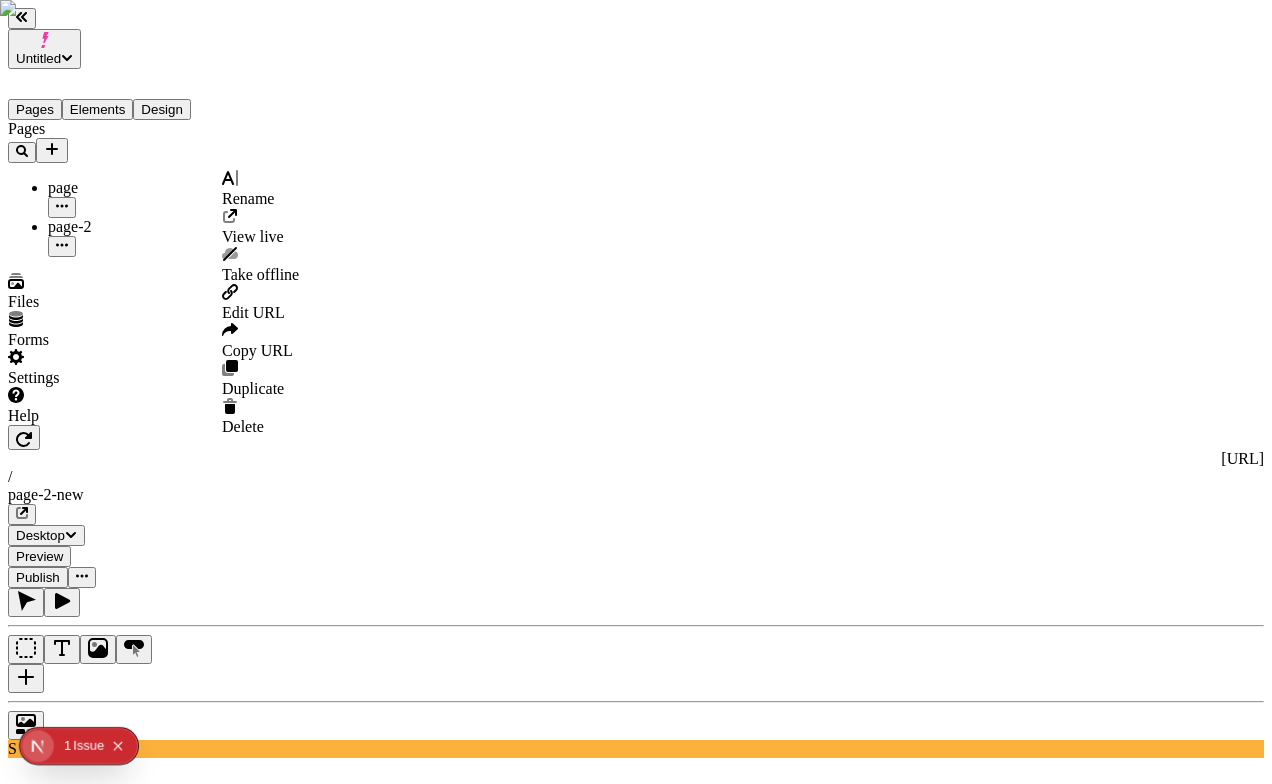 click on "Edit URL" at bounding box center (253, 312) 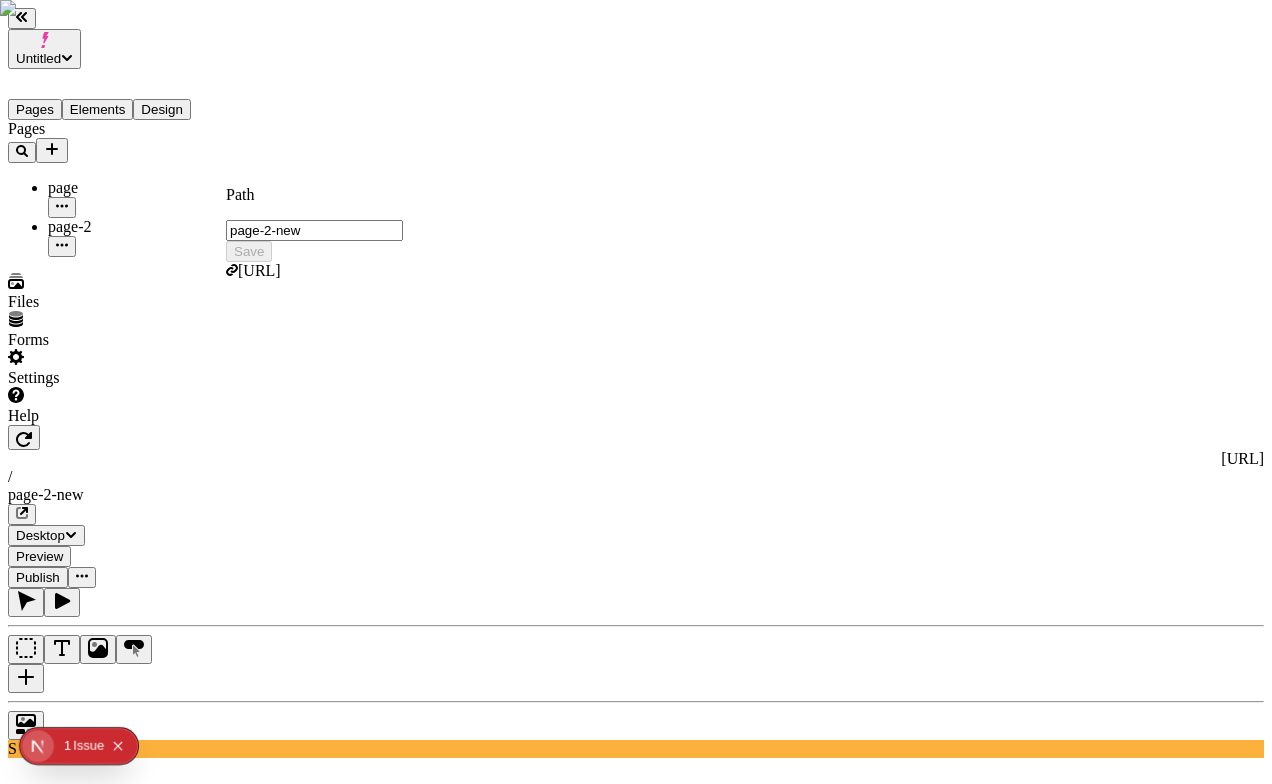 click on "page-2-new" at bounding box center (314, 230) 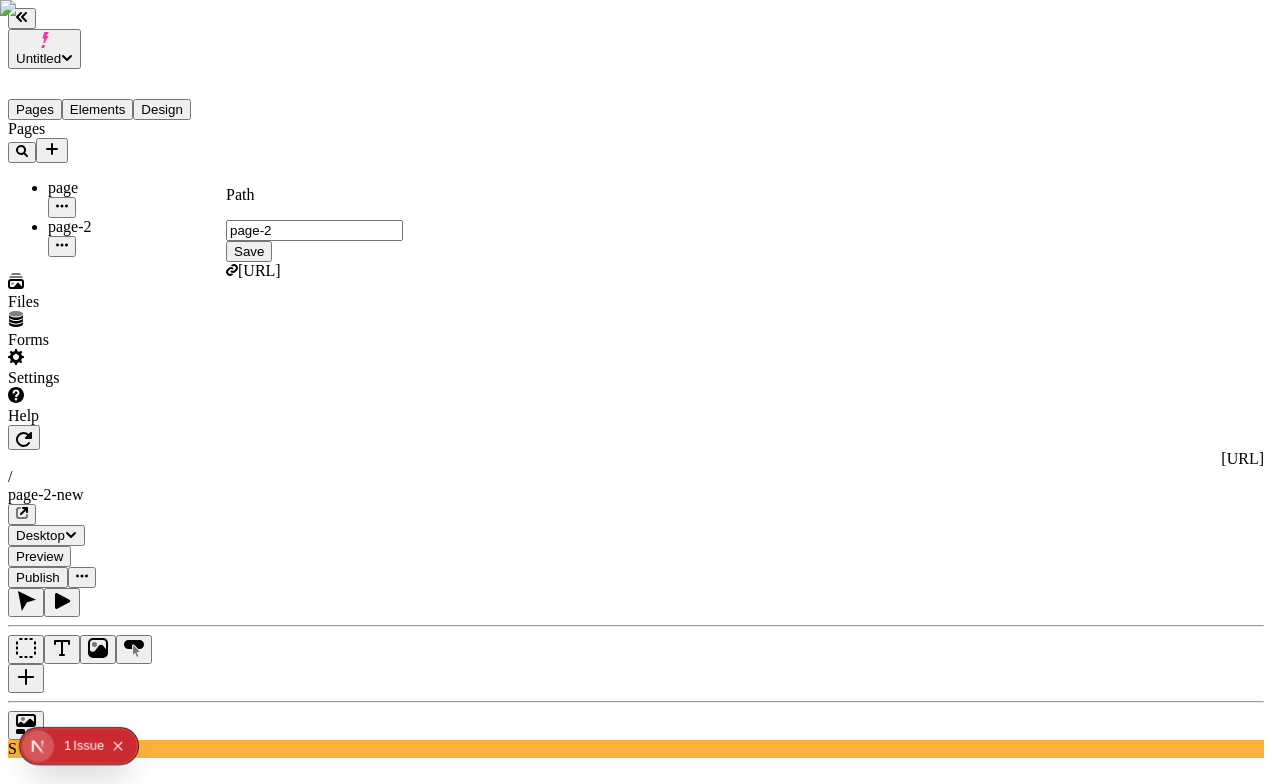 type on "page-2" 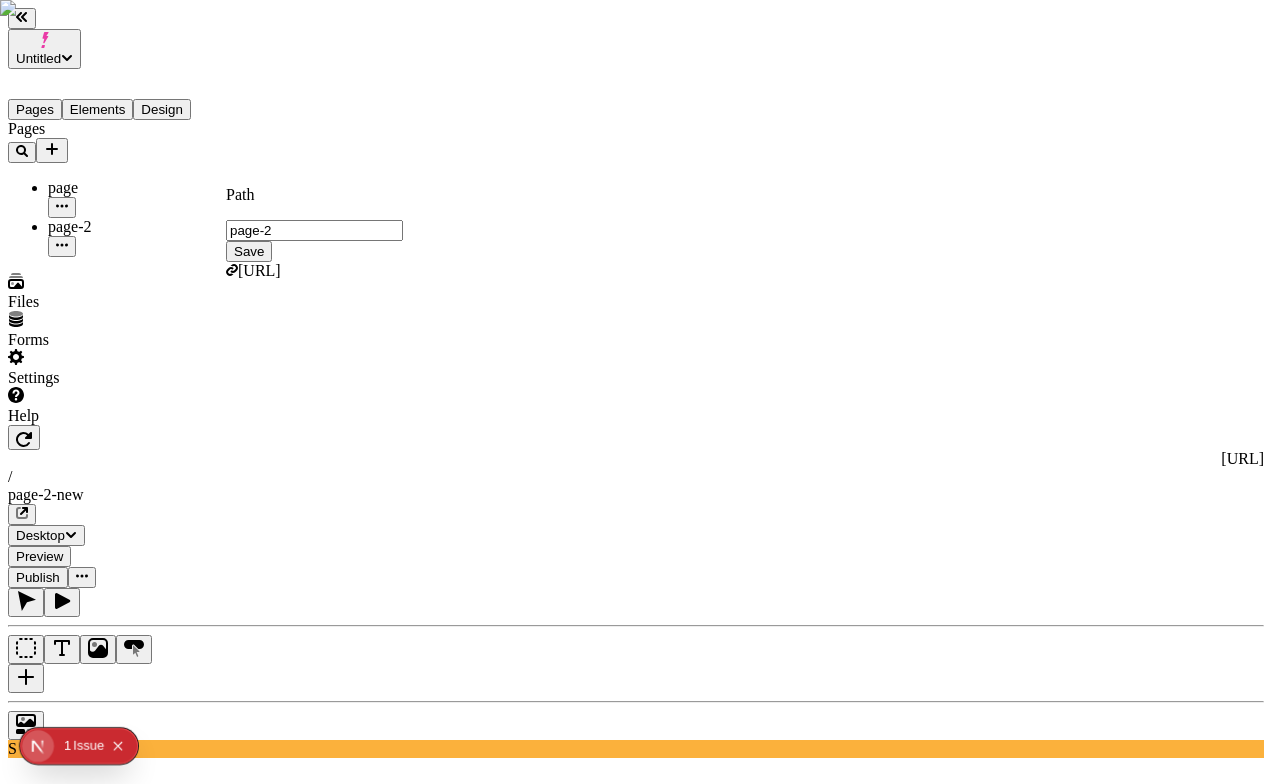 click on "Save" at bounding box center [249, 251] 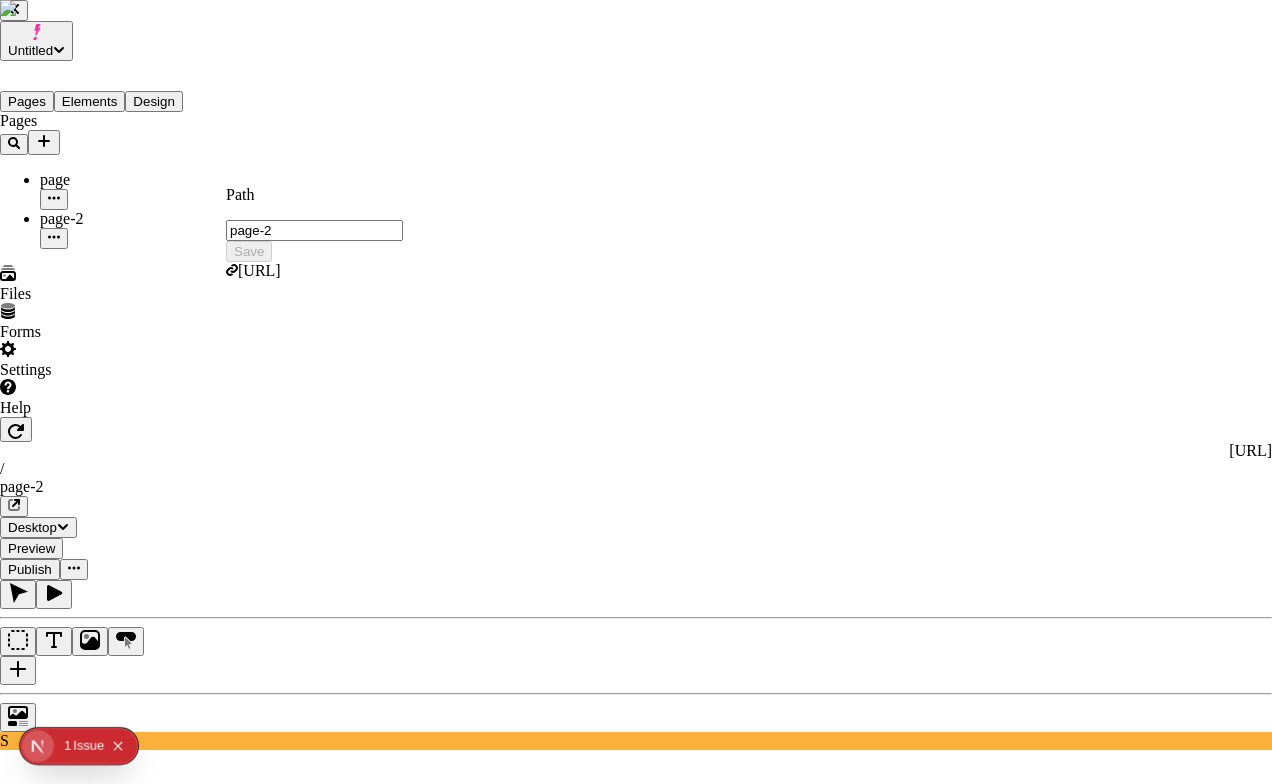 click on "Yes, create redirect" at bounding box center (145, 2757) 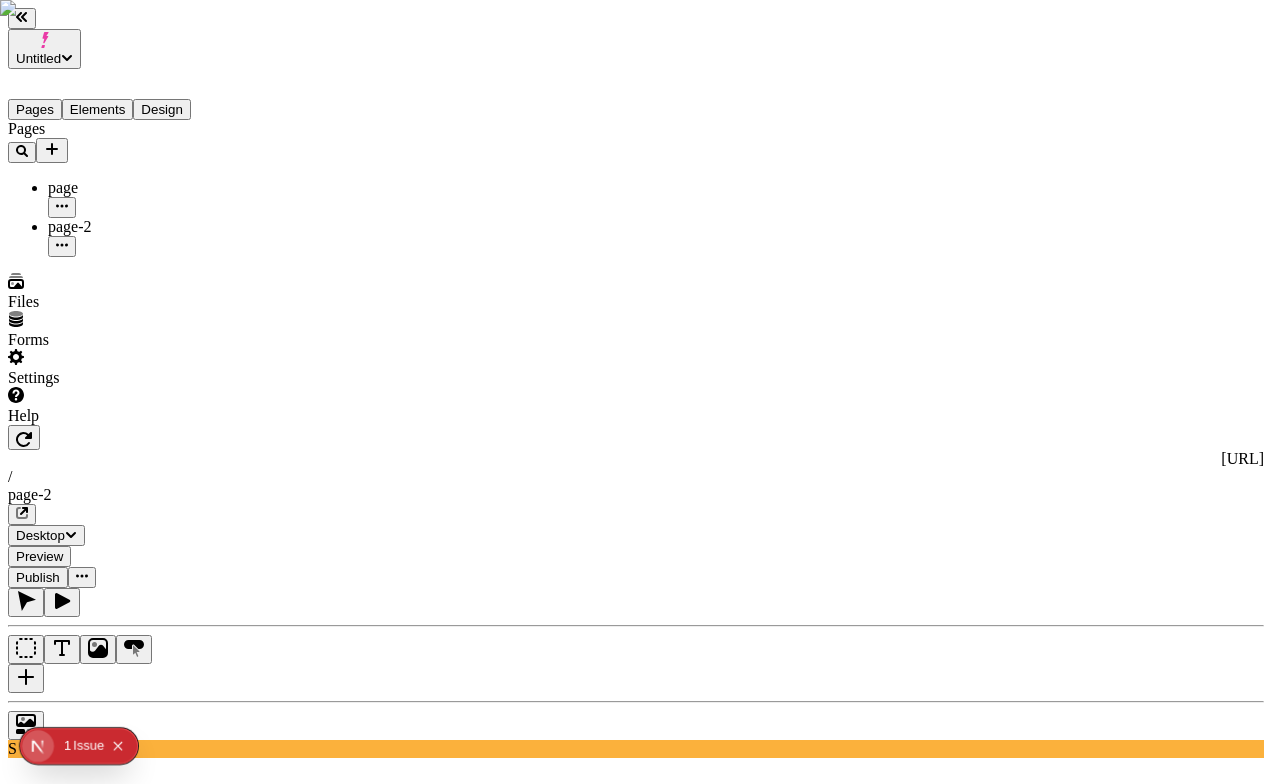 click on "Publish" at bounding box center [38, 577] 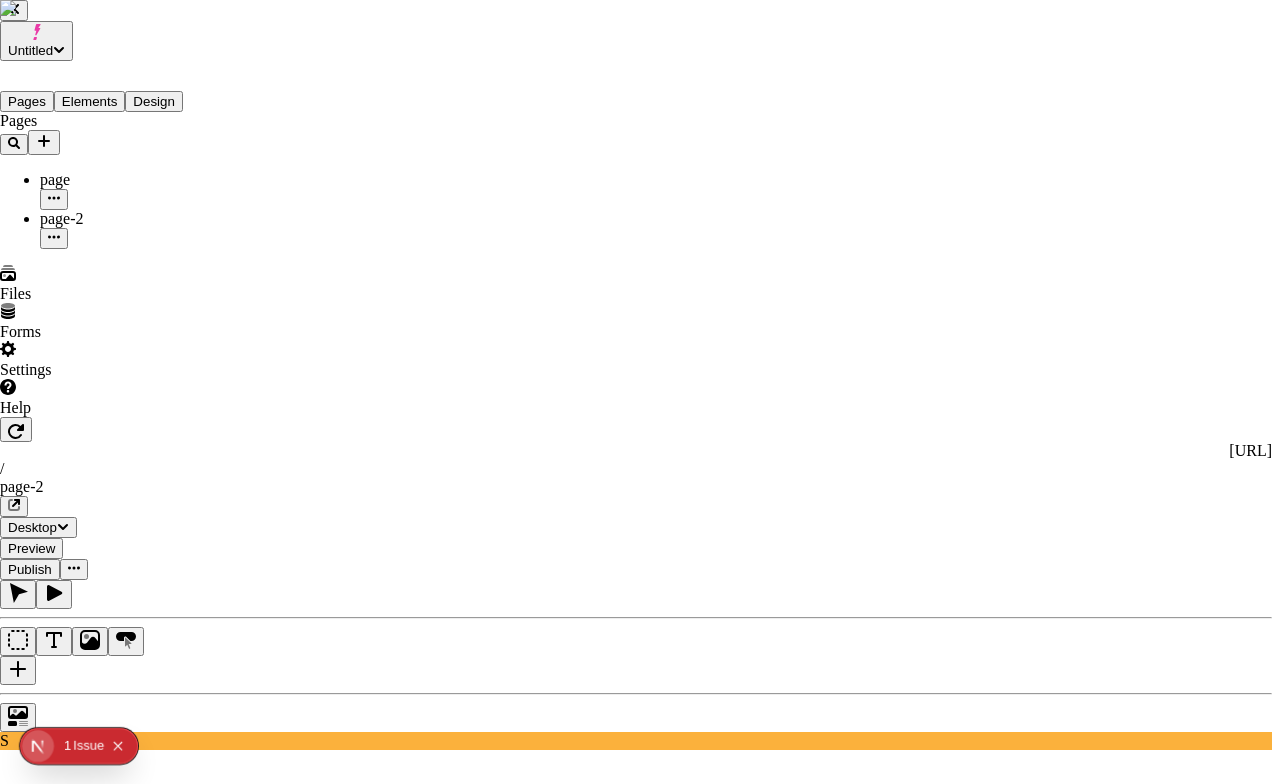 click on "/page-2-new /page-2 Path changed   Jul 12 S" at bounding box center (676, 2846) 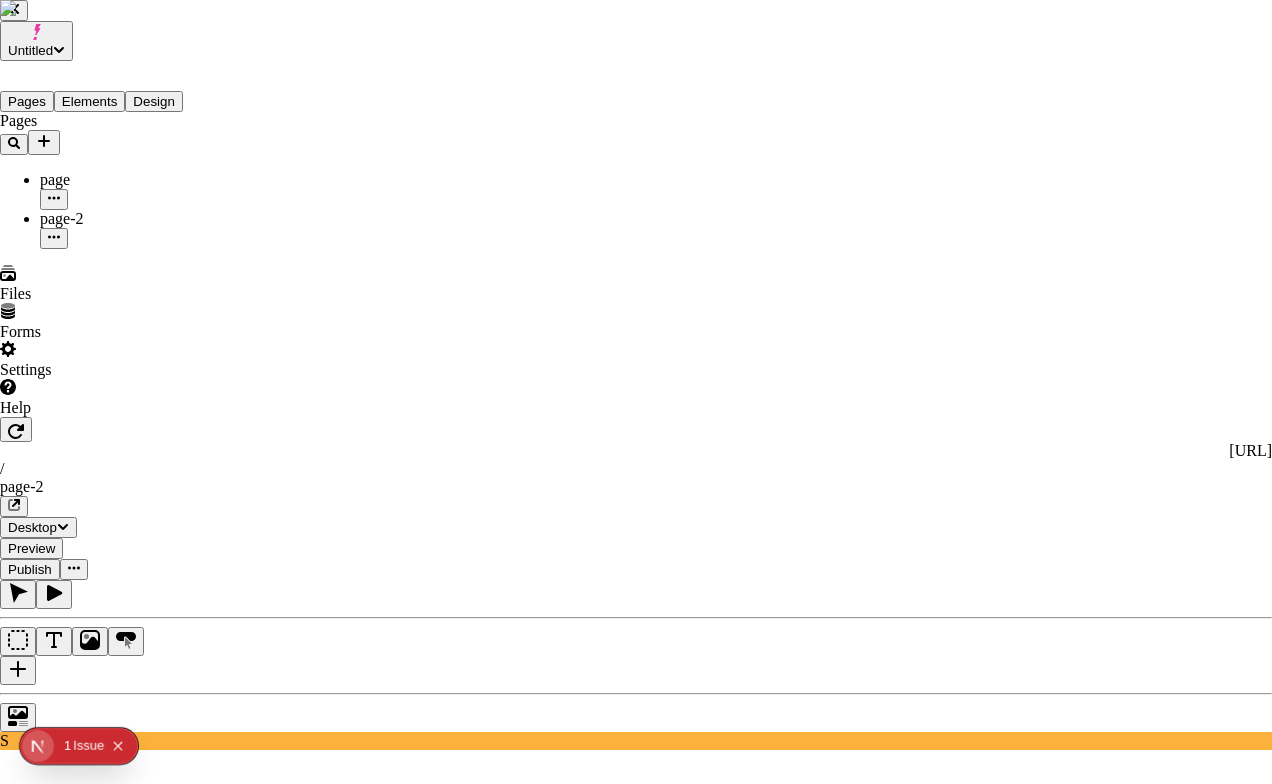 click on "/page-2-new /page-2 Path changed   Jul 12 S" at bounding box center [90, 2736] 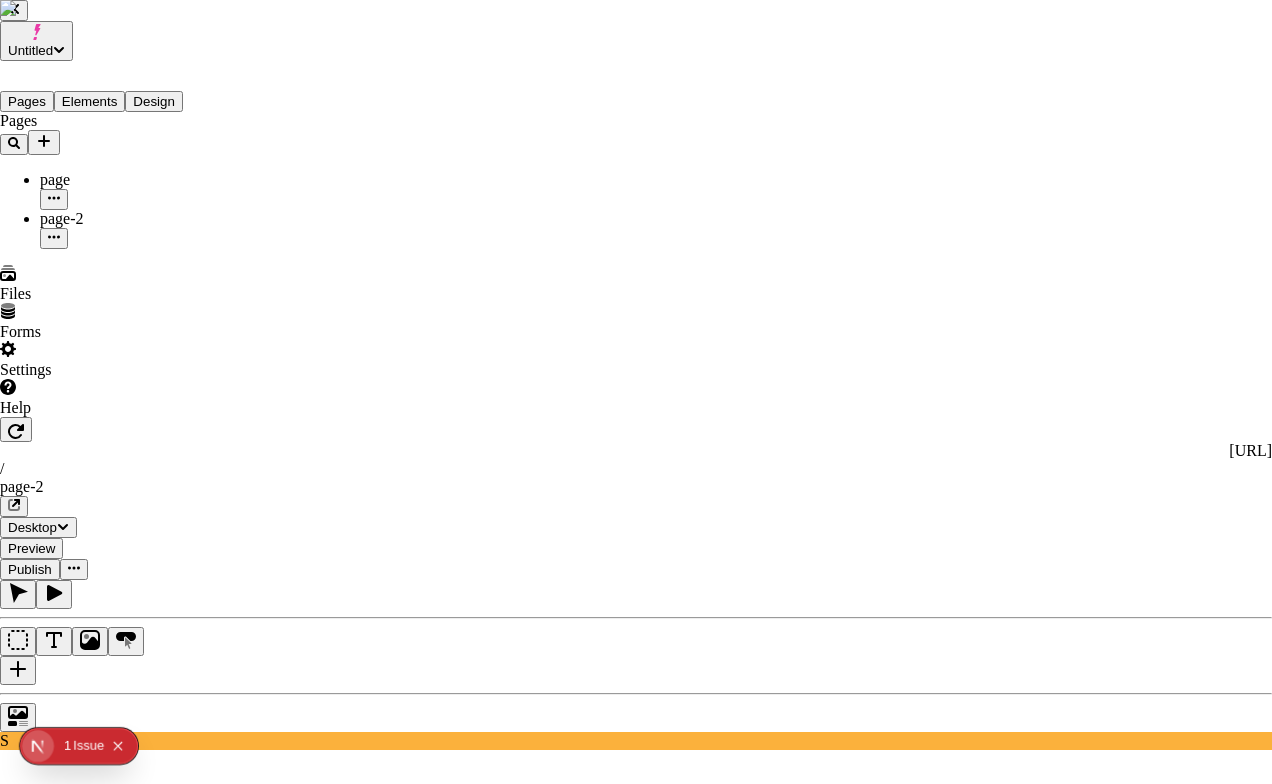 checkbox on "true" 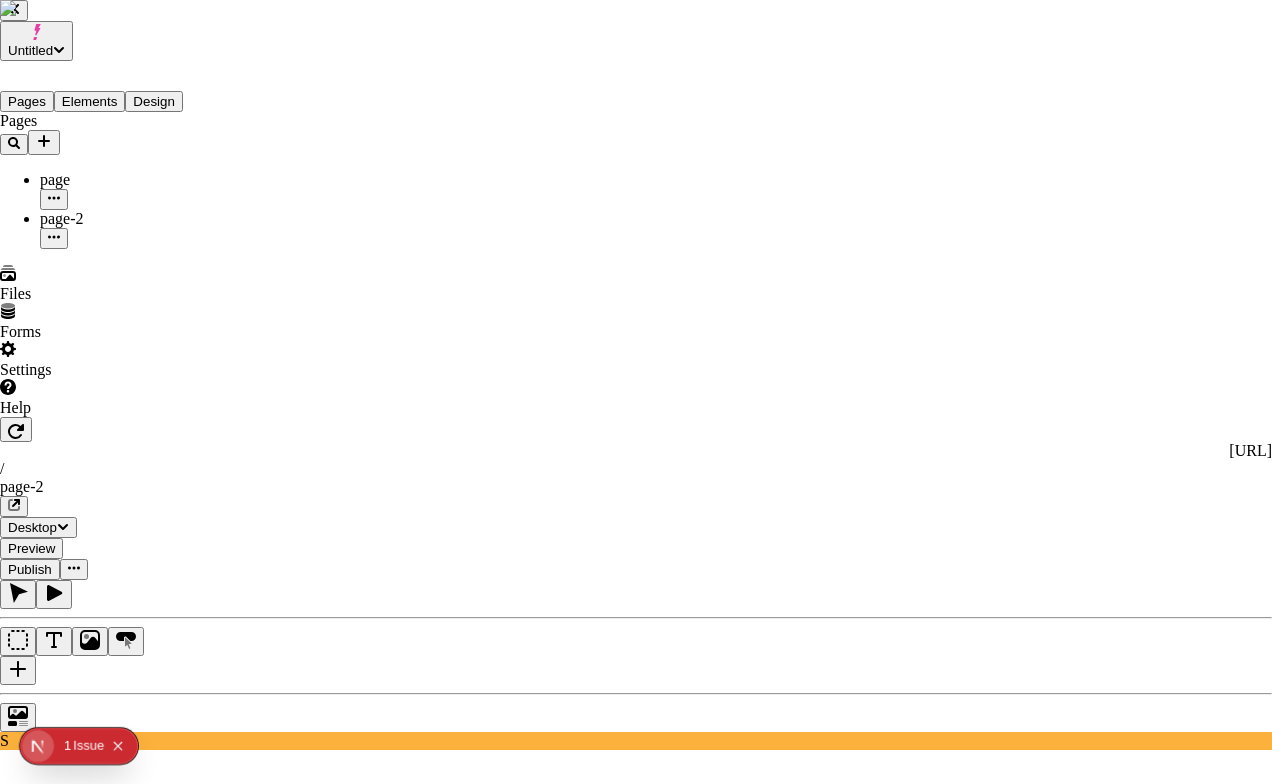 checkbox on "true" 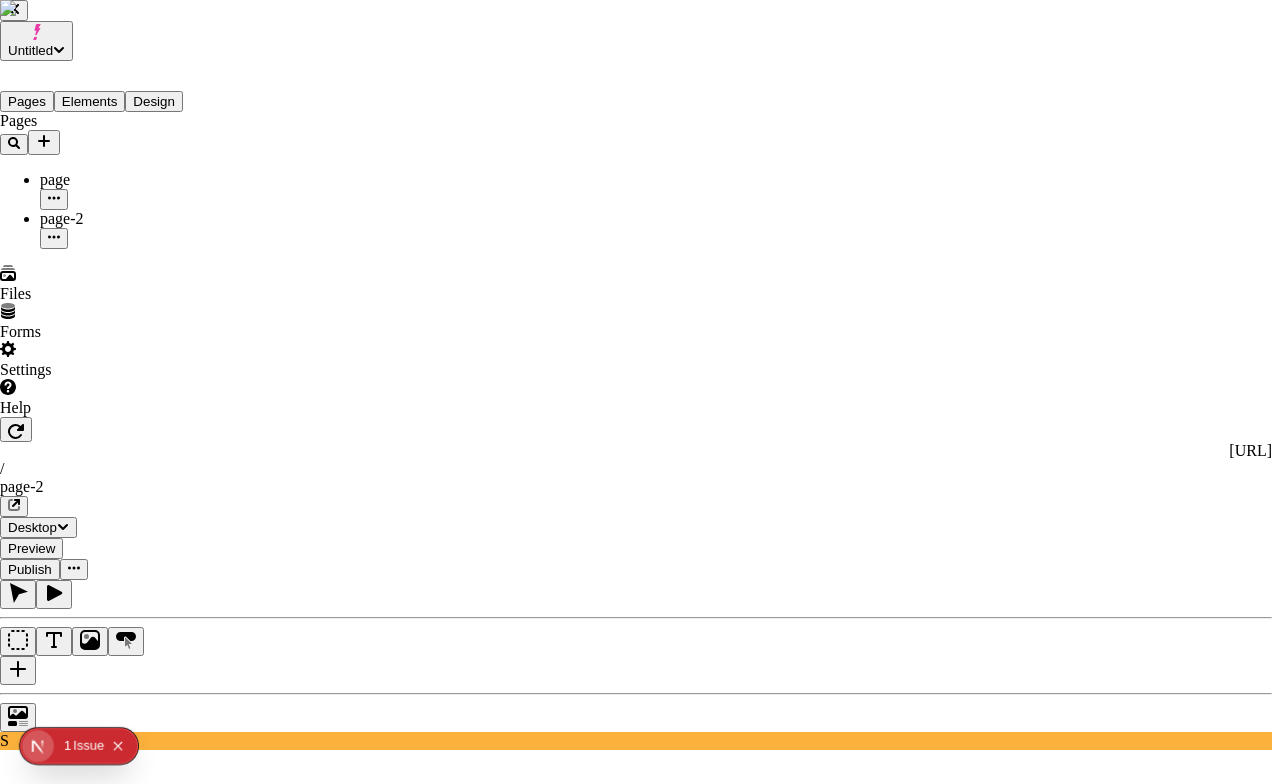 click on "Yes, publish changes" at bounding box center (128, 3170) 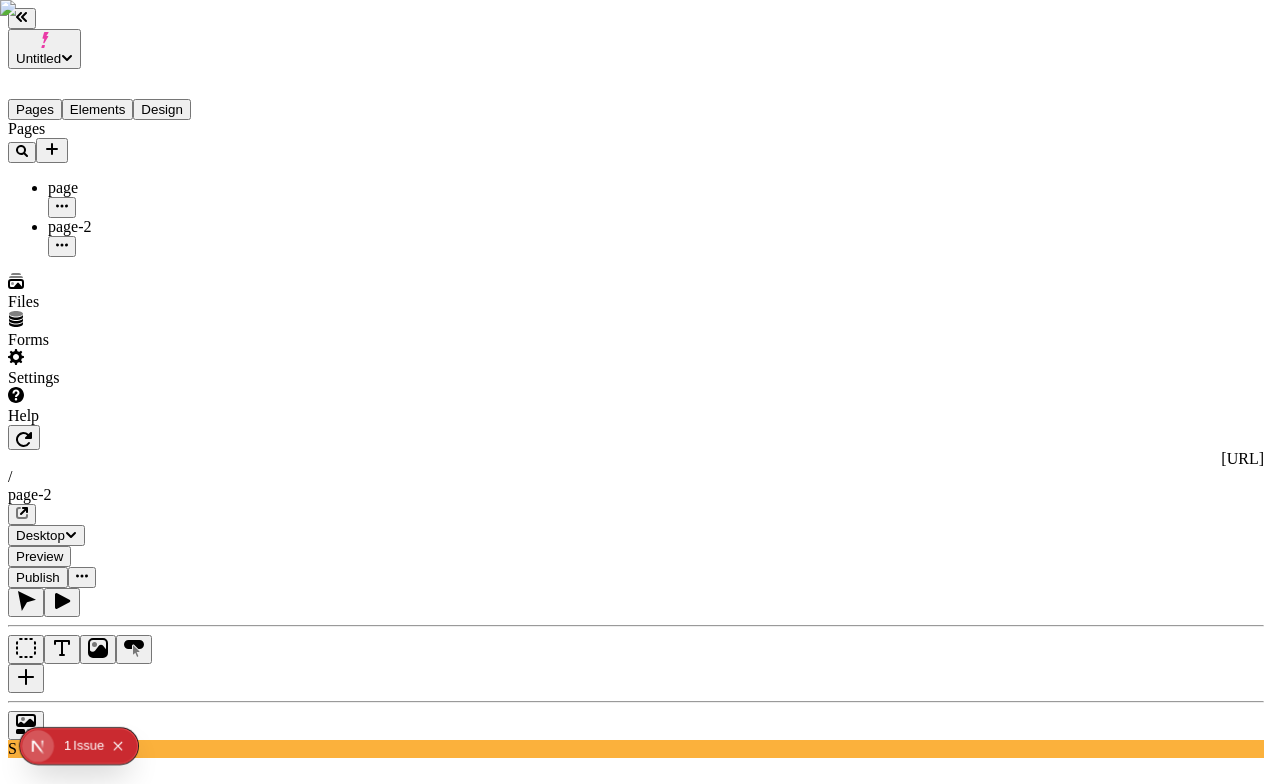 click on "Pages page page-2" at bounding box center (127, 188) 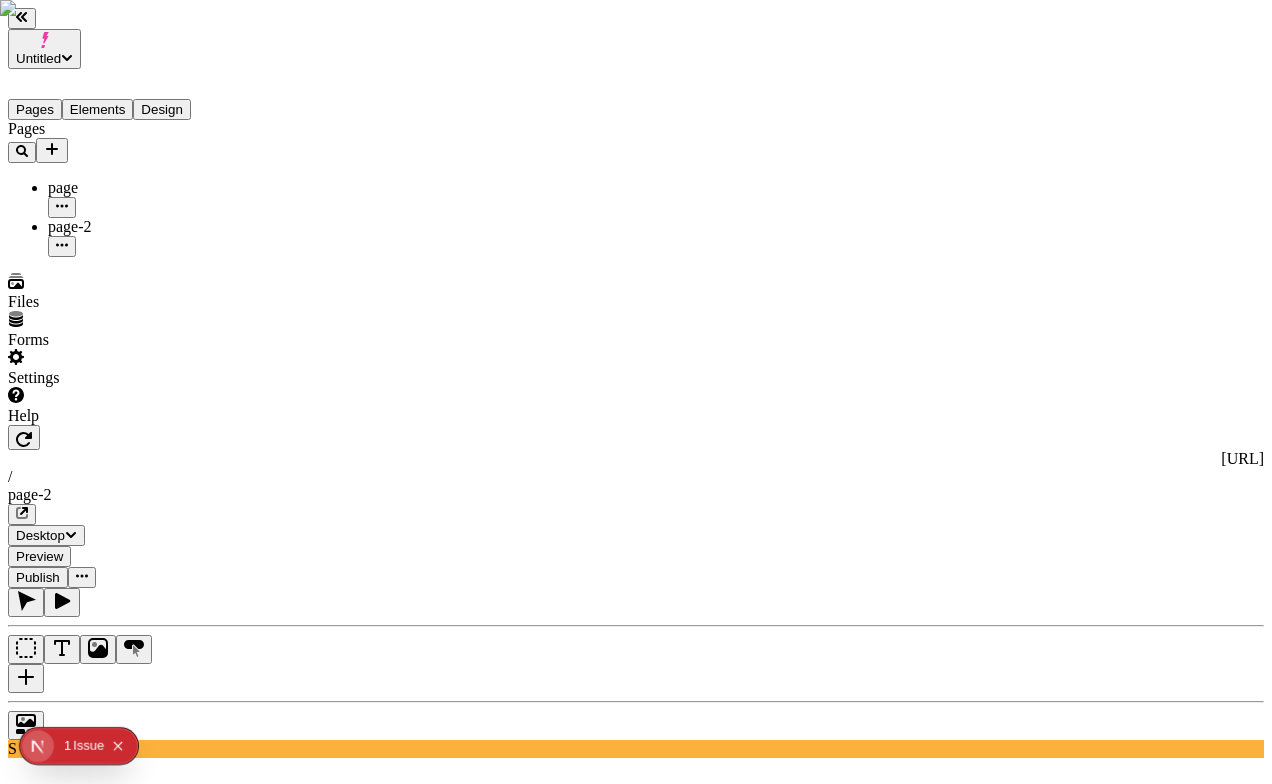 click on "Pages page page-2" at bounding box center (127, 188) 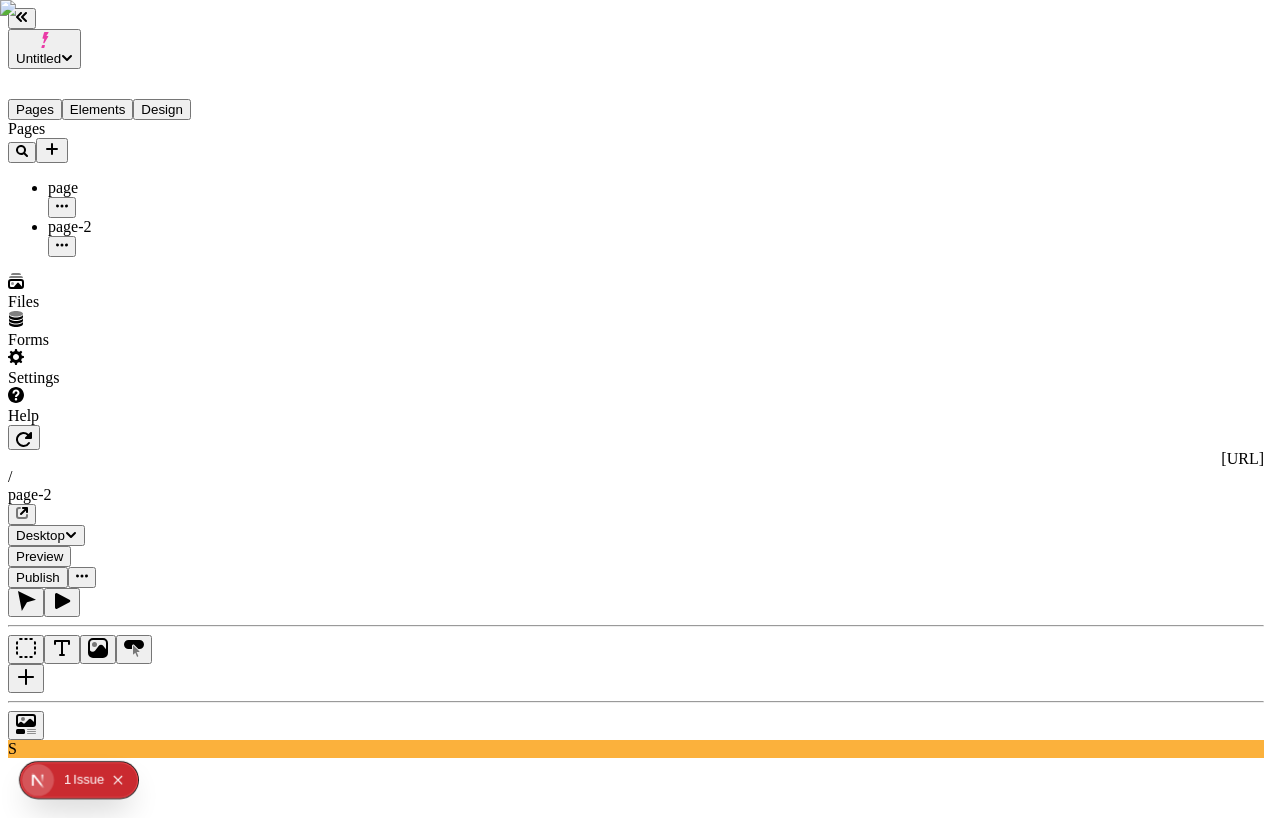 click on "Publish" at bounding box center [38, 577] 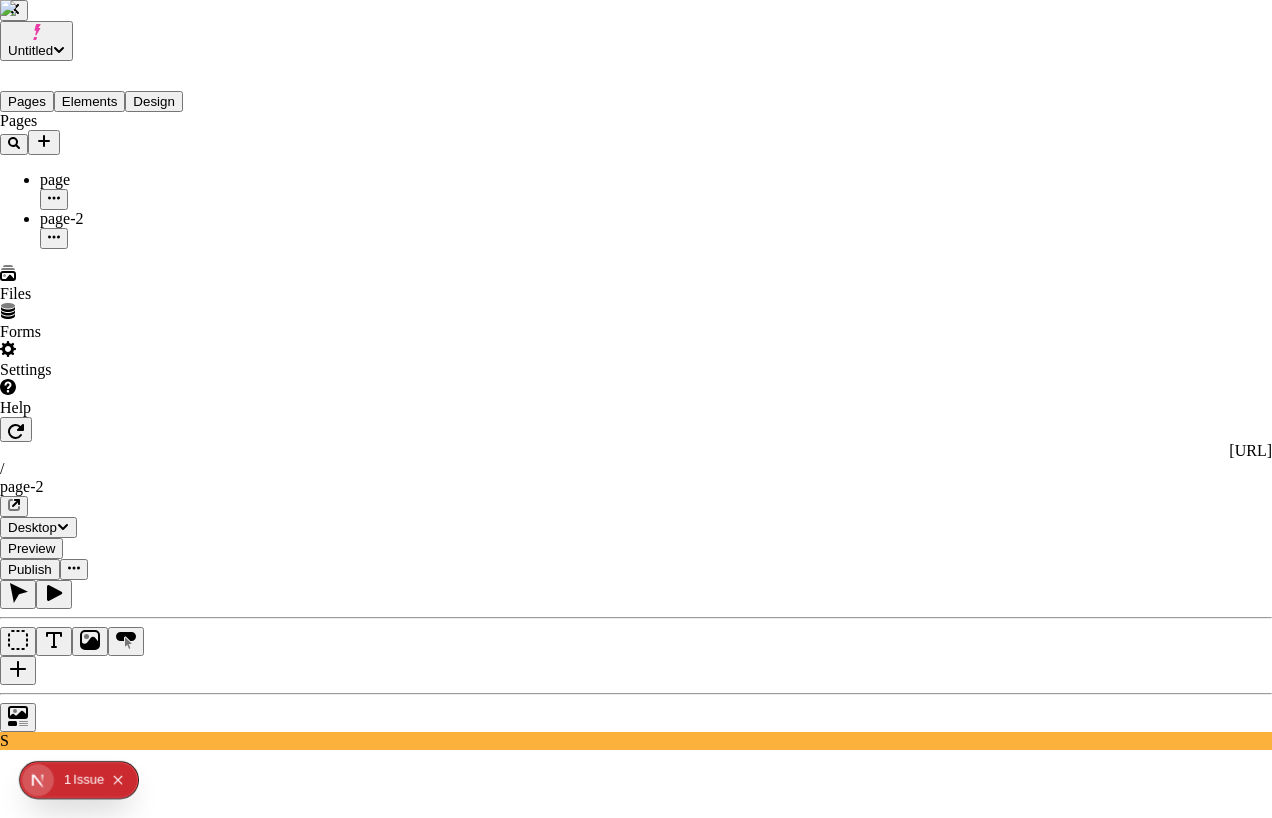 click on "Changes Scheduled History Your site is up-to-date There are no changes to publish to your site 7  /  100   monthly publishes Workspace resets 8/12/2025 Publish now Close" at bounding box center (636, 2433) 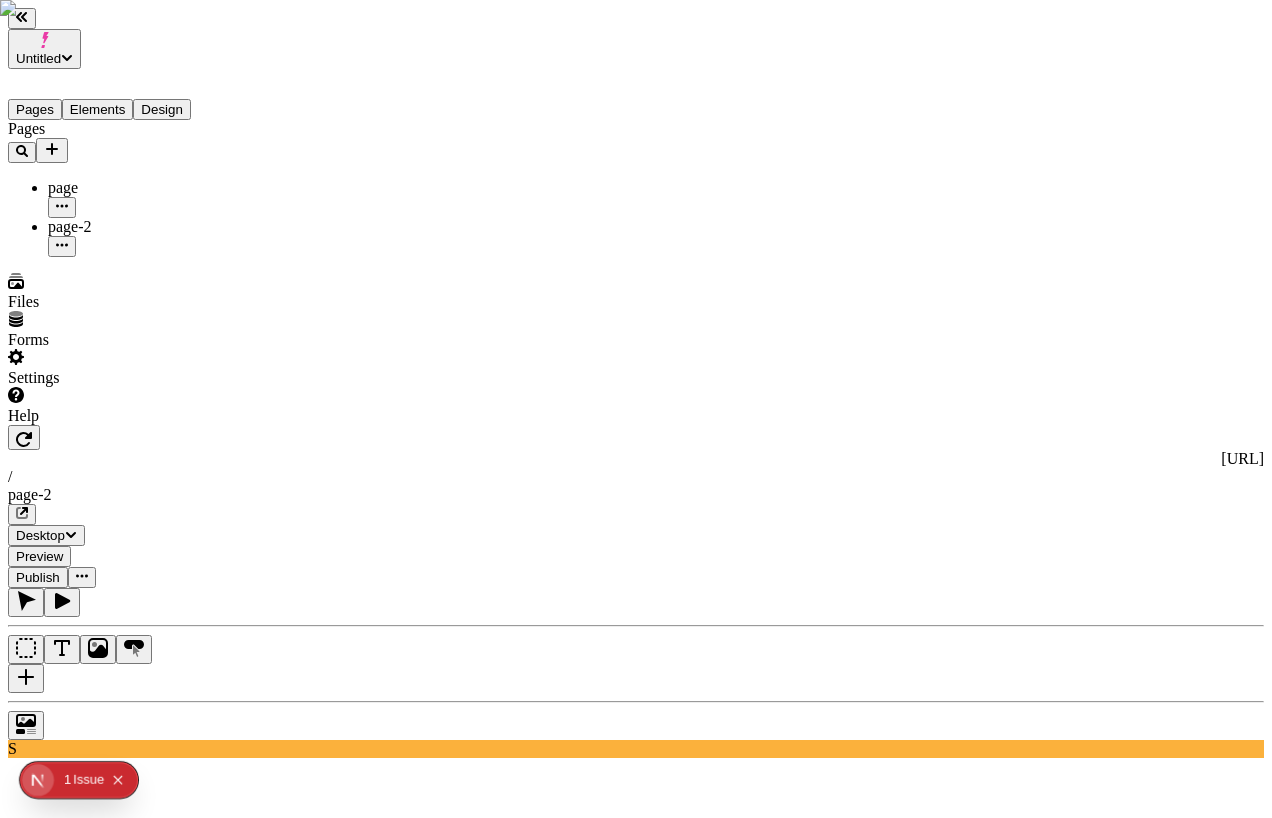 click at bounding box center (22, 514) 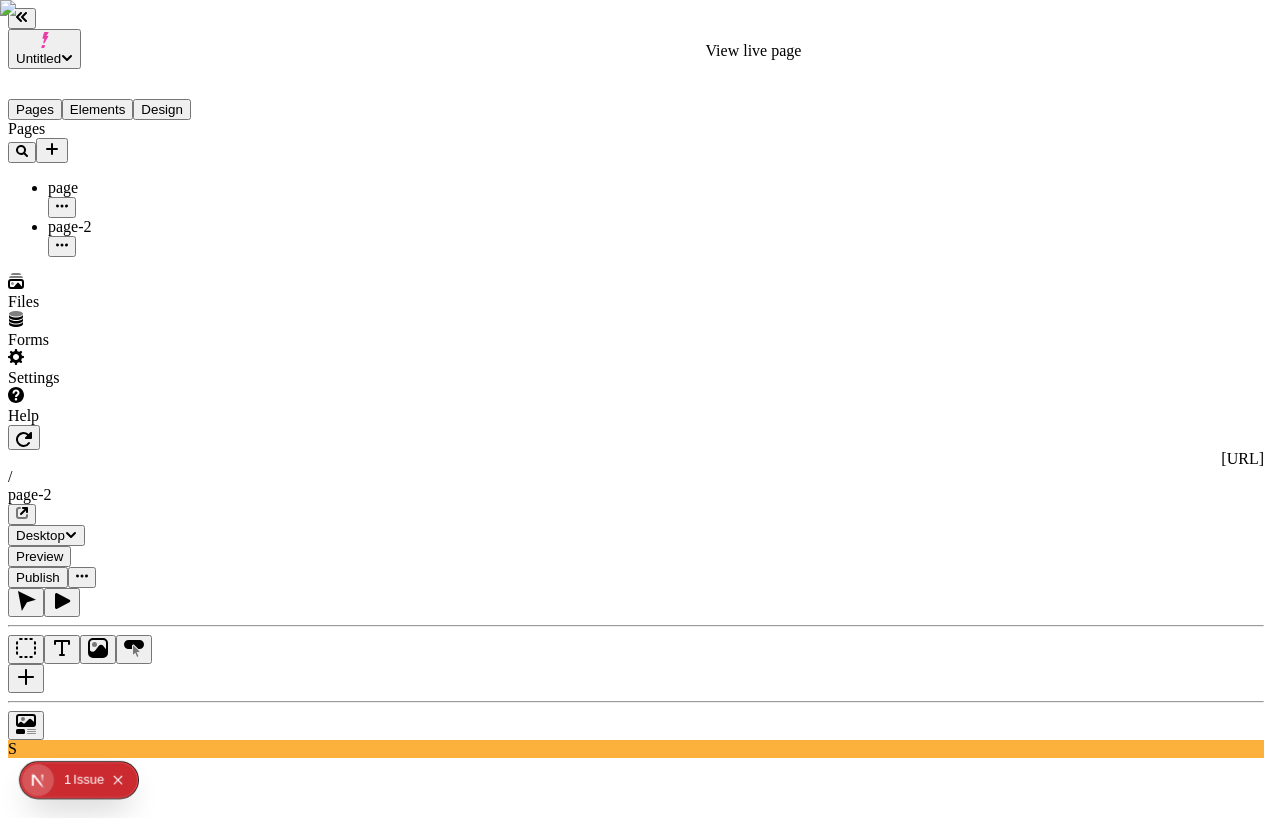 type 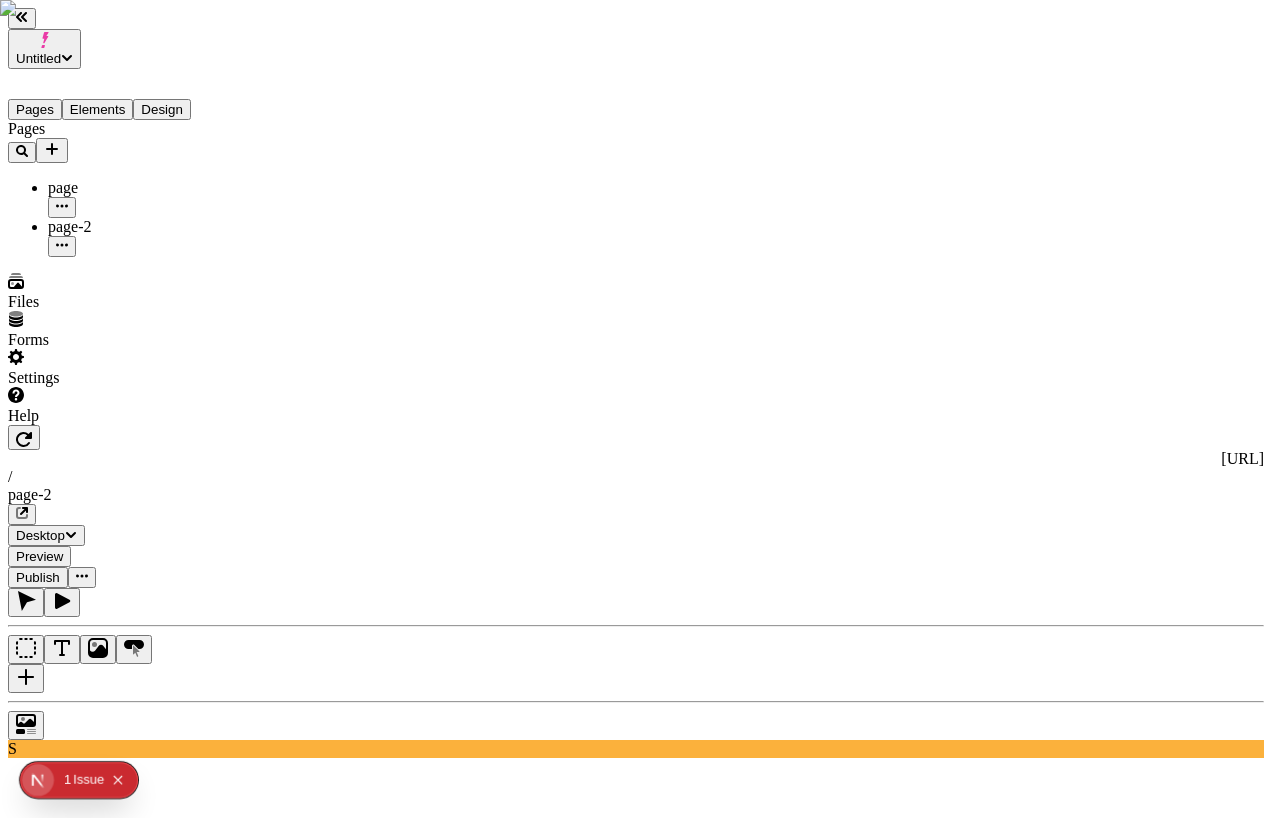 click on "Pages page page-2" at bounding box center (127, 188) 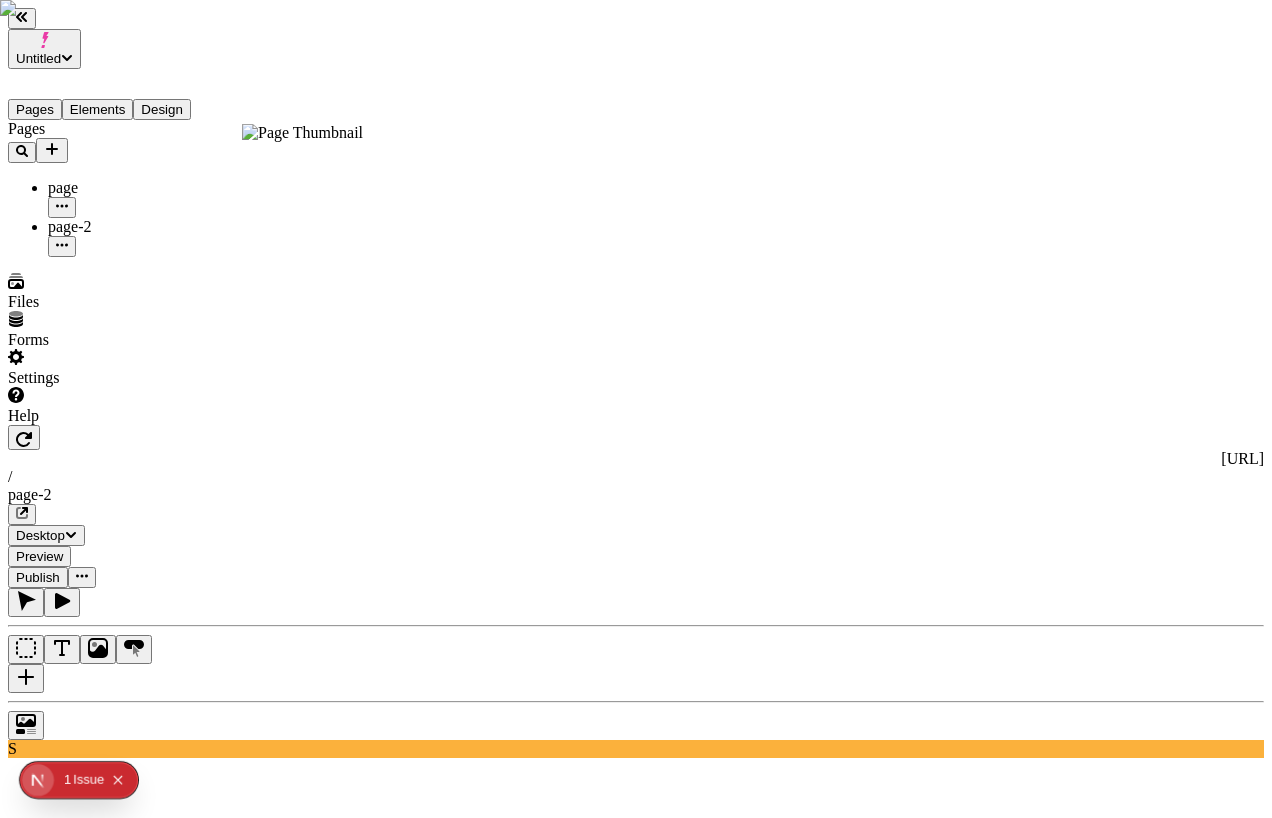 click 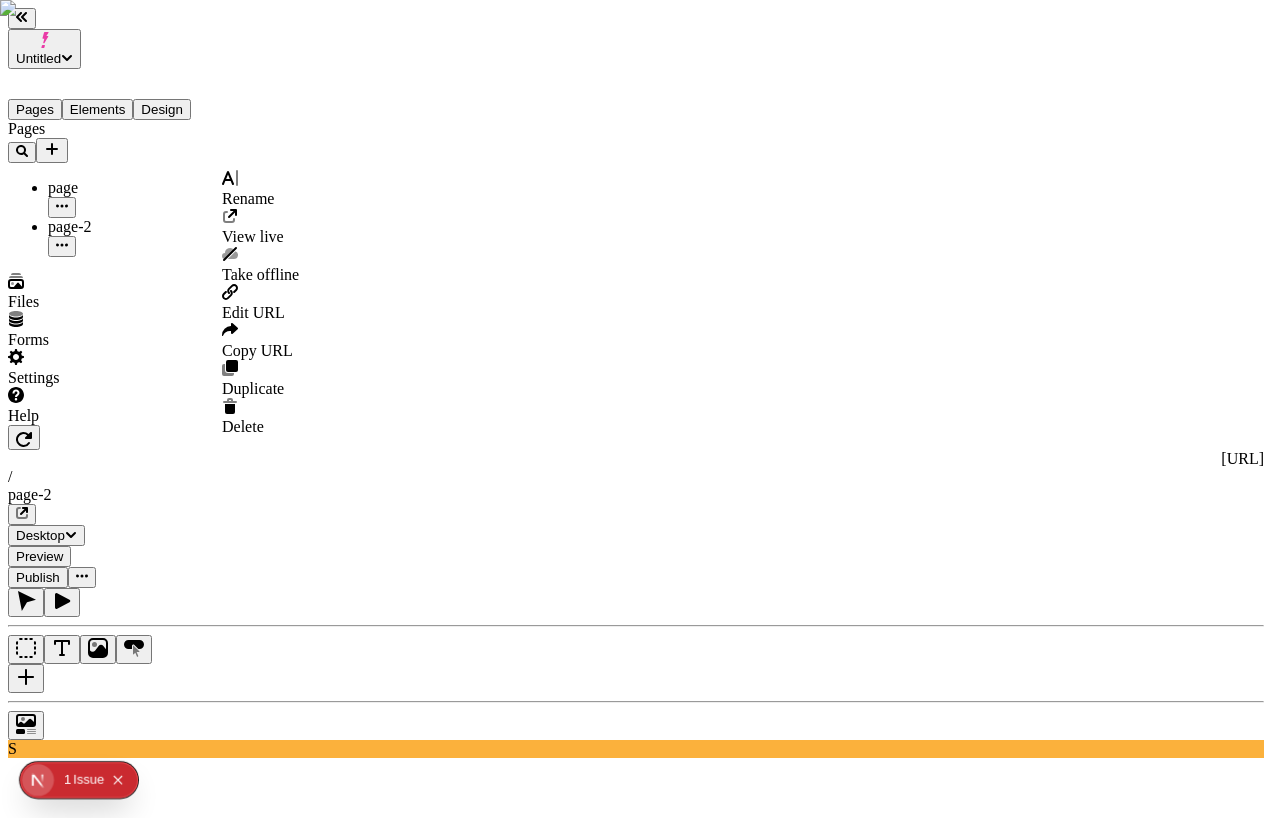 click on "Edit URL" at bounding box center (260, 303) 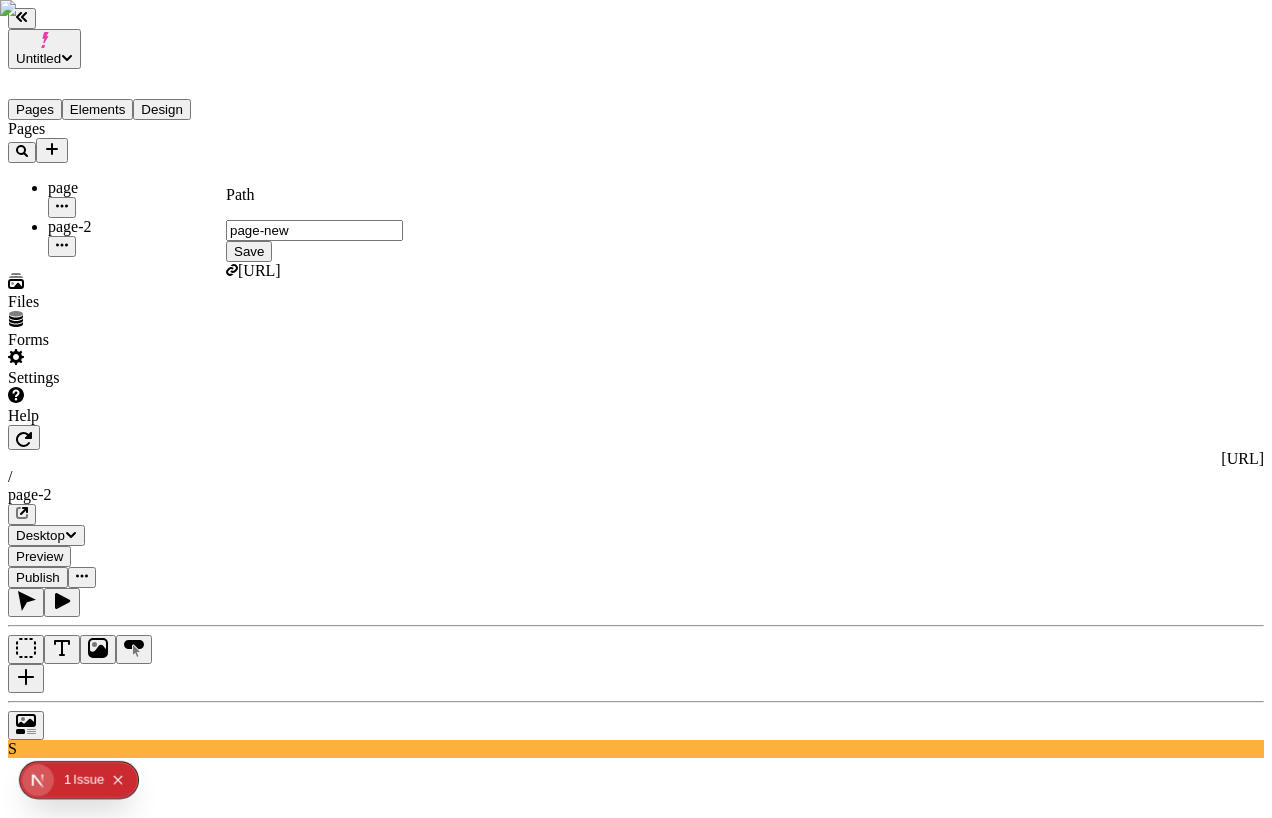 type on "page-new" 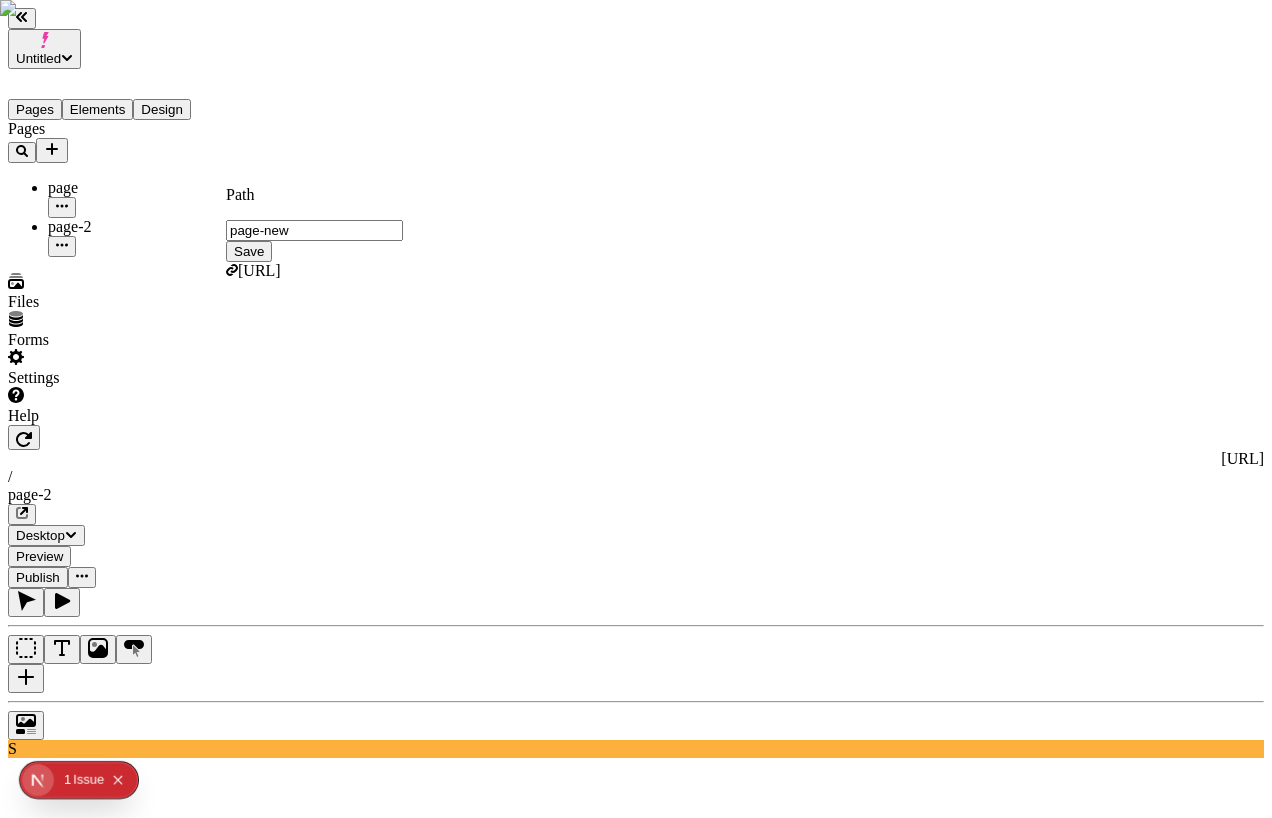 click on "Save" at bounding box center [249, 251] 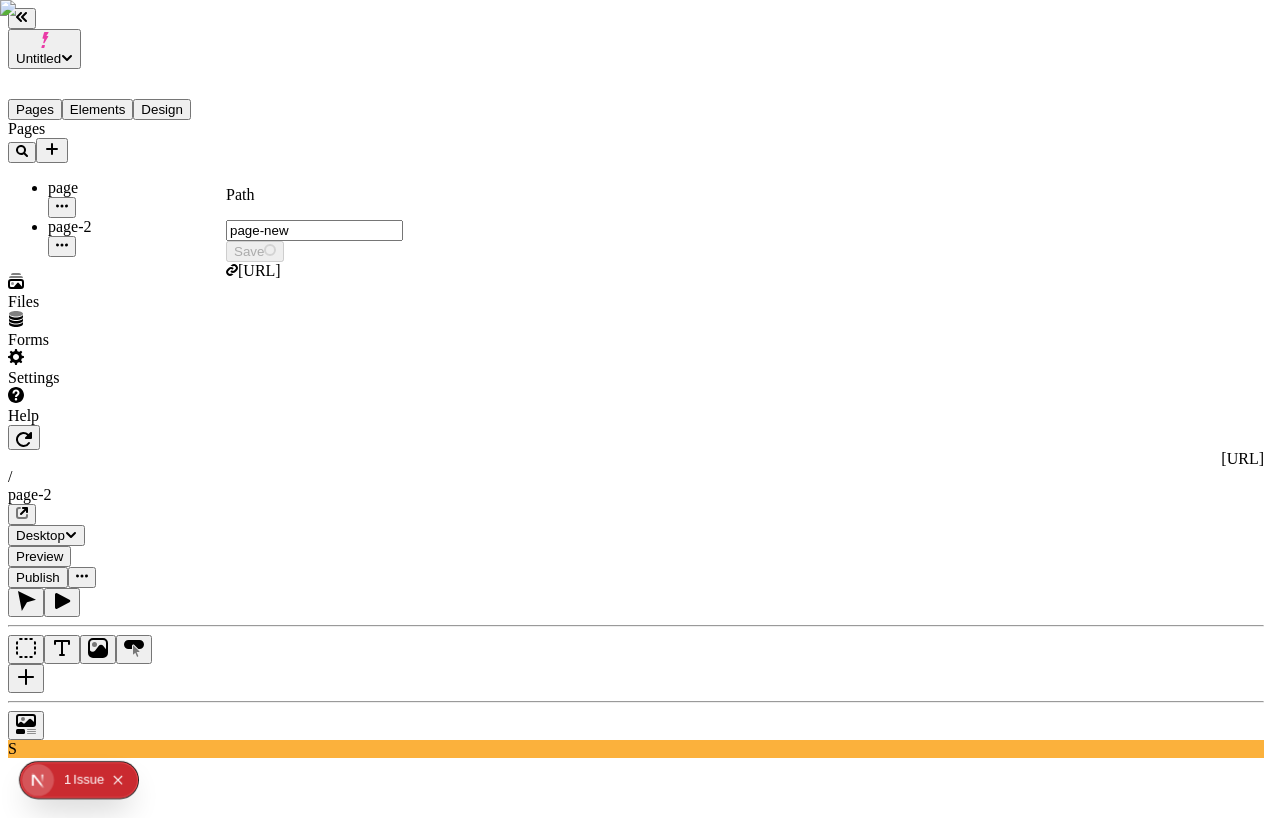 type on "/page-new" 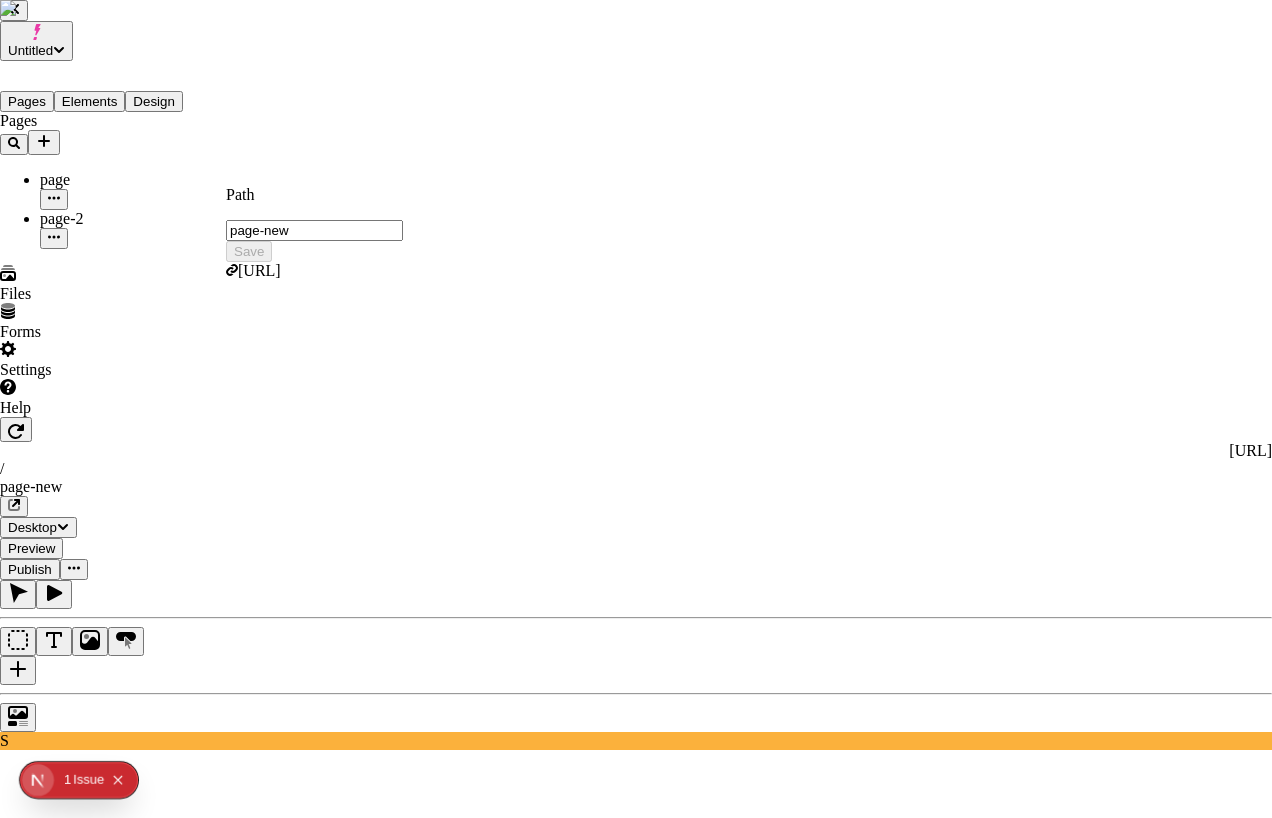 click on "Yes, create redirect" at bounding box center [145, 2429] 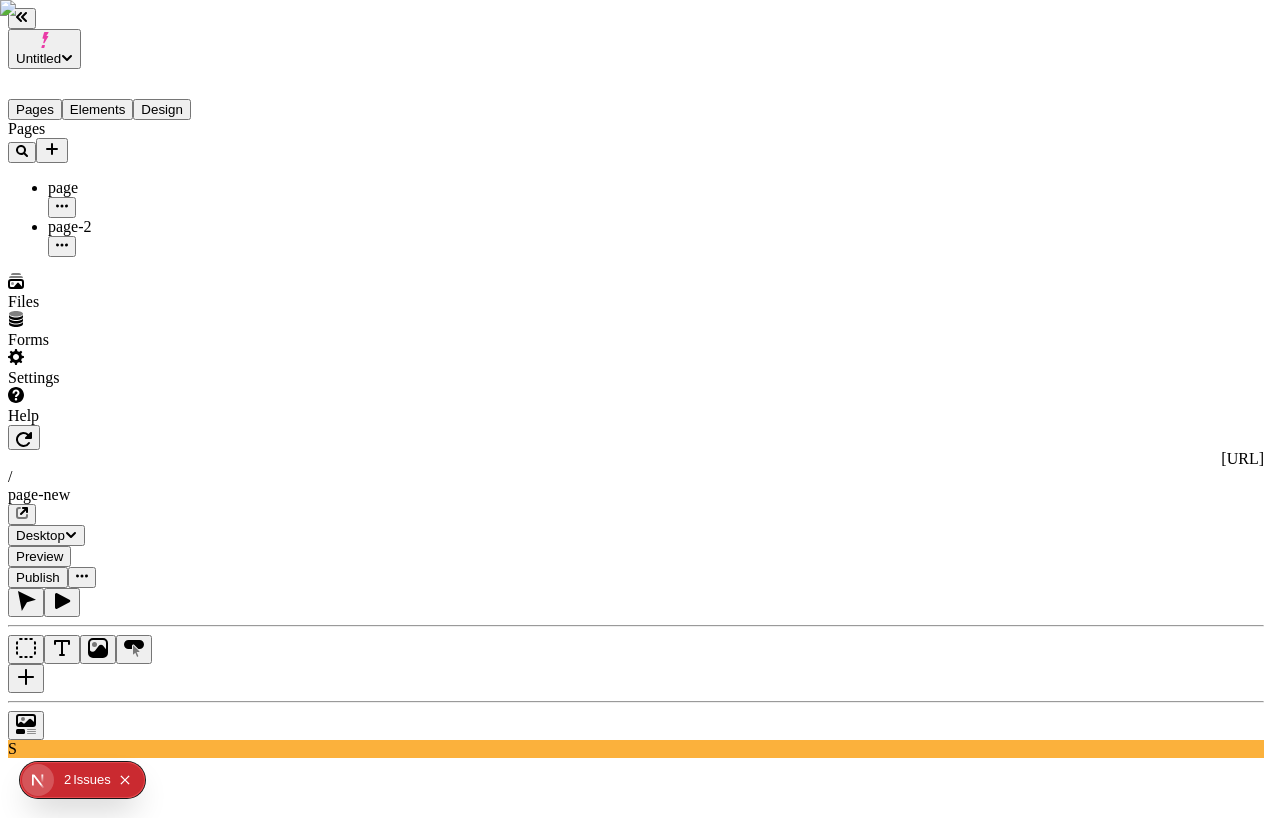 type 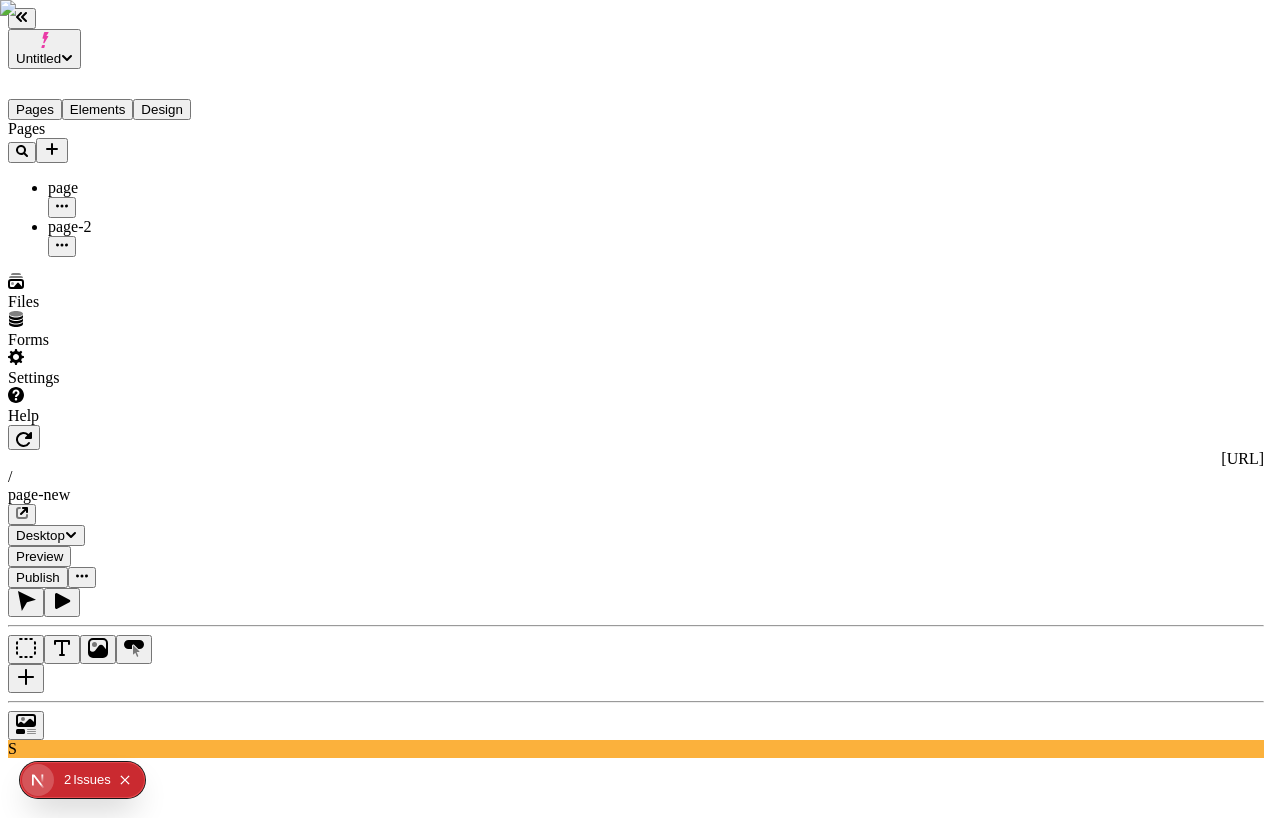 click 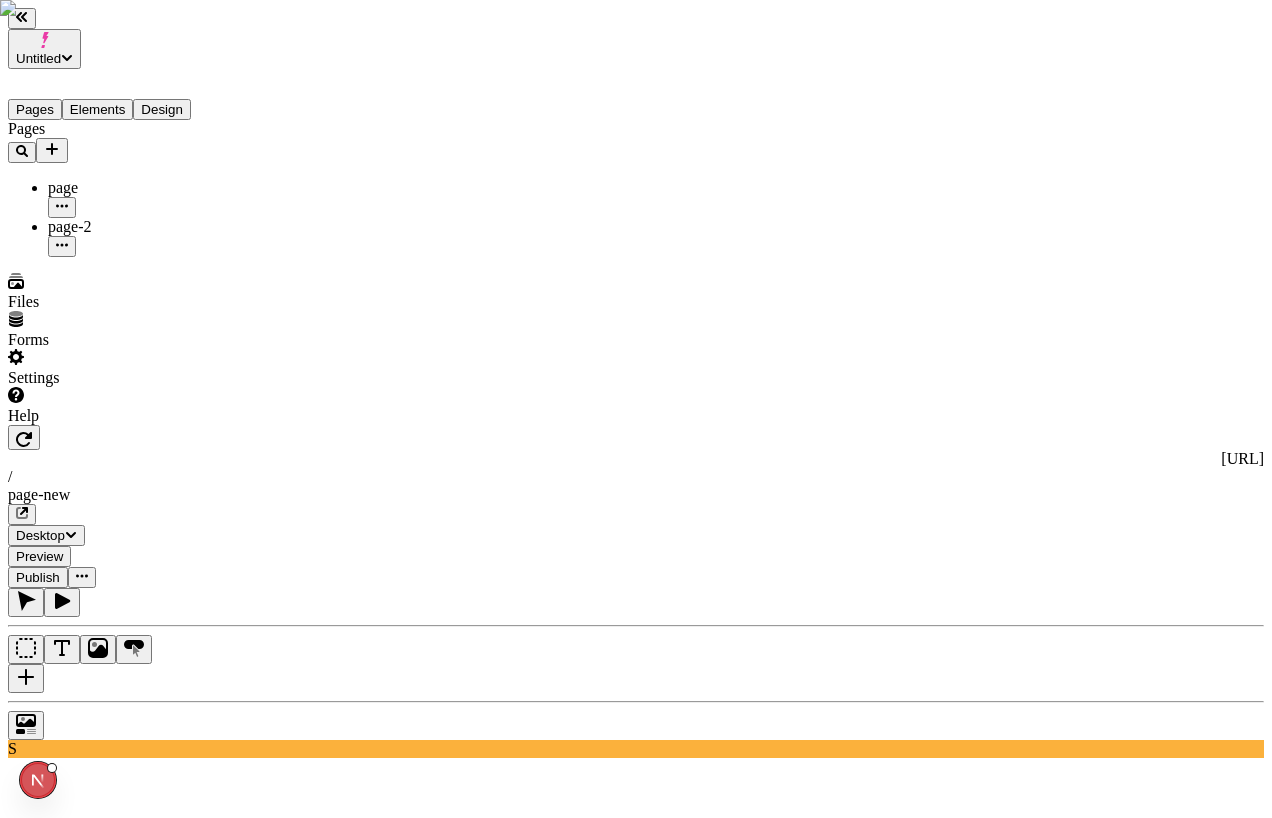 click at bounding box center [62, 246] 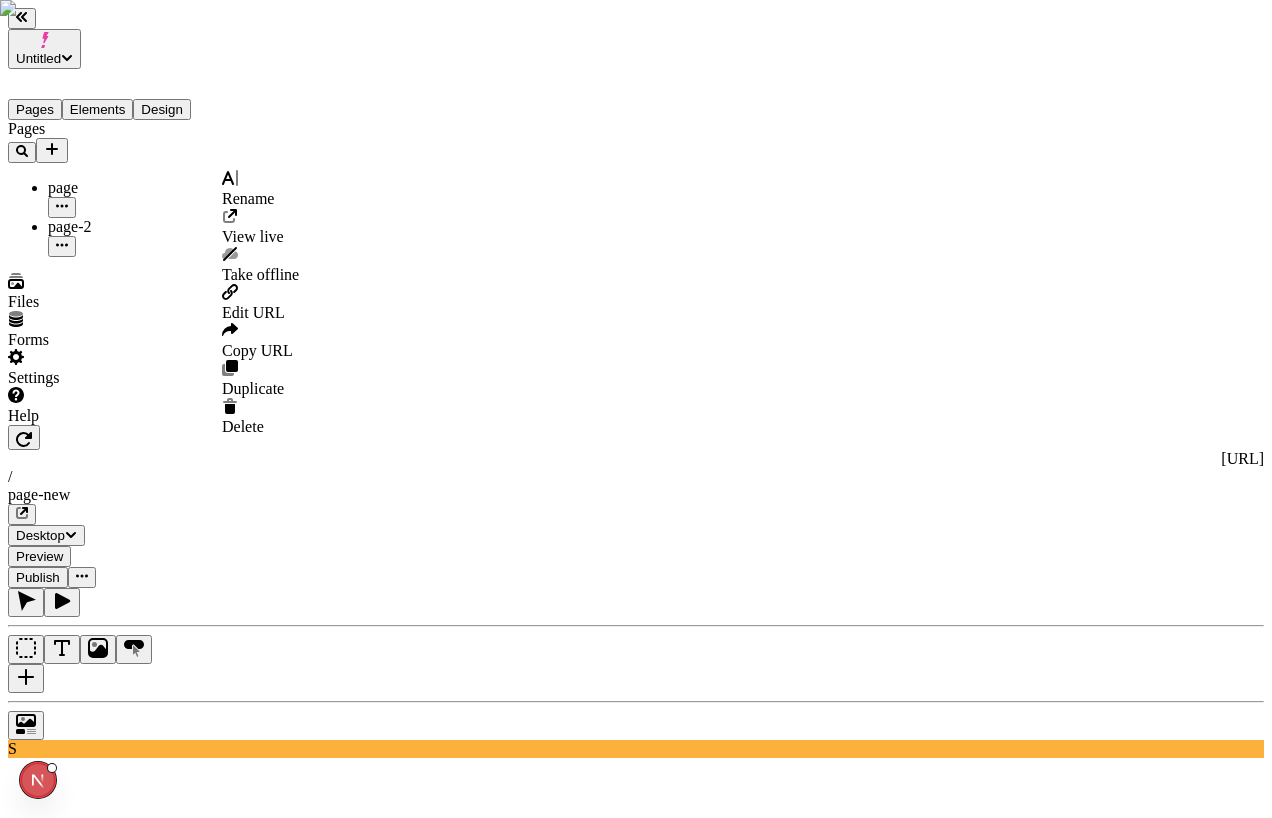 click on "Edit URL" at bounding box center (253, 312) 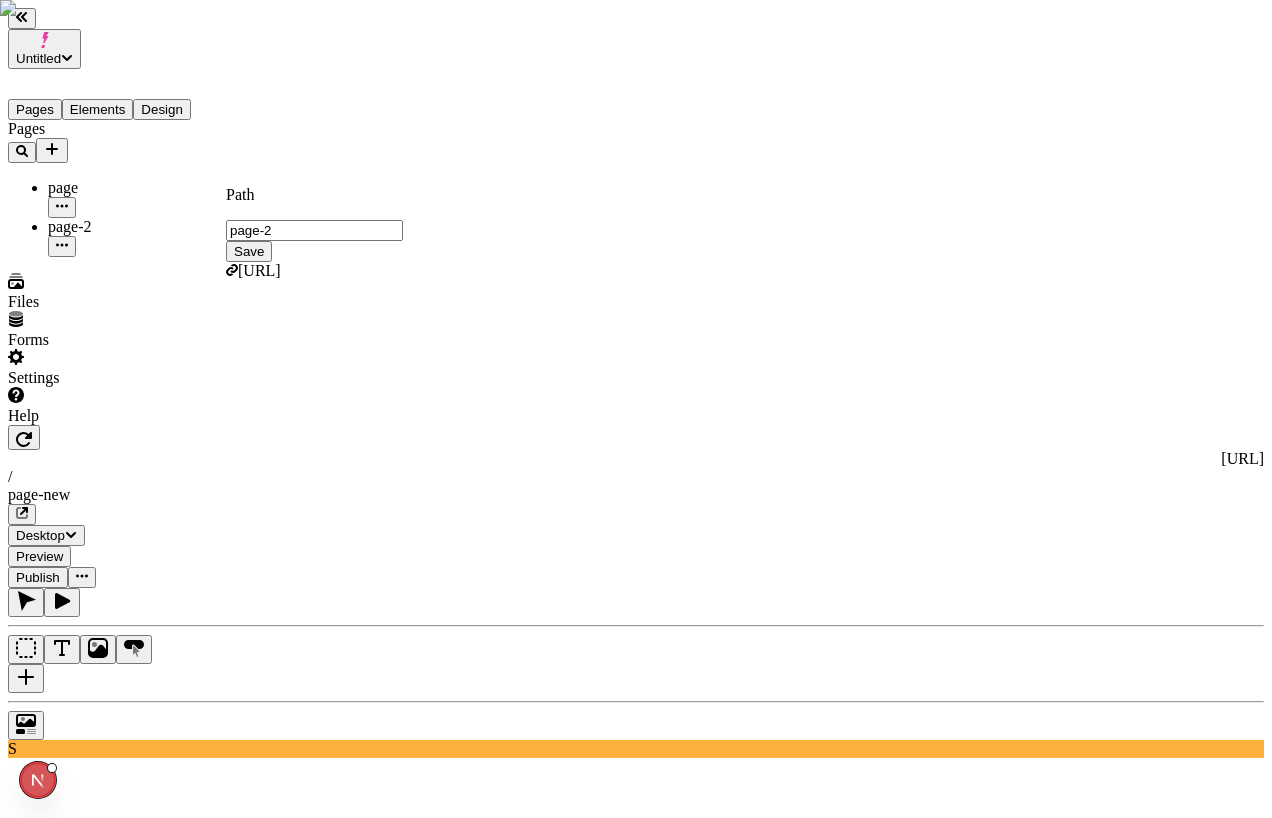 type on "page-2" 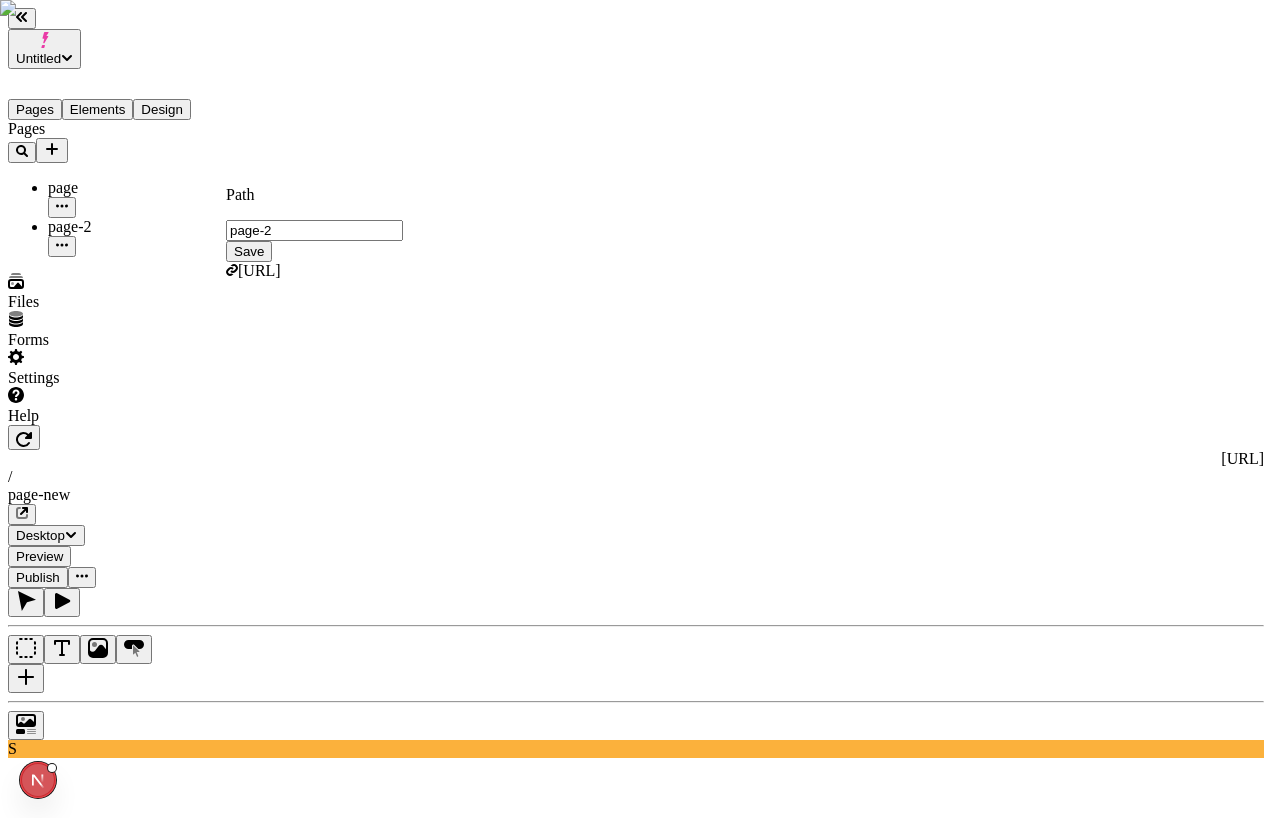 click on "Save" at bounding box center [249, 251] 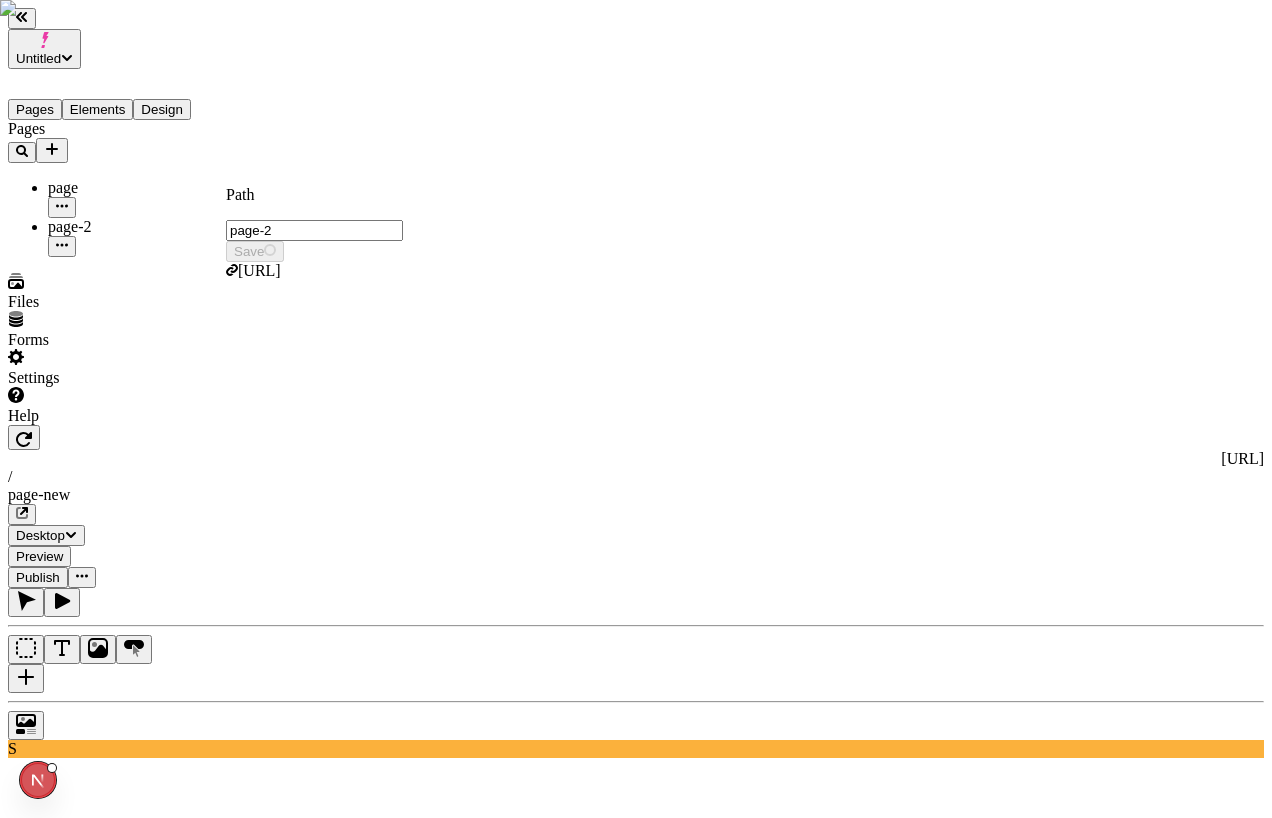 type on "/page-2" 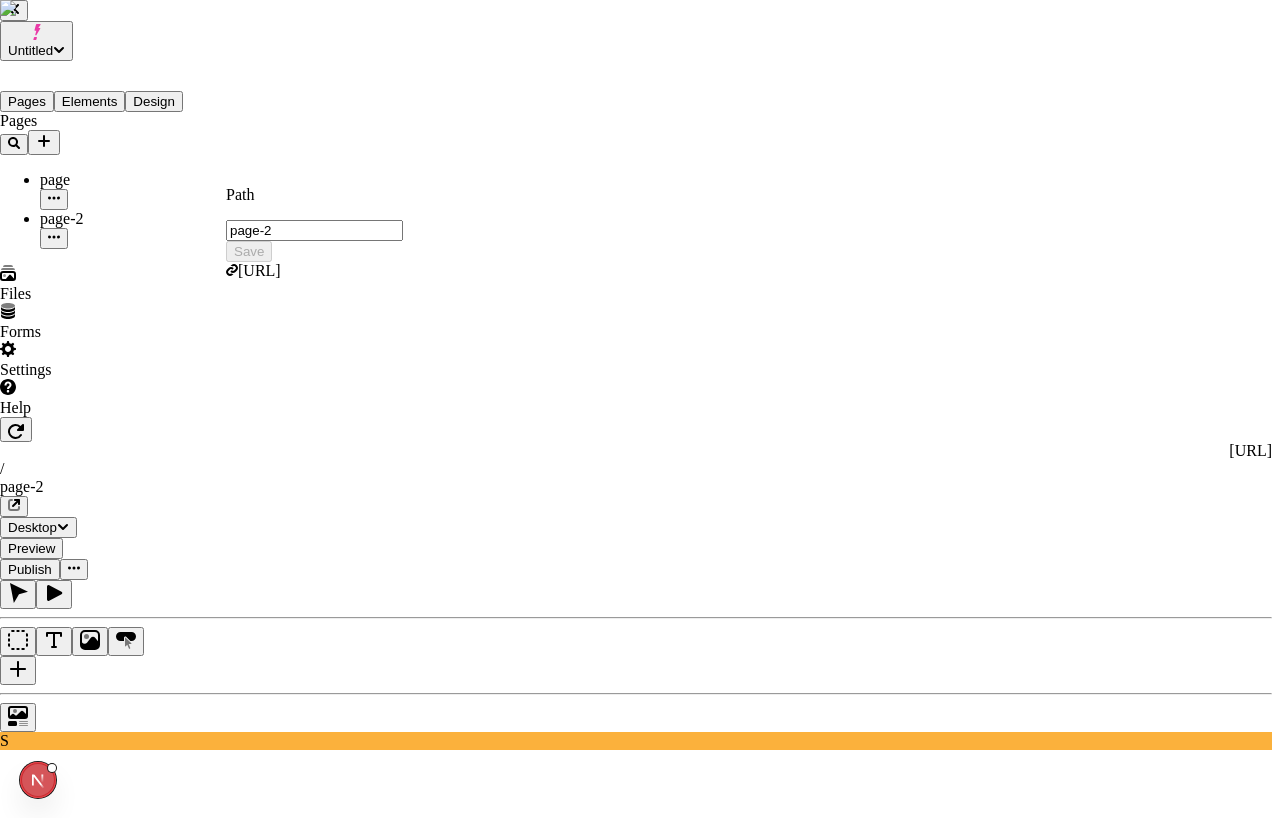 click on "No, thanks" at bounding box center (40, 2429) 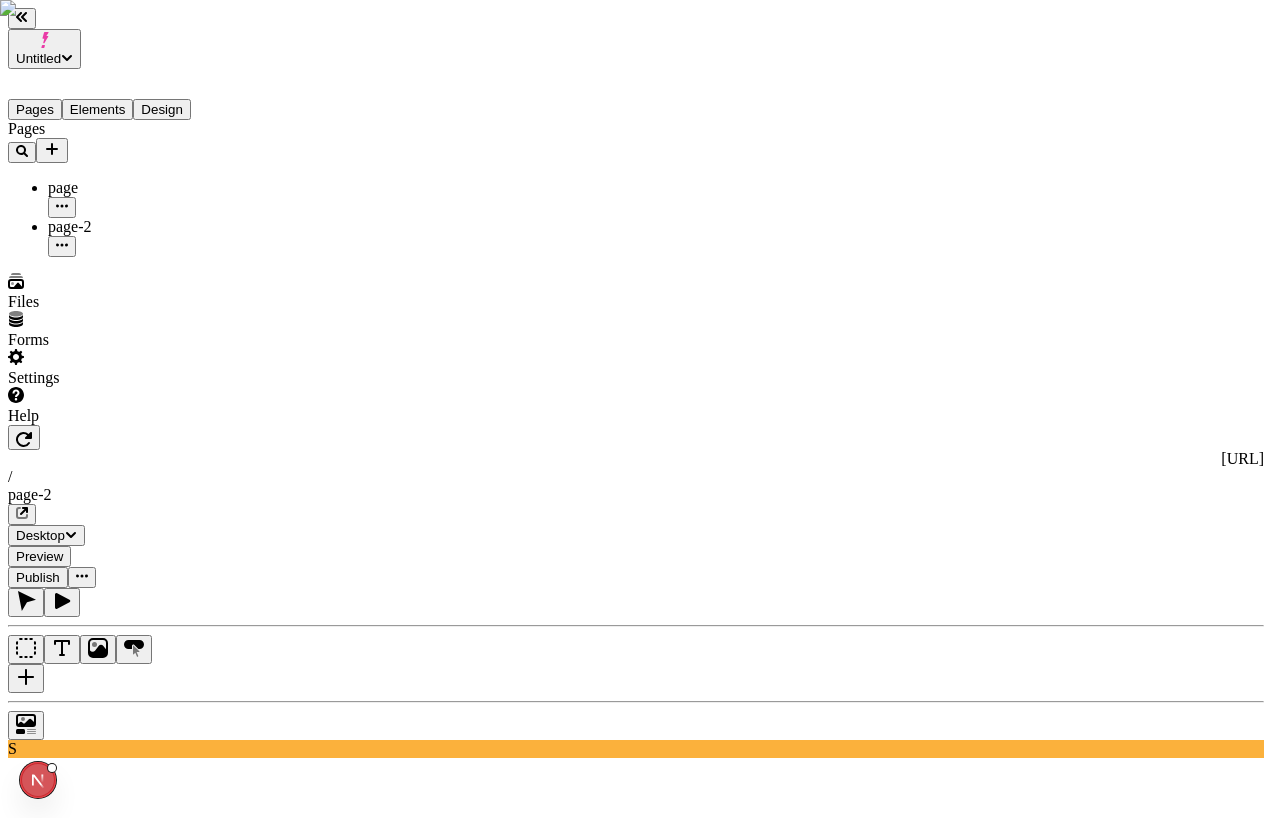 click on "Pages page page-2" at bounding box center [127, 188] 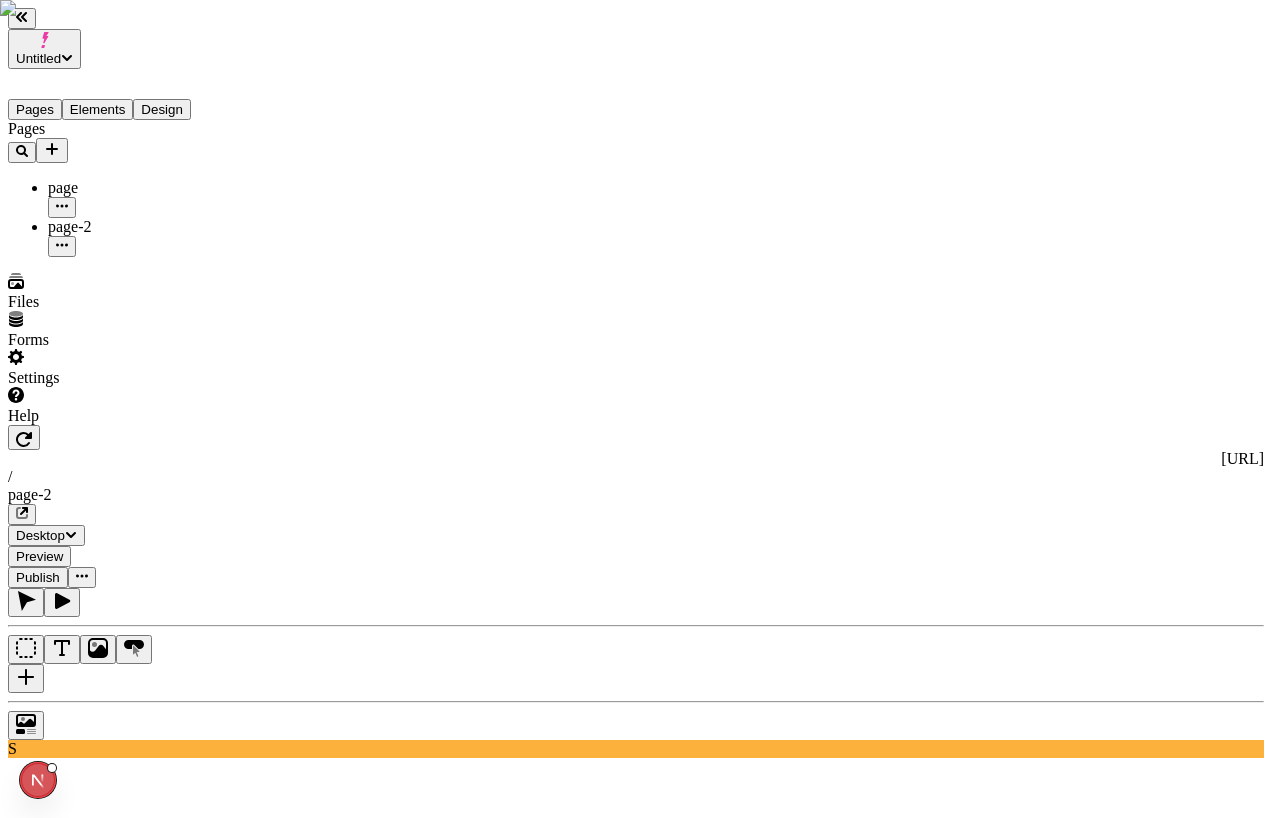 click on "Publish" at bounding box center (38, 577) 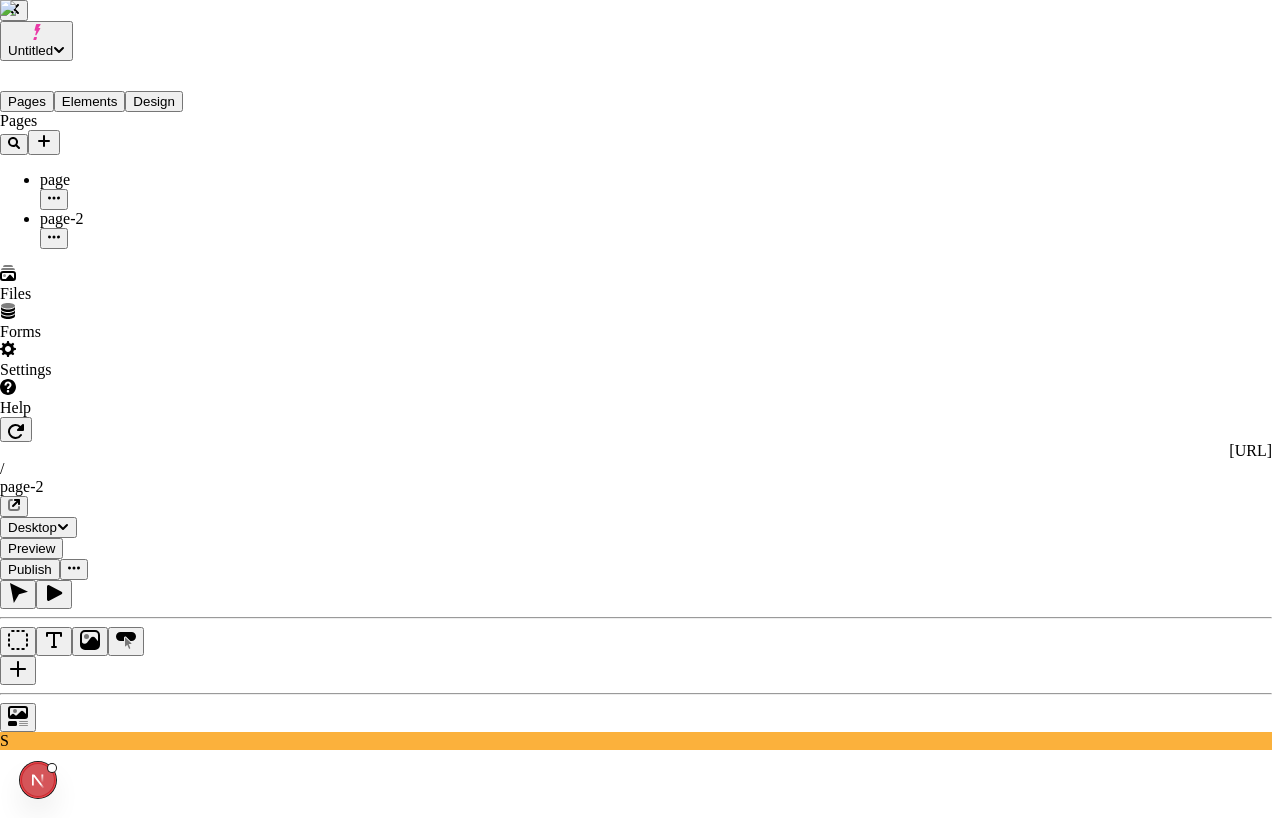 type 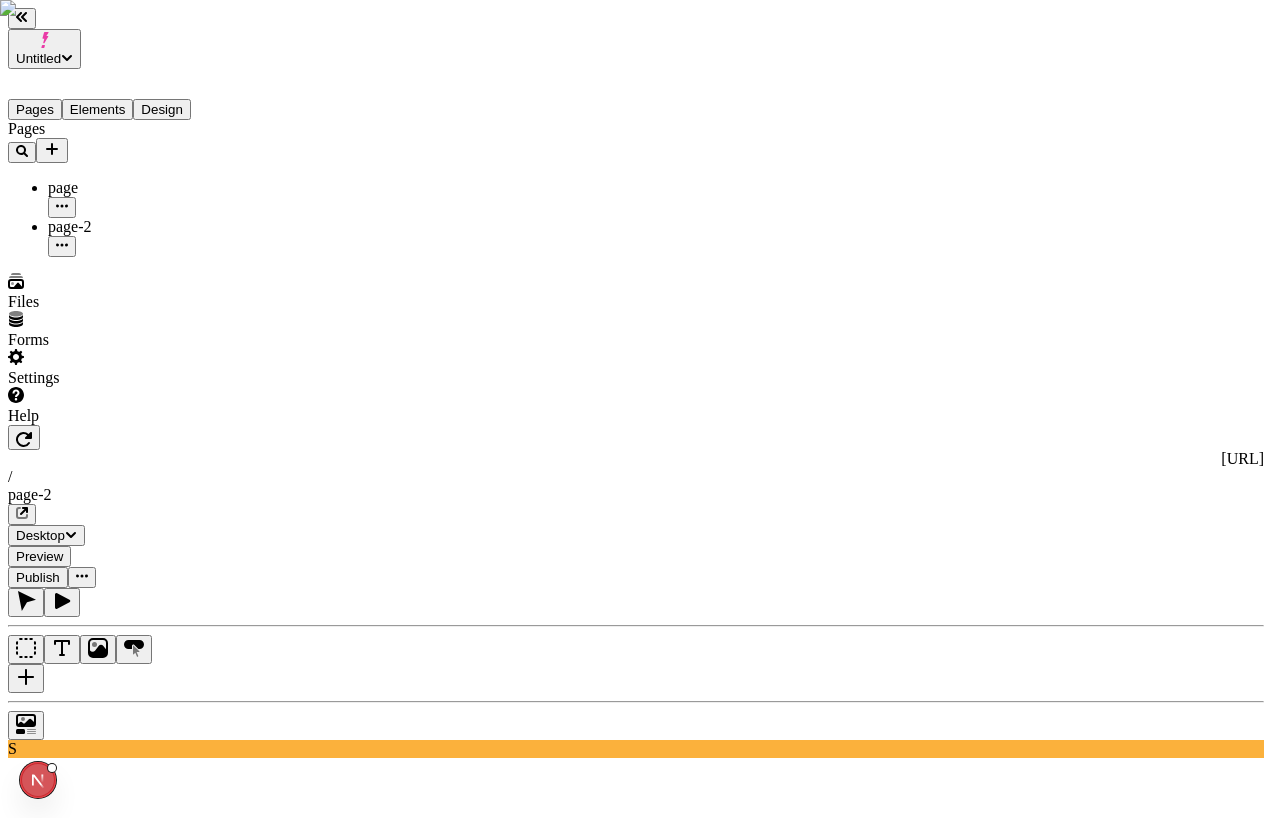 click on "Pages page page-2" at bounding box center [127, 188] 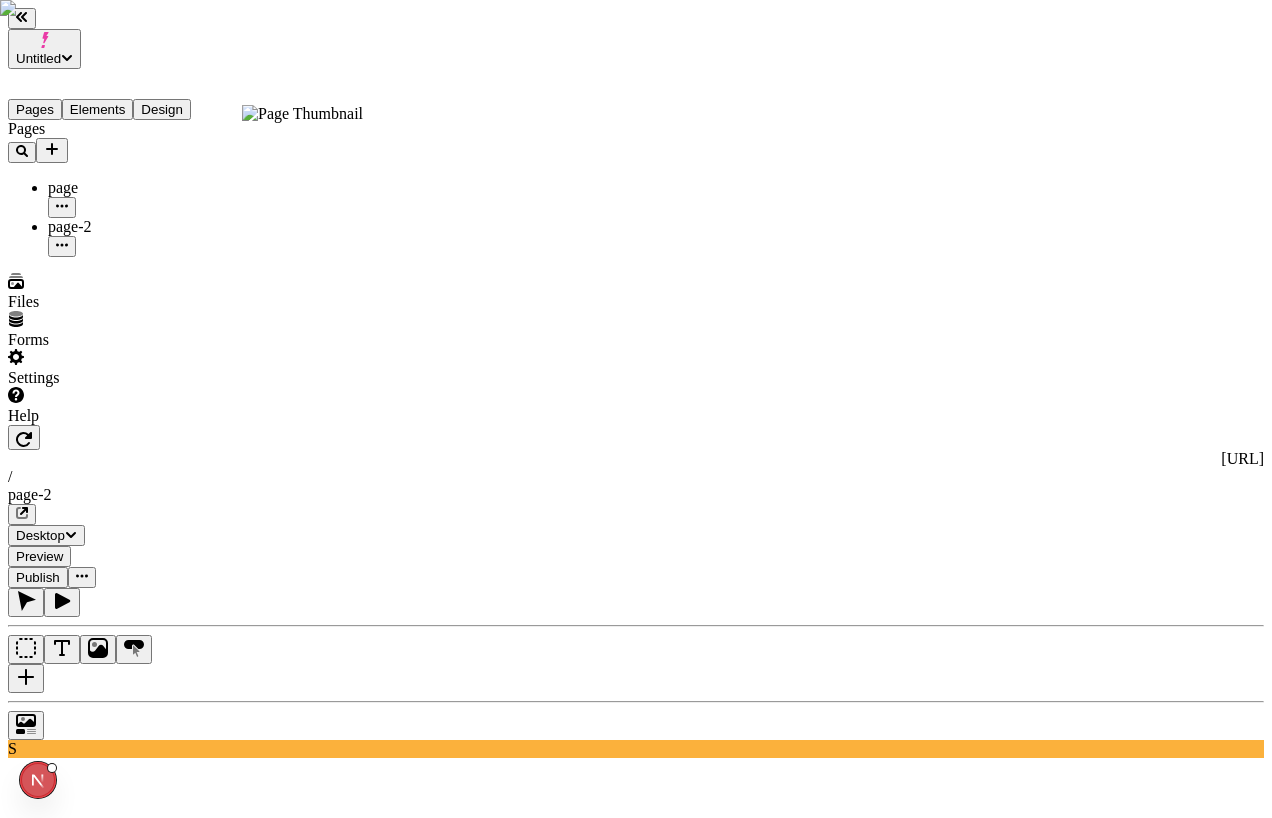 click on "page-2" at bounding box center [147, 237] 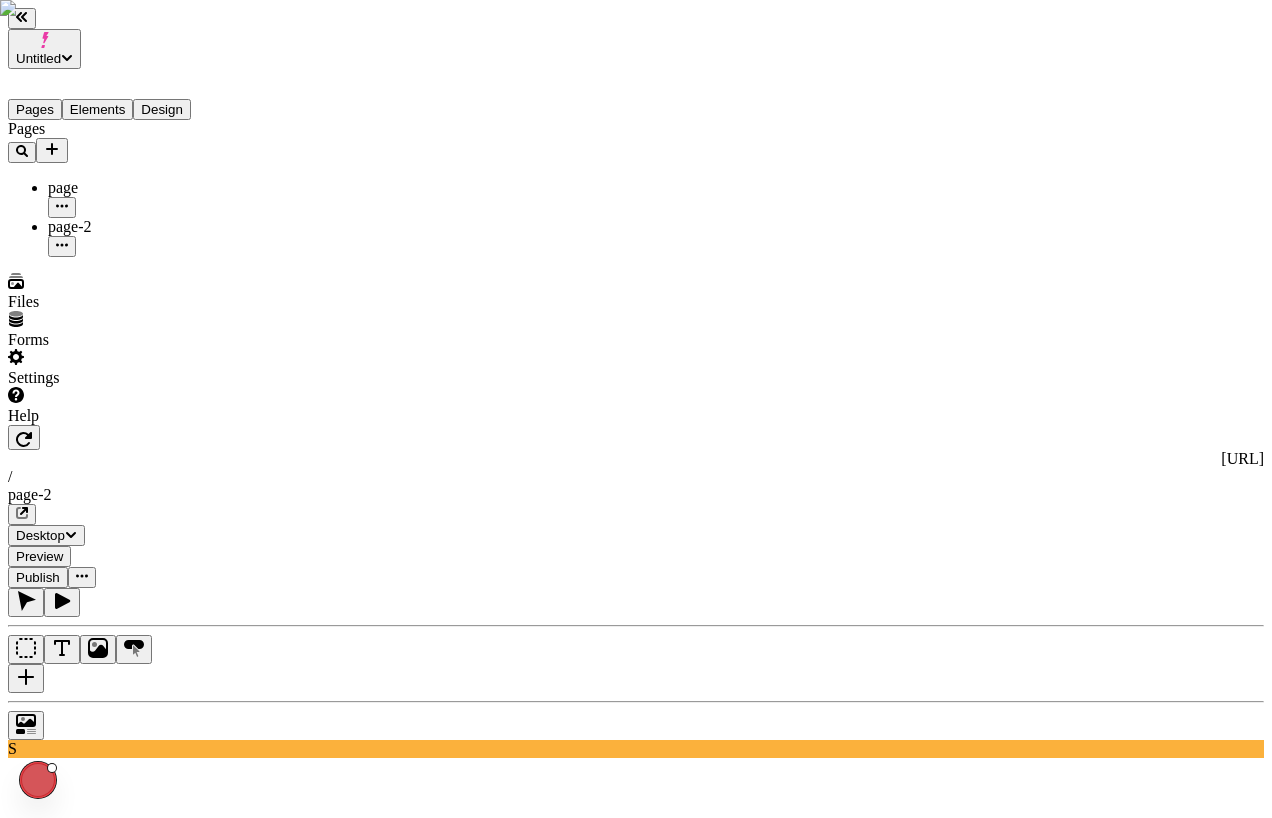 click at bounding box center (62, 246) 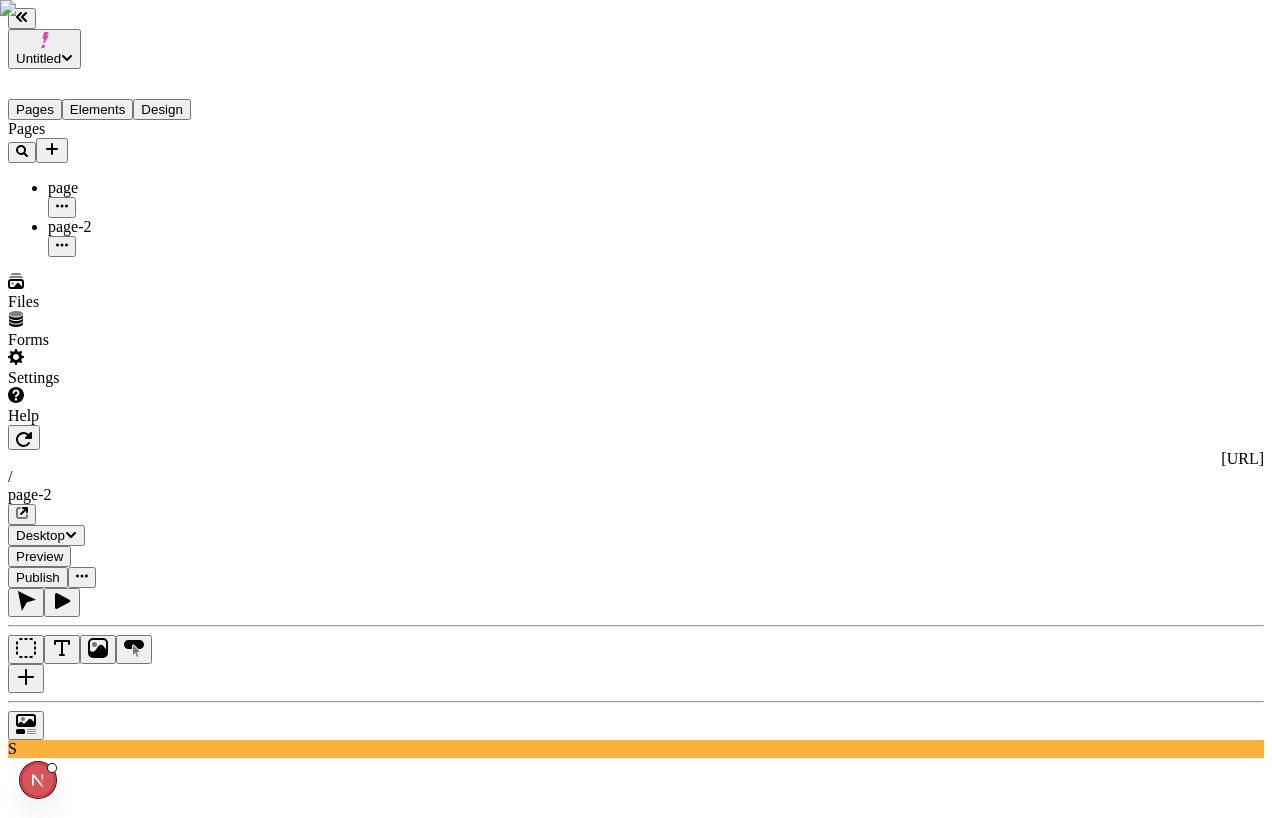 click on "Publish" at bounding box center (38, 577) 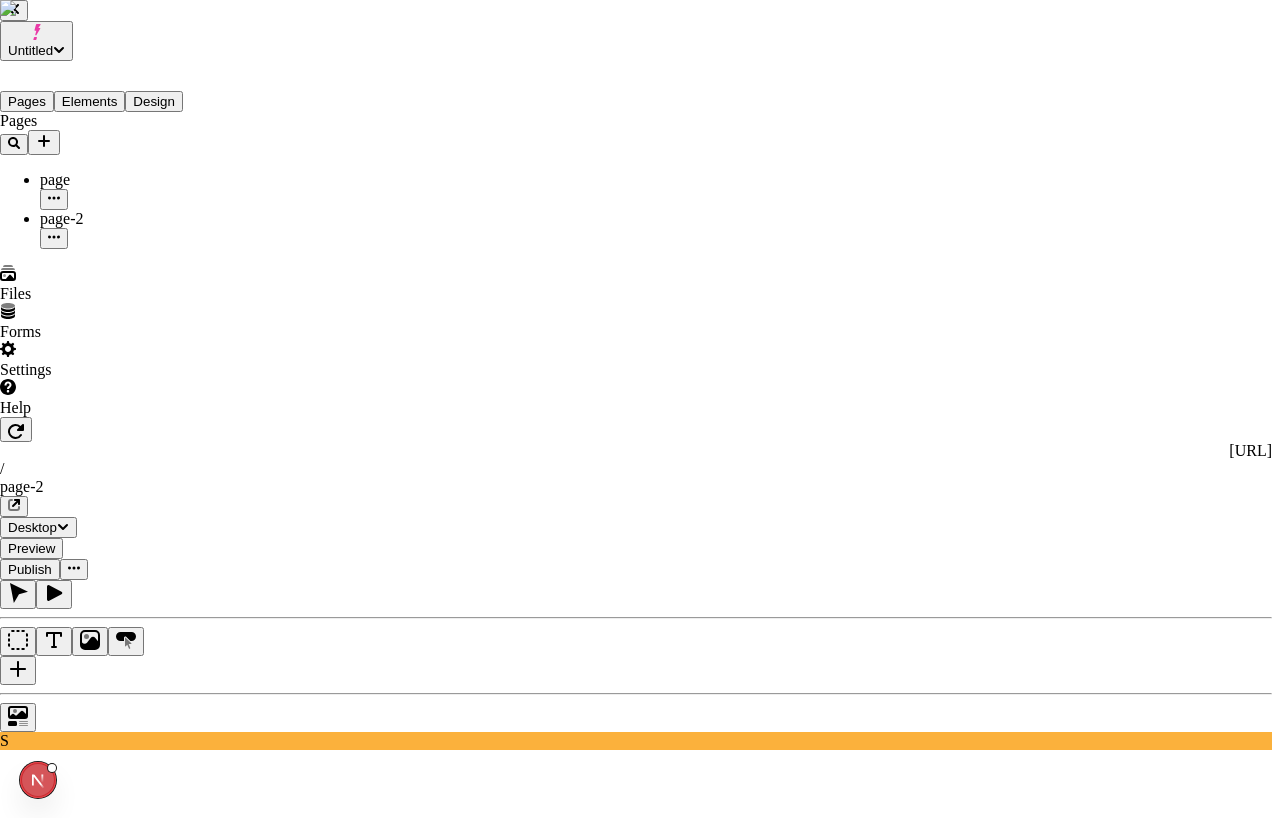 type 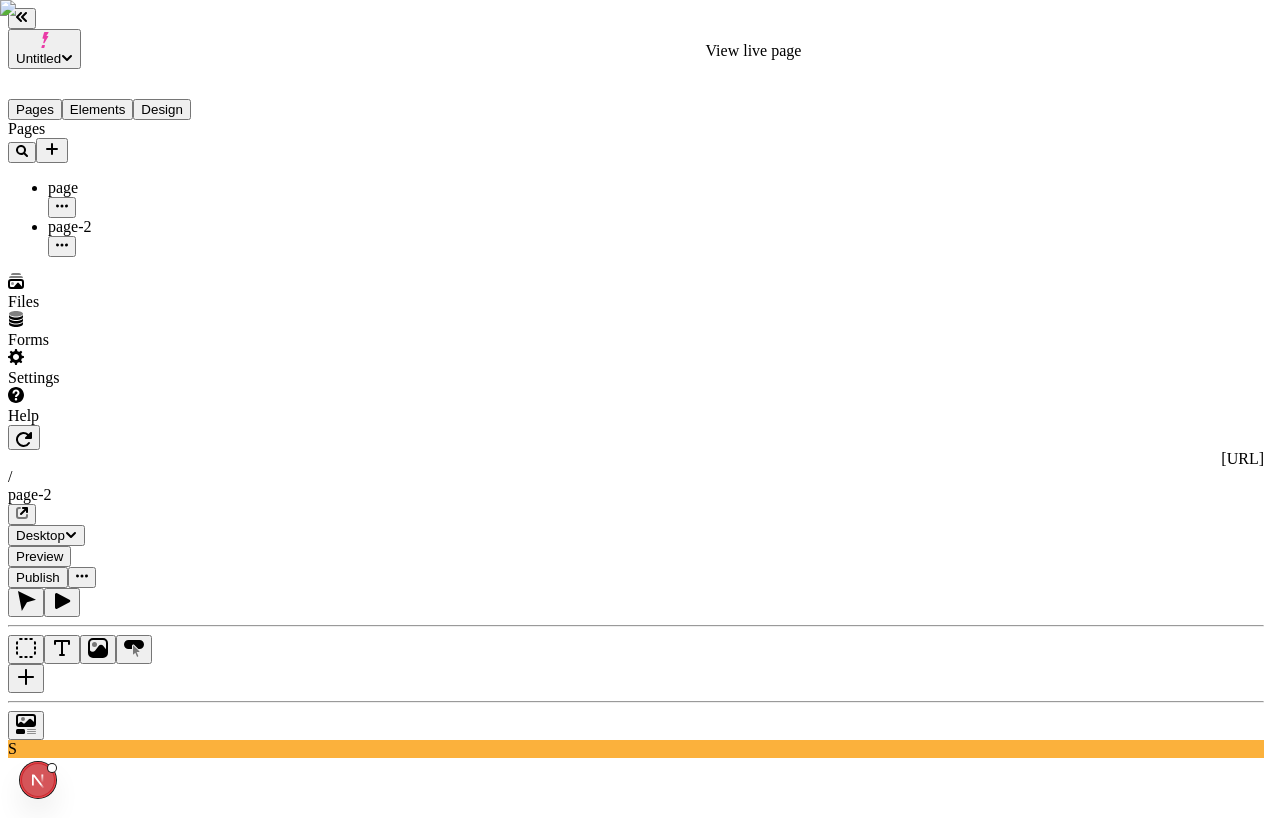 click 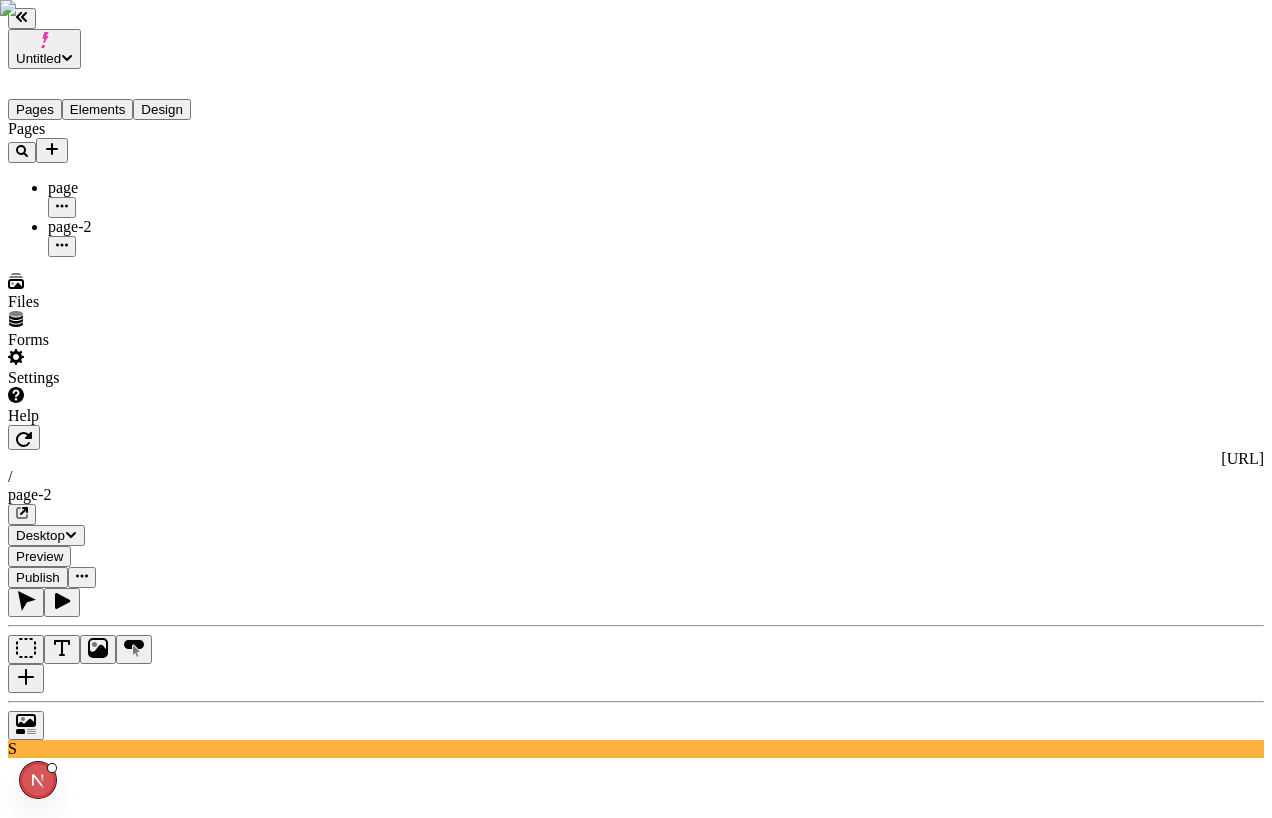 click 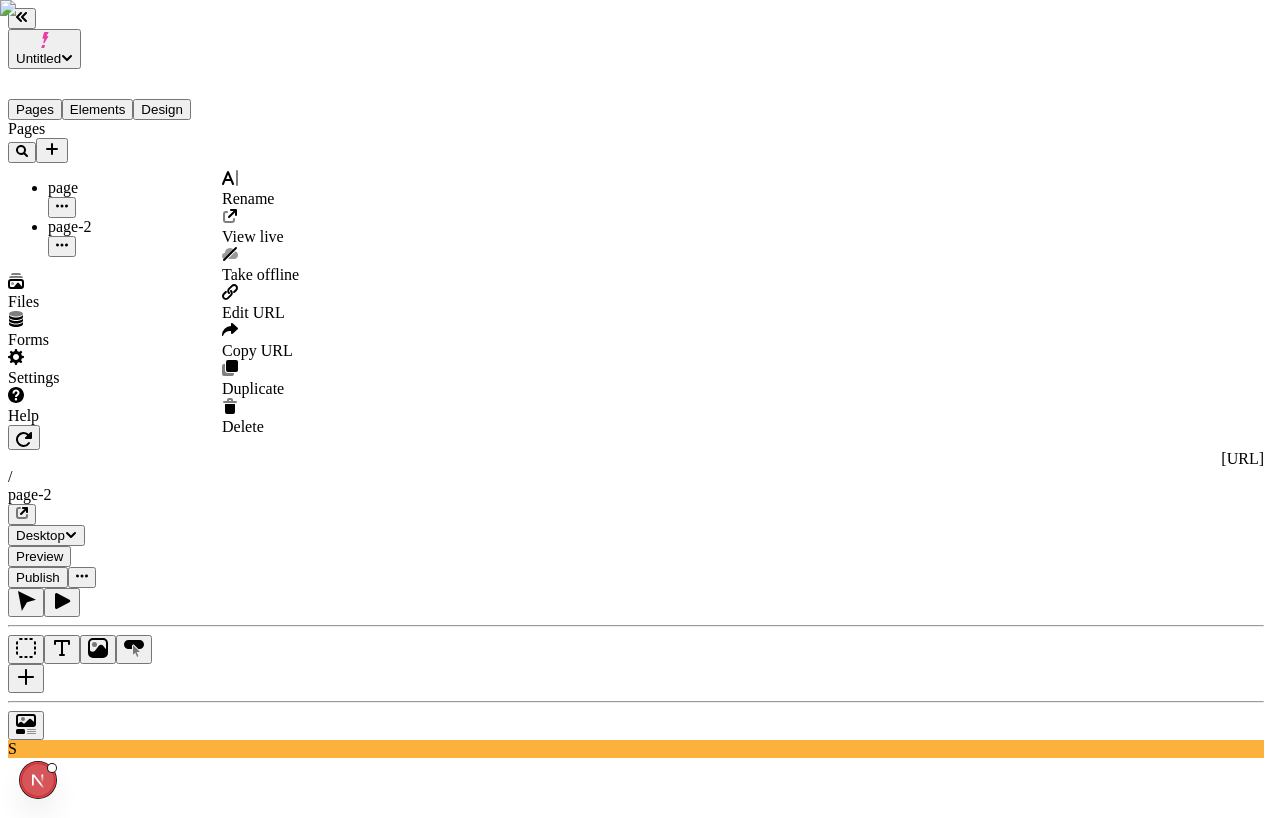 click on "Edit URL" at bounding box center [253, 312] 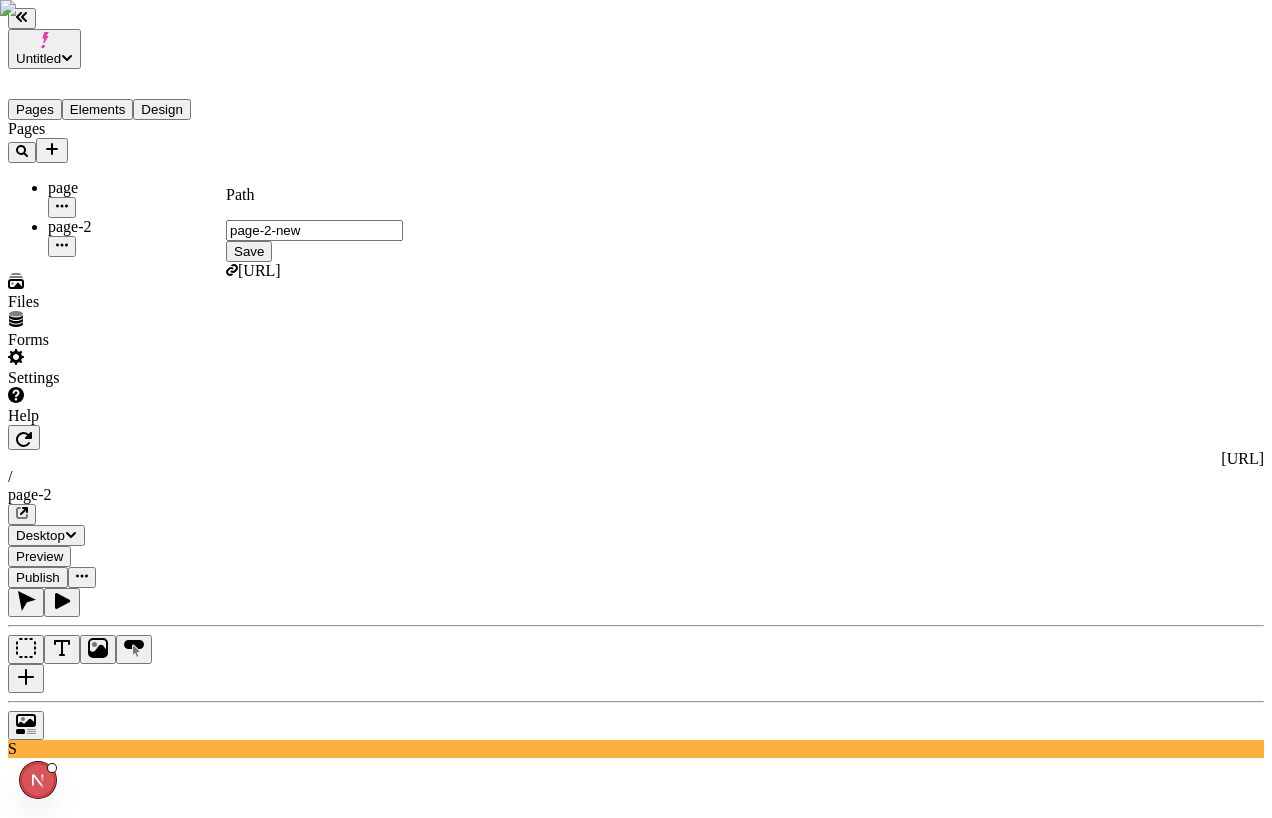 type on "page-2-new" 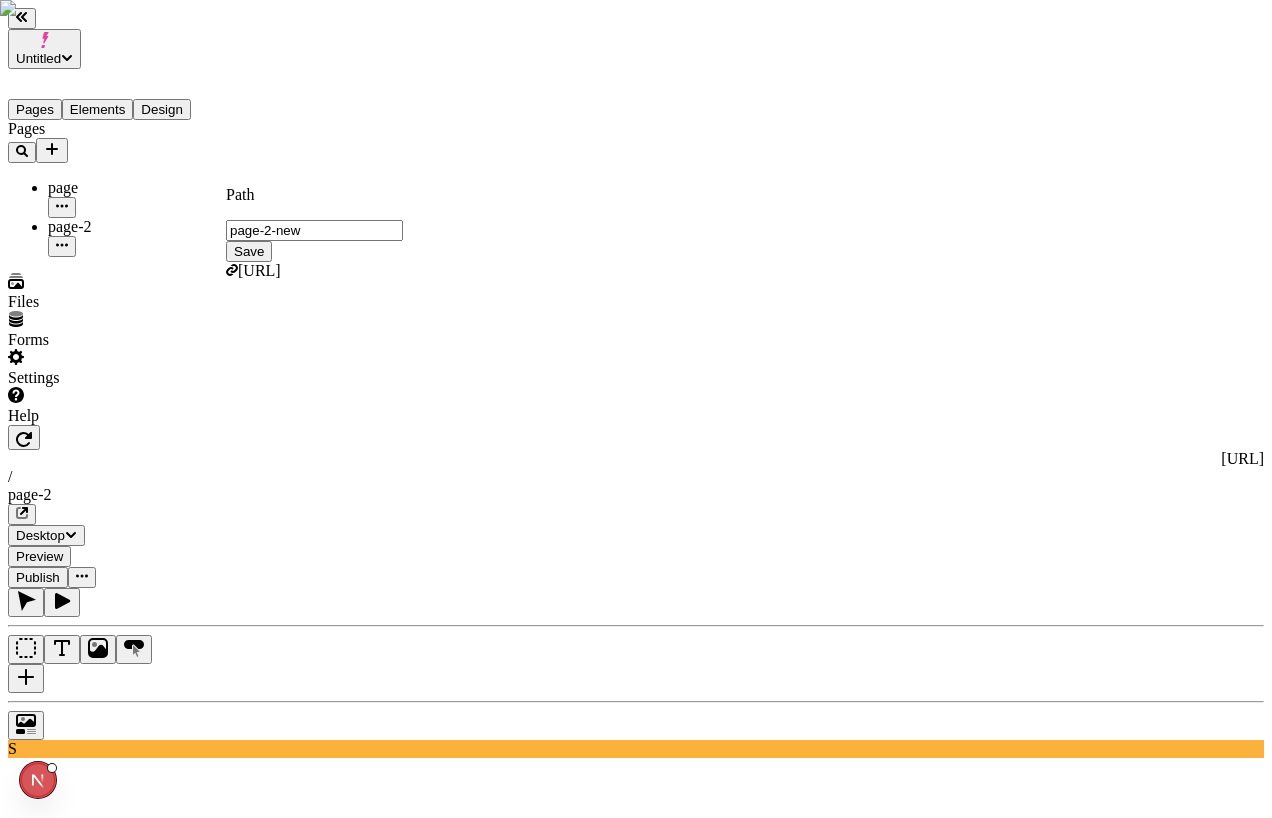 click on "Save" at bounding box center [249, 251] 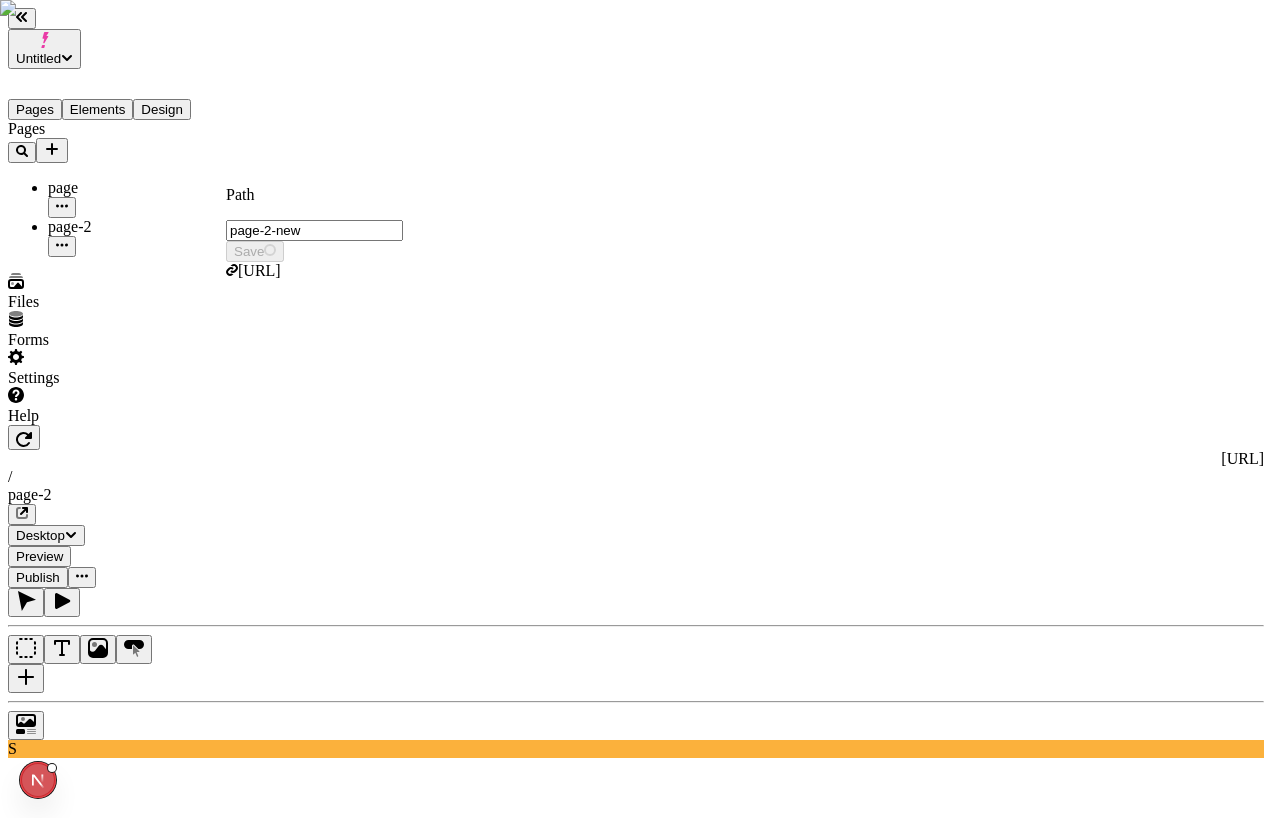 type on "/page-2-new" 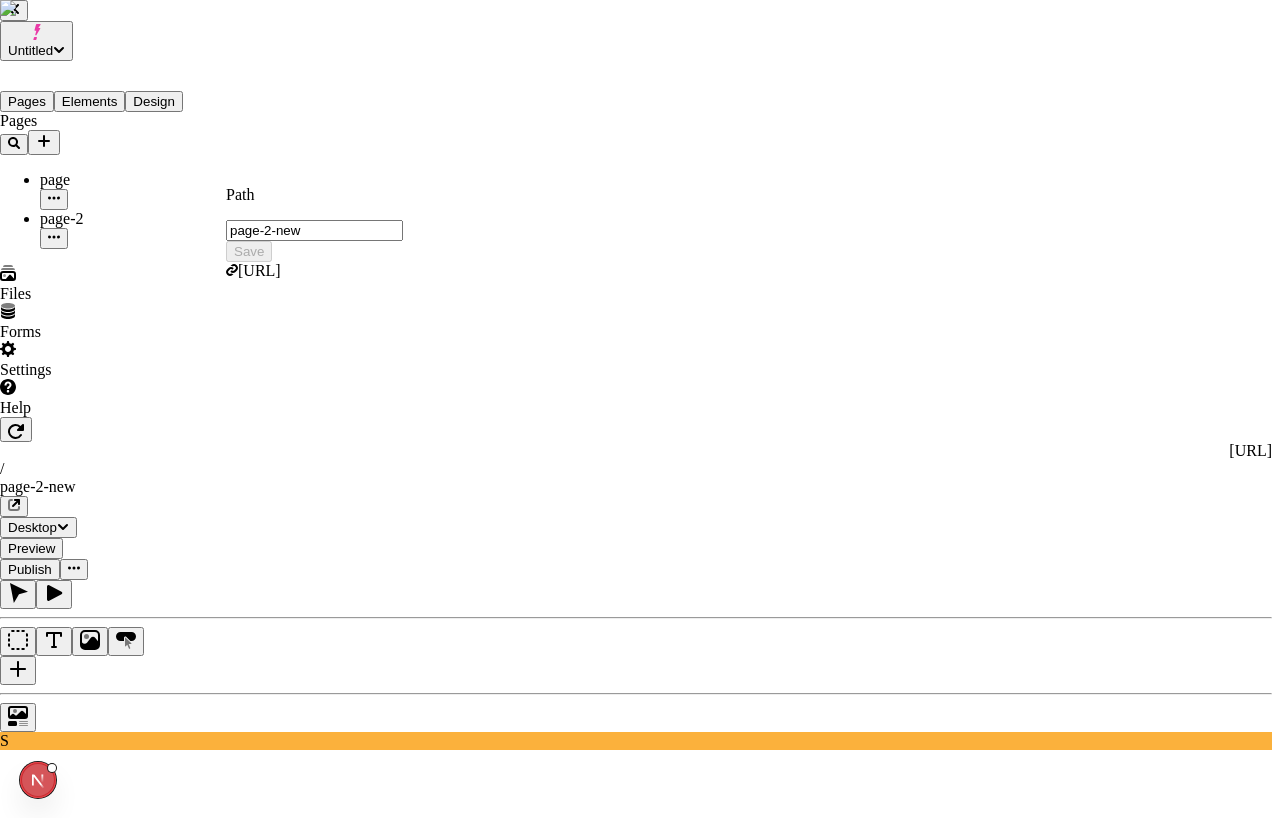click on "Yes, create redirect" at bounding box center [145, 2429] 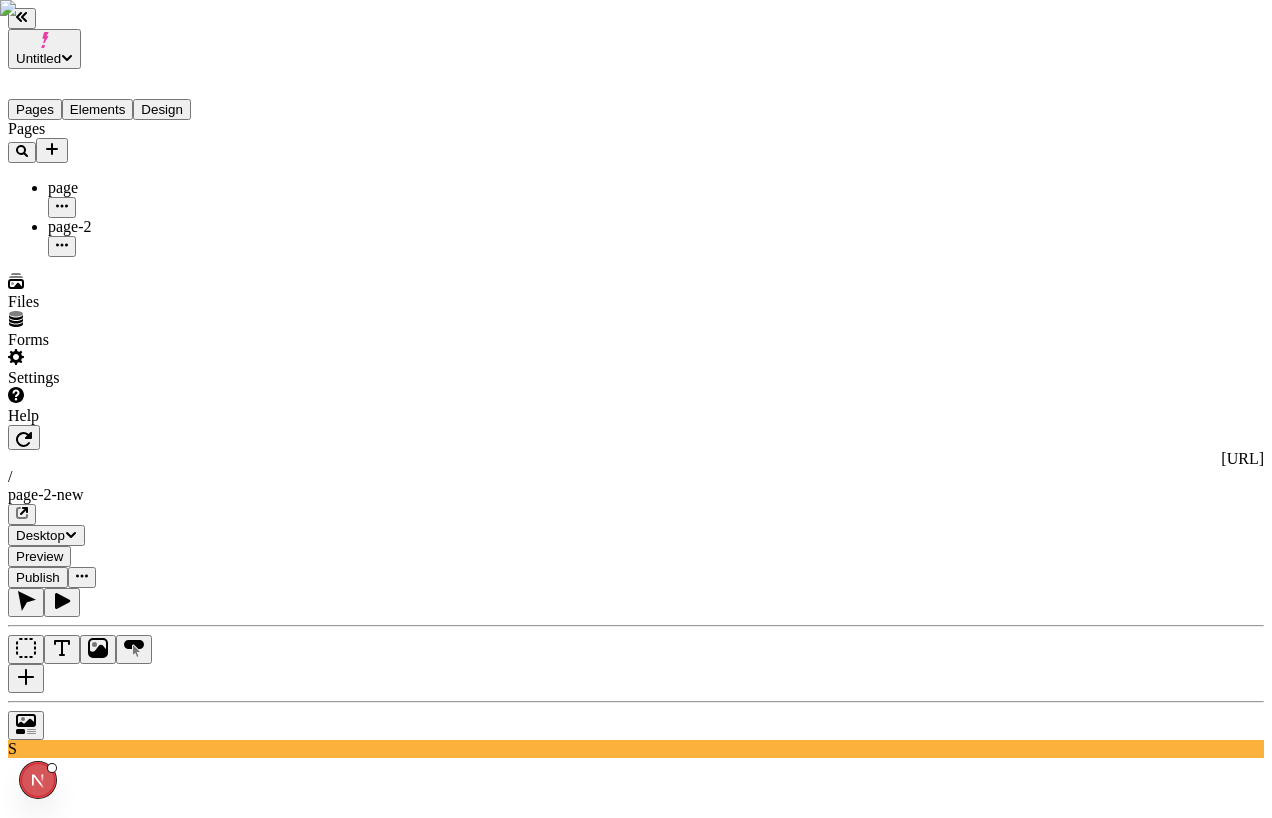 click on "Publish" at bounding box center [38, 577] 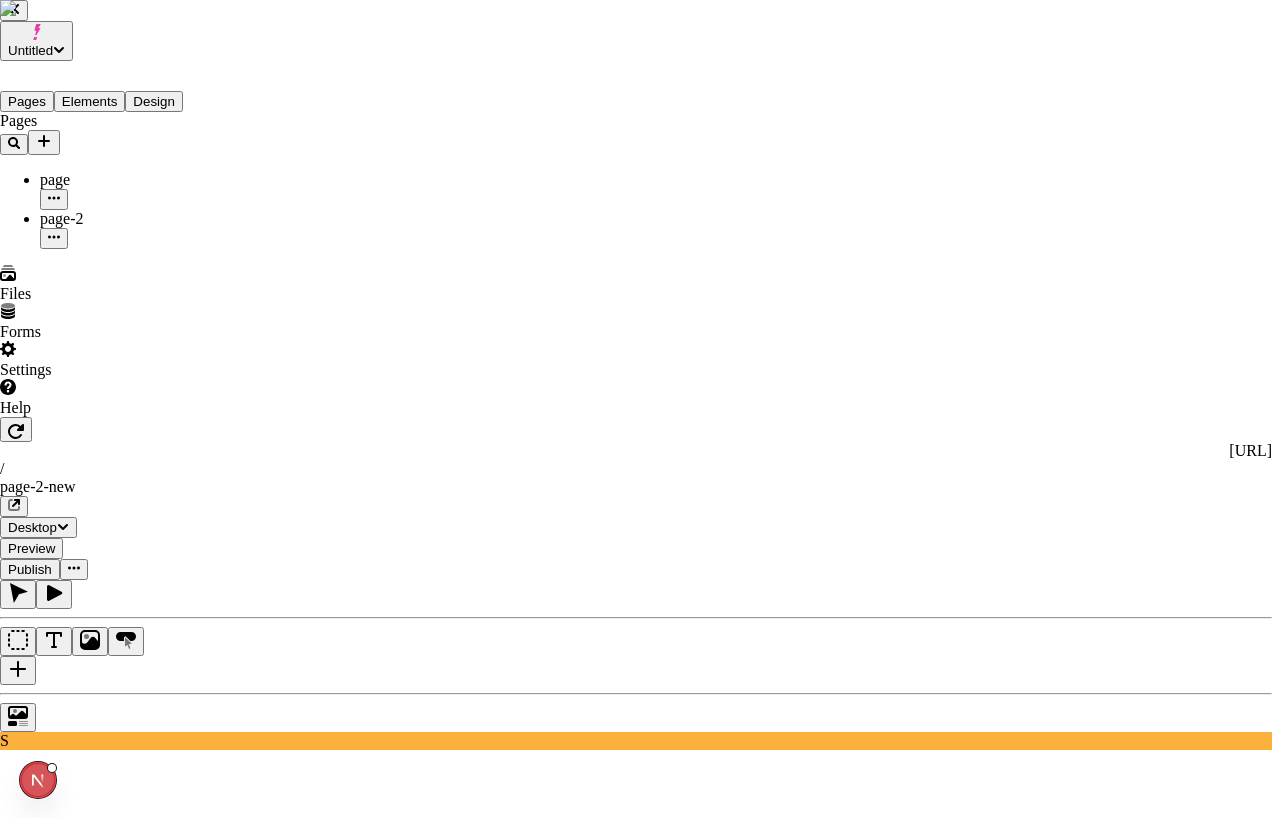 type 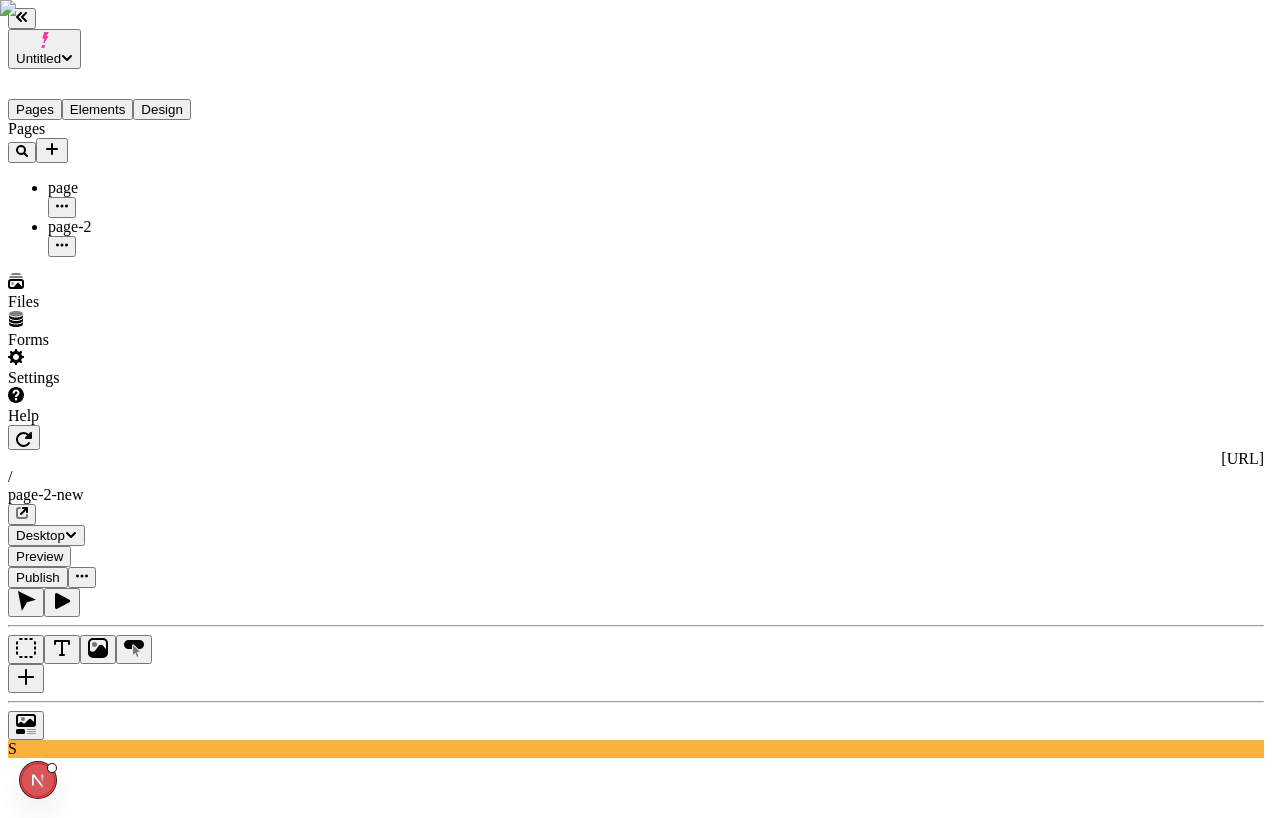 click 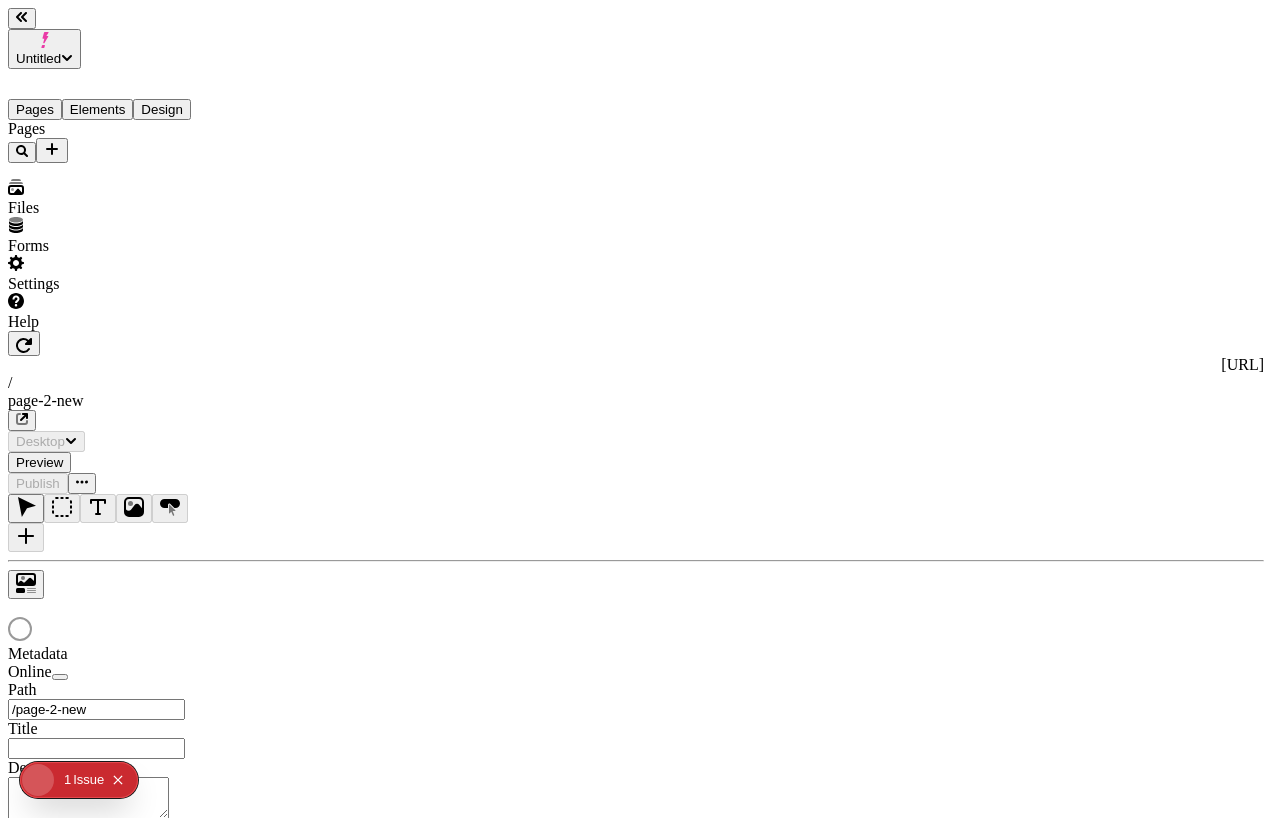 scroll, scrollTop: 0, scrollLeft: 0, axis: both 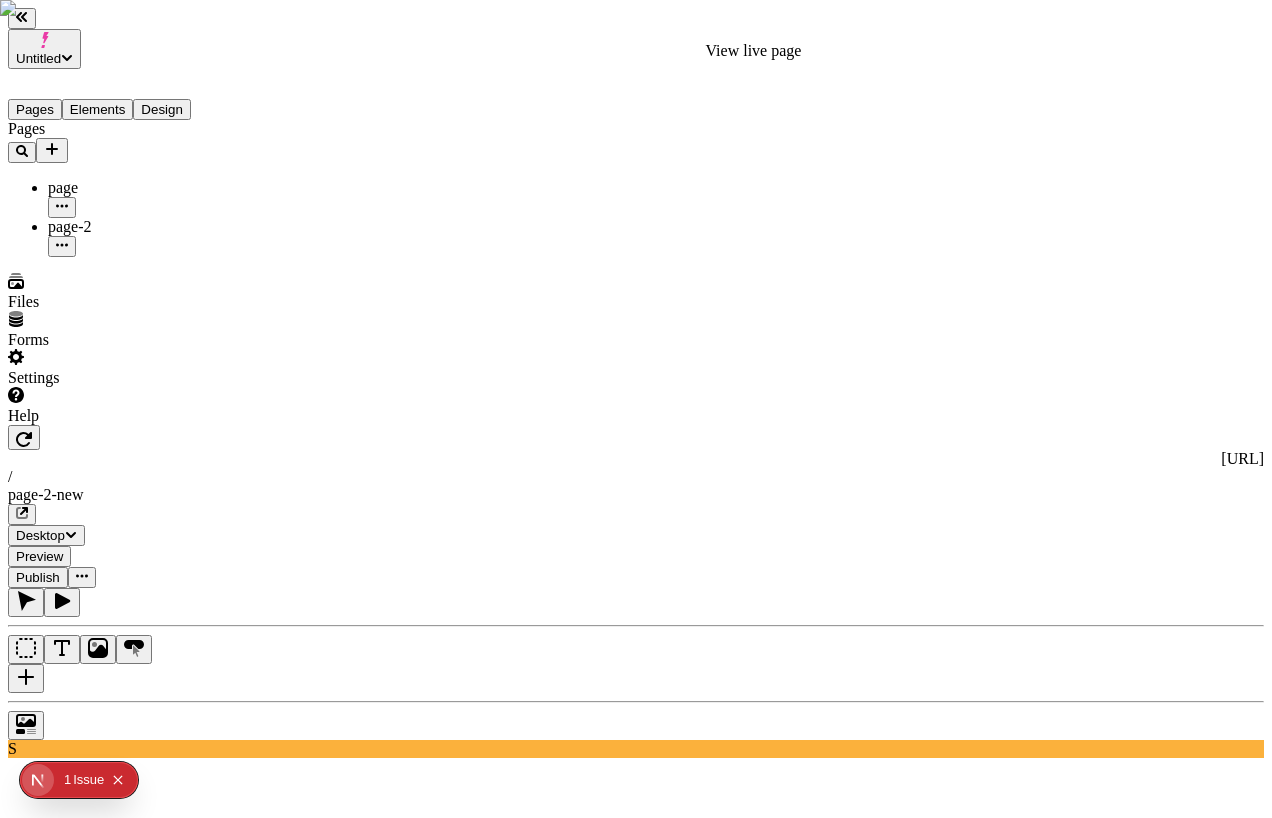 click 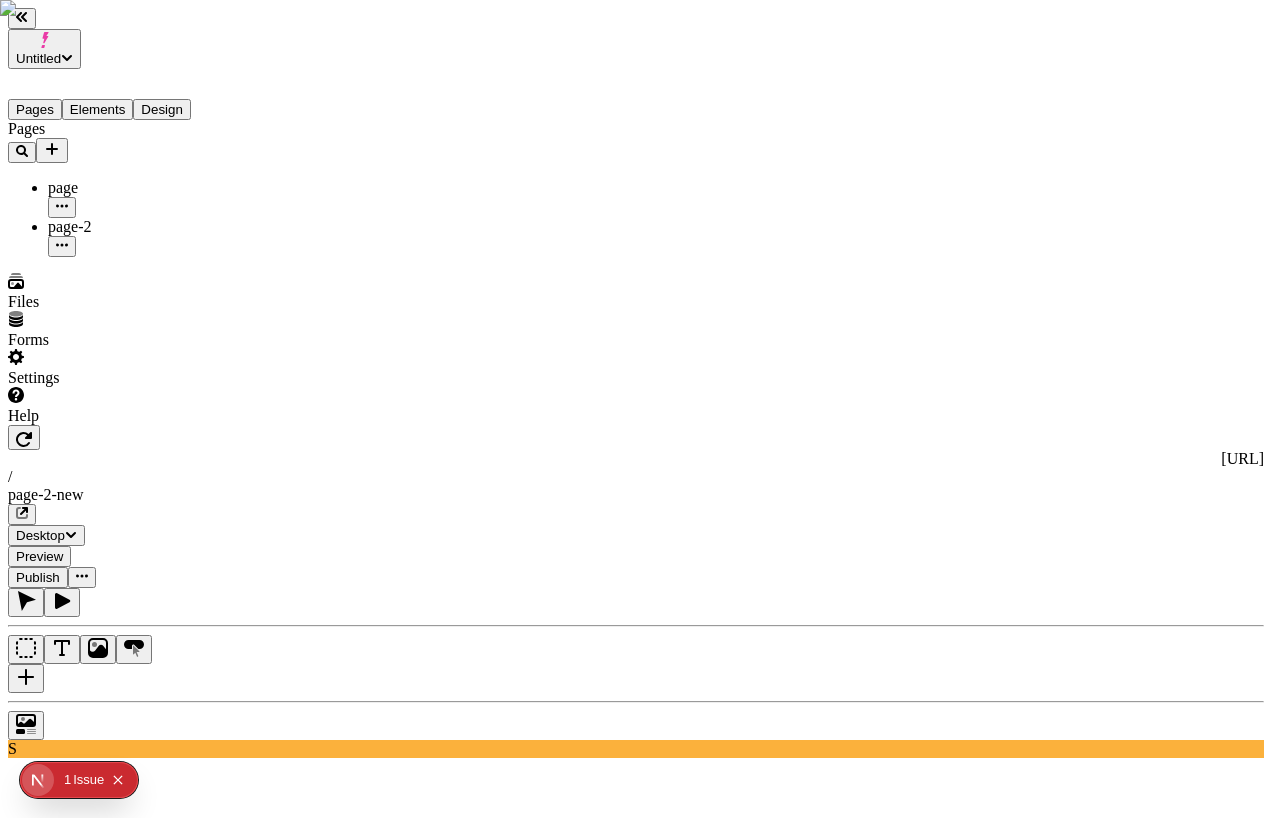 click 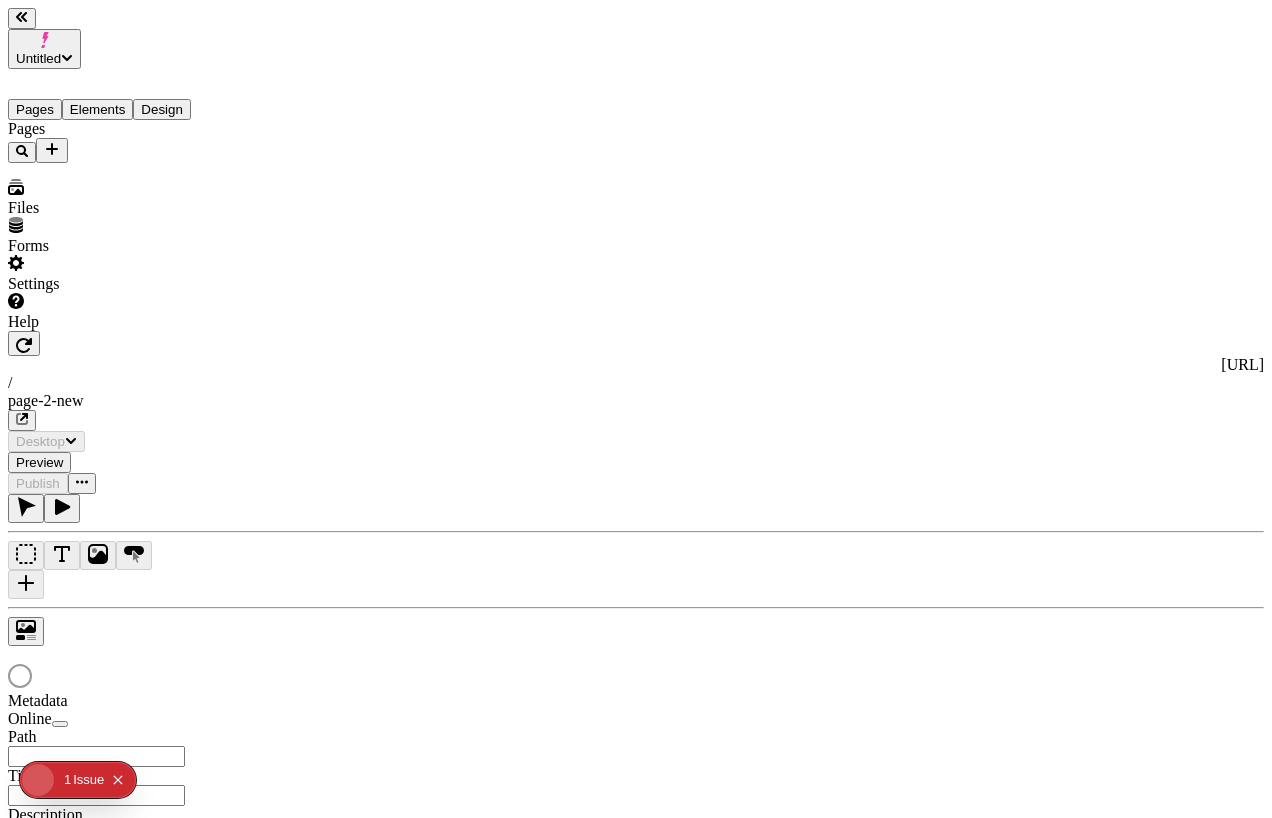 scroll, scrollTop: 0, scrollLeft: 0, axis: both 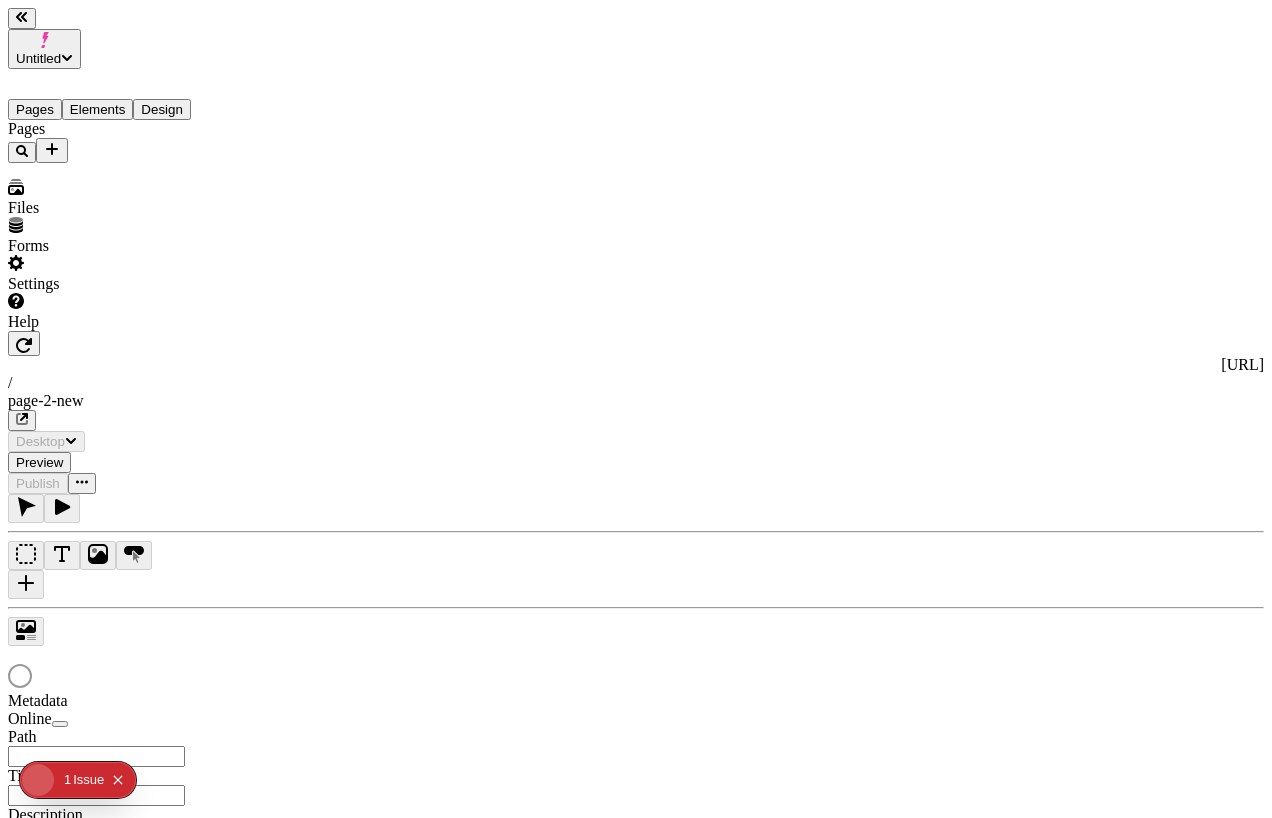 type on "/page-2-new" 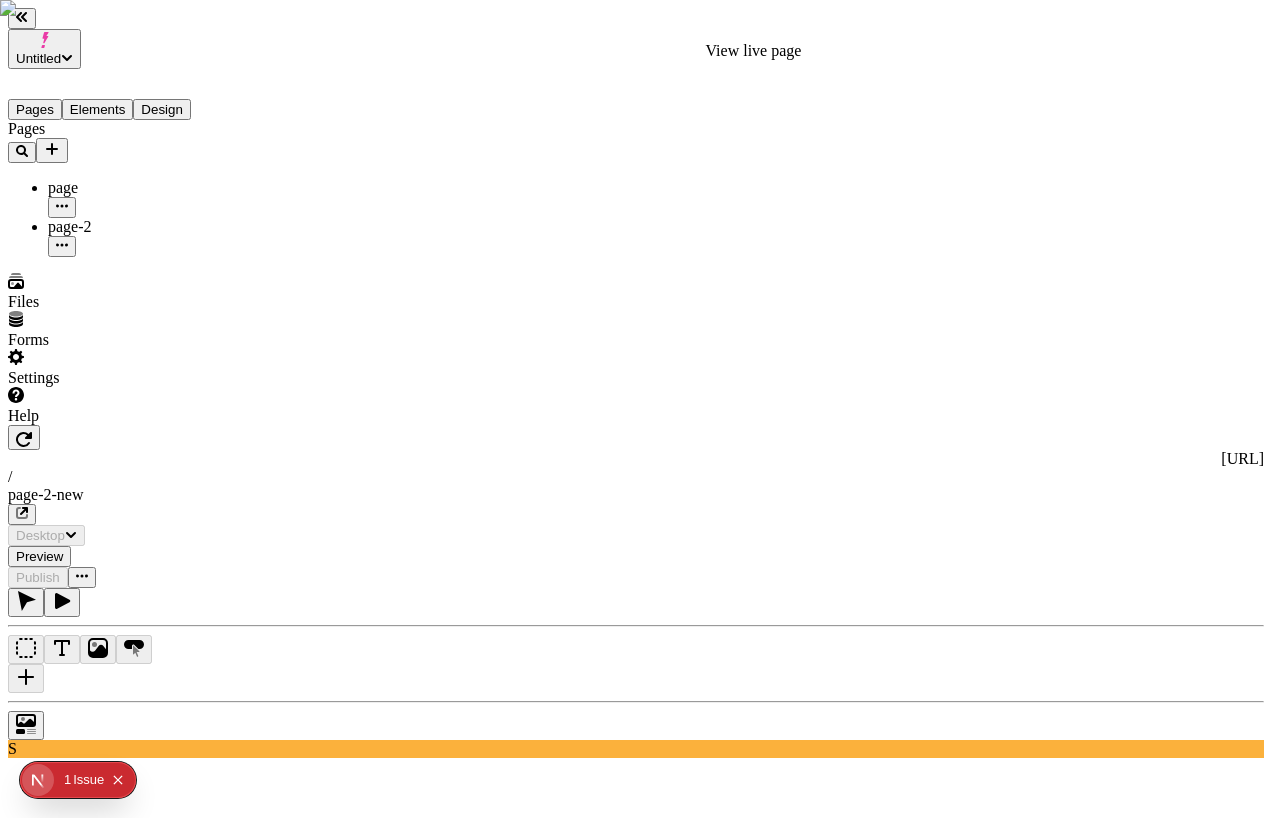 click 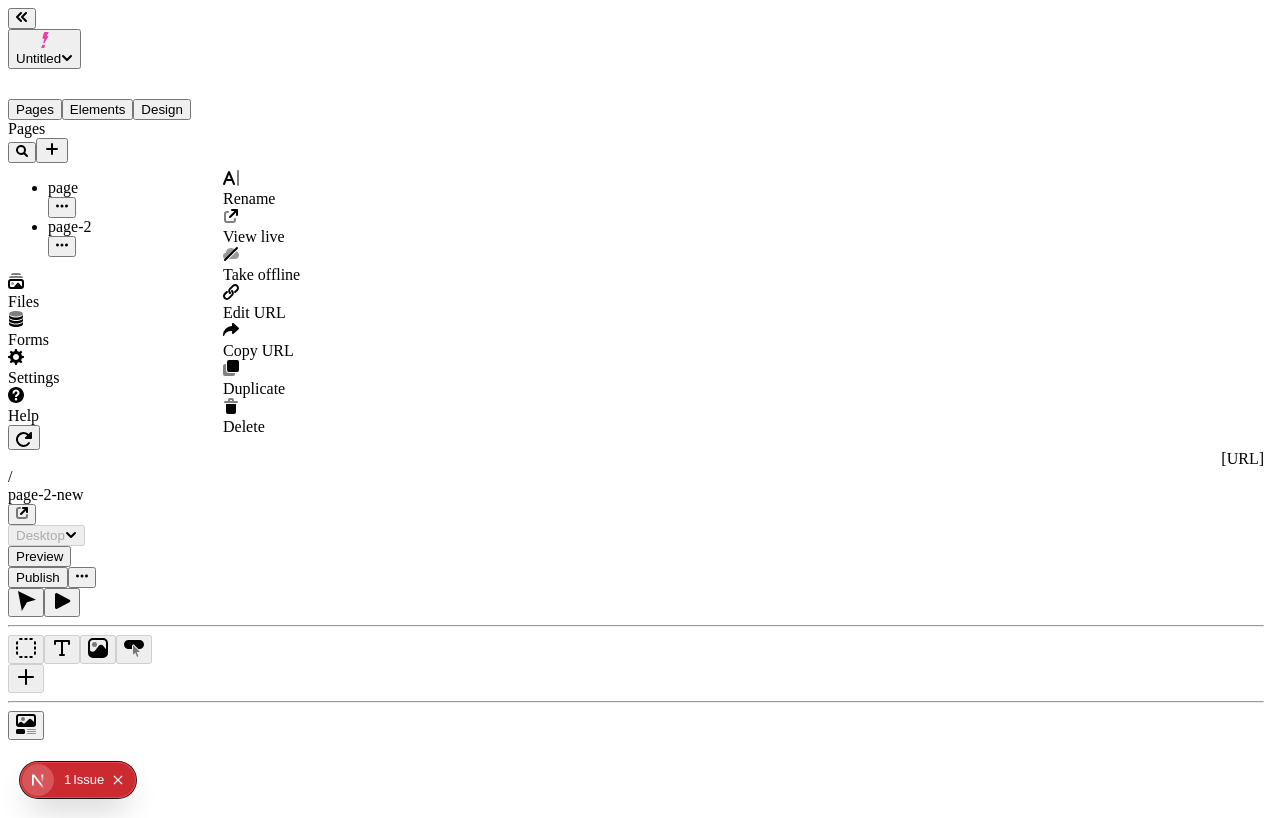 click on "Untitled Pages Elements Design Pages page page-2 Files Forms Settings Help [URL] / page-2-new Desktop Preview Publish S Metadata Online Path /page-2-new Title Description Social Image Choose an image Choose Exclude from search engines Canonical URL Sitemap priority 0.75 Sitemap frequency Hourly Snippets Rename View live Take offline Edit URL Copy URL Duplicate Delete" at bounding box center [636, 792] 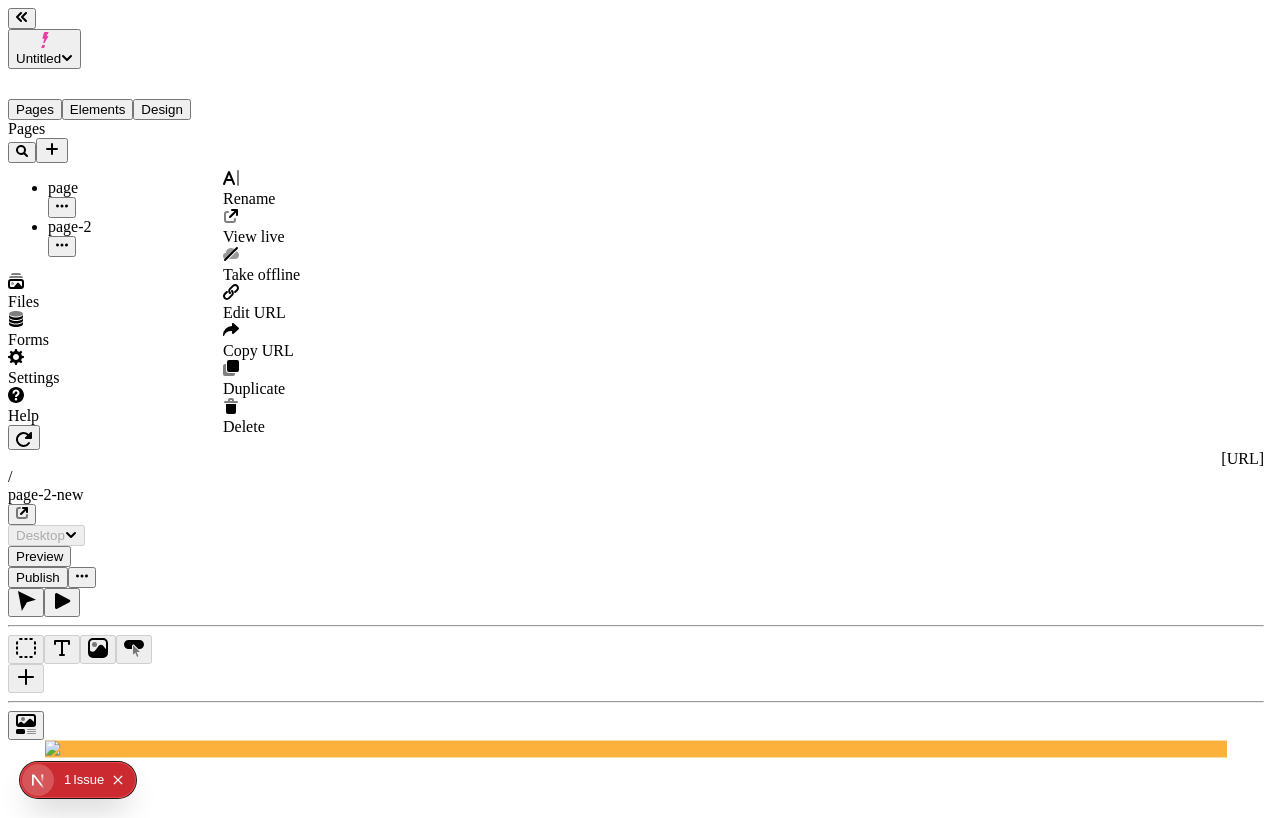 click on "Edit URL" at bounding box center (254, 312) 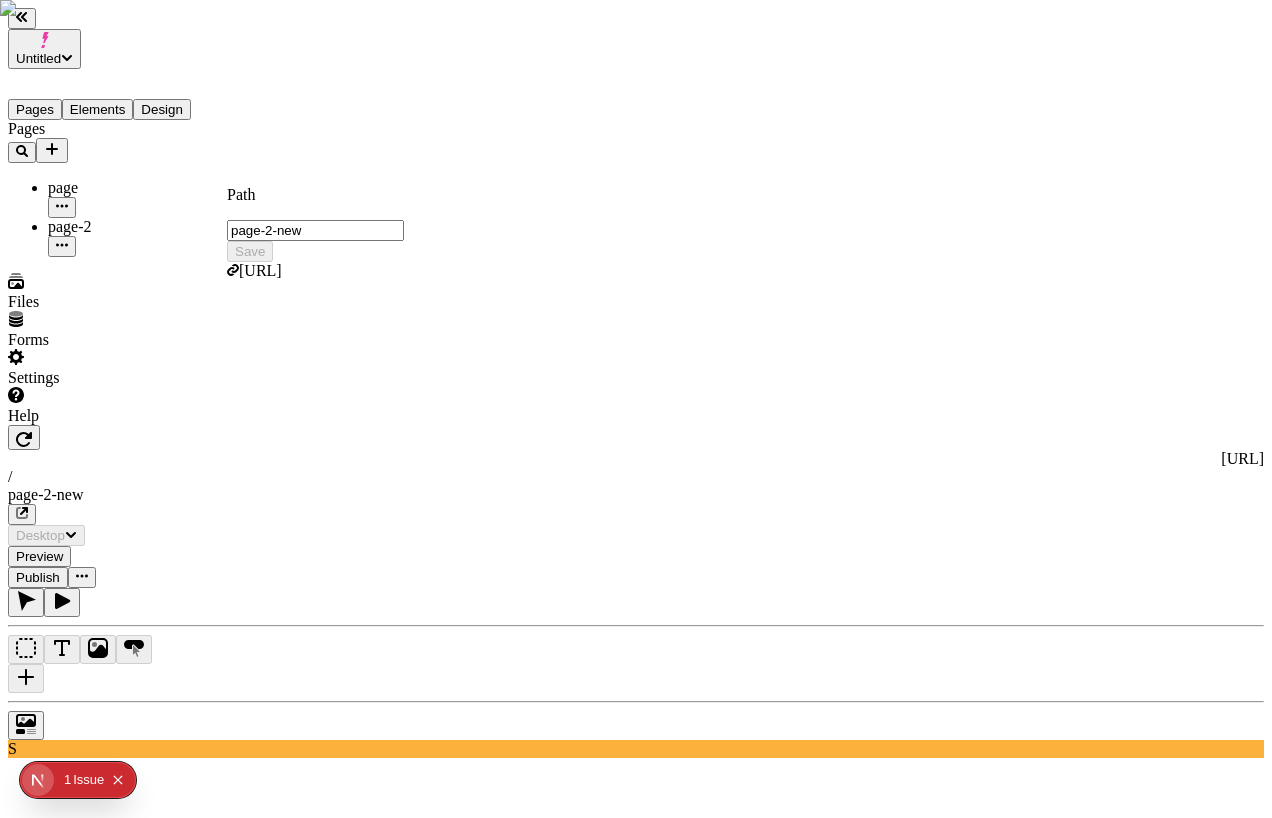 type 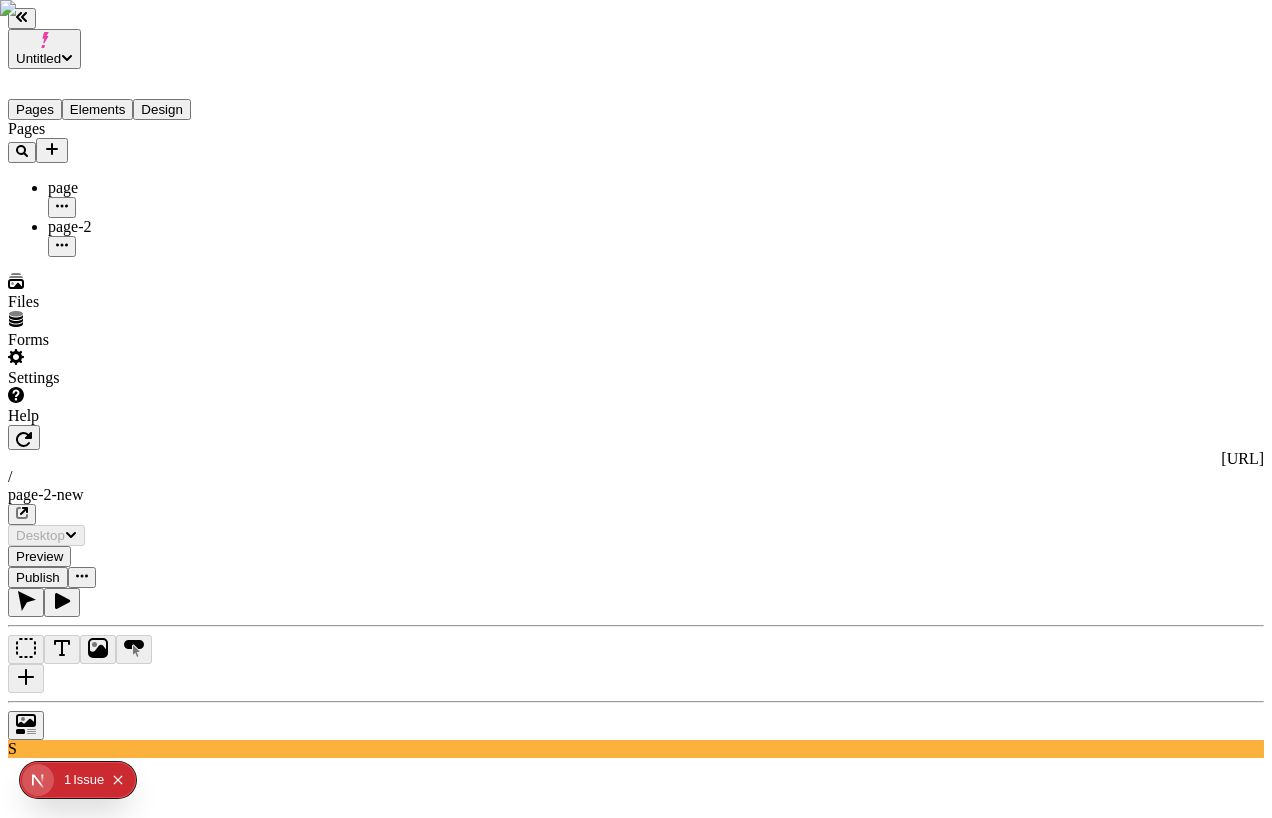 click on "Publish" at bounding box center (38, 577) 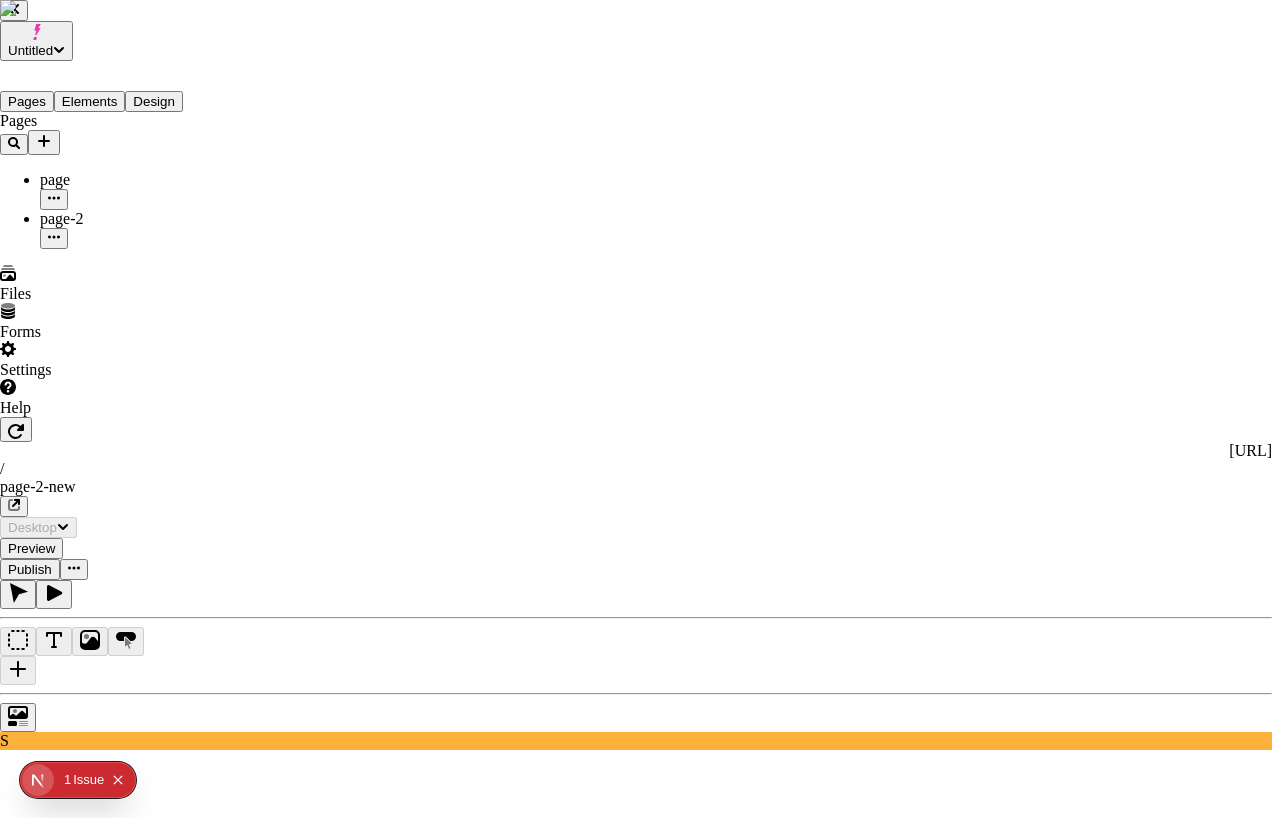 type 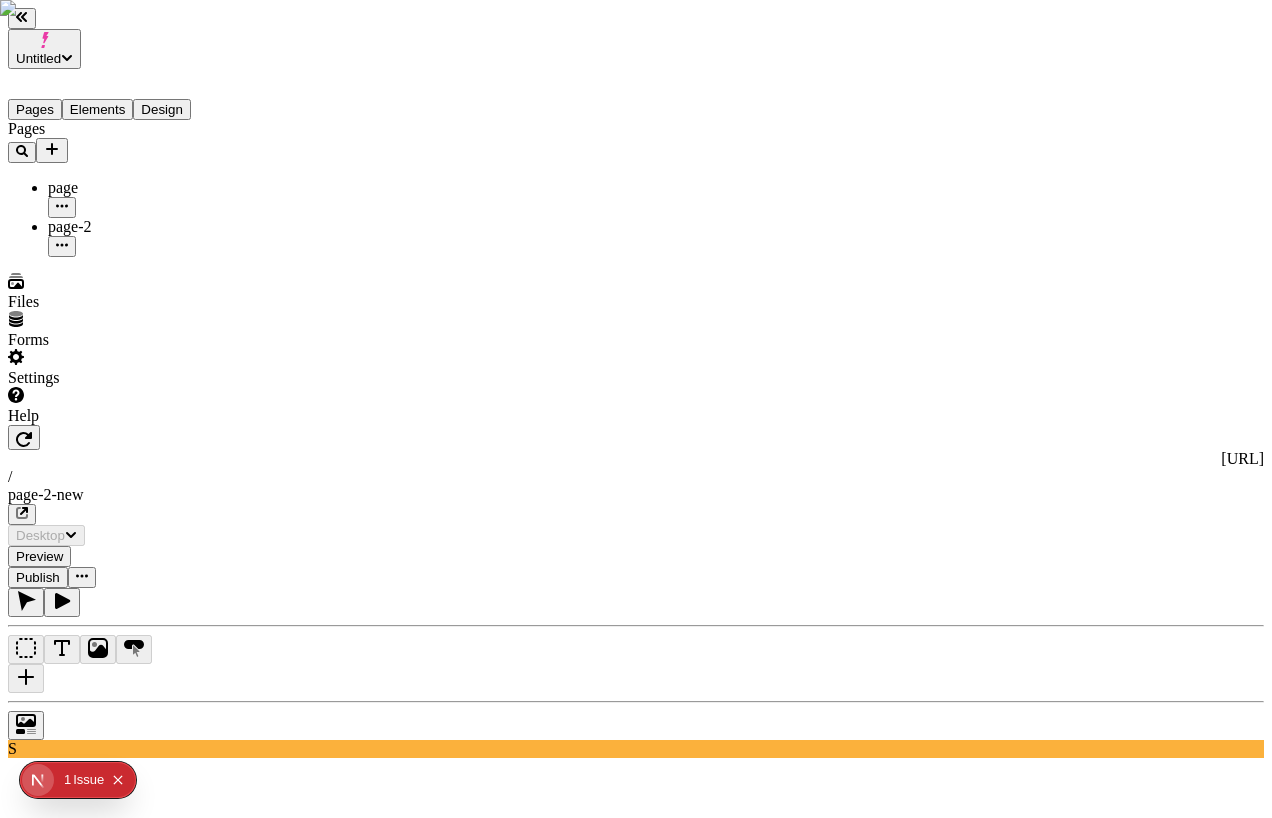 click 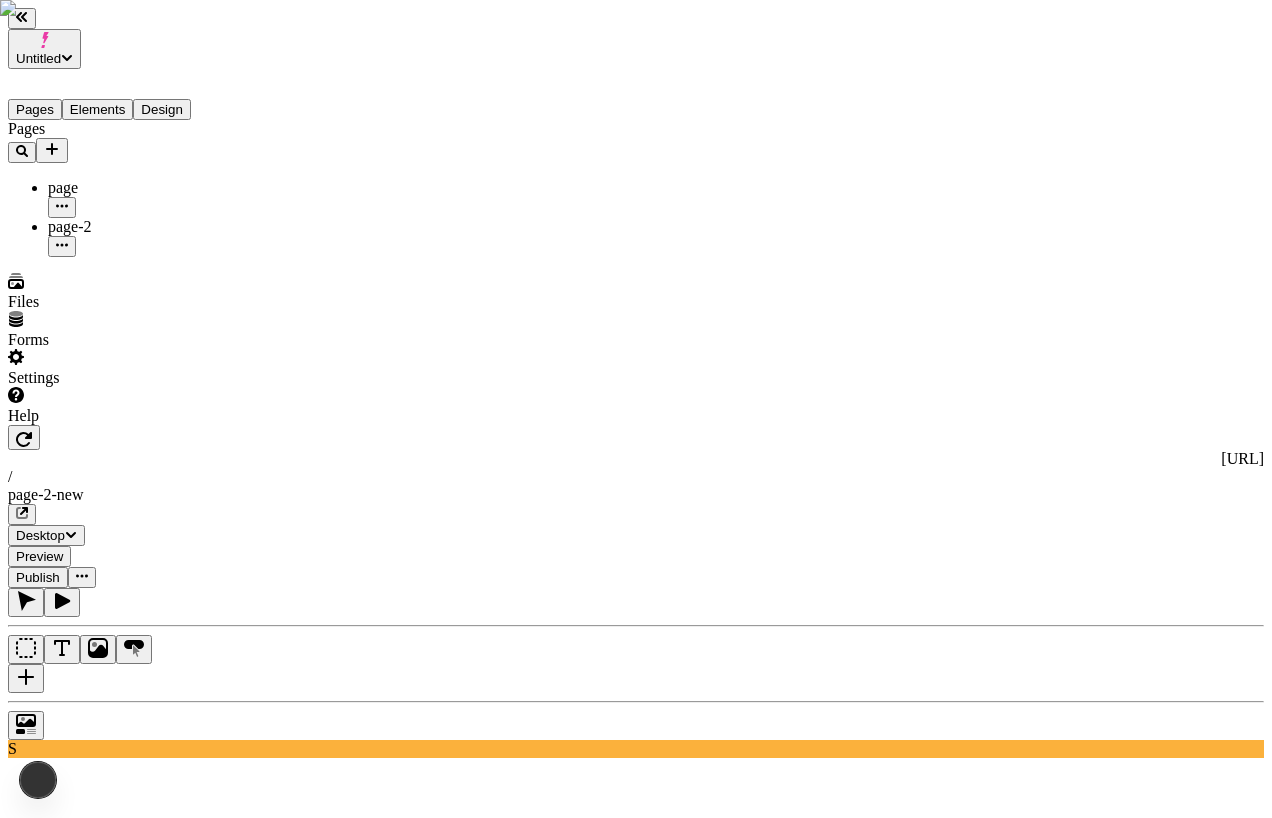 scroll, scrollTop: 0, scrollLeft: 0, axis: both 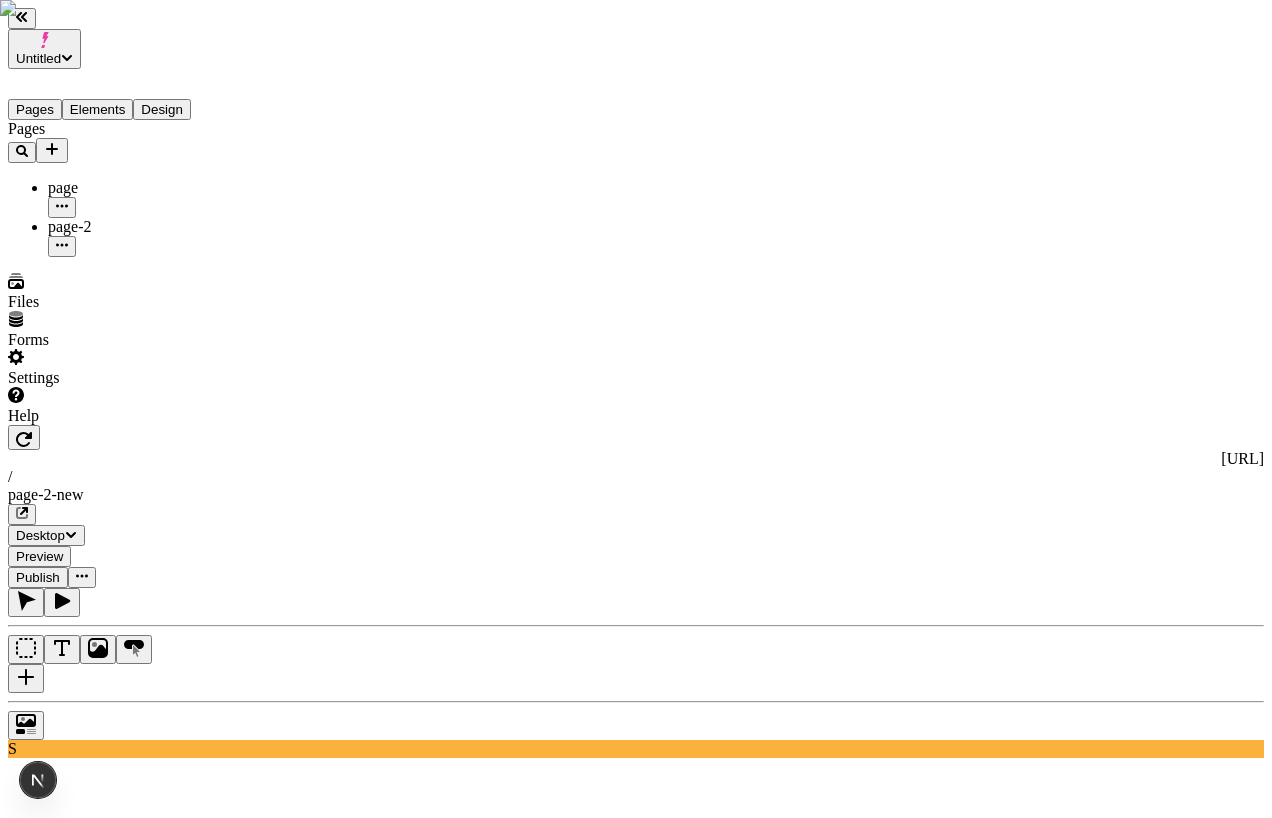 click on "Untitled Pages Elements Design Pages page page-2 Files Forms Settings Help [URL] / page-2-new Desktop Preview Publish S Metadata Online Path /page-2-new Title Description Social Image Choose an image Choose Exclude from search engines Canonical URL Sitemap priority 0.75 Sitemap frequency Hourly Snippets" at bounding box center (636, 1143) 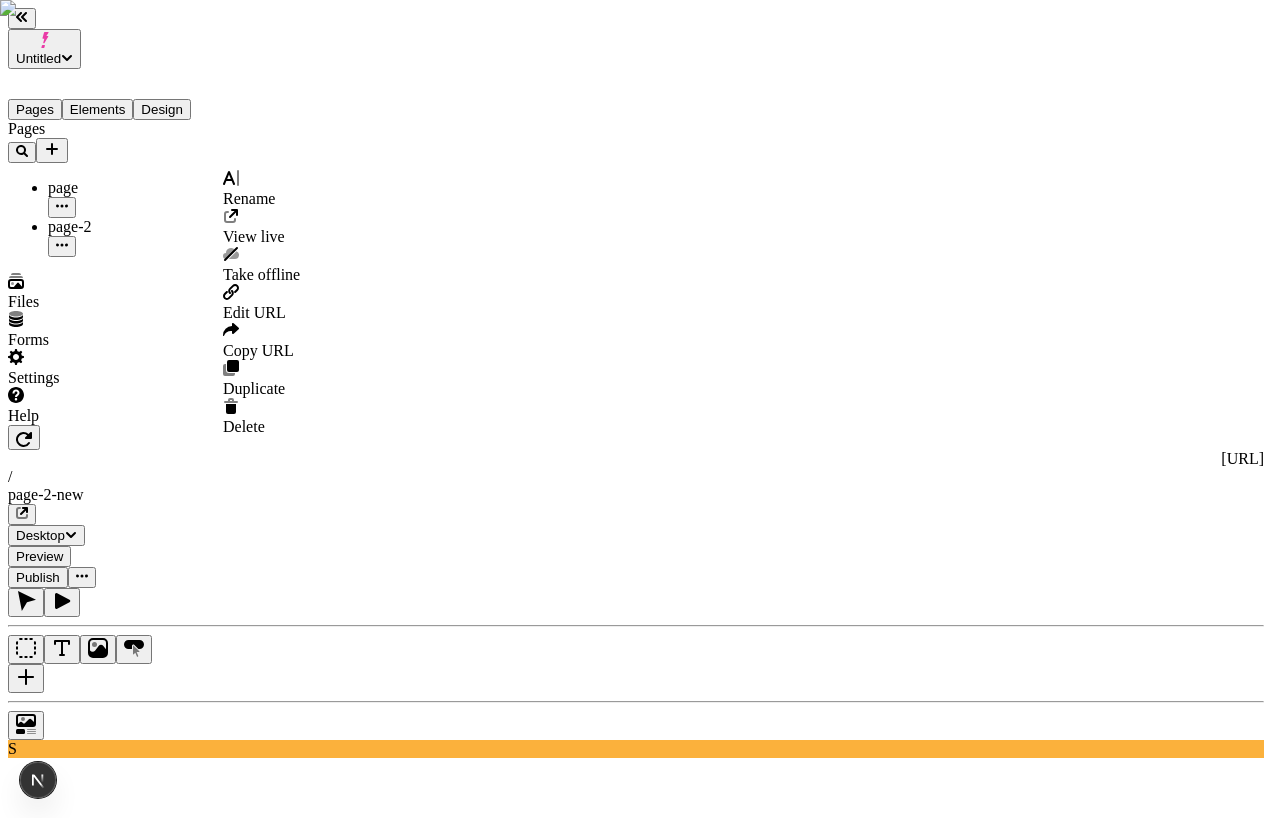 click on "Edit URL" at bounding box center [254, 312] 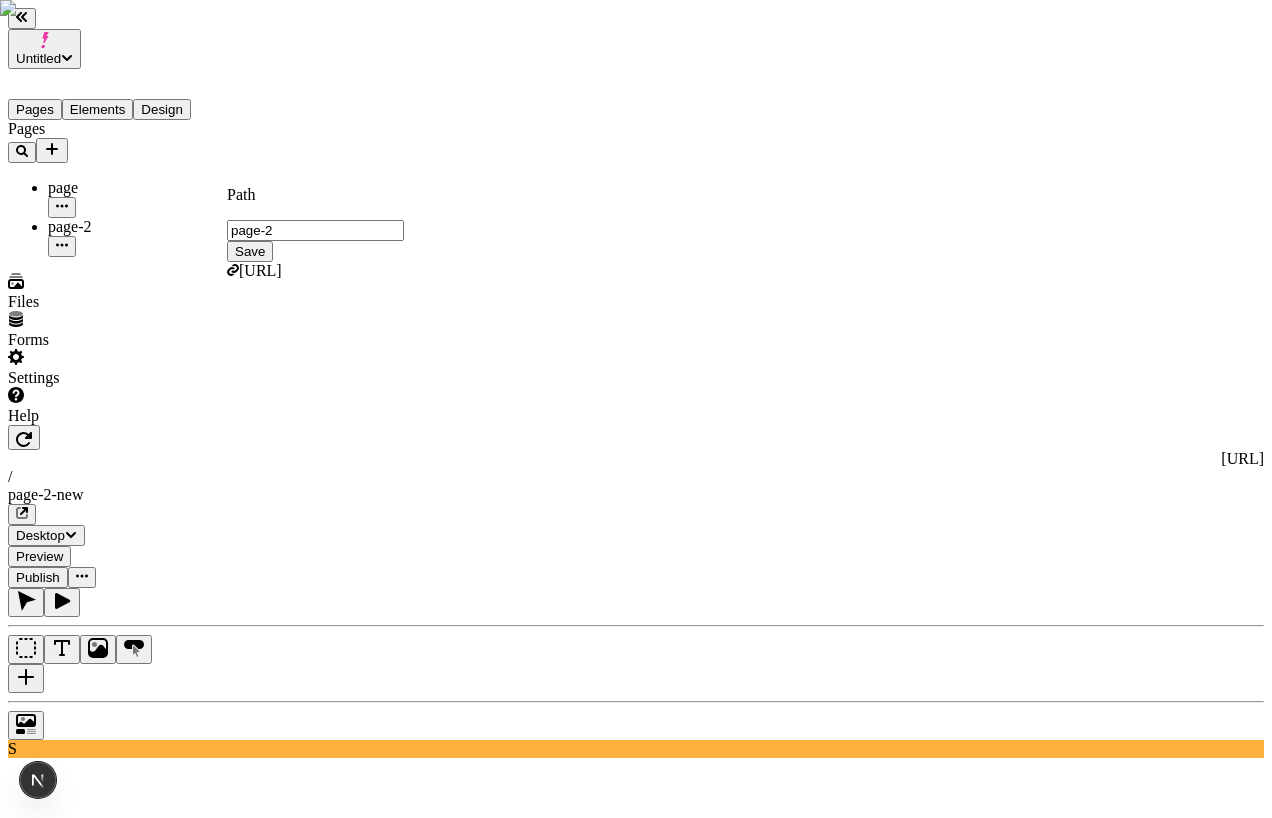 type on "page-2" 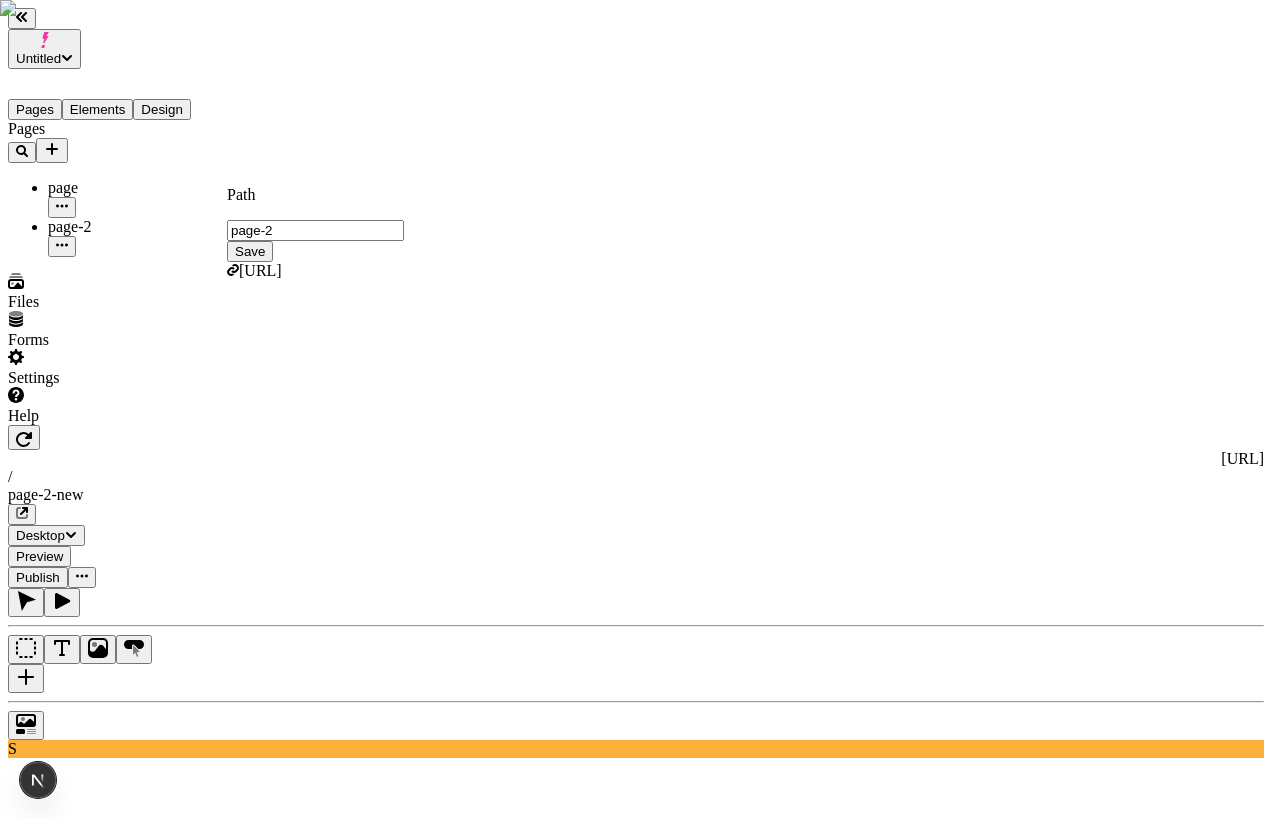 click on "Save" at bounding box center [250, 251] 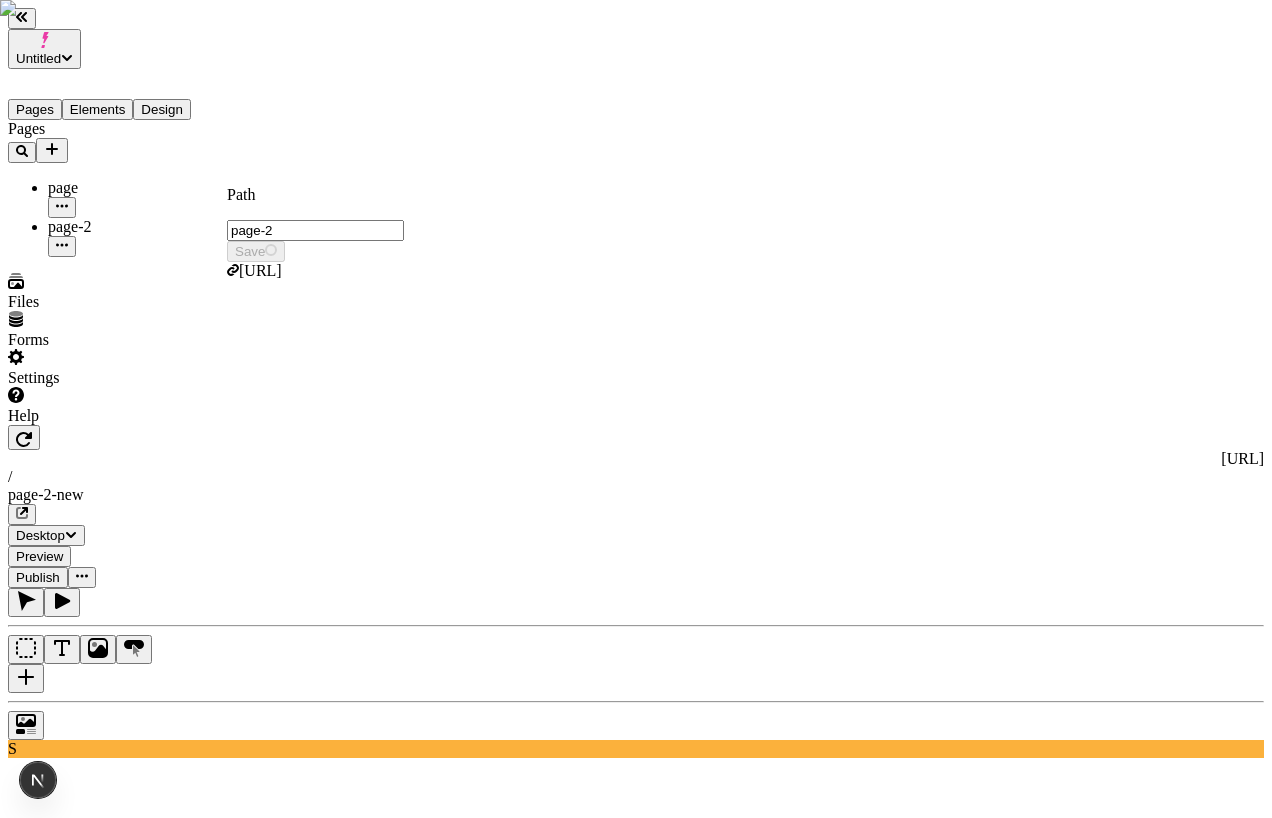 type on "/page-2" 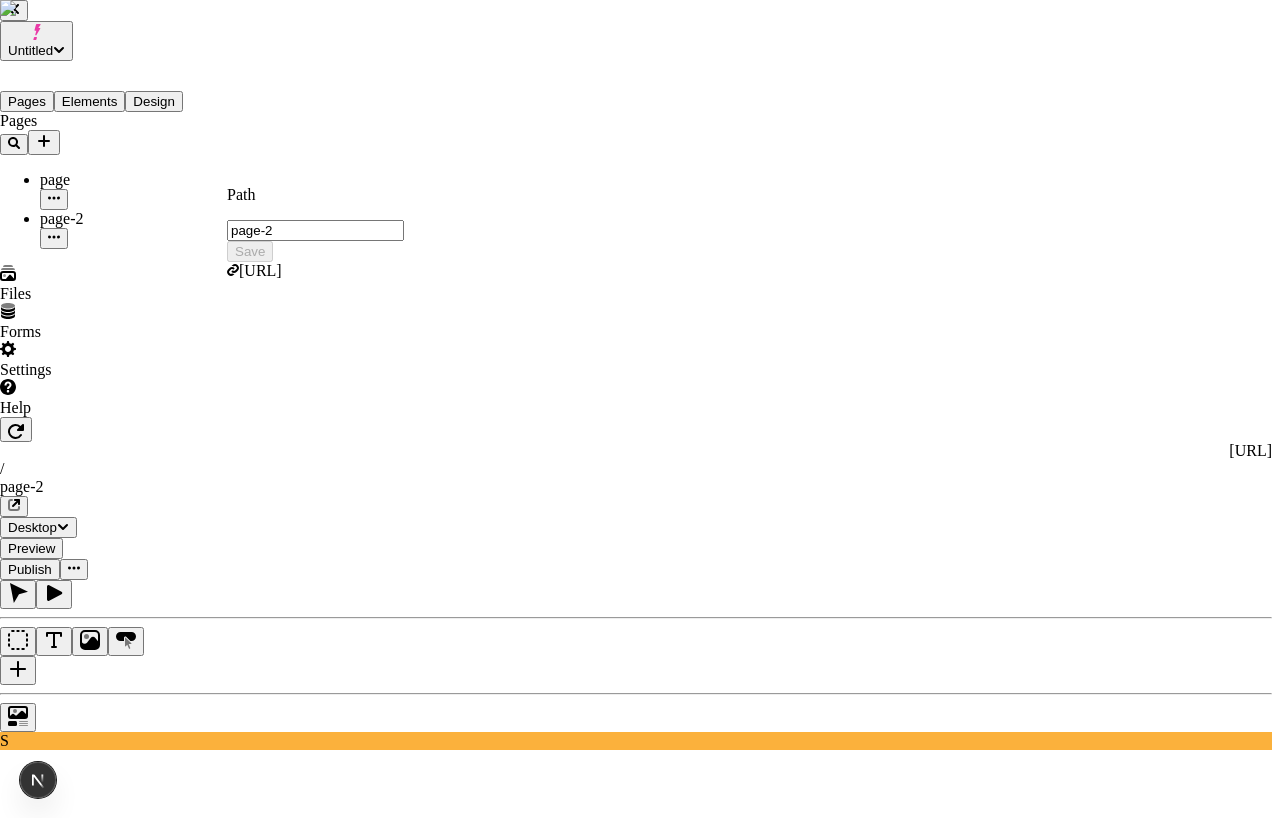 click on "No, thanks" at bounding box center (40, 2429) 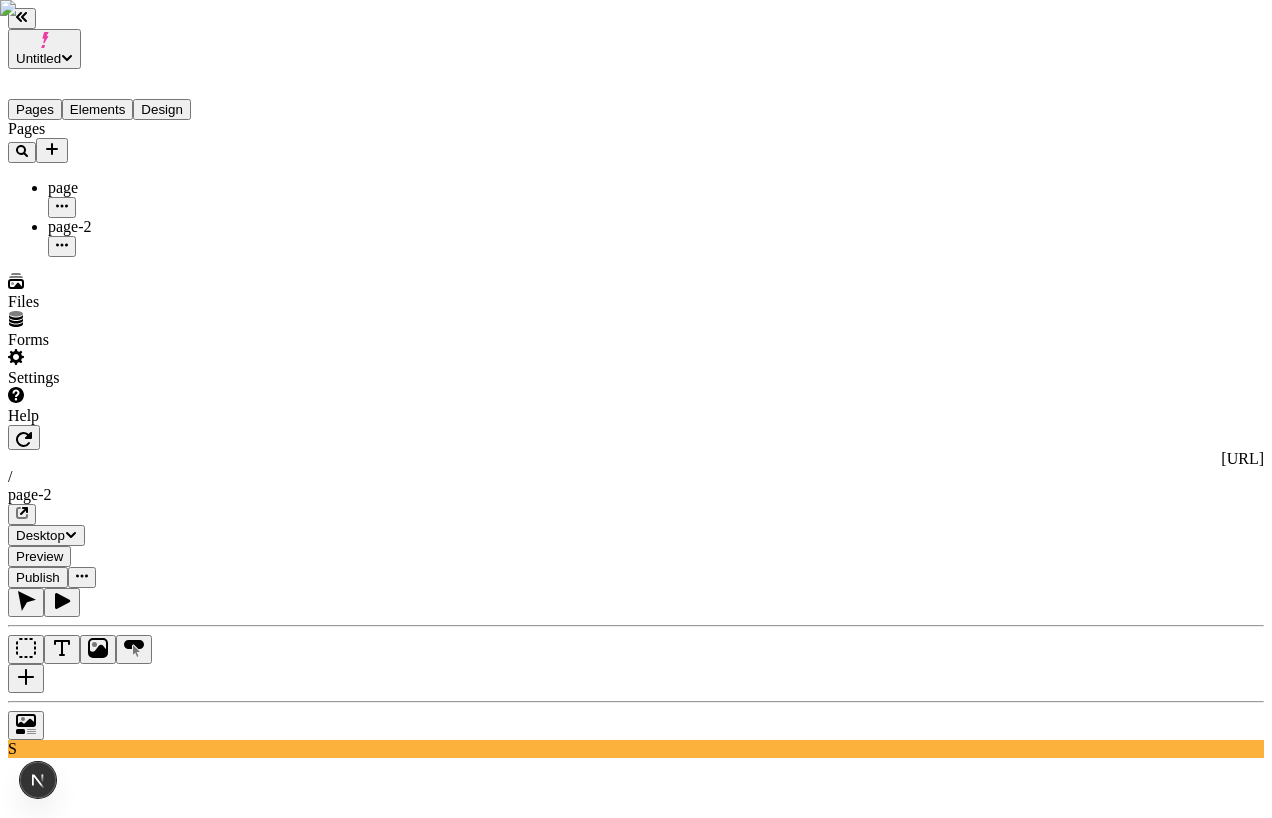 type 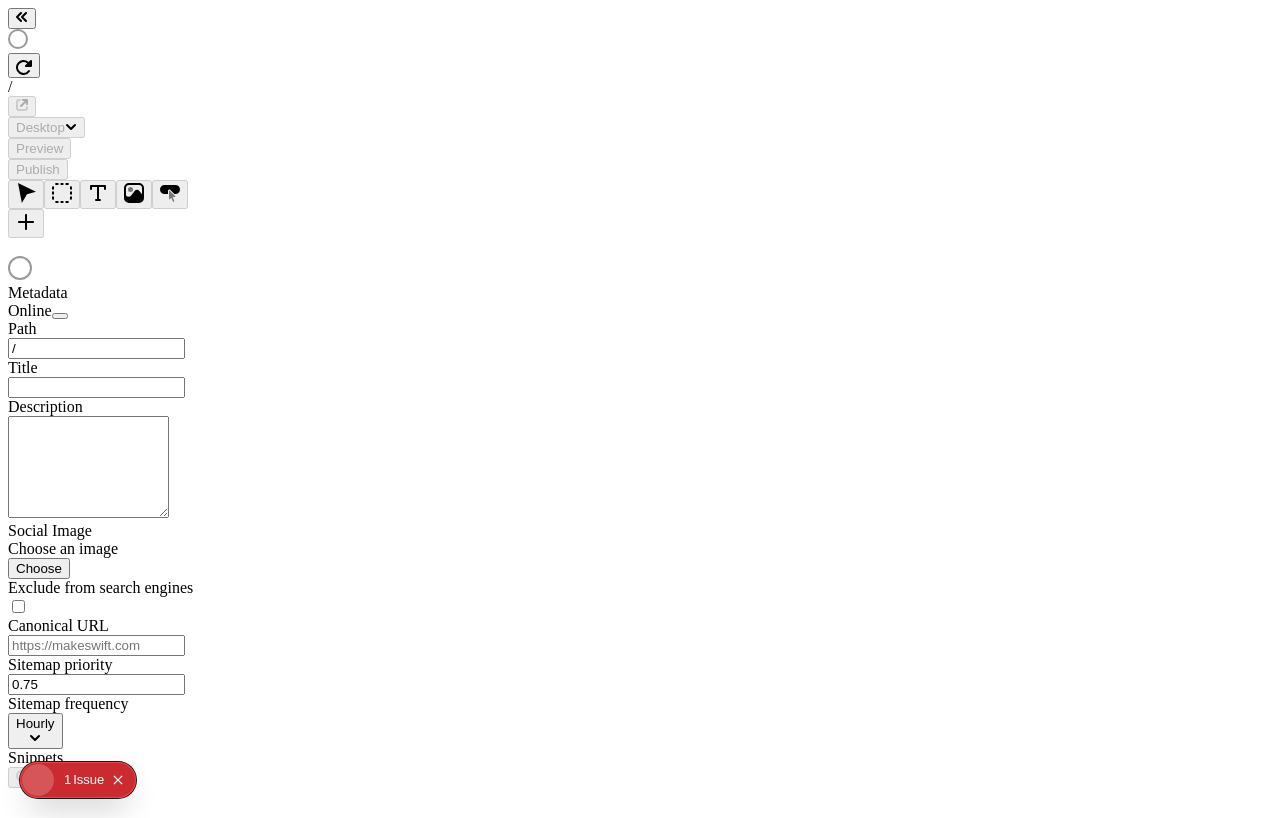 scroll, scrollTop: 0, scrollLeft: 0, axis: both 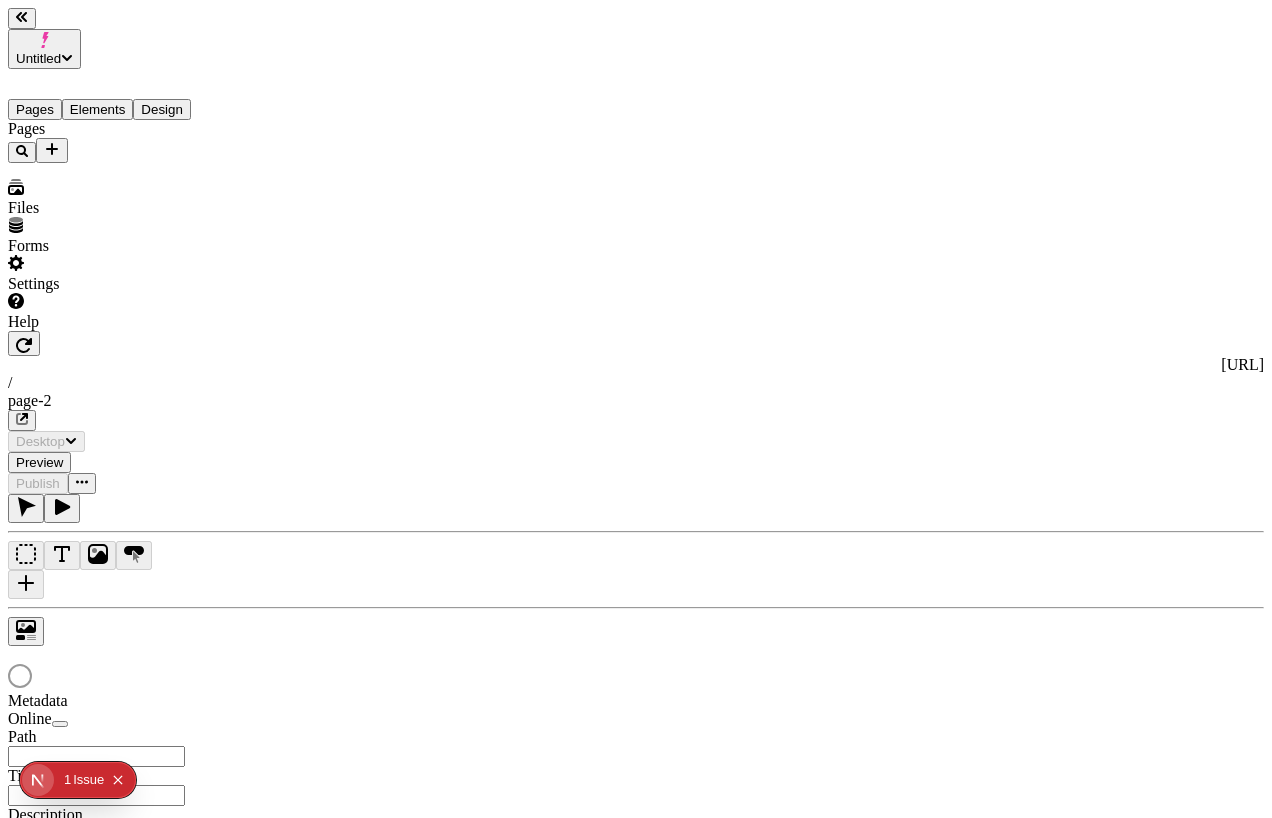 type on "/page-2" 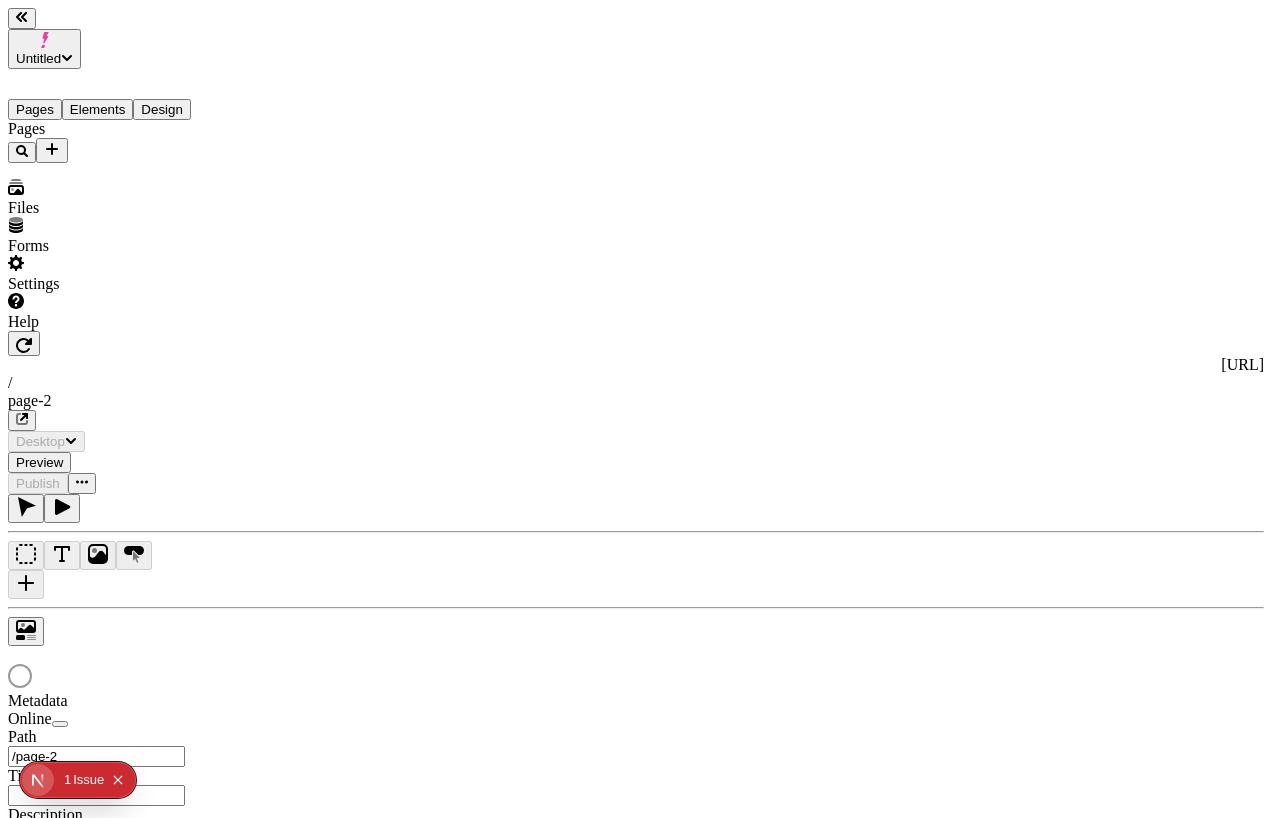 scroll, scrollTop: 0, scrollLeft: 0, axis: both 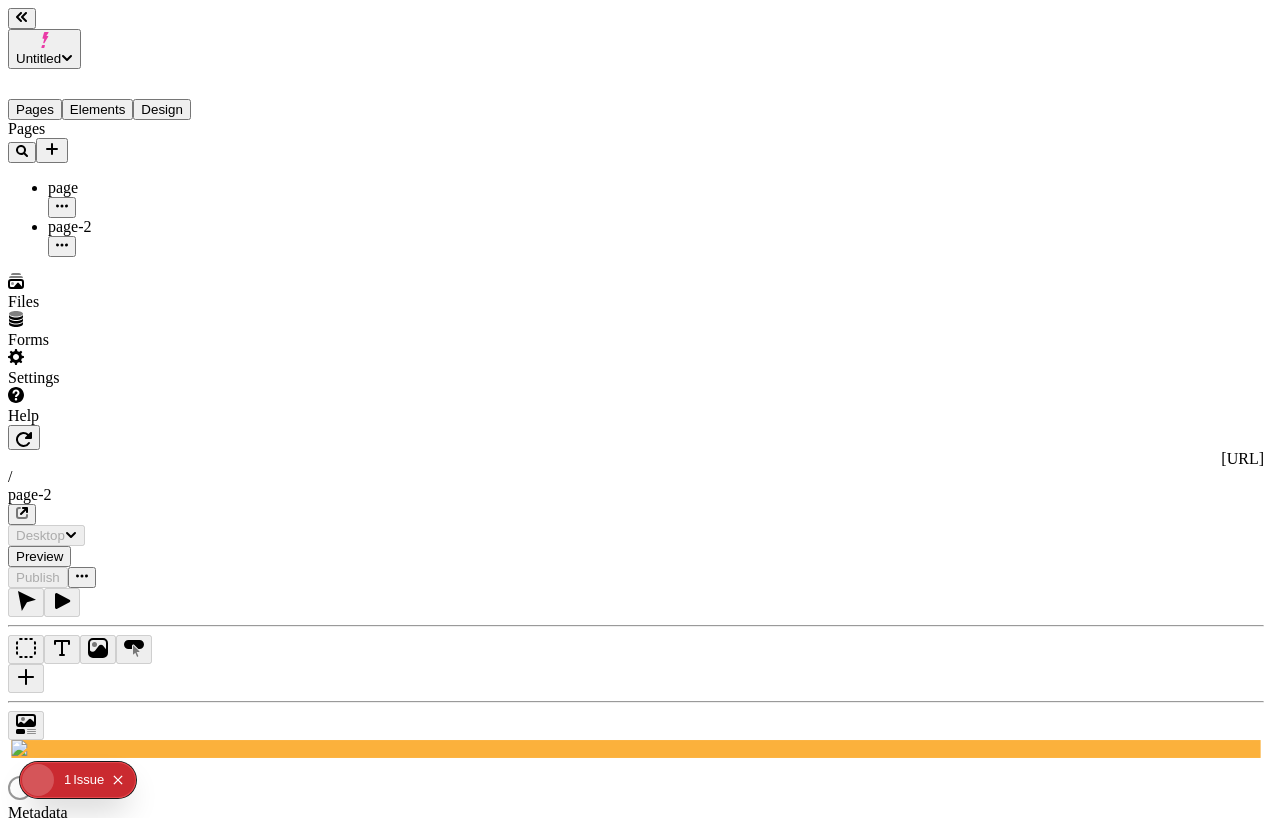 click 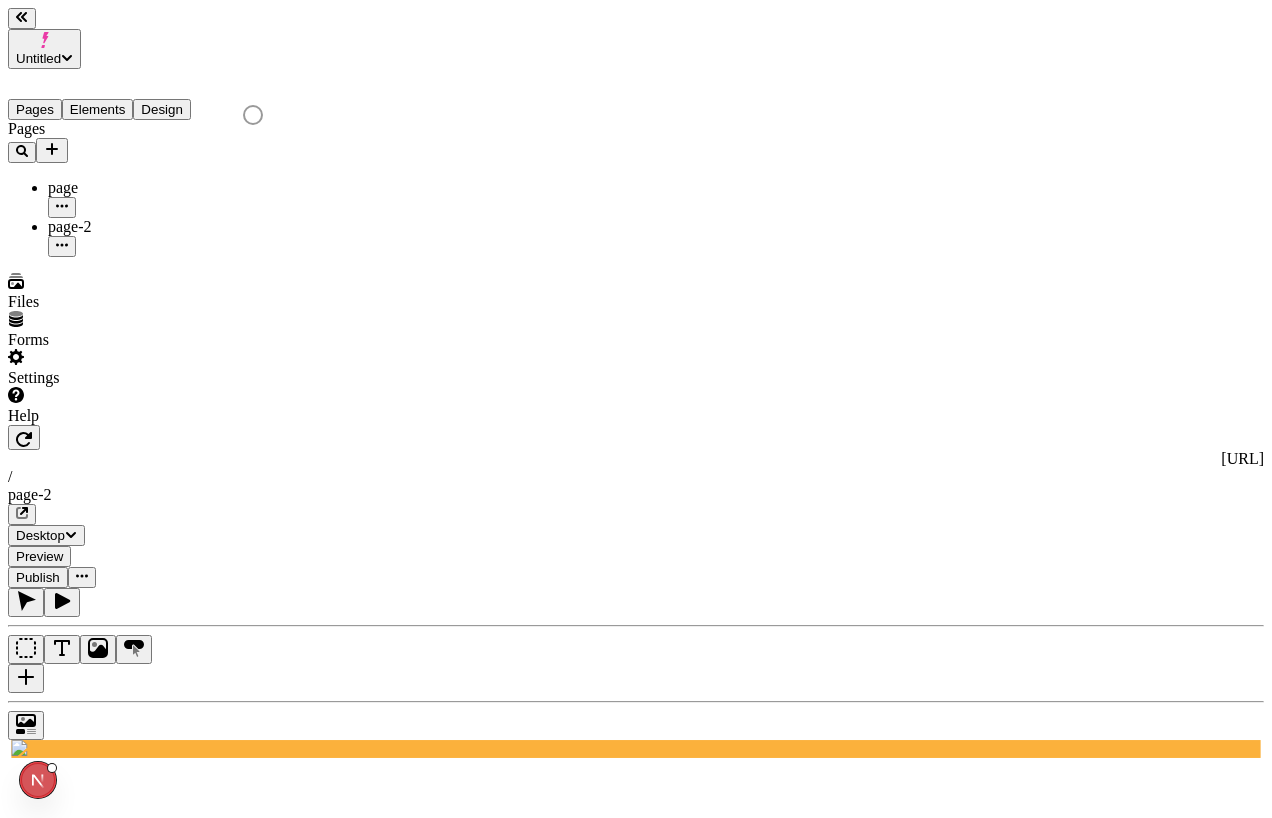 click 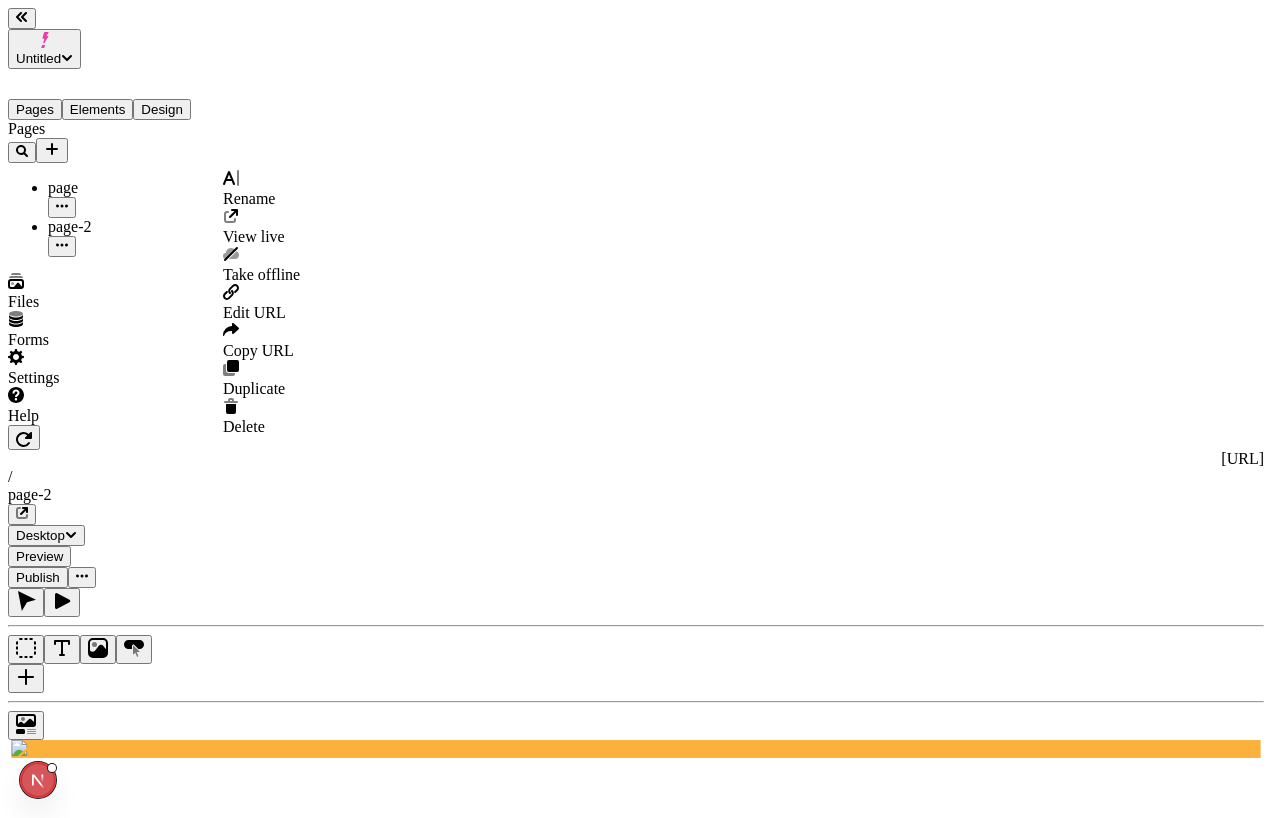 click on "Edit URL" at bounding box center (254, 312) 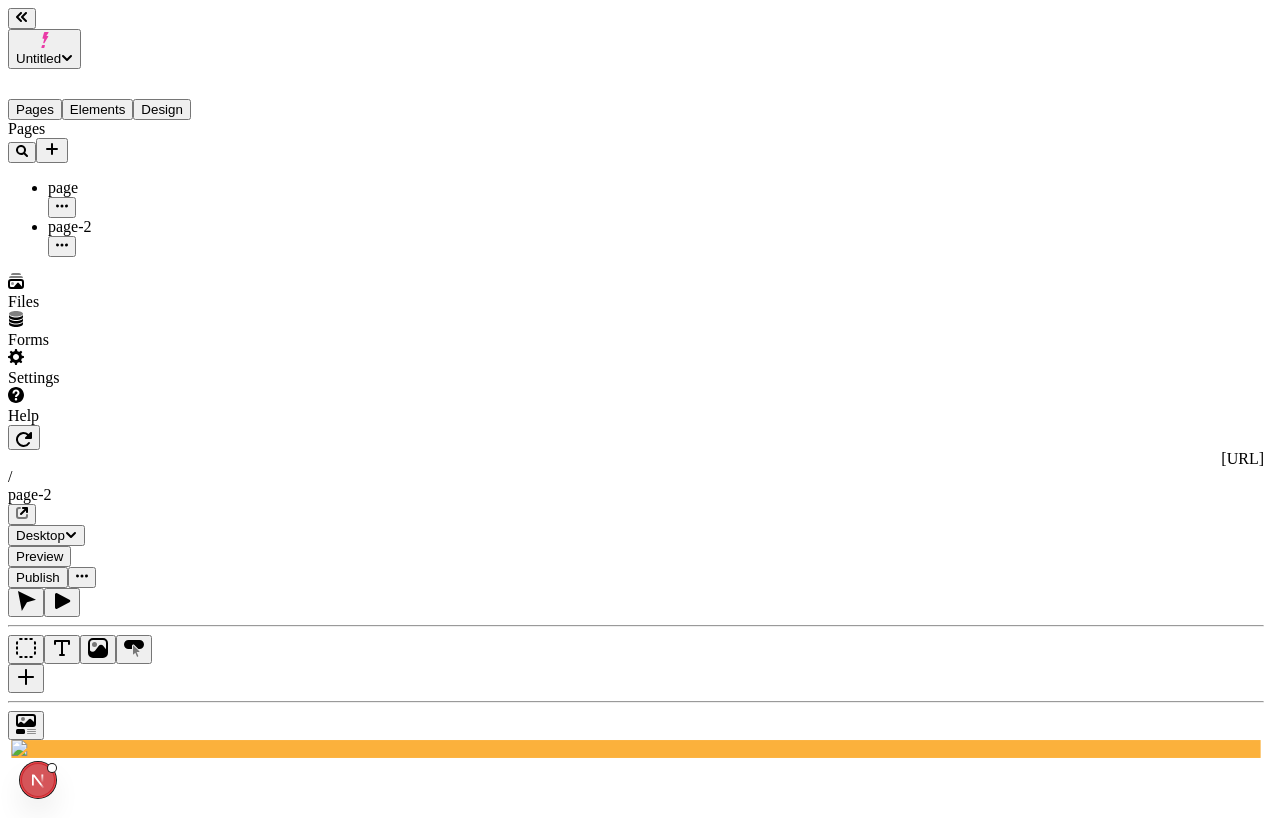 type 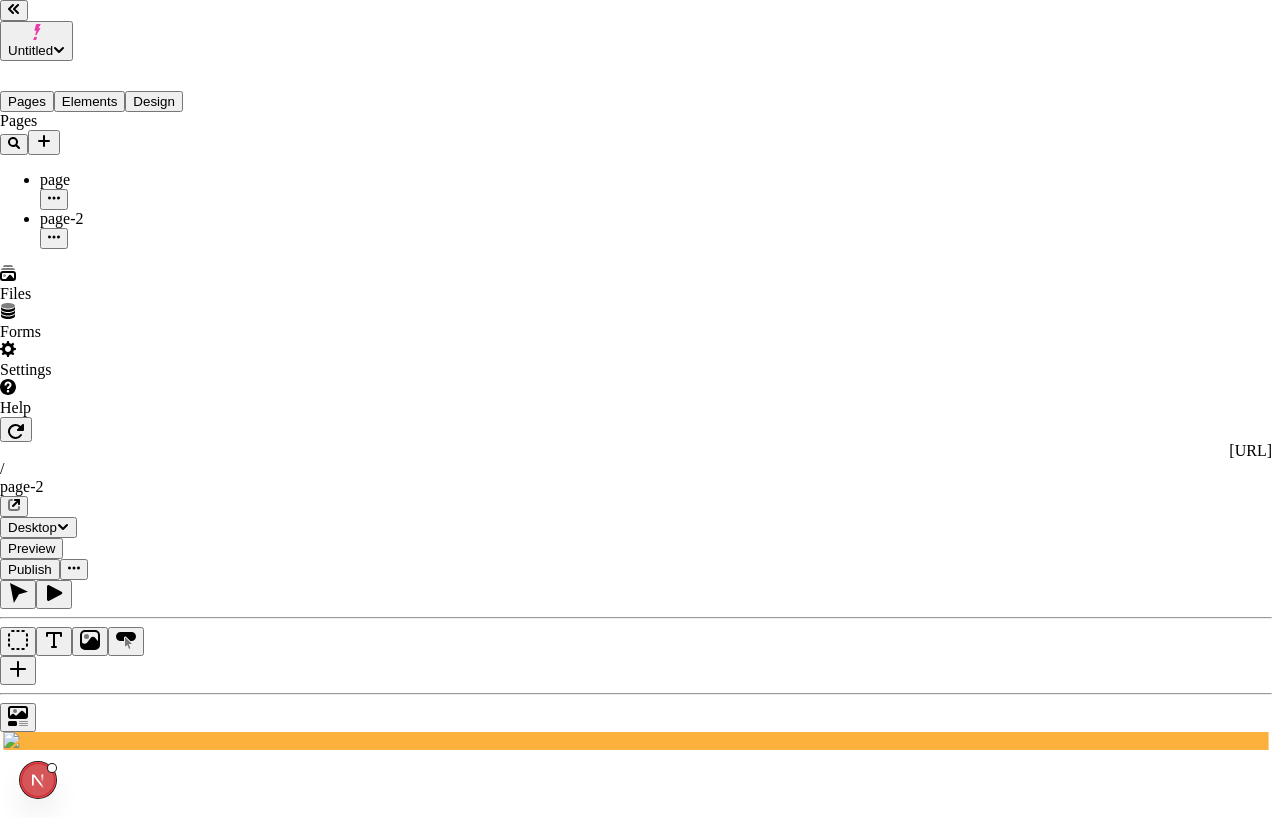 type 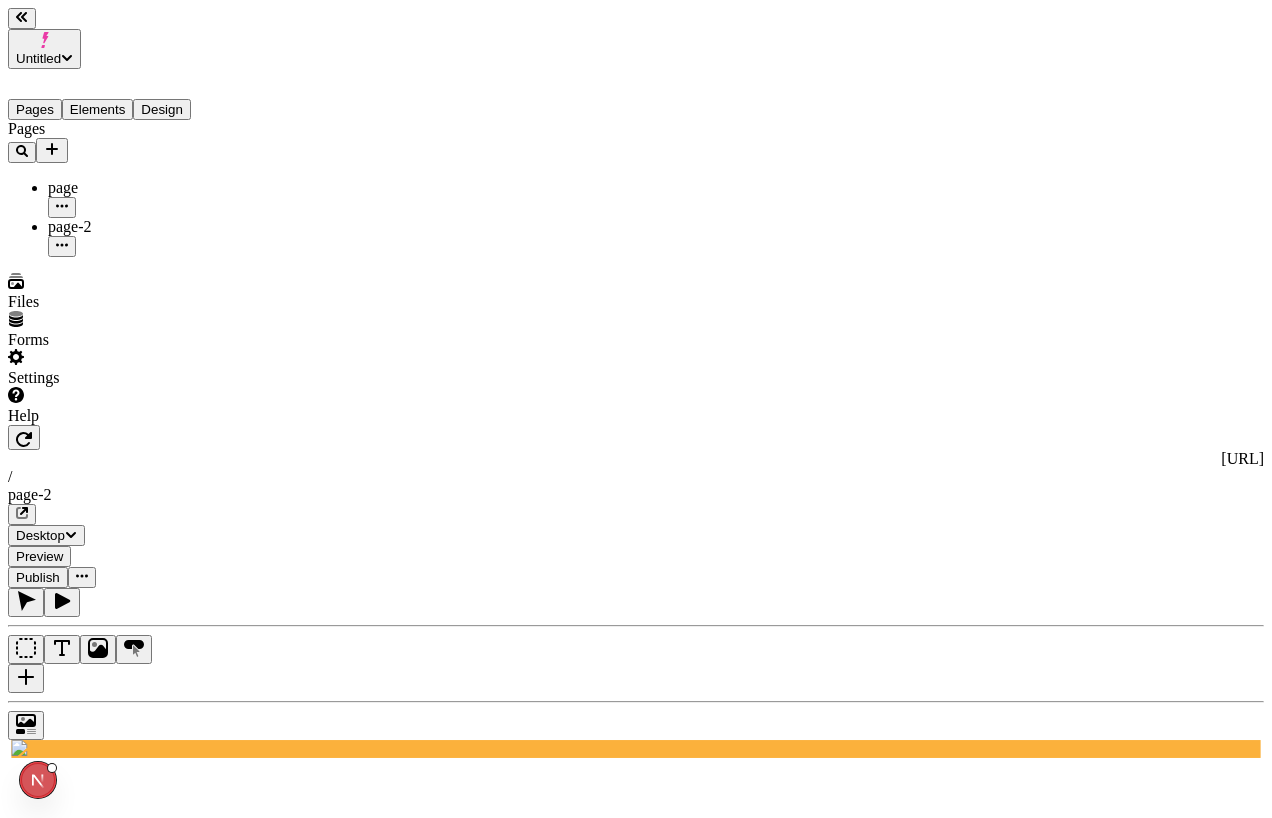 click on "Publish" at bounding box center (38, 577) 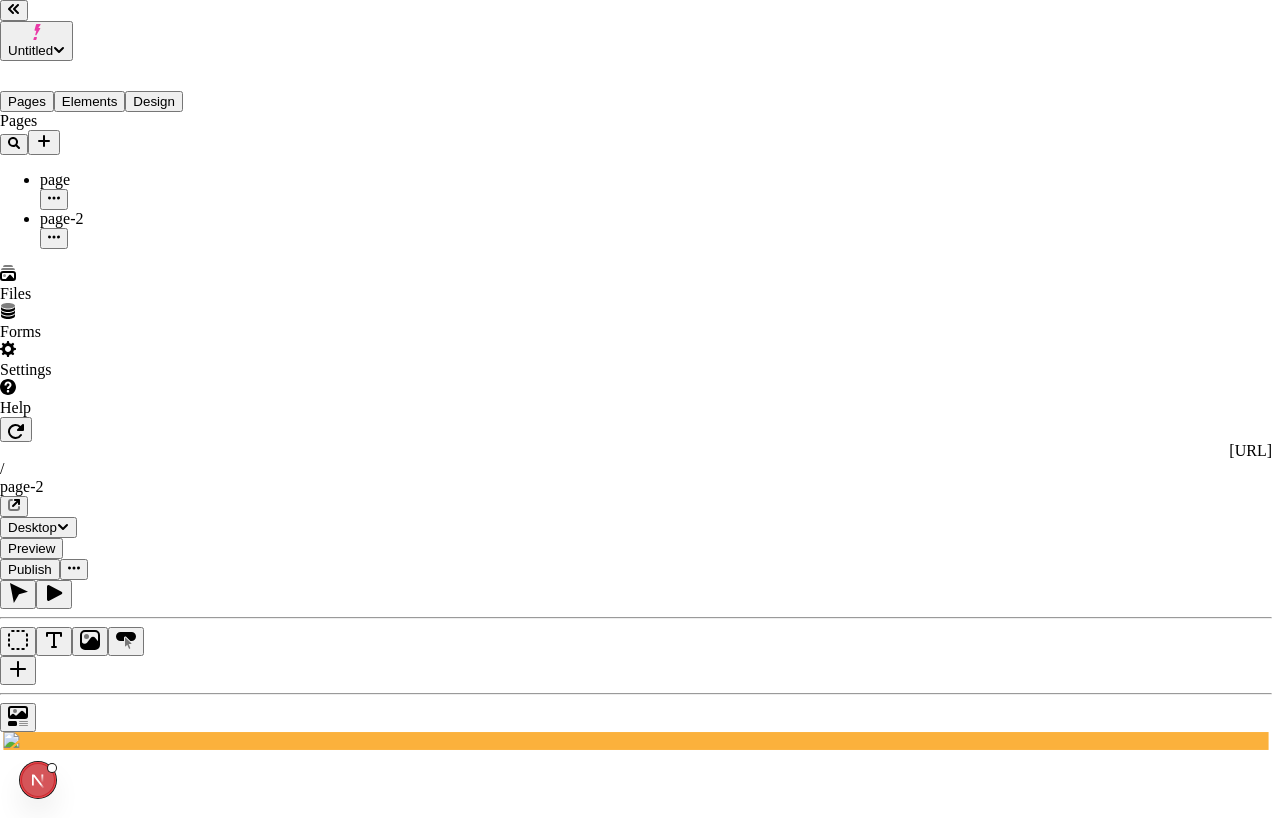 type 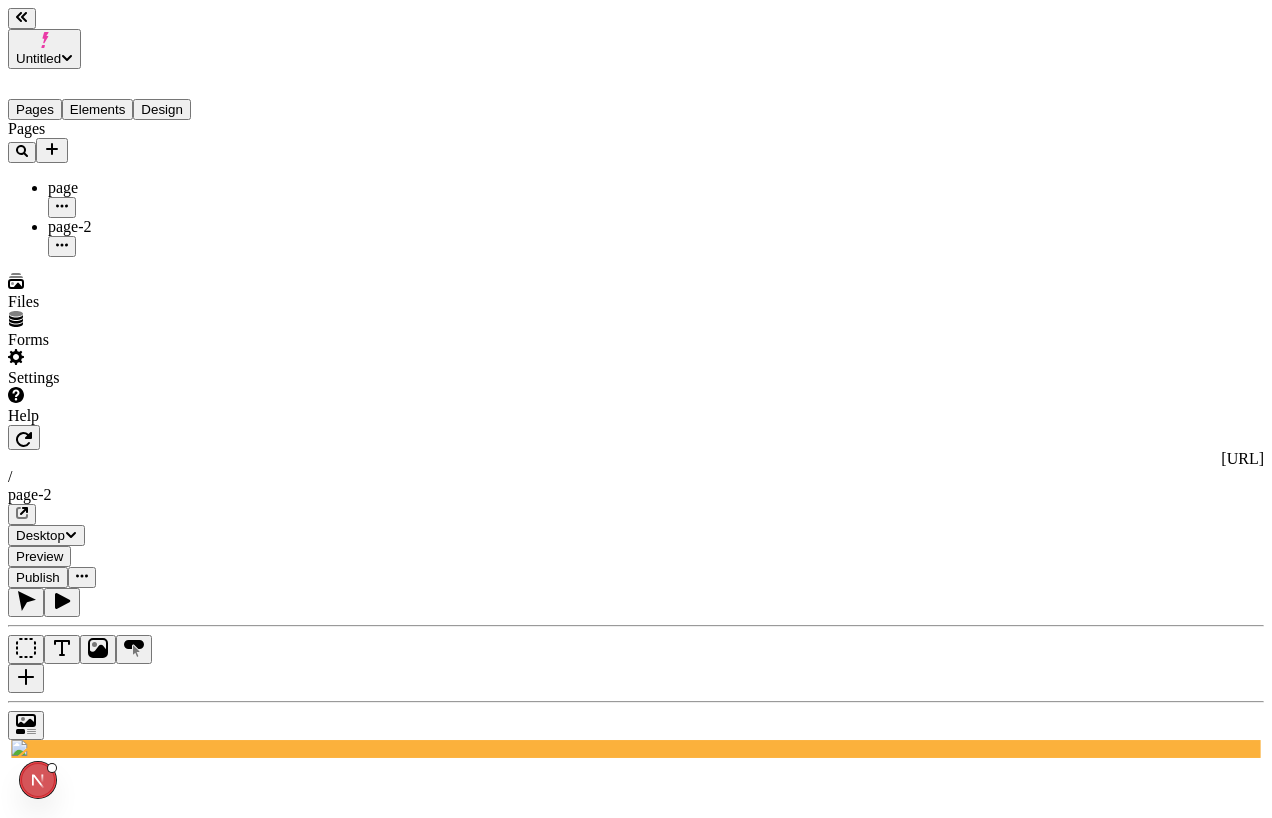 click on "page-2" at bounding box center (148, 237) 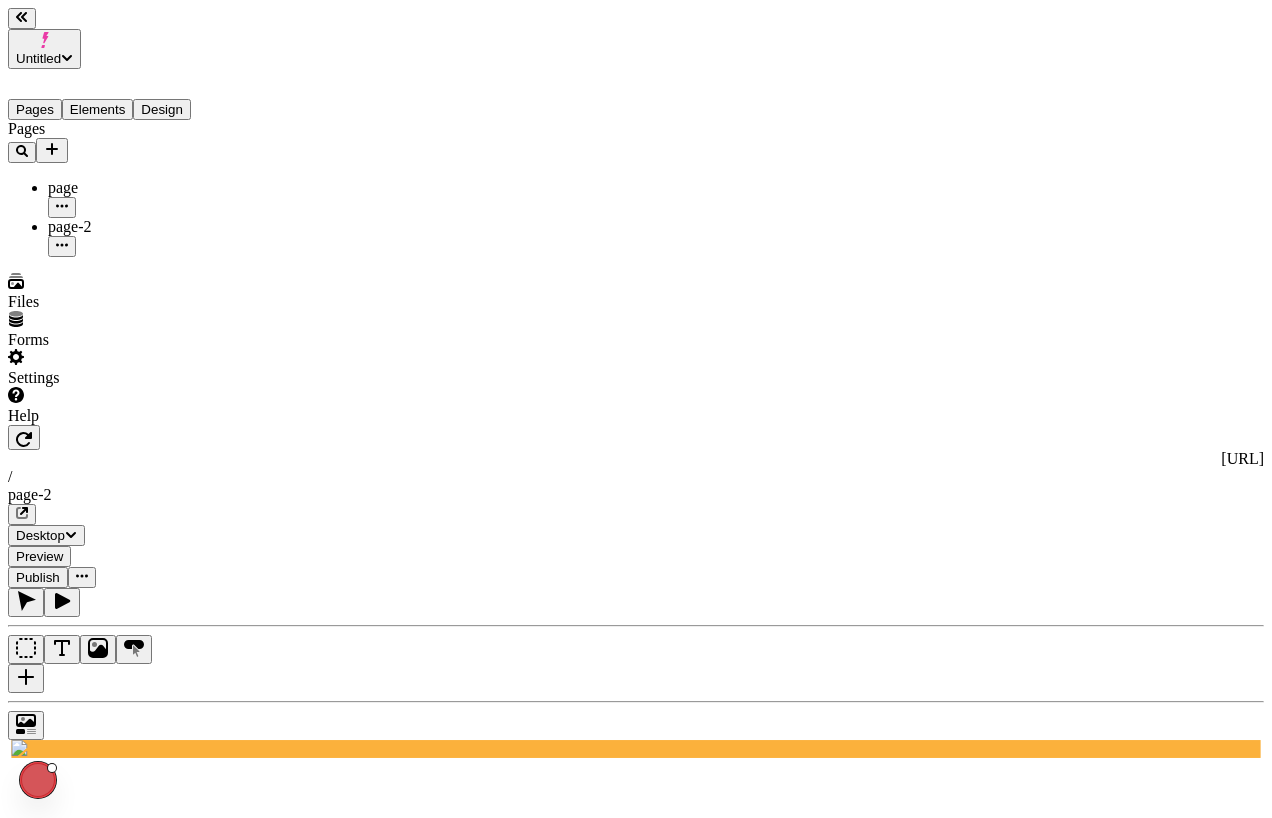 click 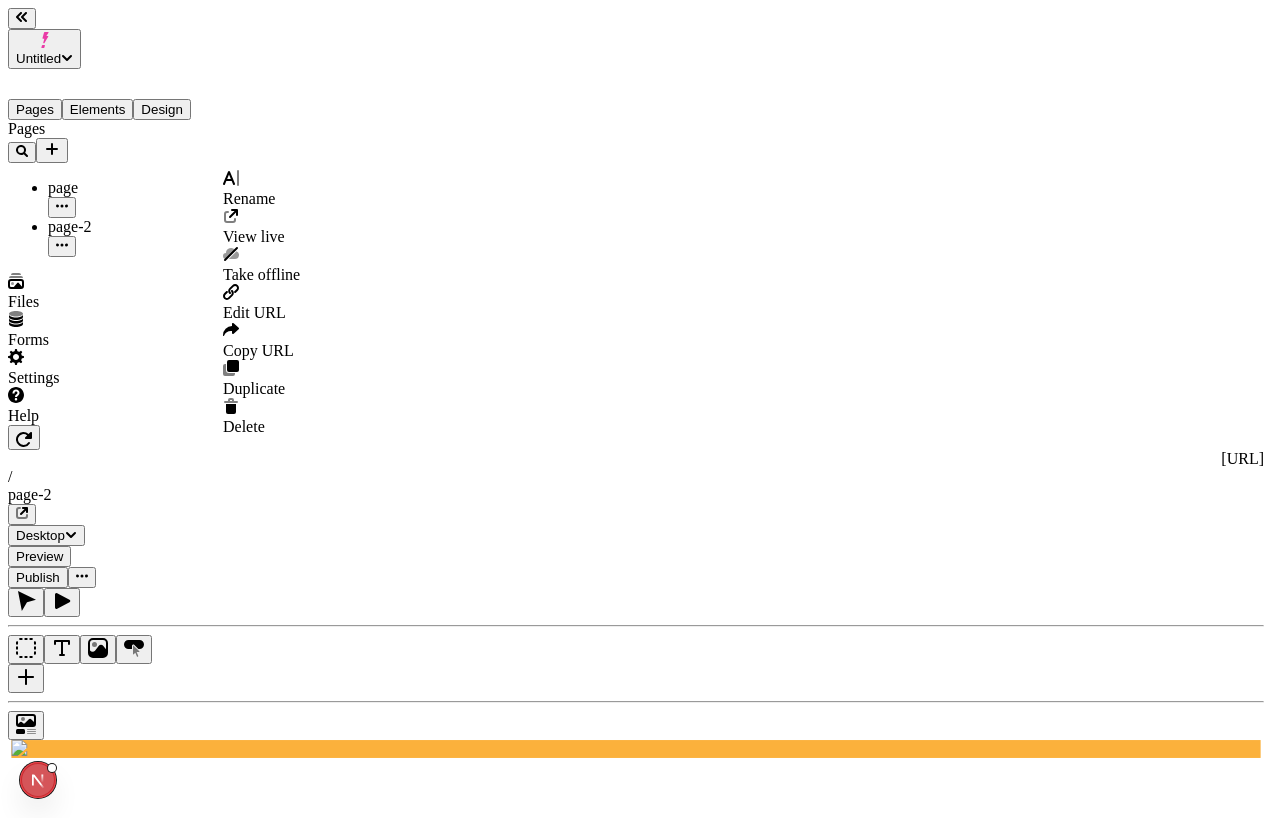 click on "Edit URL" at bounding box center [261, 303] 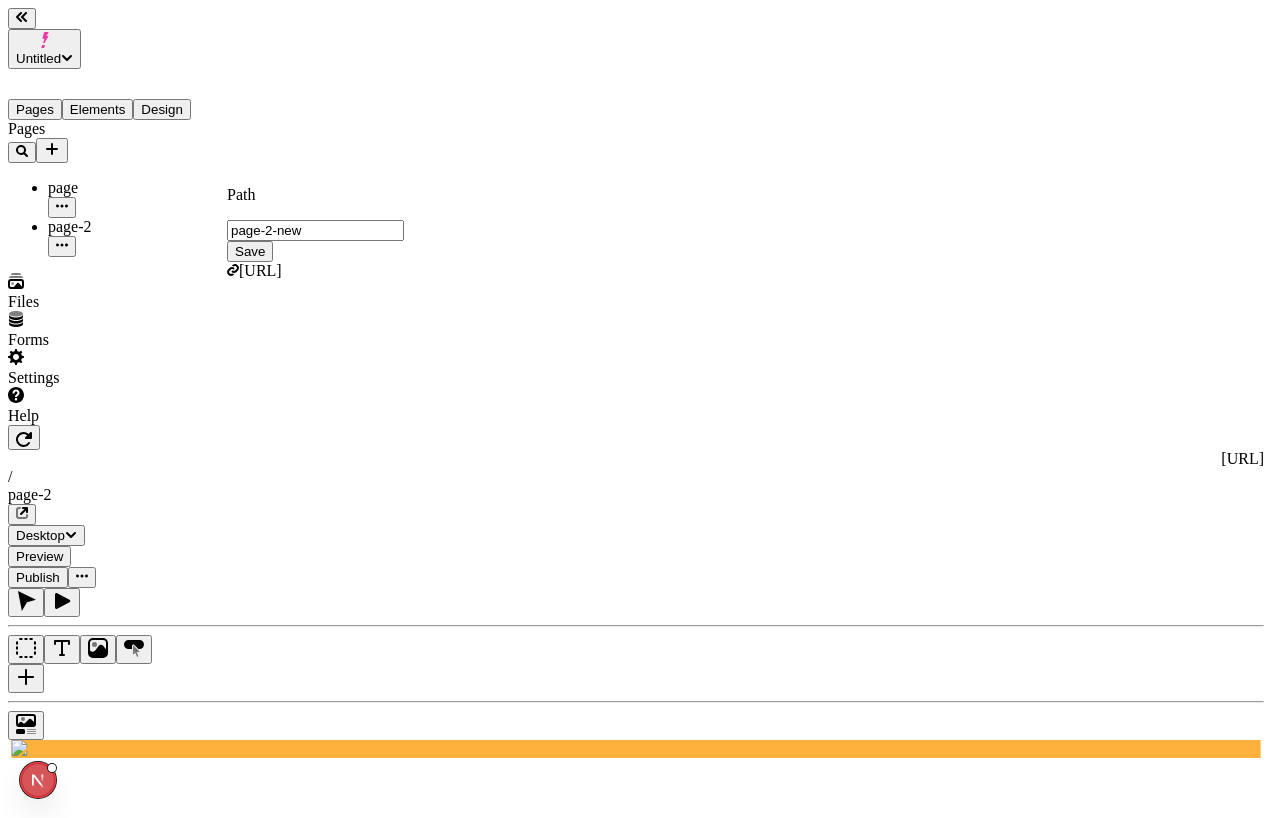 type on "page-2-new" 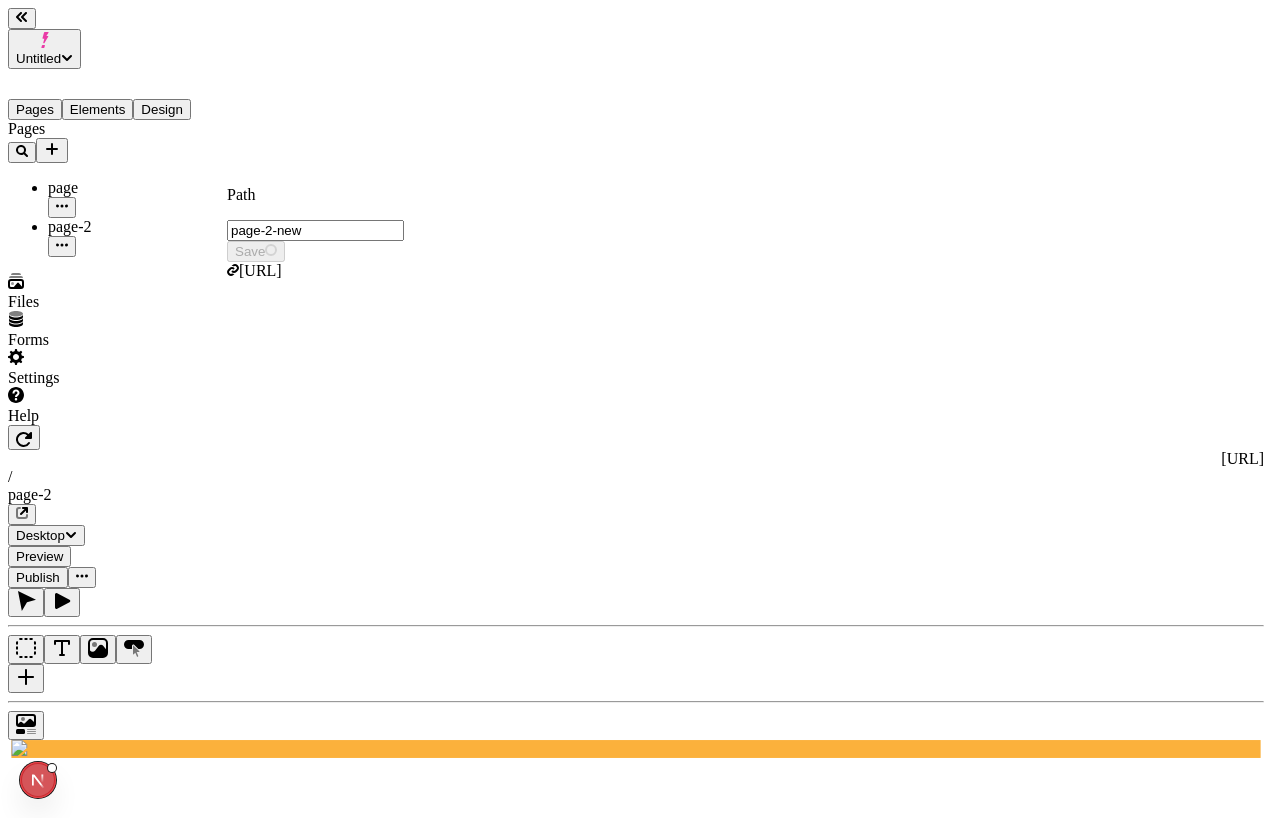type on "/page-2-new" 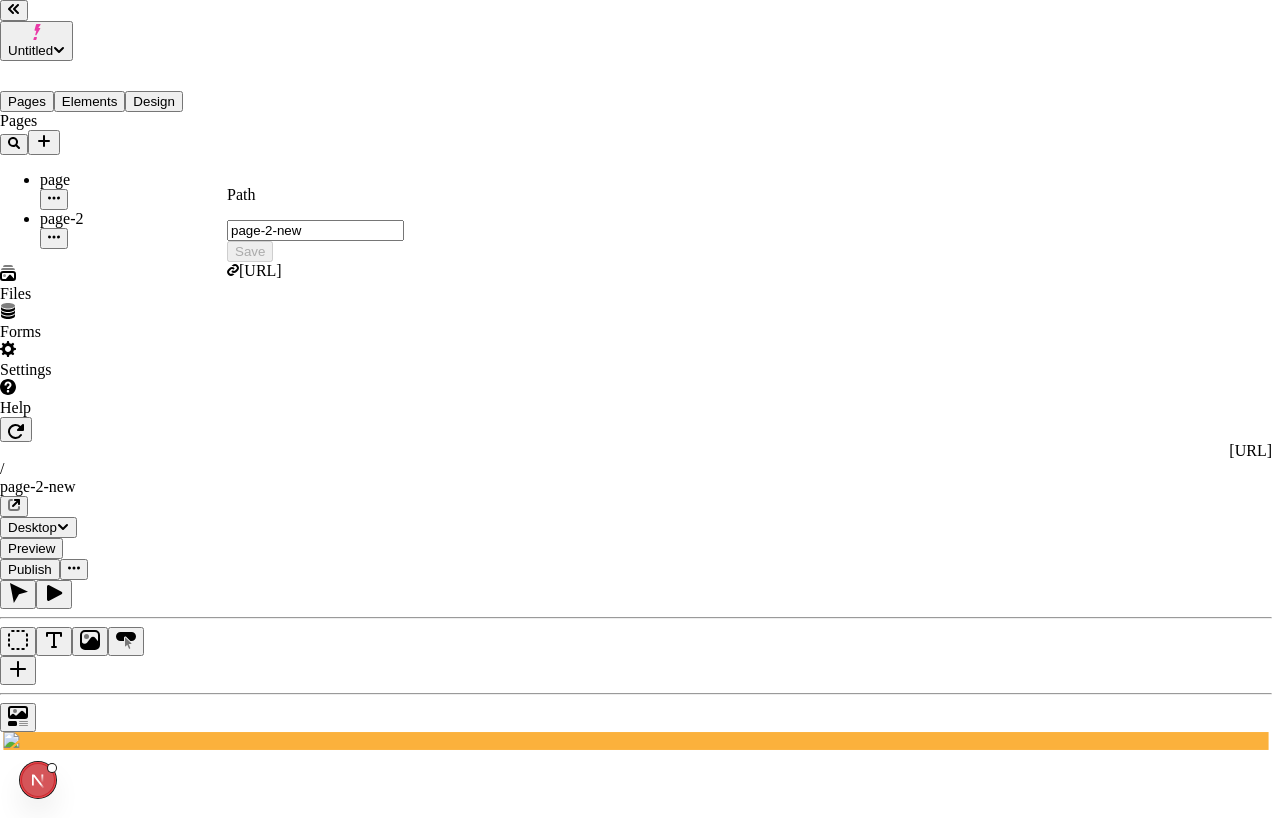 click on "Yes, create redirect" at bounding box center [145, 2429] 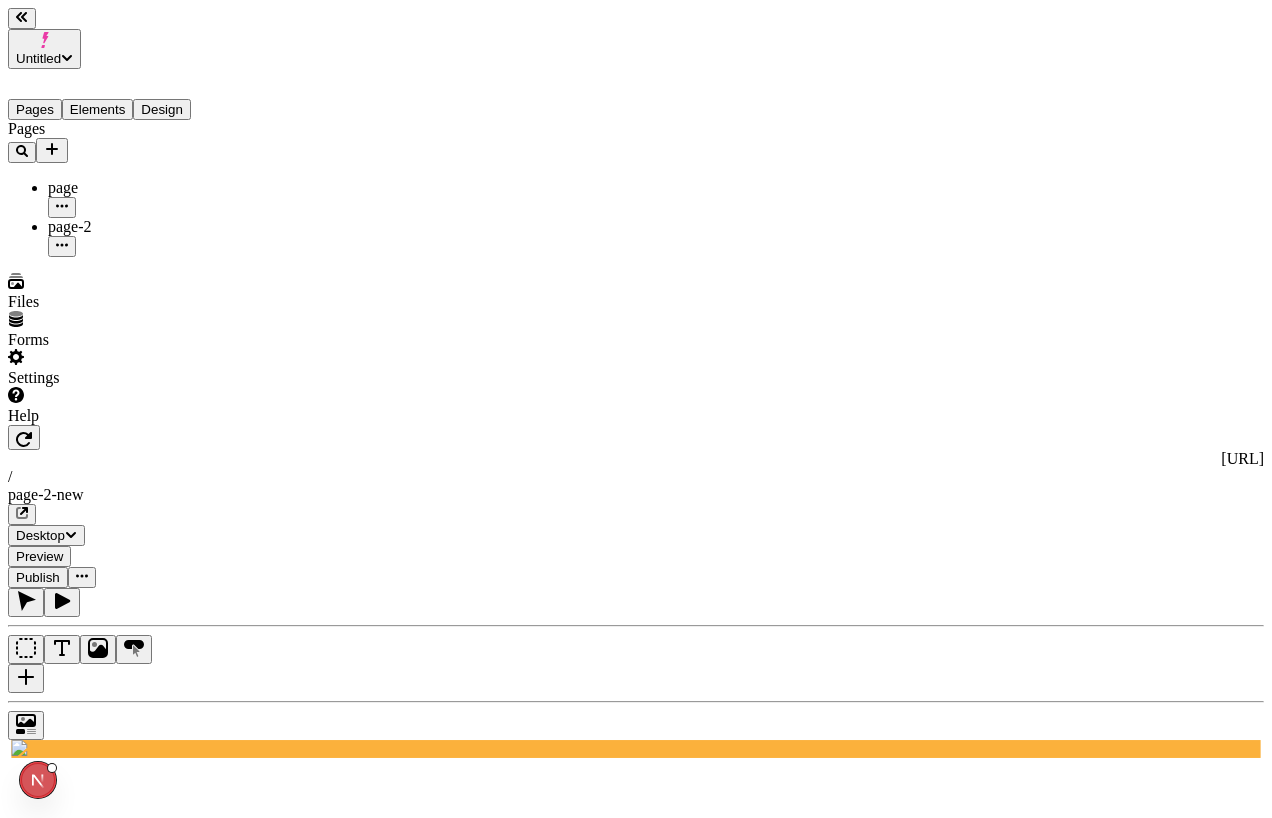type 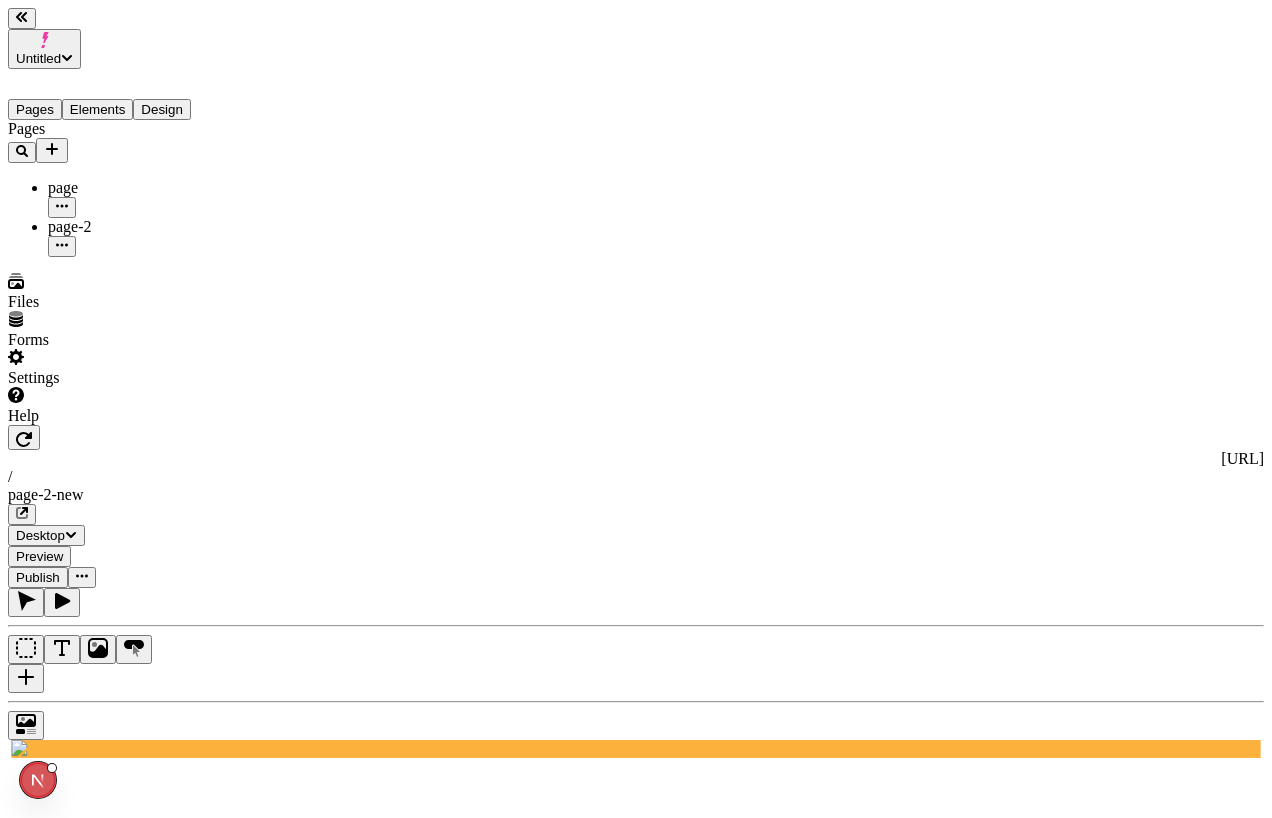 drag, startPoint x: 932, startPoint y: 37, endPoint x: 906, endPoint y: 179, distance: 144.36066 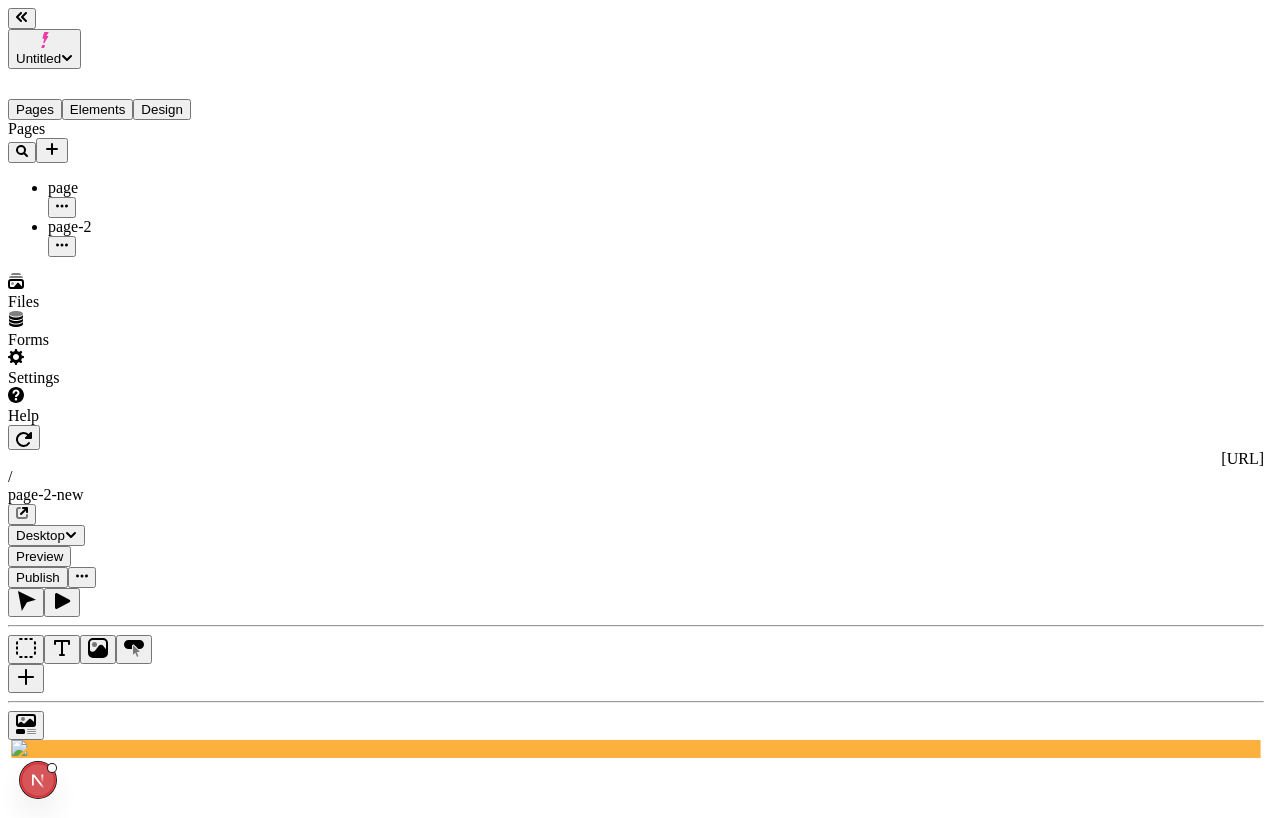 click on "http://q7y73i44dcc.localhost:3000 / page-2-new Desktop Preview Publish S" at bounding box center (636, 1041) 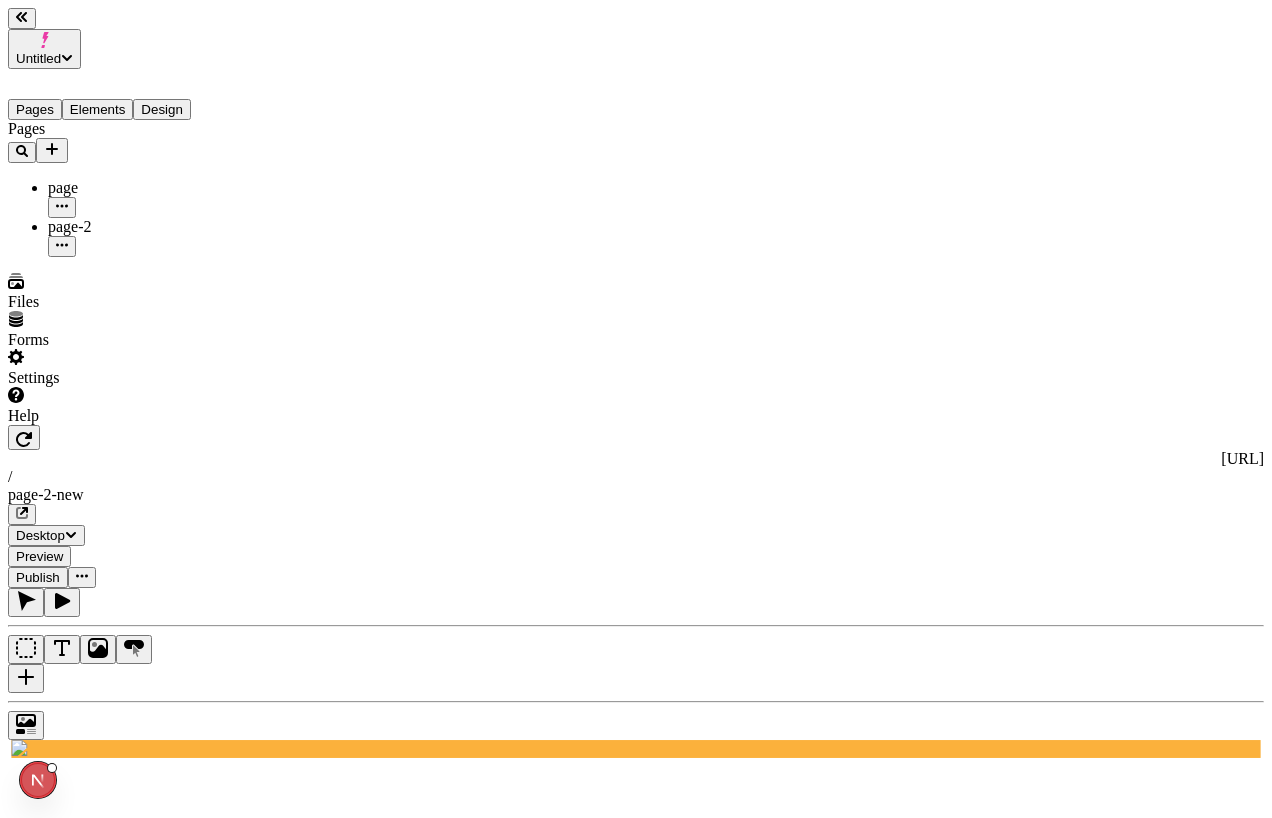 click 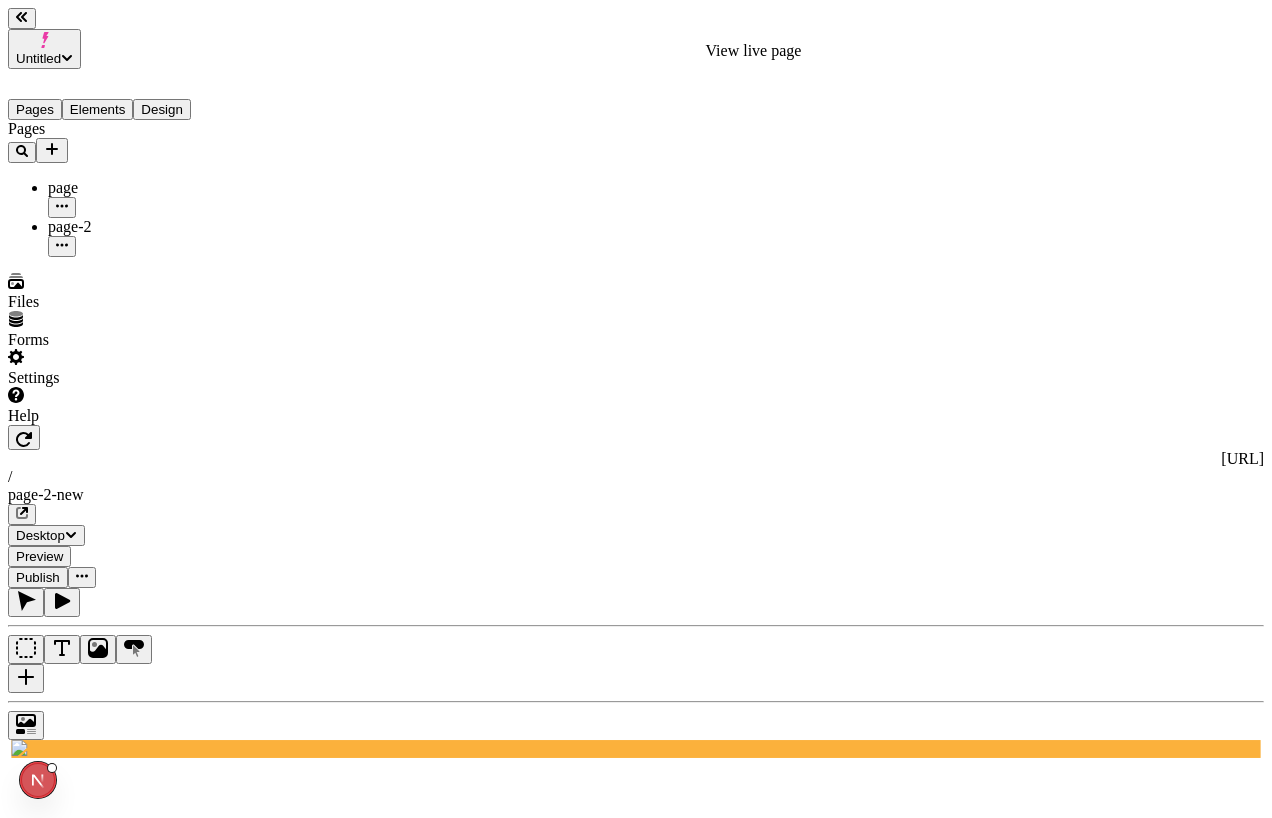 type 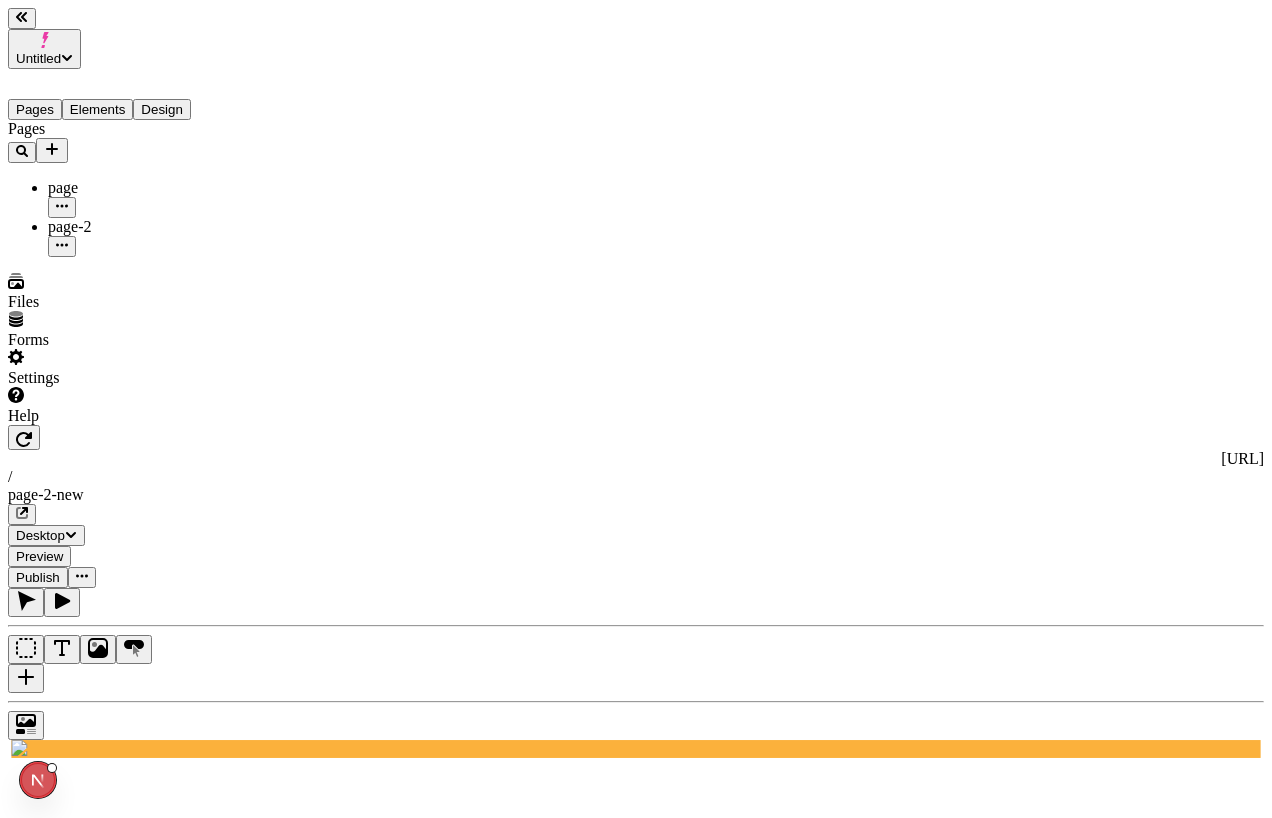 click 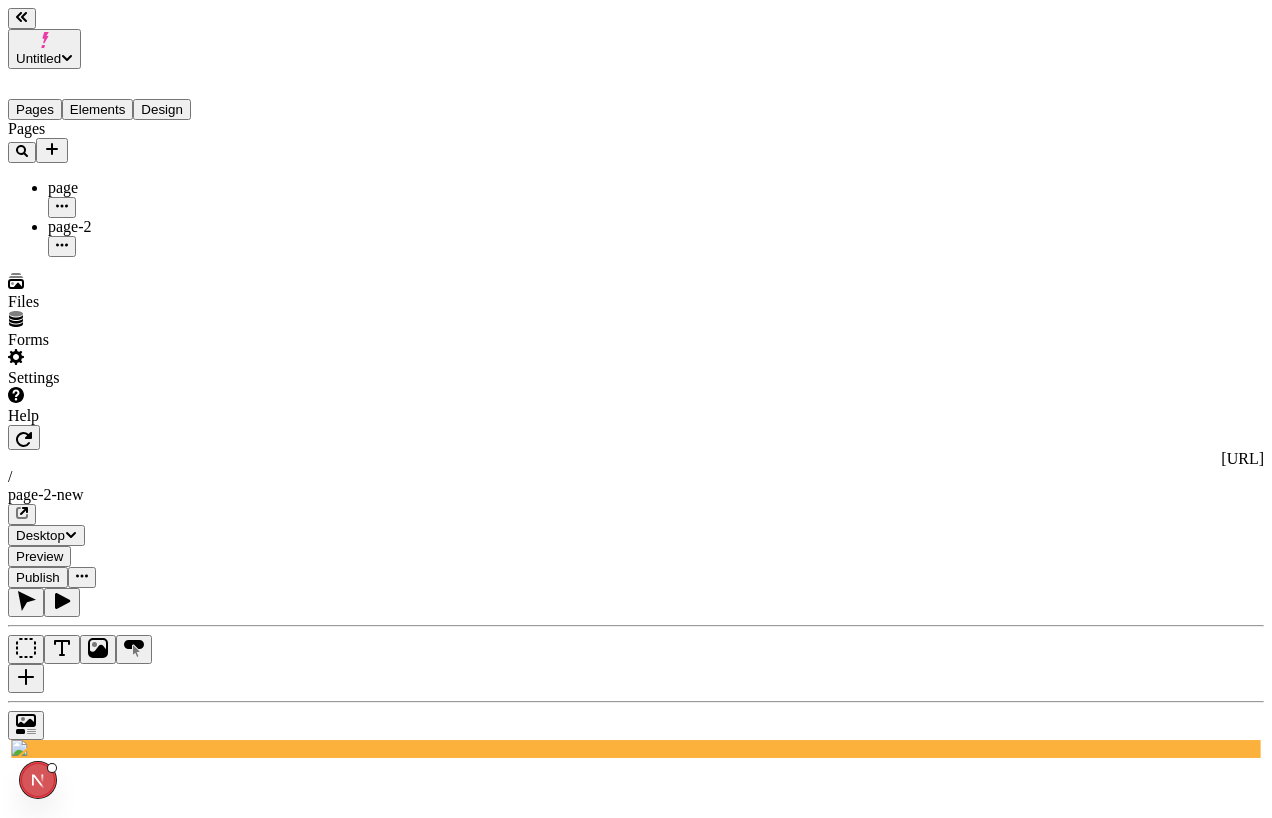 click on "Publish" at bounding box center (38, 577) 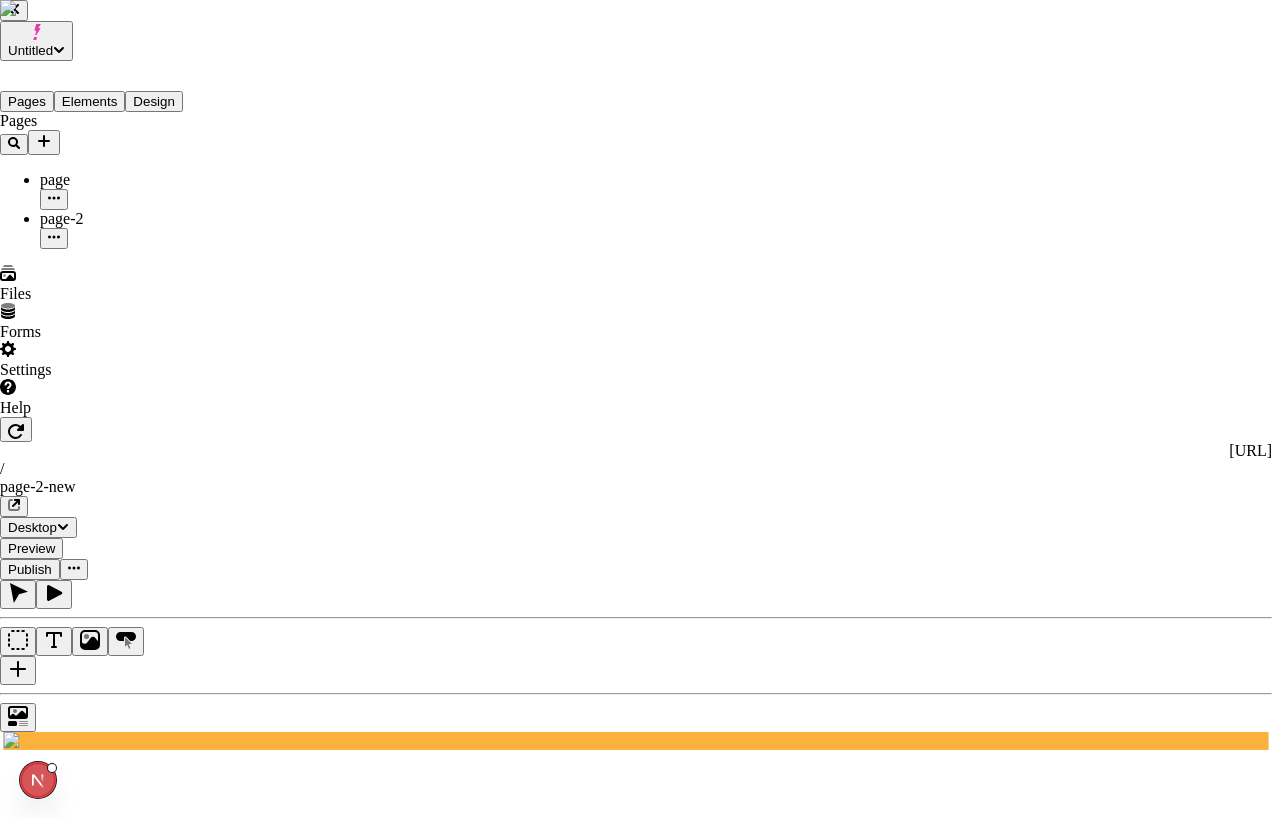 click on "/page-2-new" at bounding box center (676, 2536) 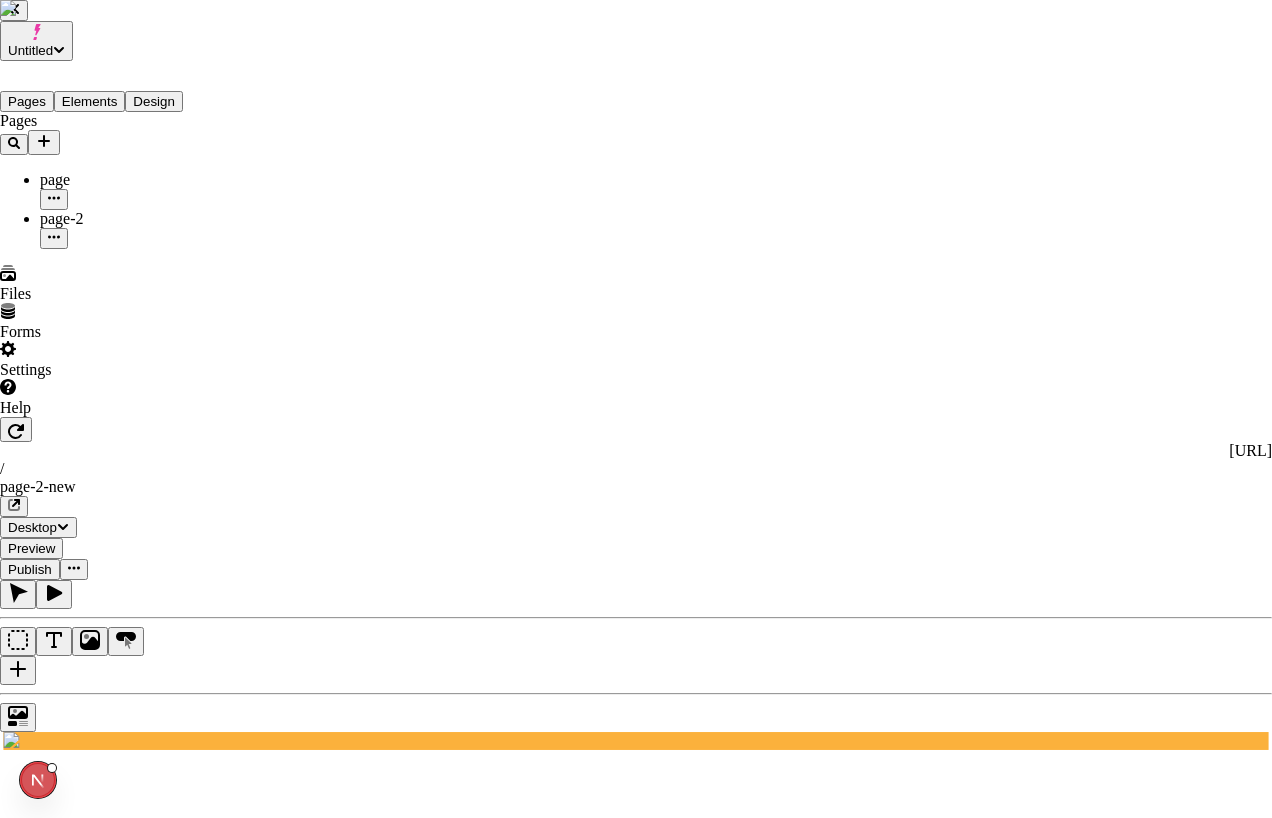 click on "Yes, publish changes" at bounding box center [128, 2842] 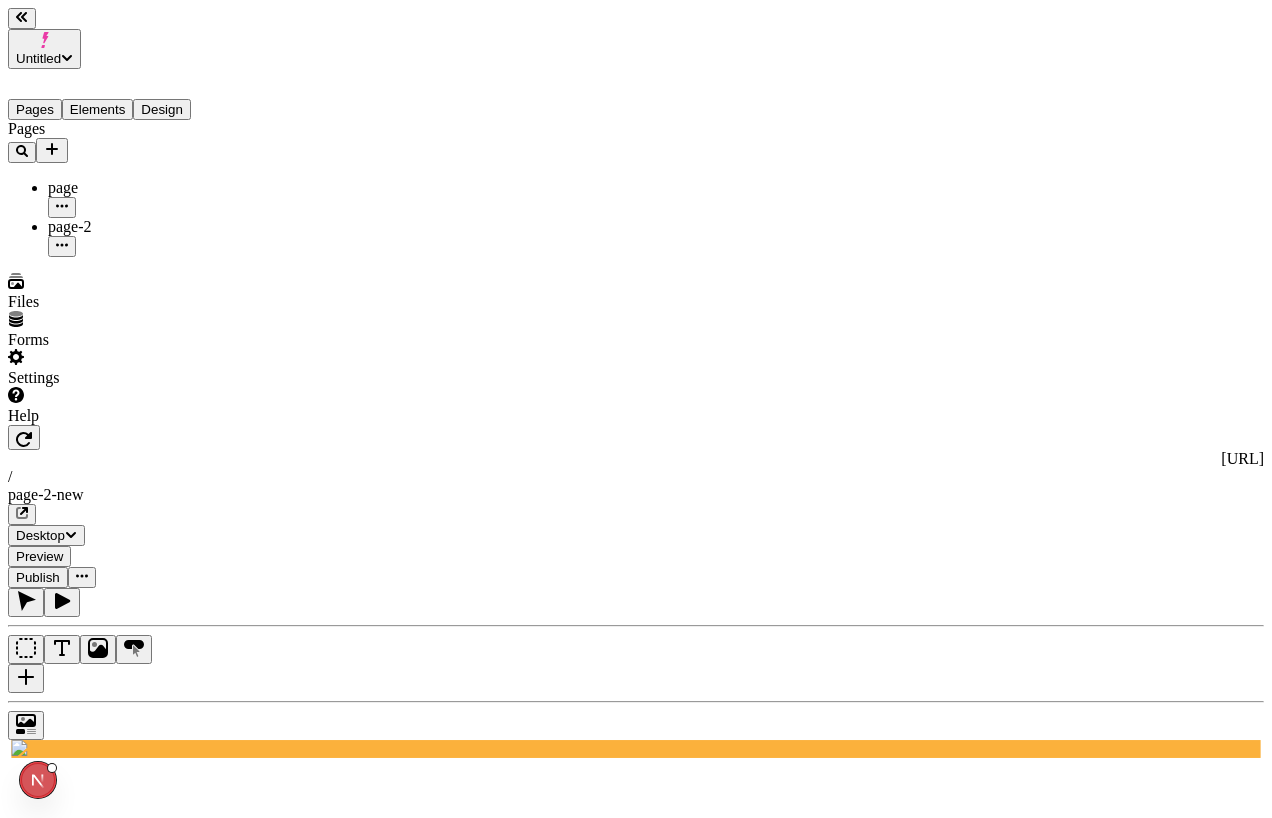 click 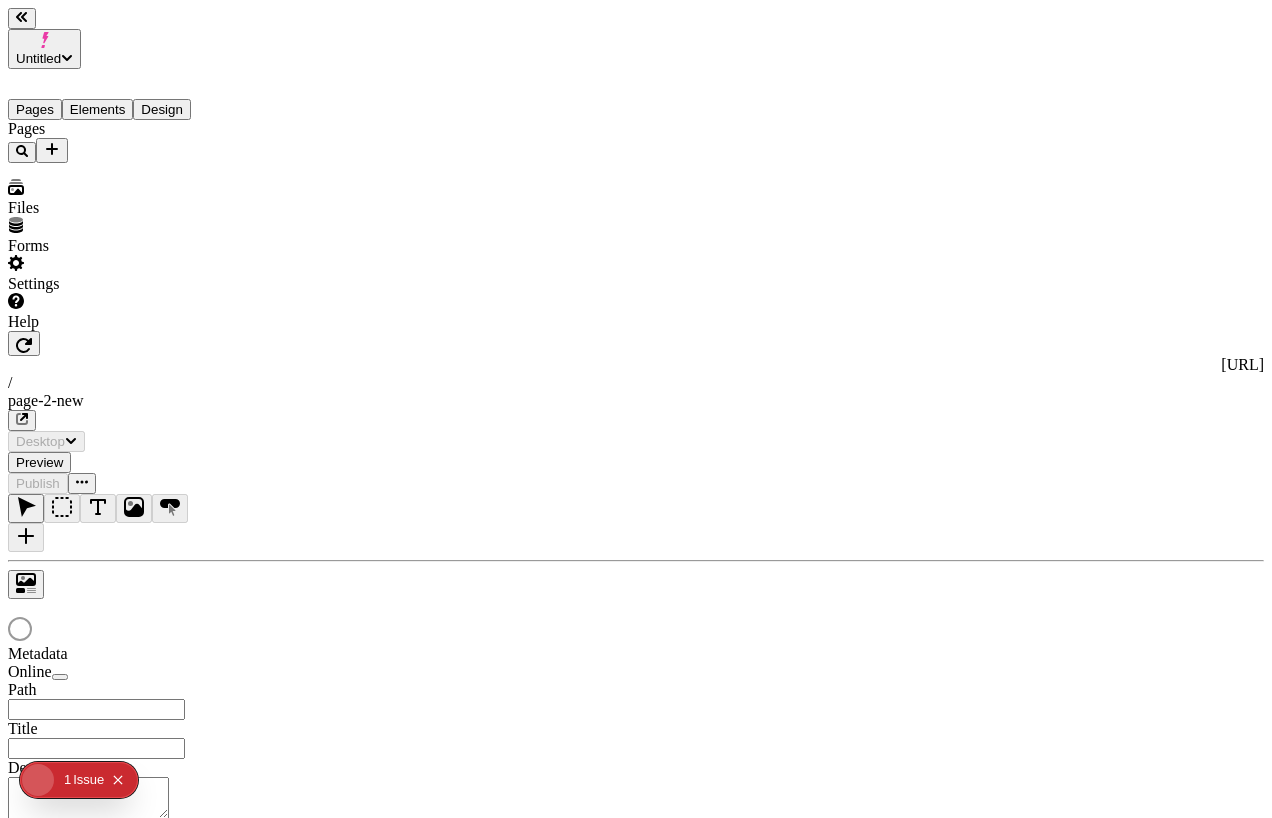 type on "/page-2-new" 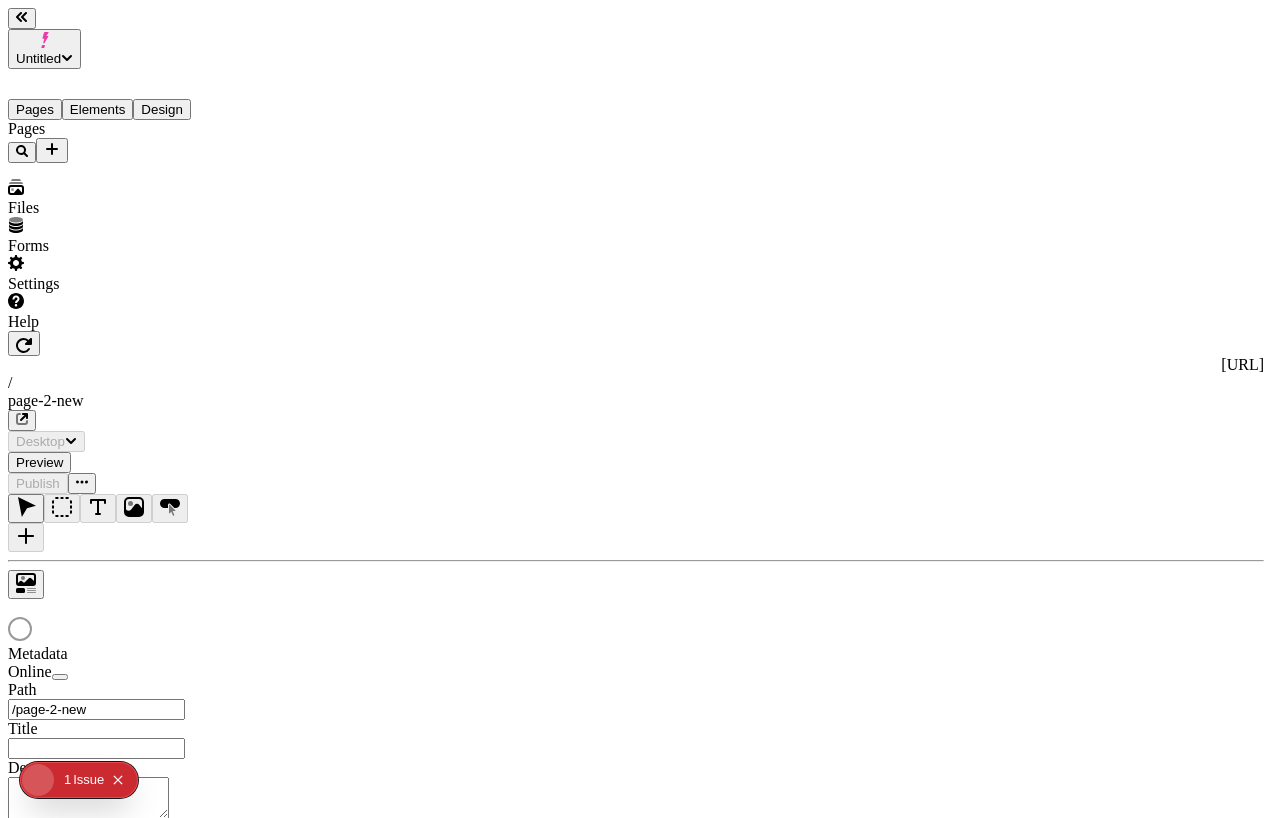 scroll, scrollTop: 0, scrollLeft: 0, axis: both 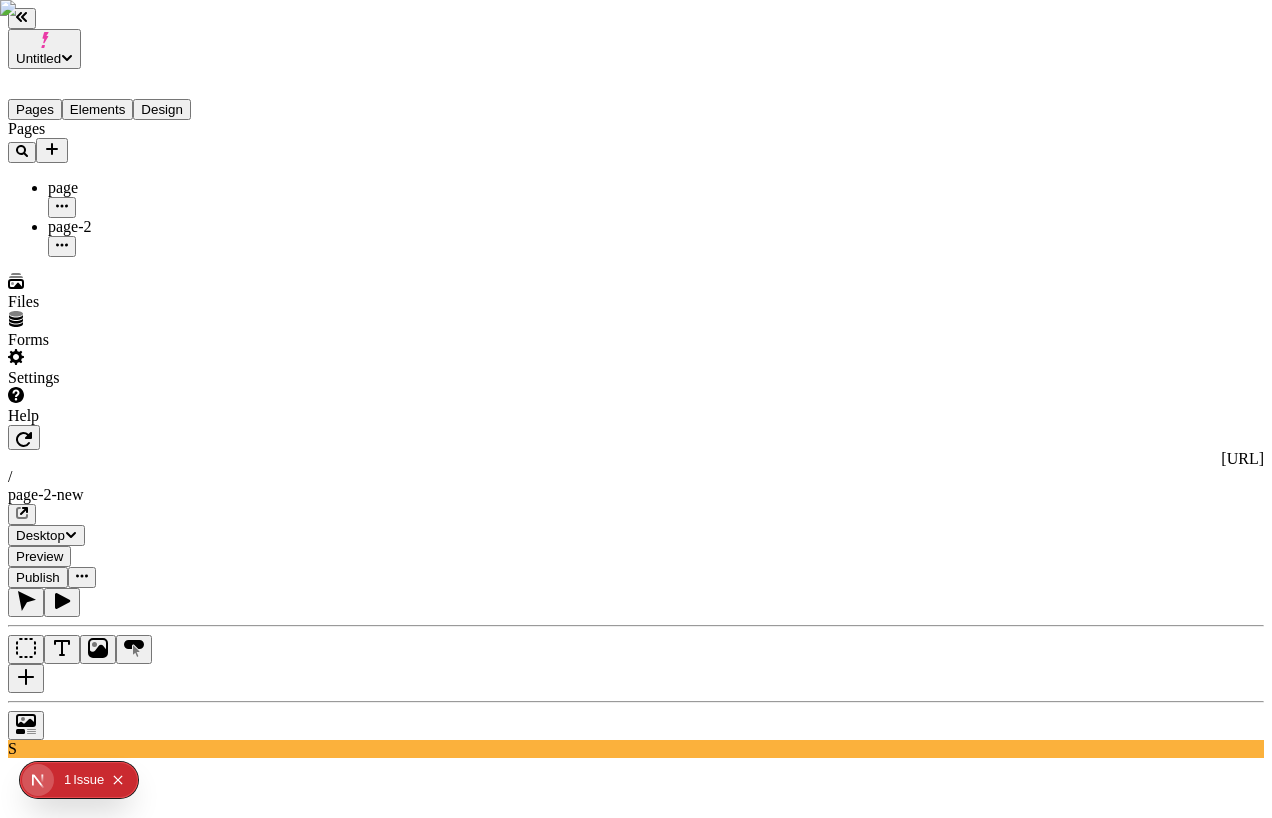 click 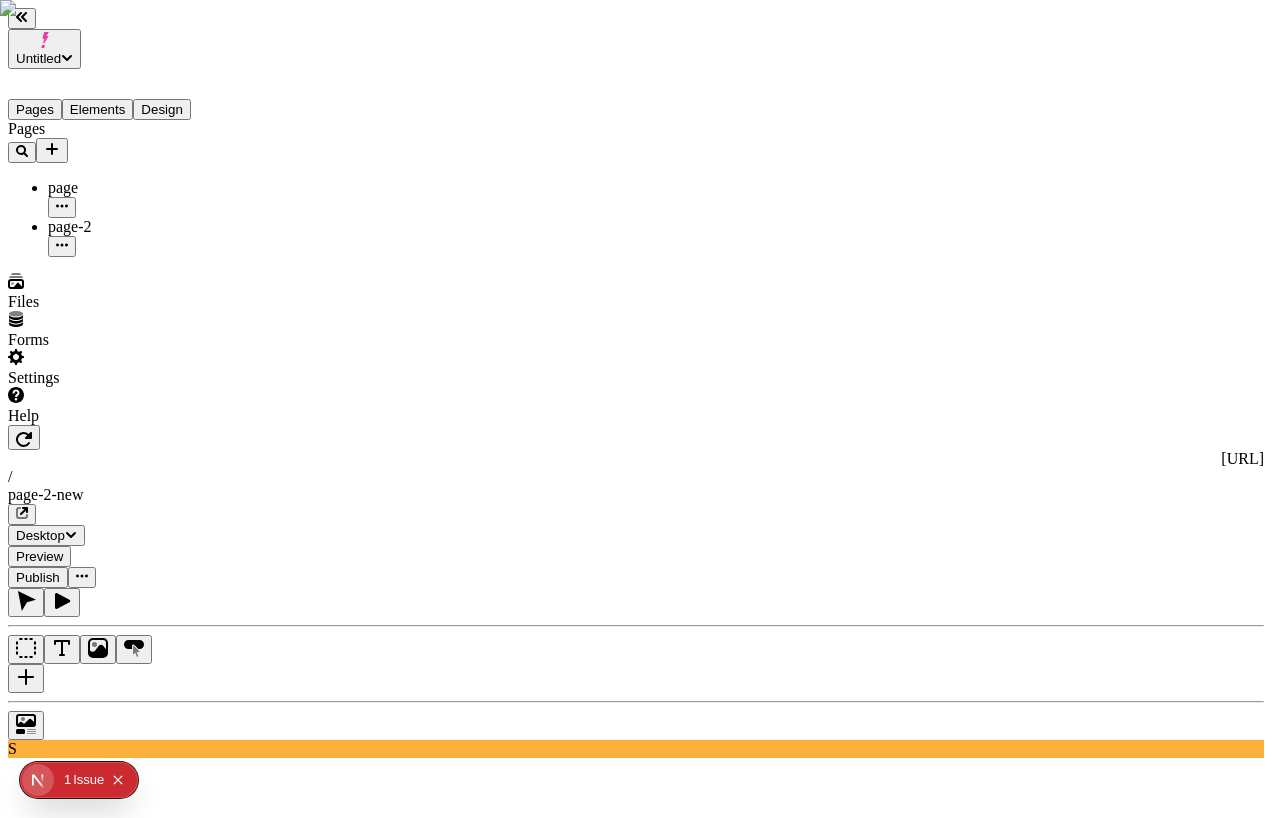 click on "Untitled" at bounding box center (38, 58) 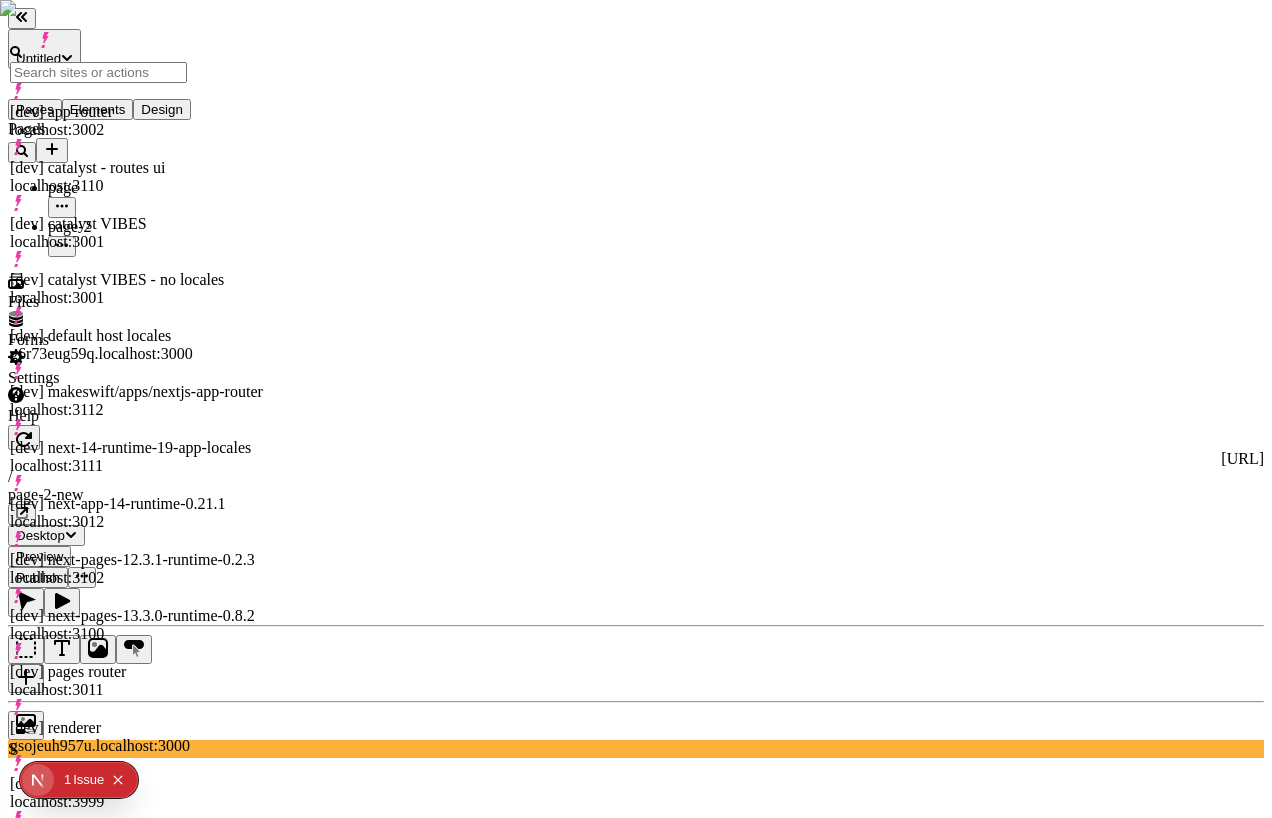 click on "[dev] catalyst - routes ui" at bounding box center (138, 168) 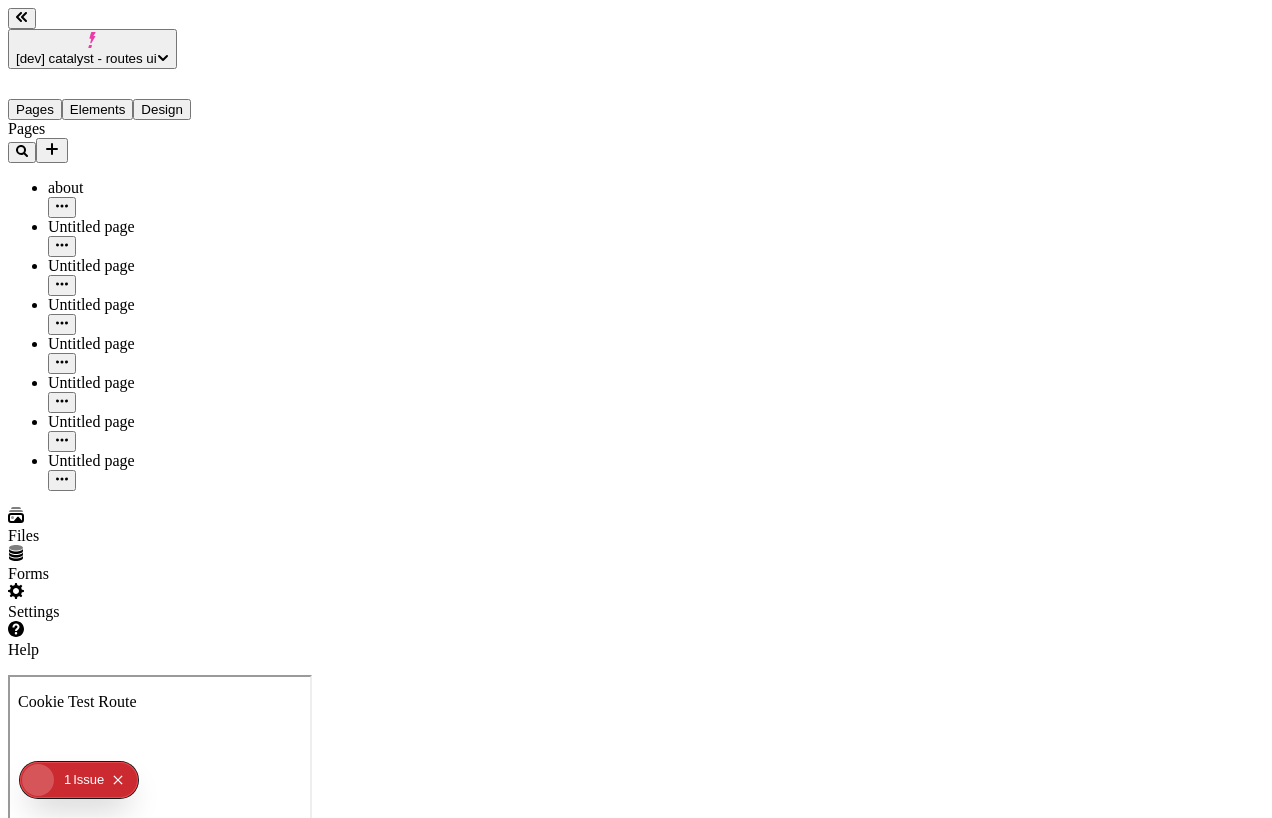 scroll, scrollTop: 0, scrollLeft: 0, axis: both 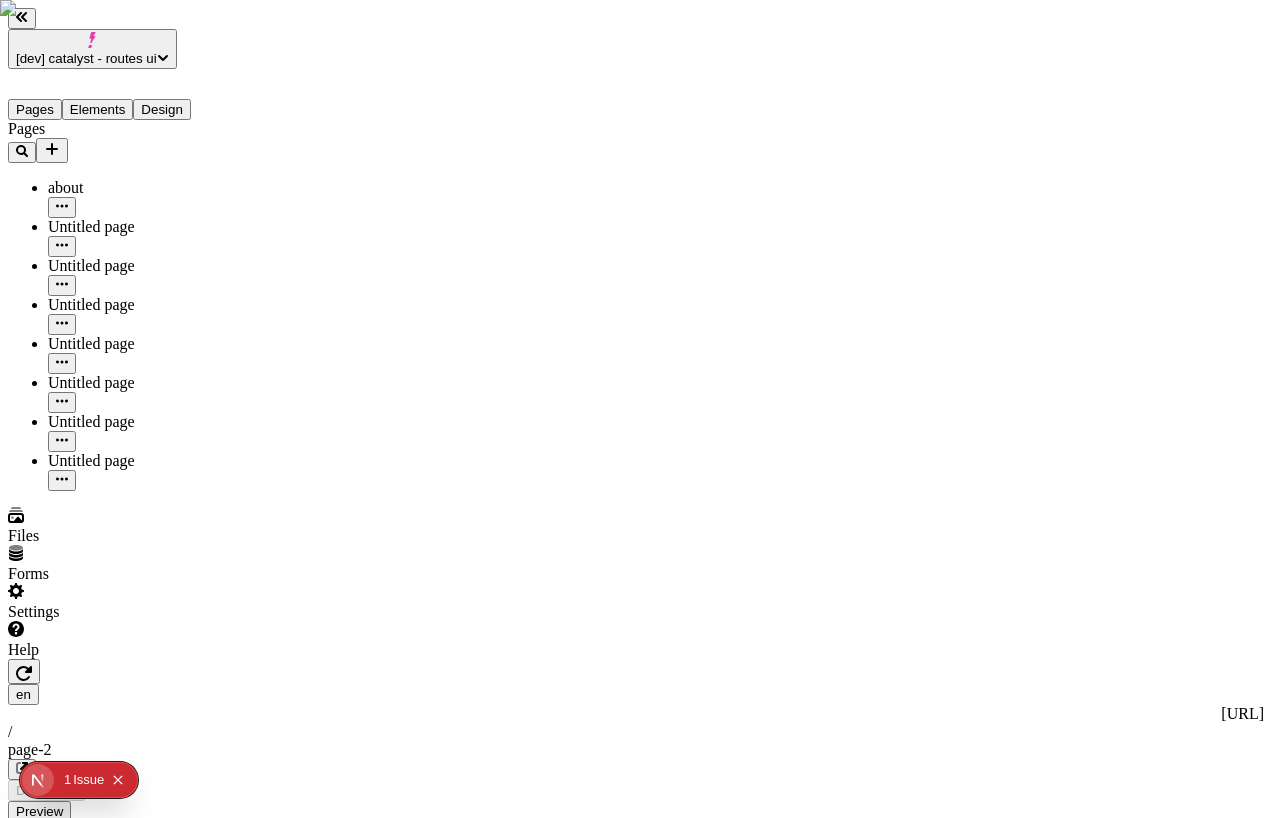 click 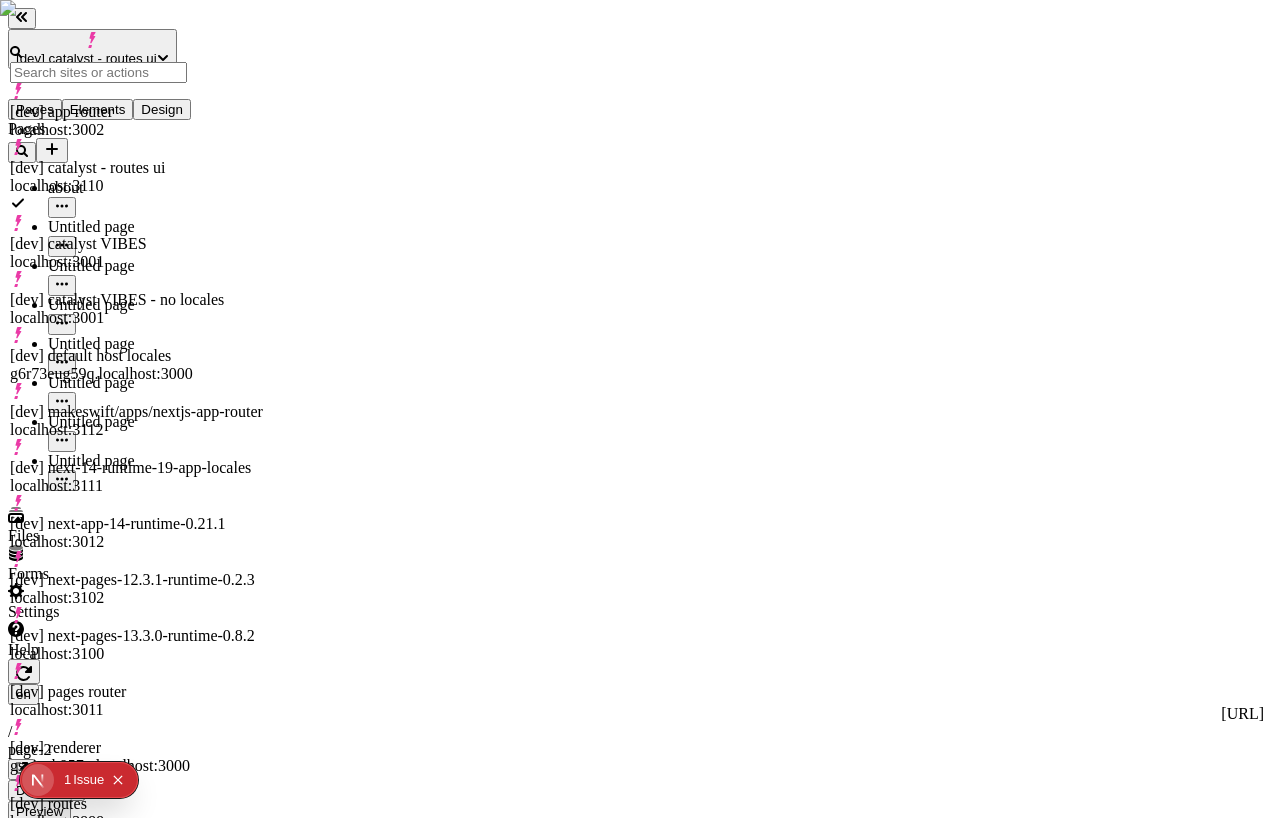 click on "Pages about Untitled page Untitled page Untitled page Untitled page Untitled page Untitled page Untitled page" at bounding box center (127, 305) 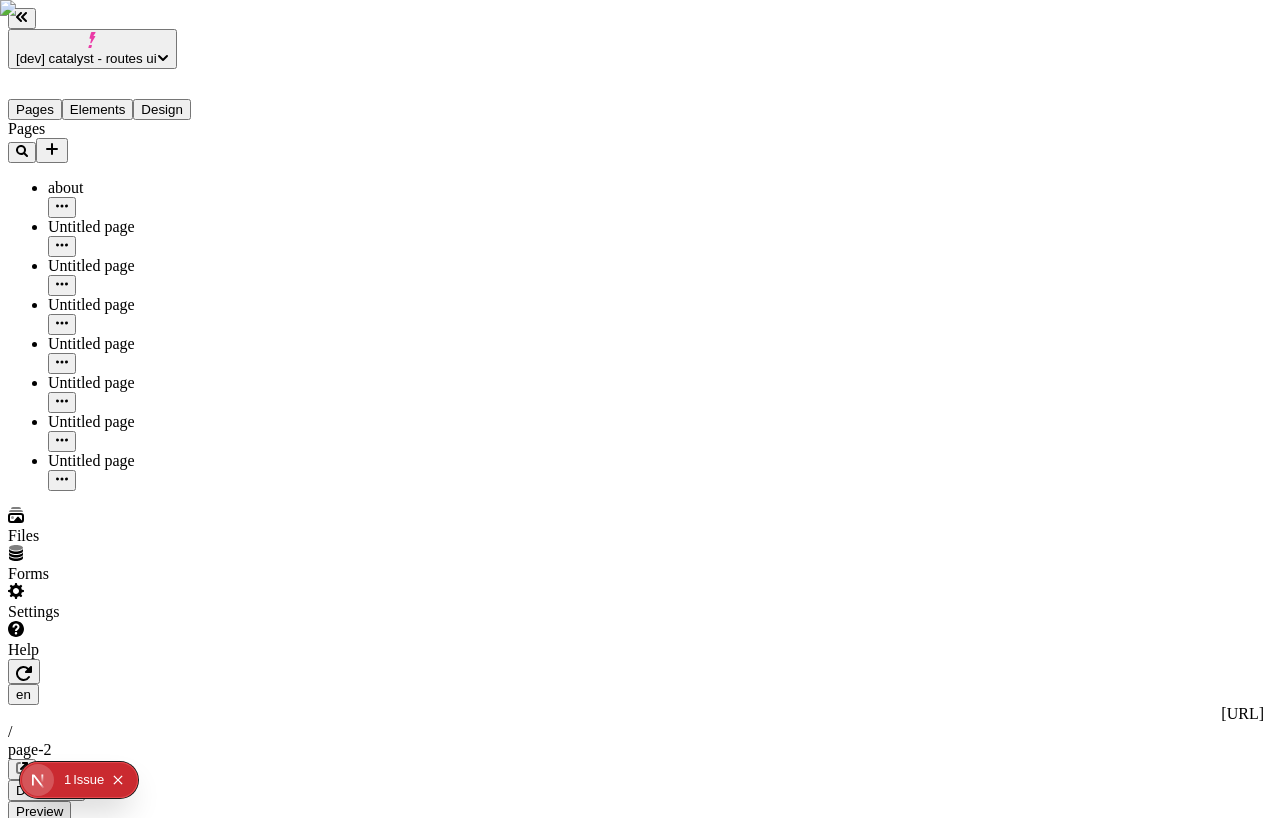 click on "Settings" at bounding box center [127, 602] 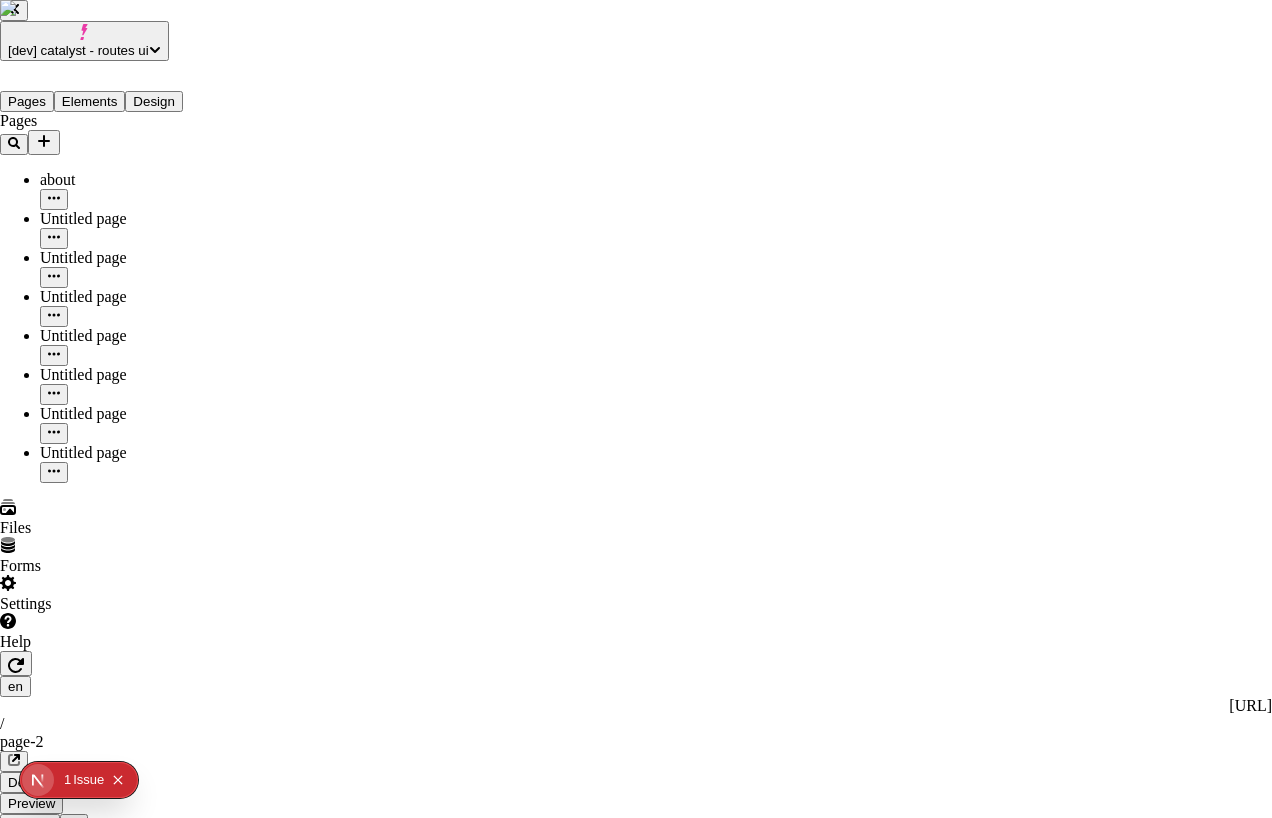 click on "Redirects" at bounding box center (636, 2735) 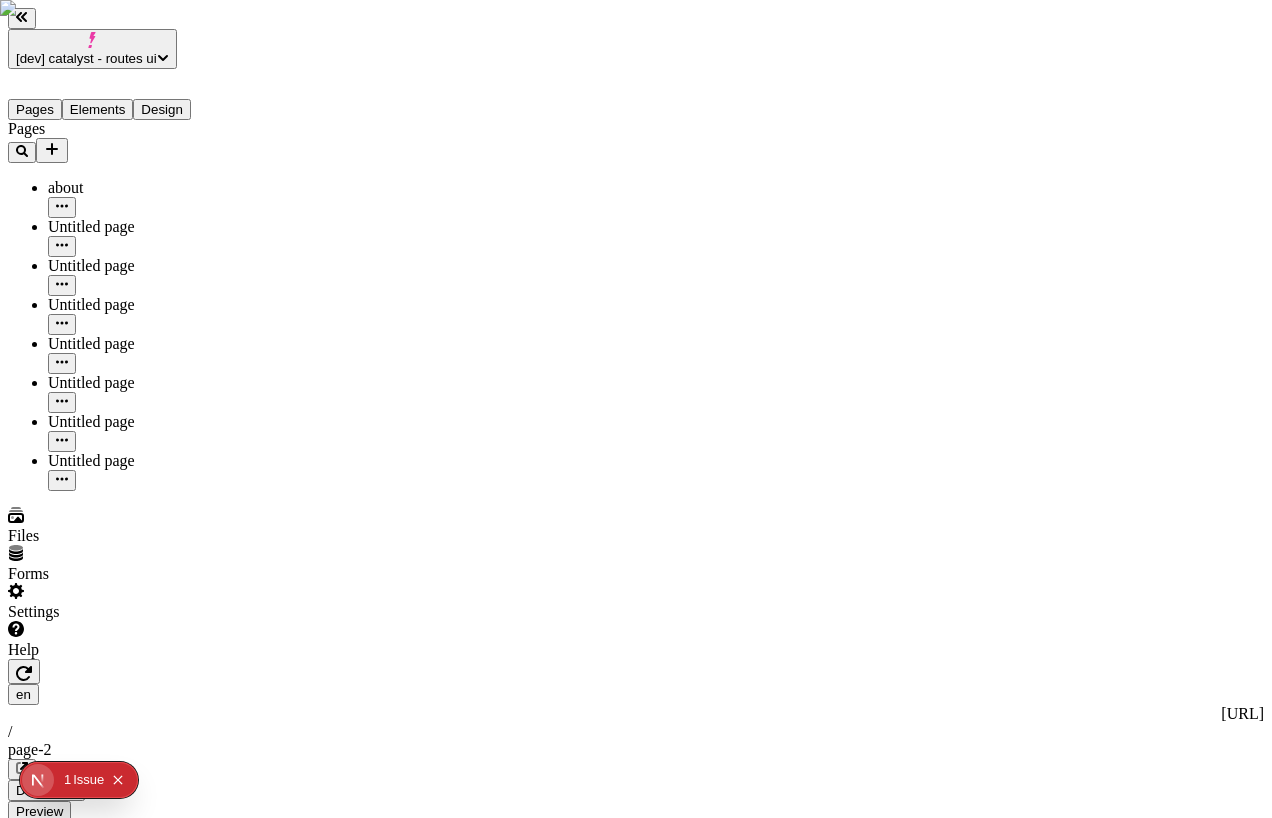 click on "[dev] catalyst - routes ui" at bounding box center [92, 49] 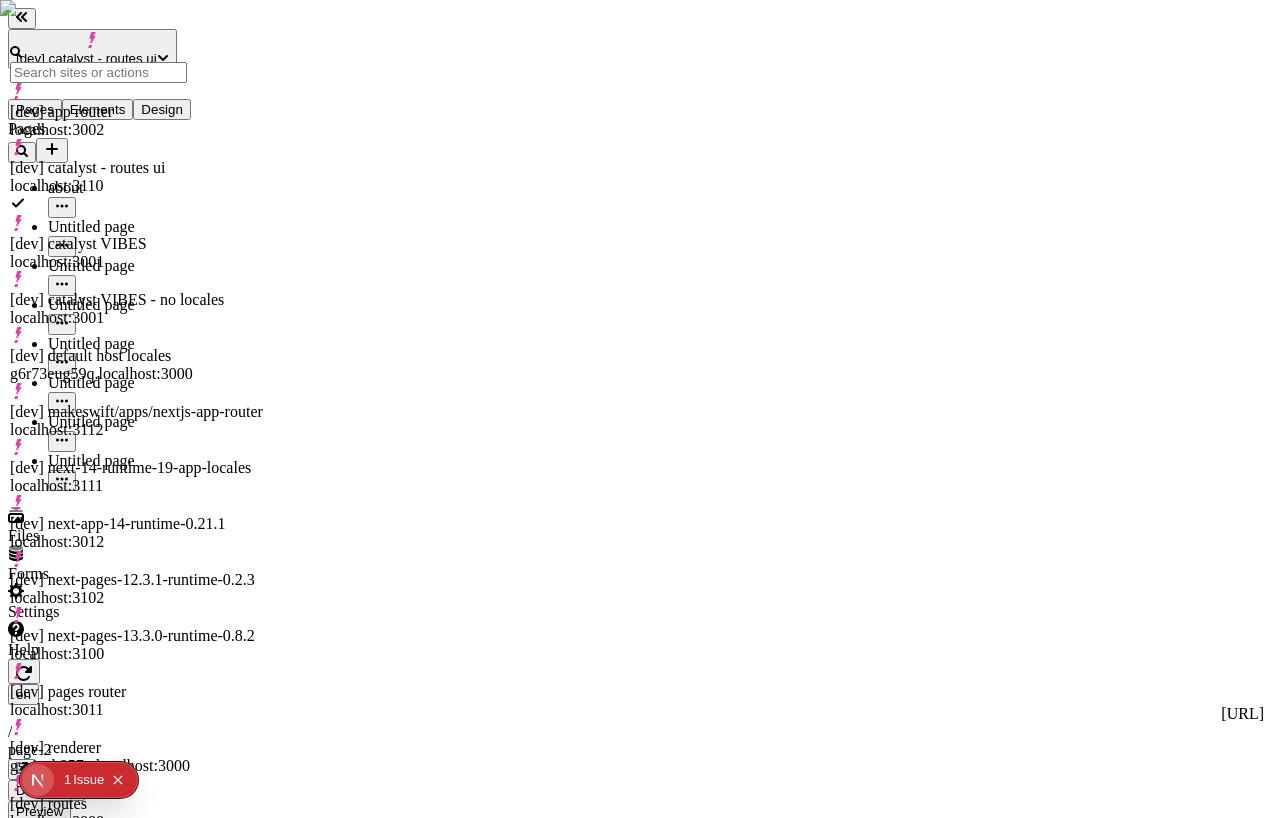 scroll, scrollTop: 396, scrollLeft: 0, axis: vertical 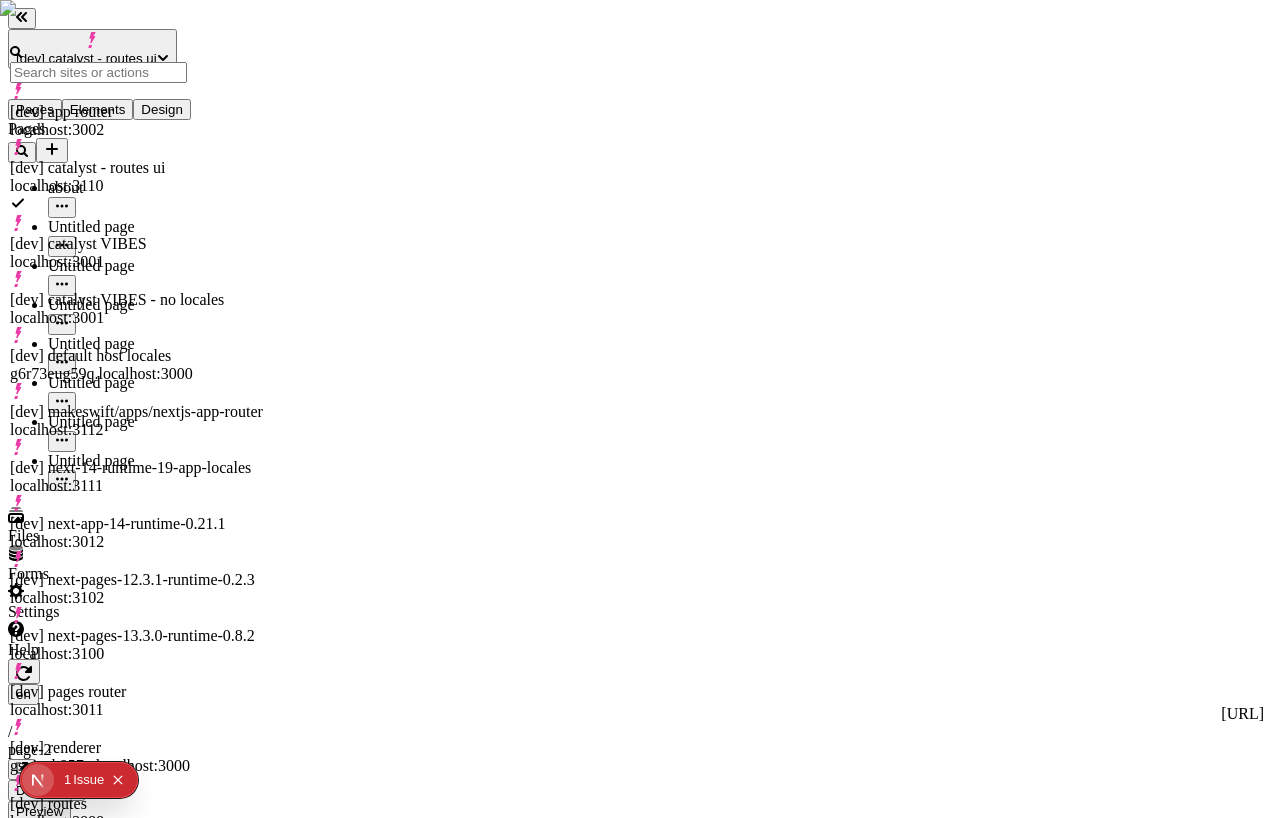 click on "Untitled q7y73i44dcc.localhost:3000" at bounding box center (138, 1485) 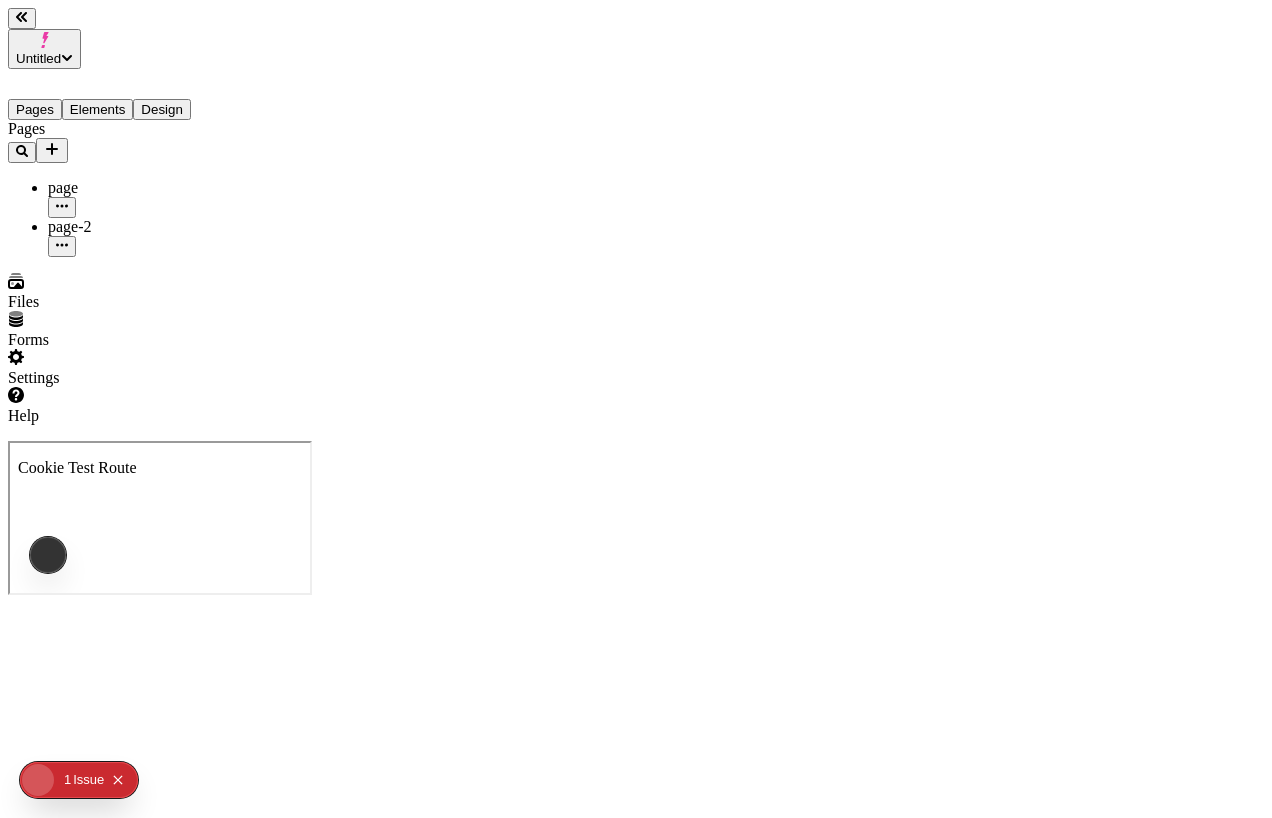 scroll, scrollTop: 0, scrollLeft: 0, axis: both 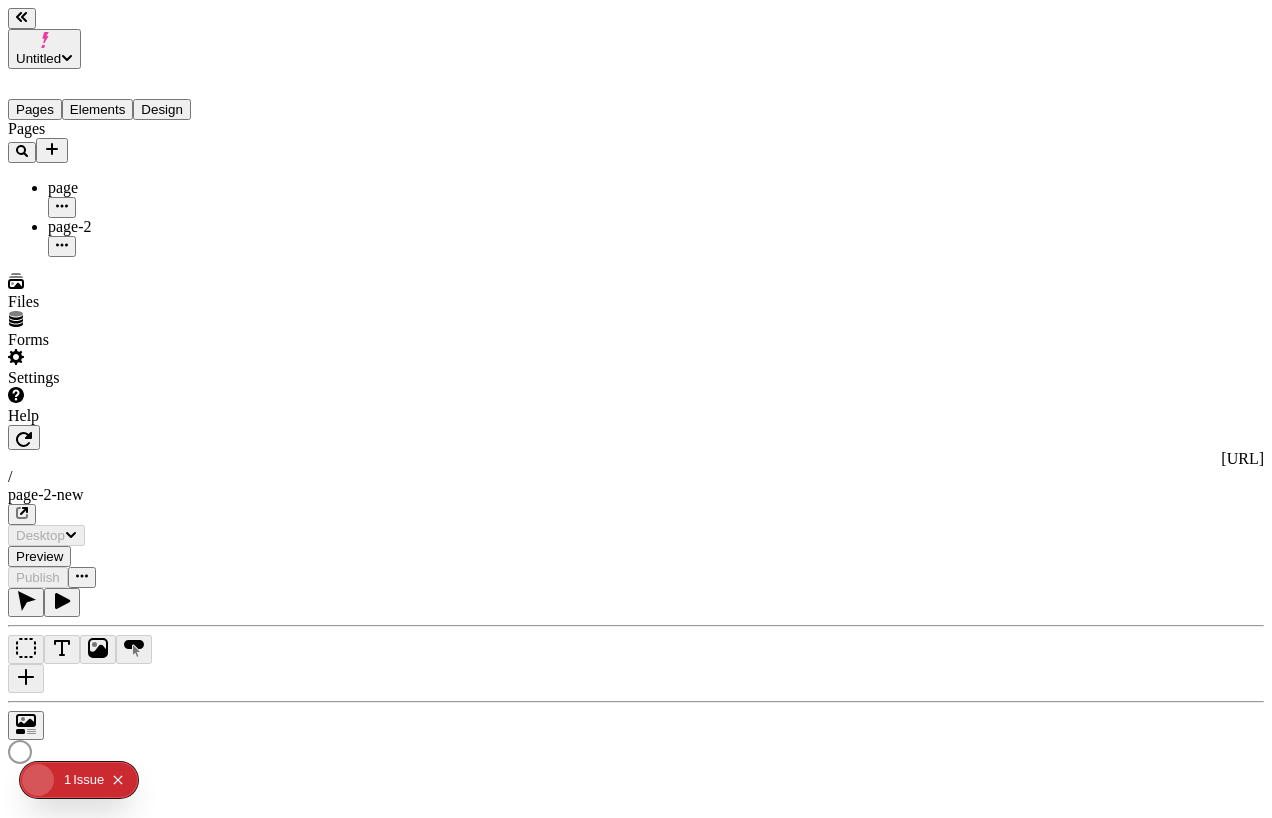 click on "Settings" at bounding box center [127, 368] 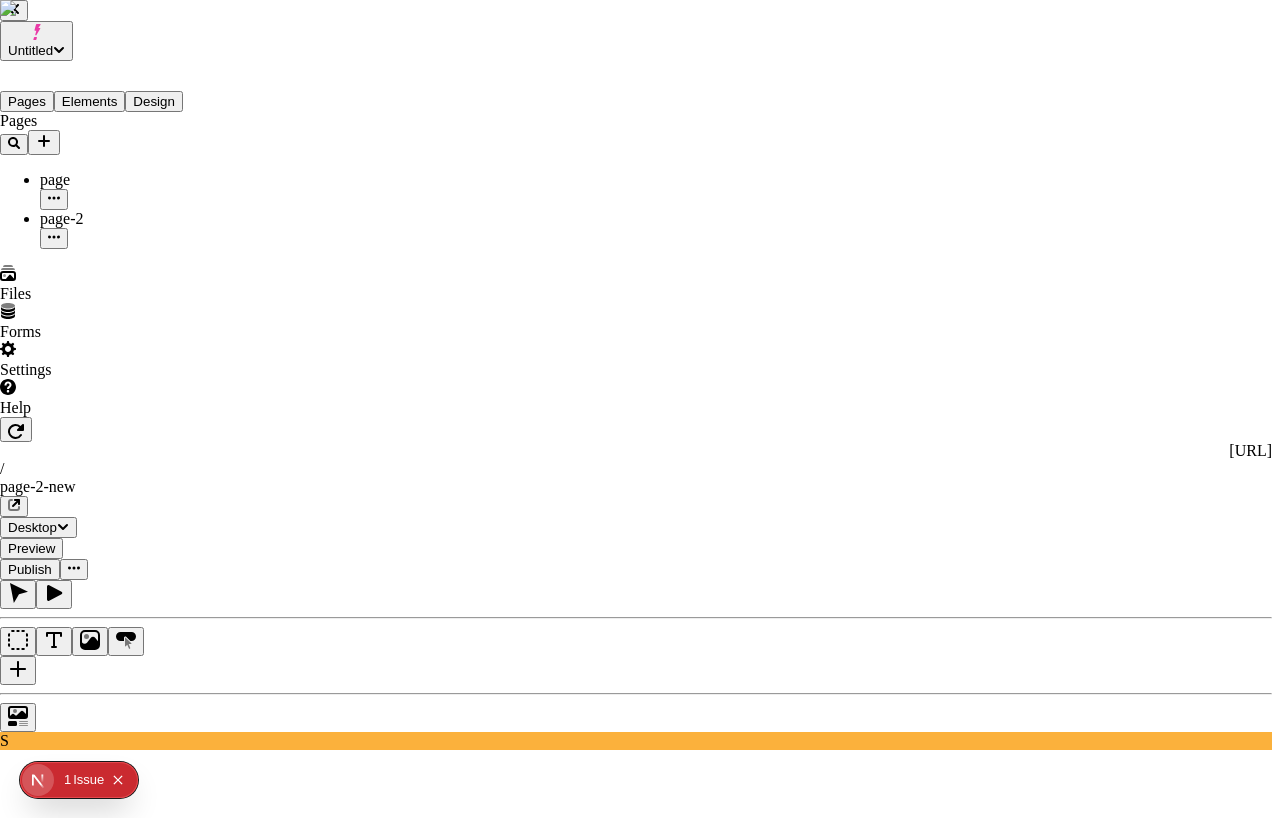 click on "Redirects" at bounding box center [636, 2480] 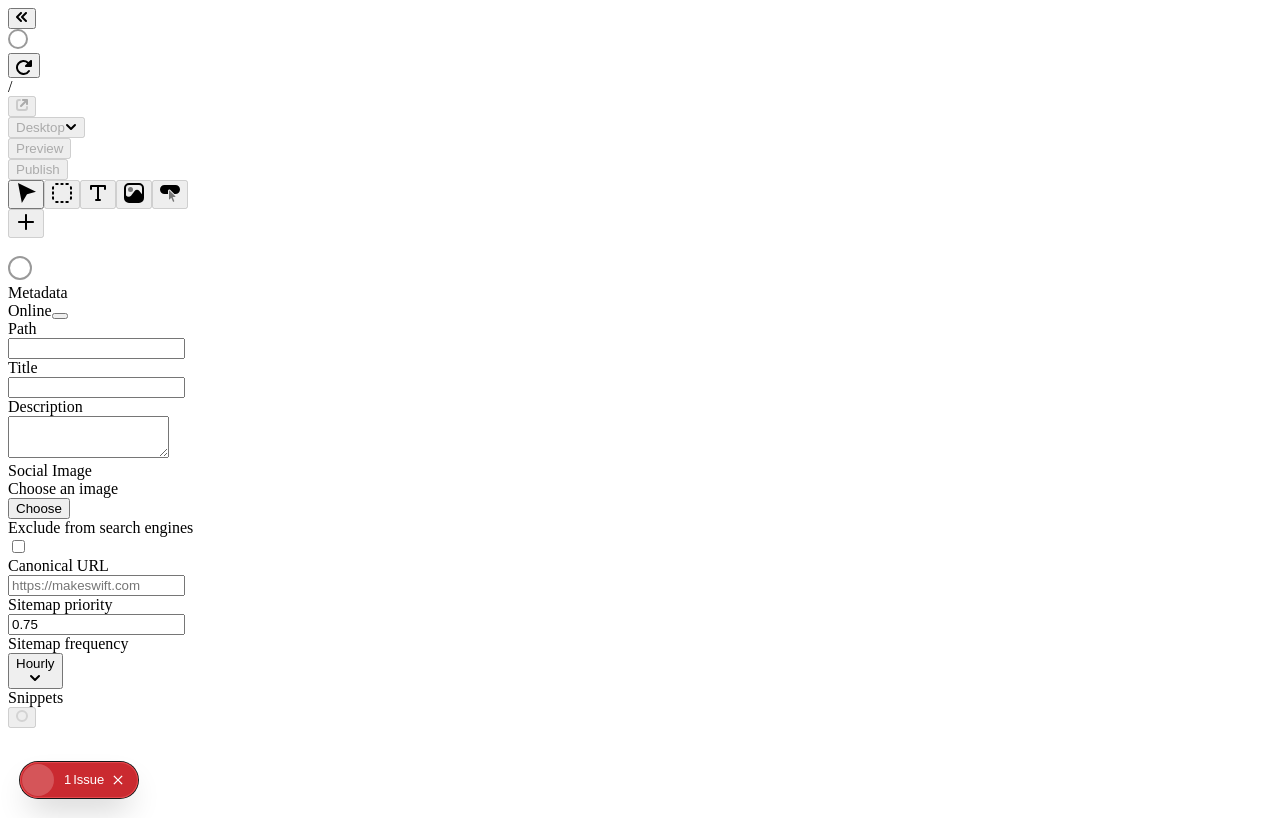 scroll, scrollTop: 0, scrollLeft: 0, axis: both 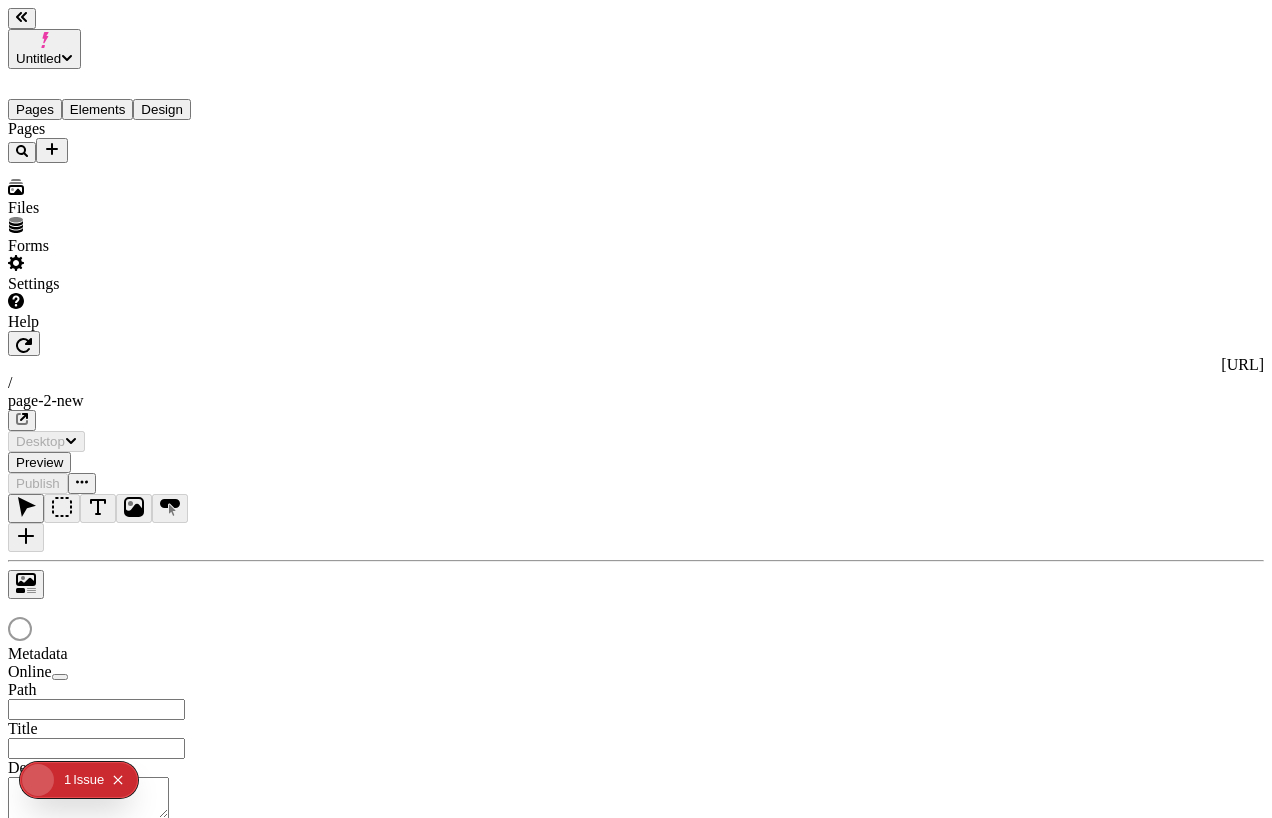 type on "/page-2-new" 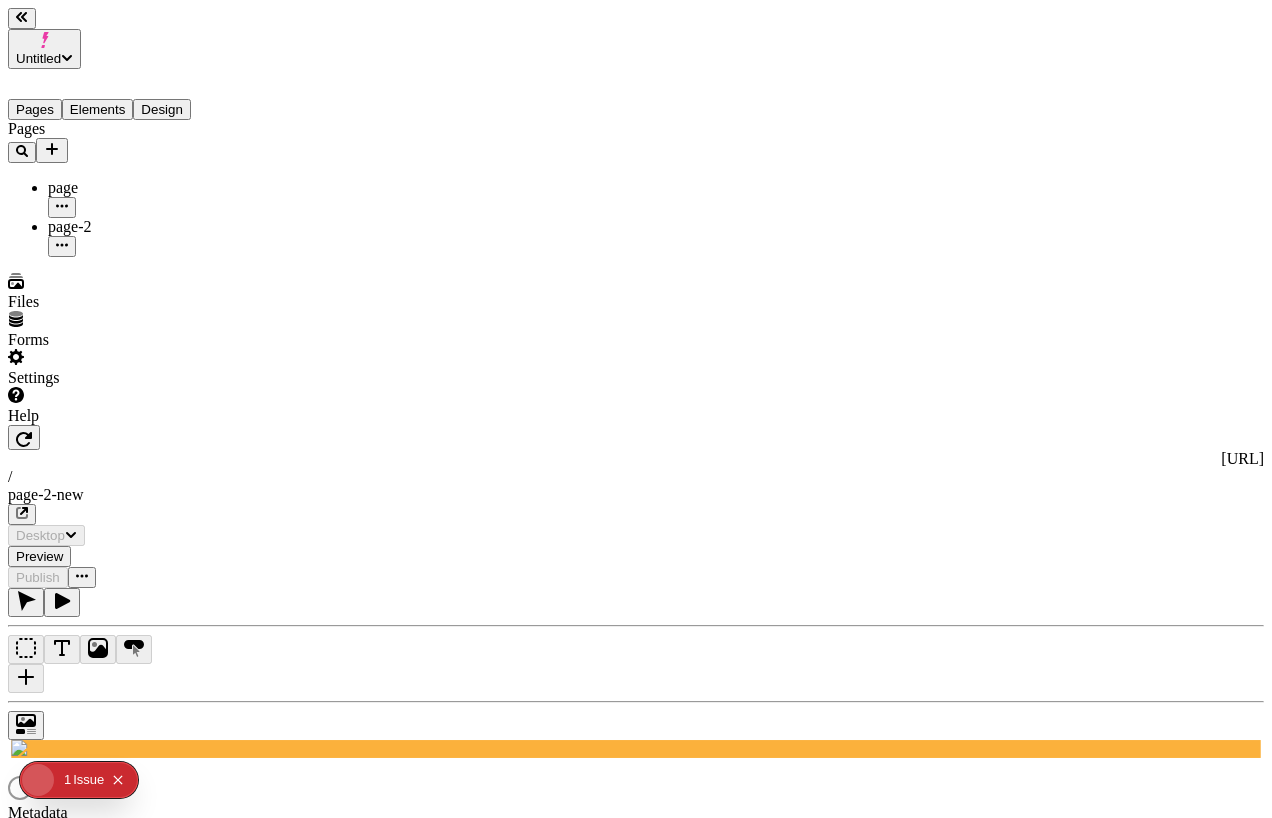 scroll, scrollTop: 0, scrollLeft: 0, axis: both 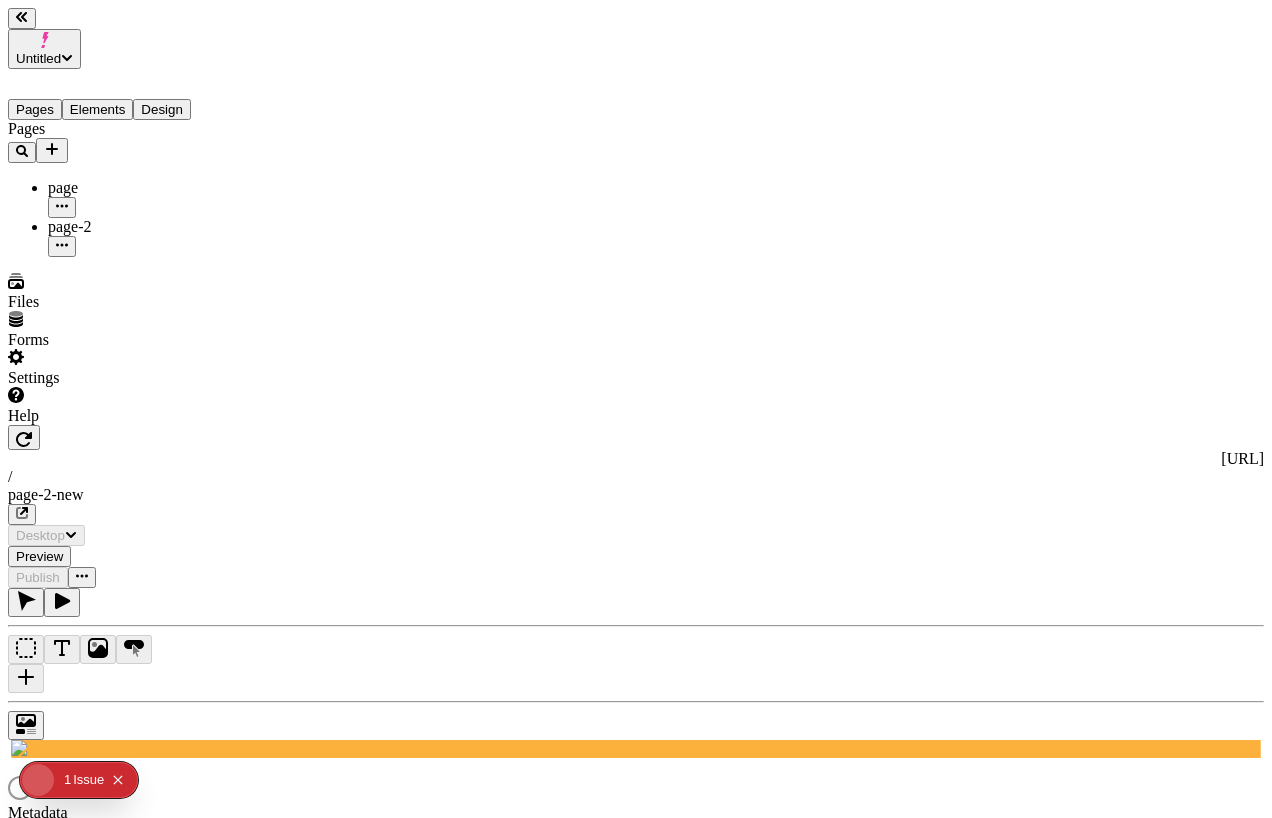 click 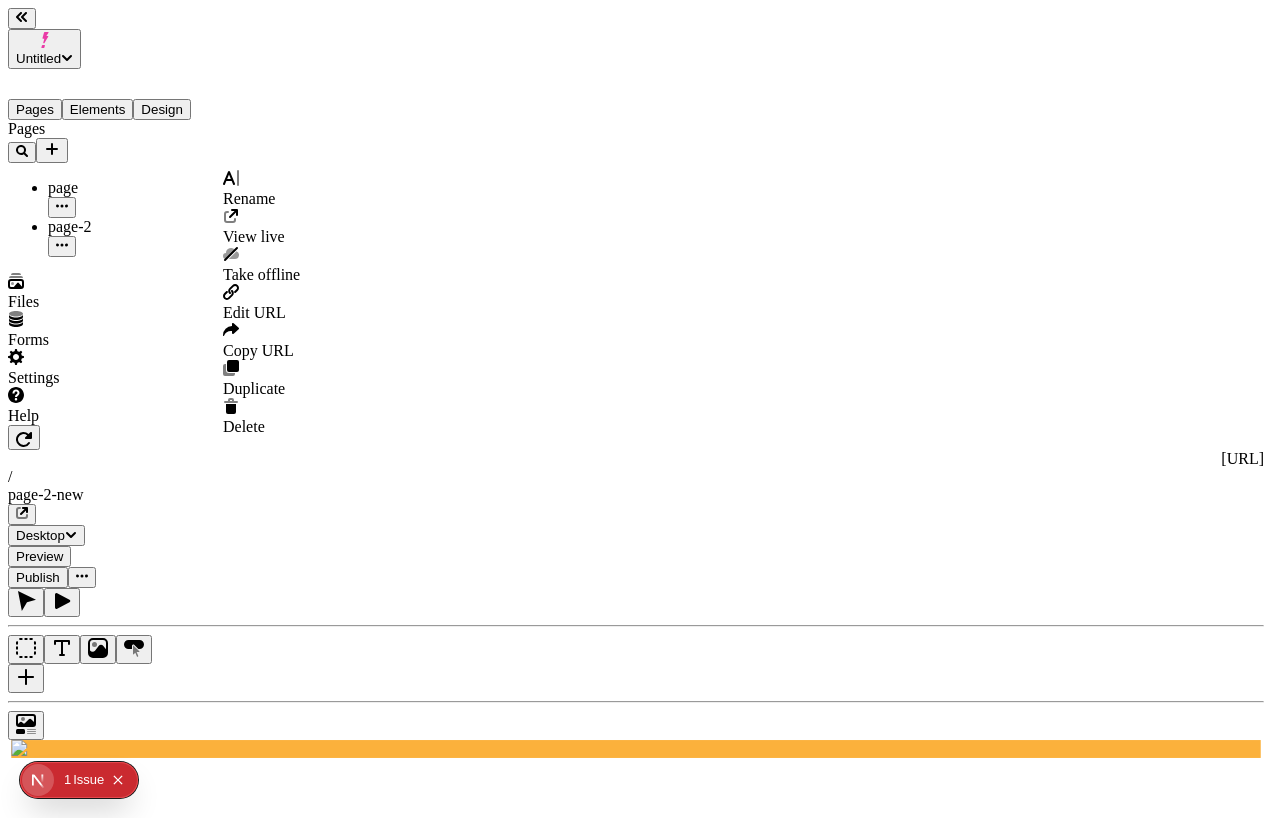 click on "Edit URL" at bounding box center (254, 312) 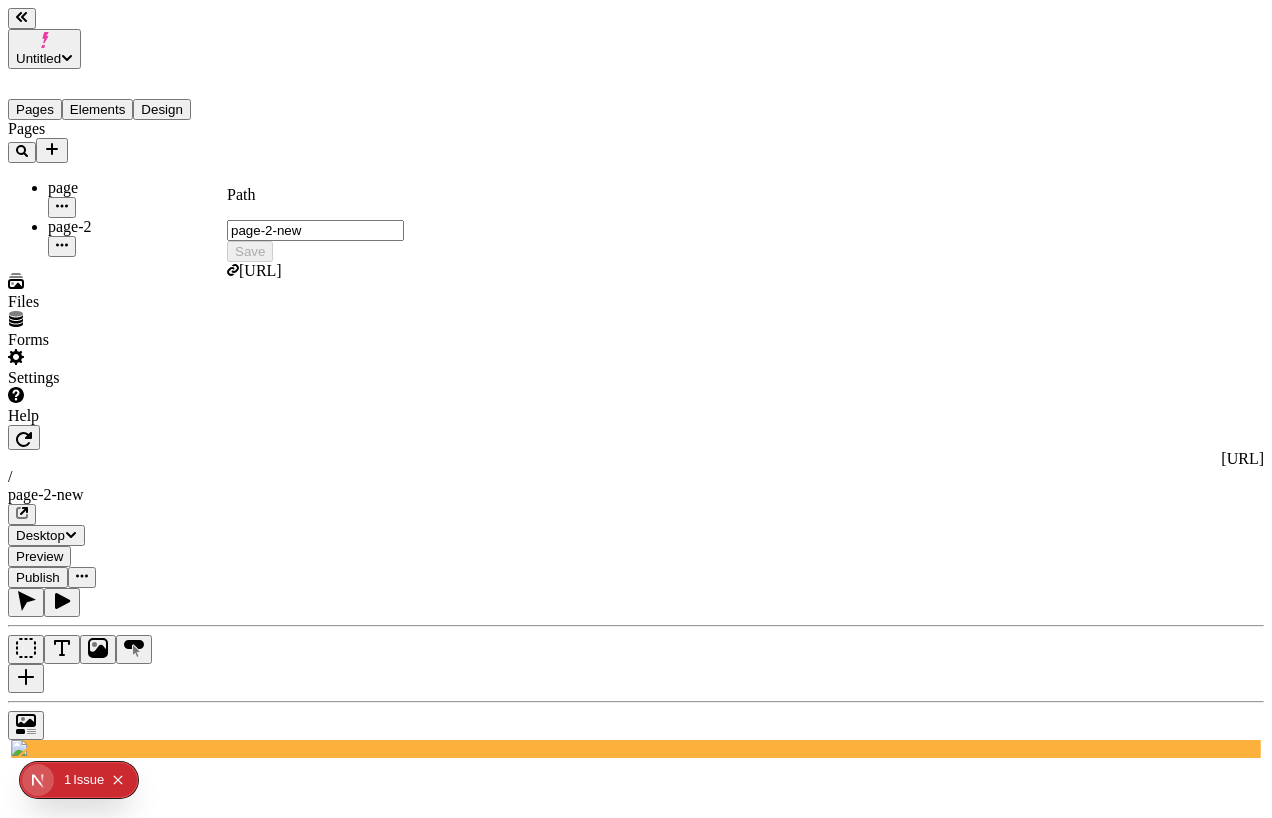 click on "Path page-2-new Save http://q7y73i44dcc.localhost:3000/page-2-new" at bounding box center (315, 233) 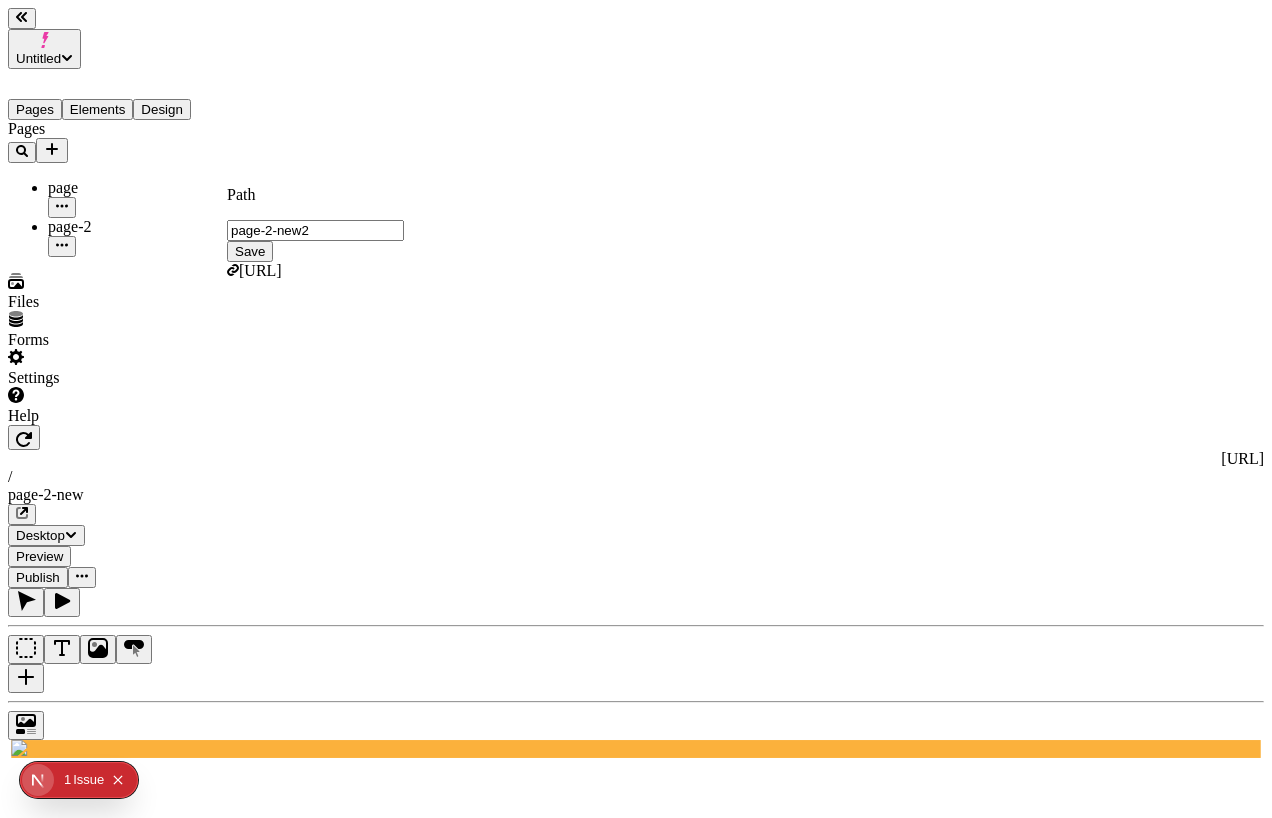 type on "page-2-new2" 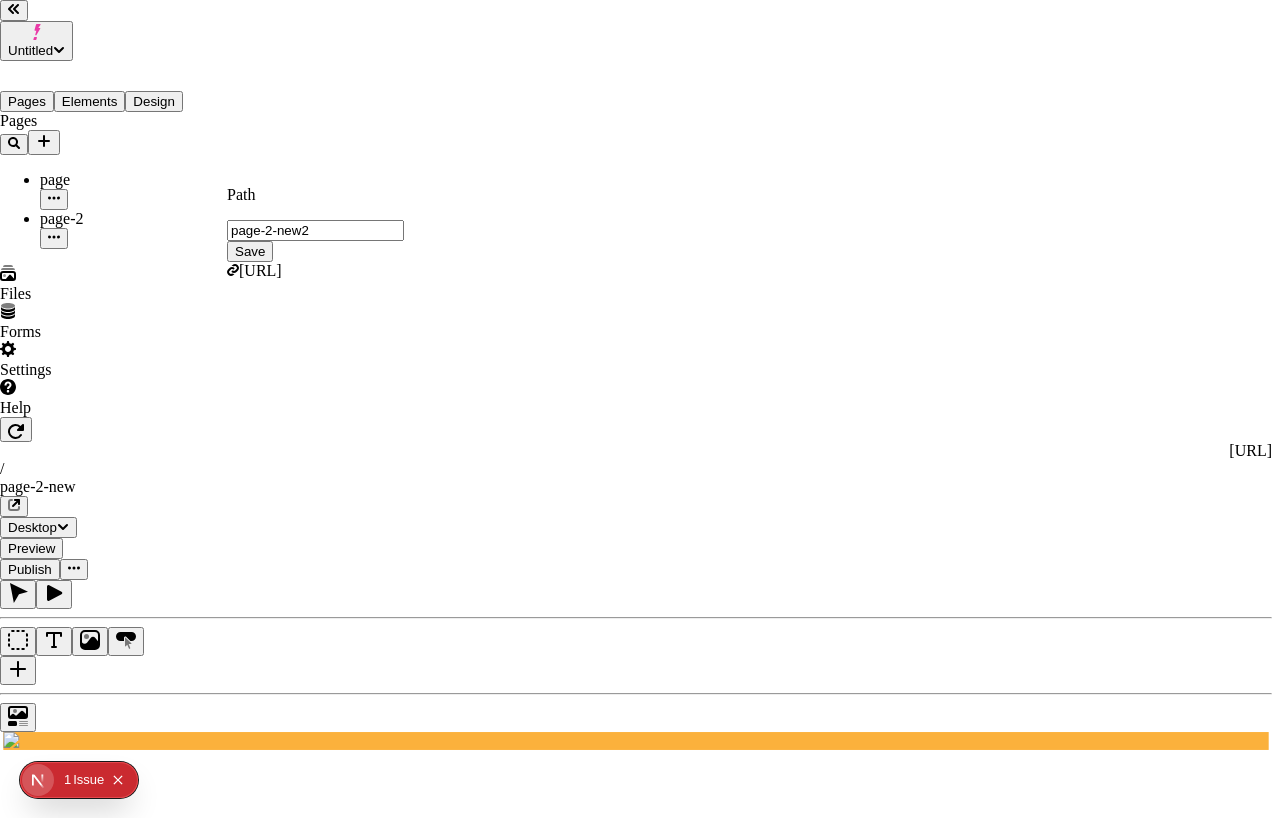 type on "/page-2-new2" 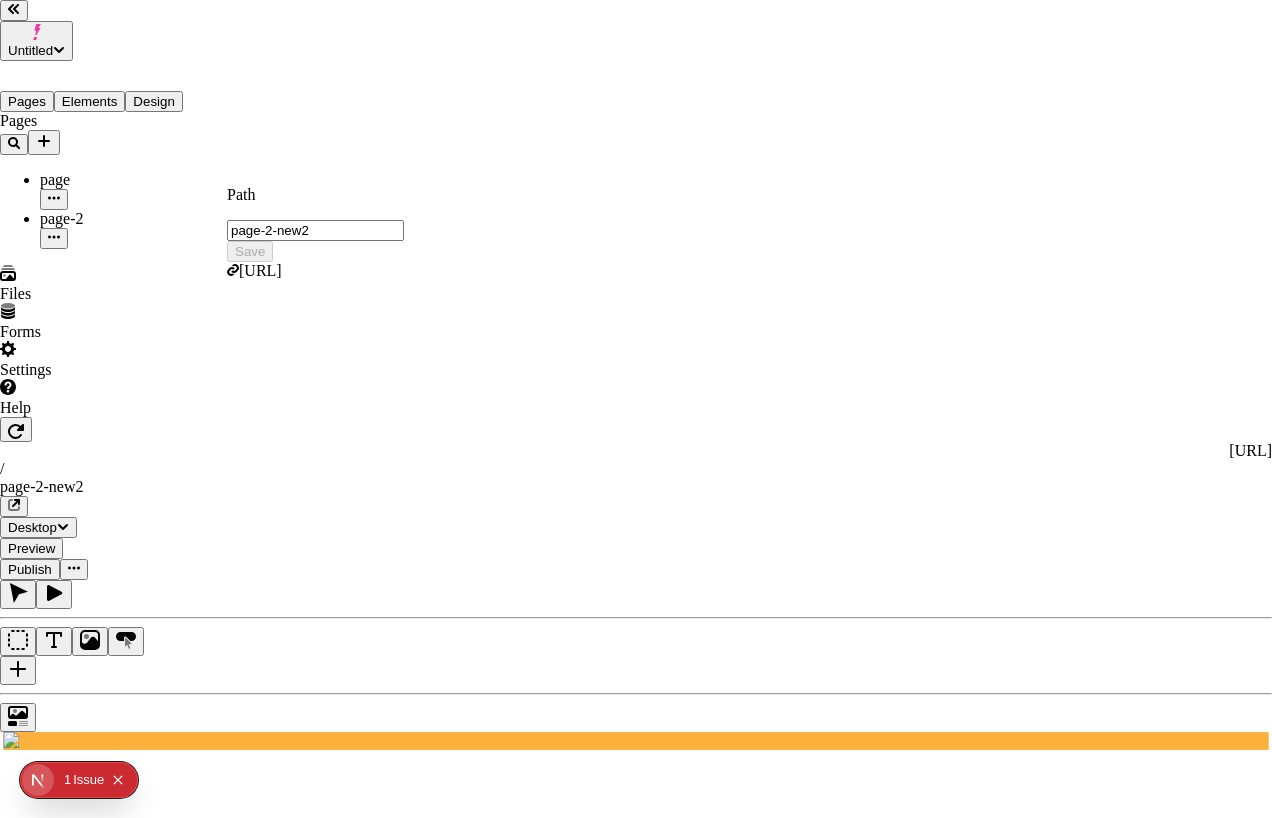 click on "No, thanks" at bounding box center (40, 2429) 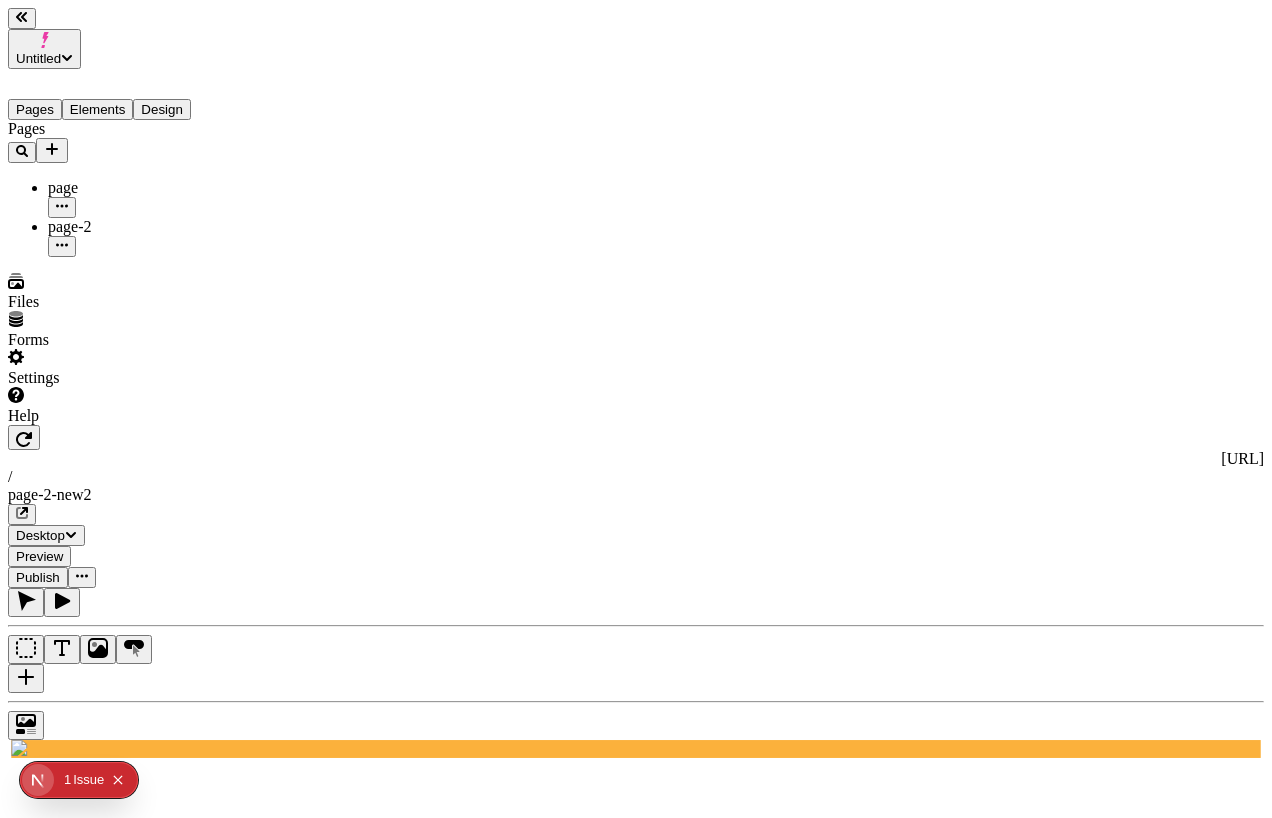 type 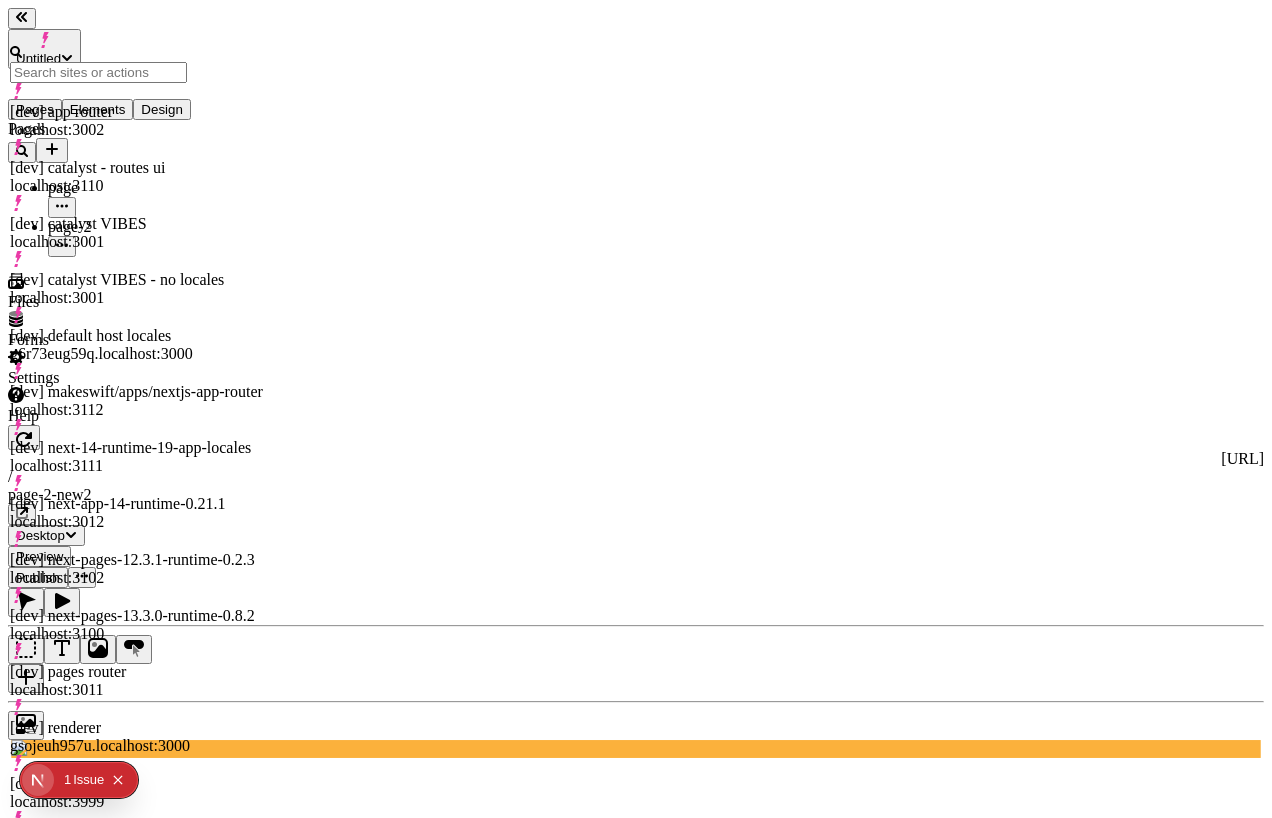 scroll, scrollTop: 0, scrollLeft: 0, axis: both 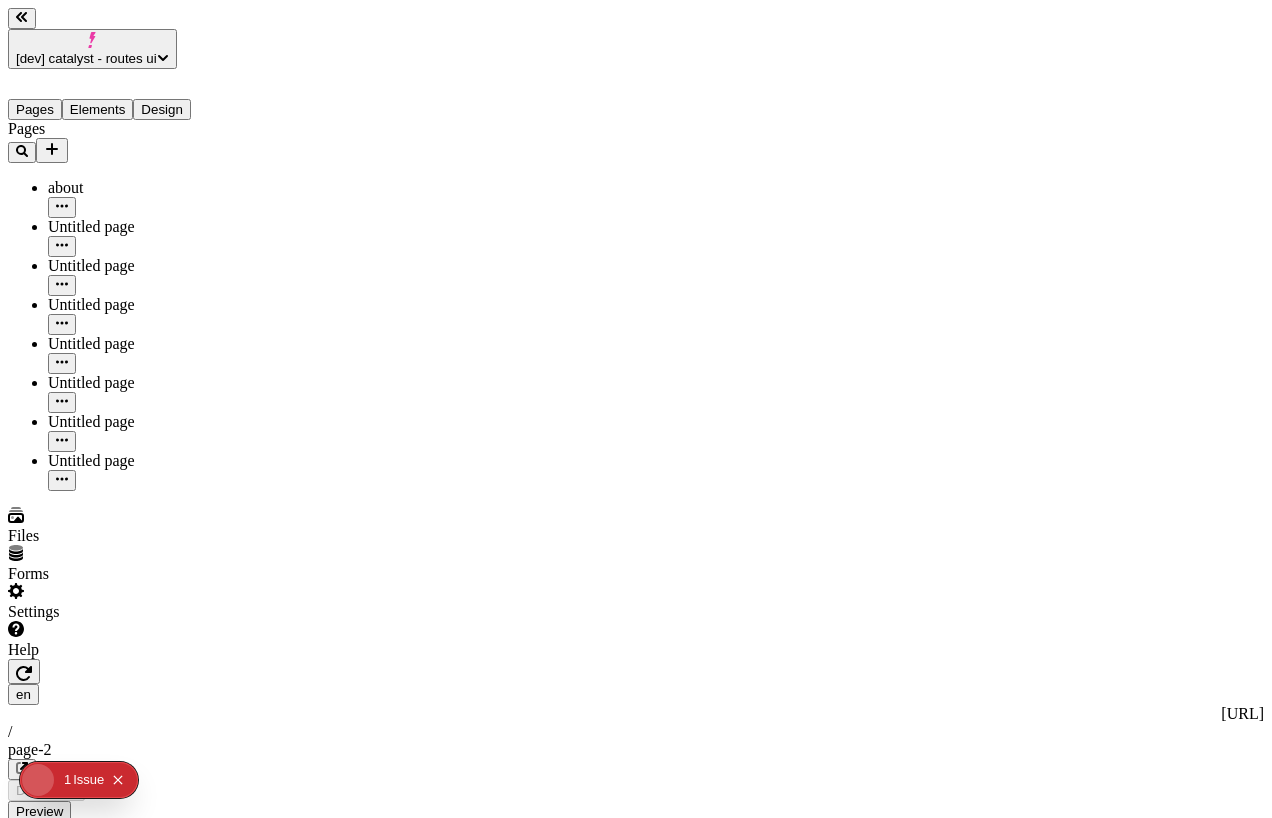type on "/page-2" 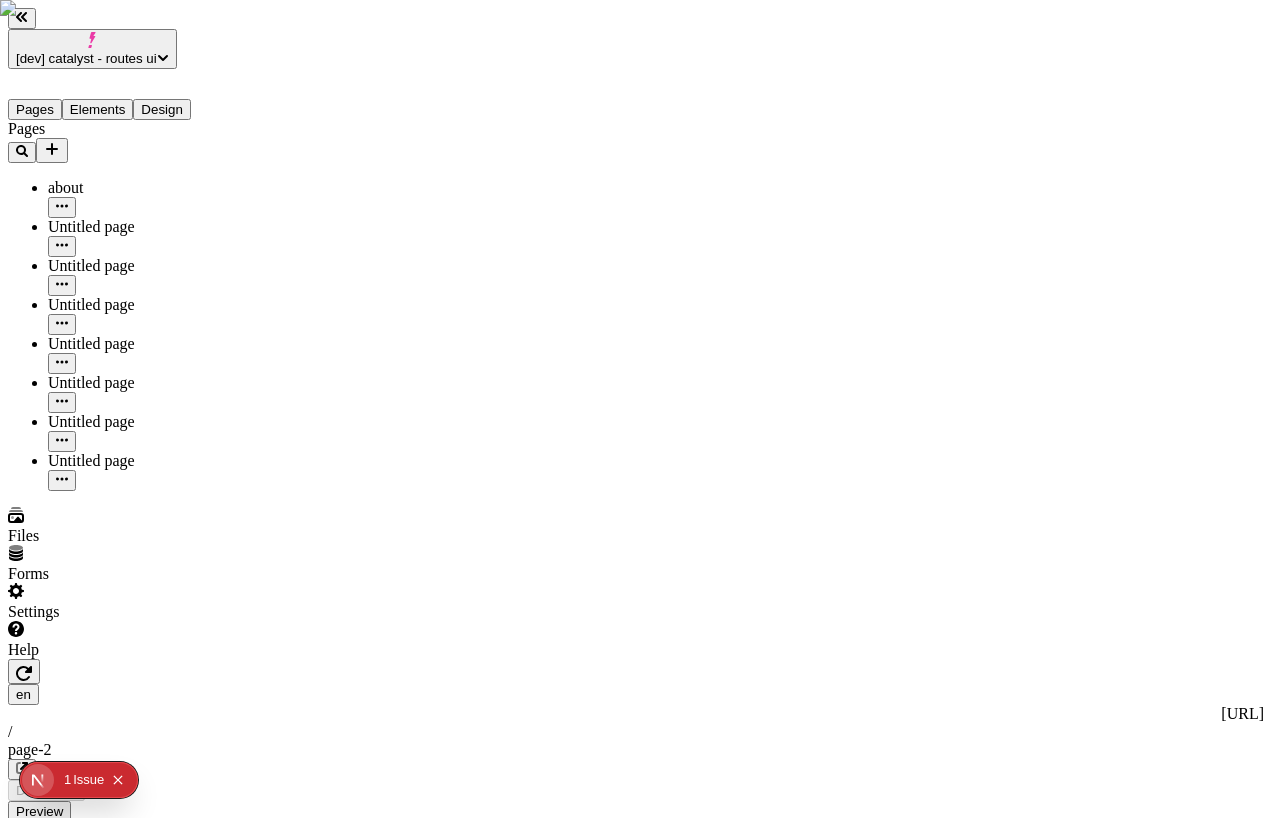 click on "Publish" at bounding box center [38, 832] 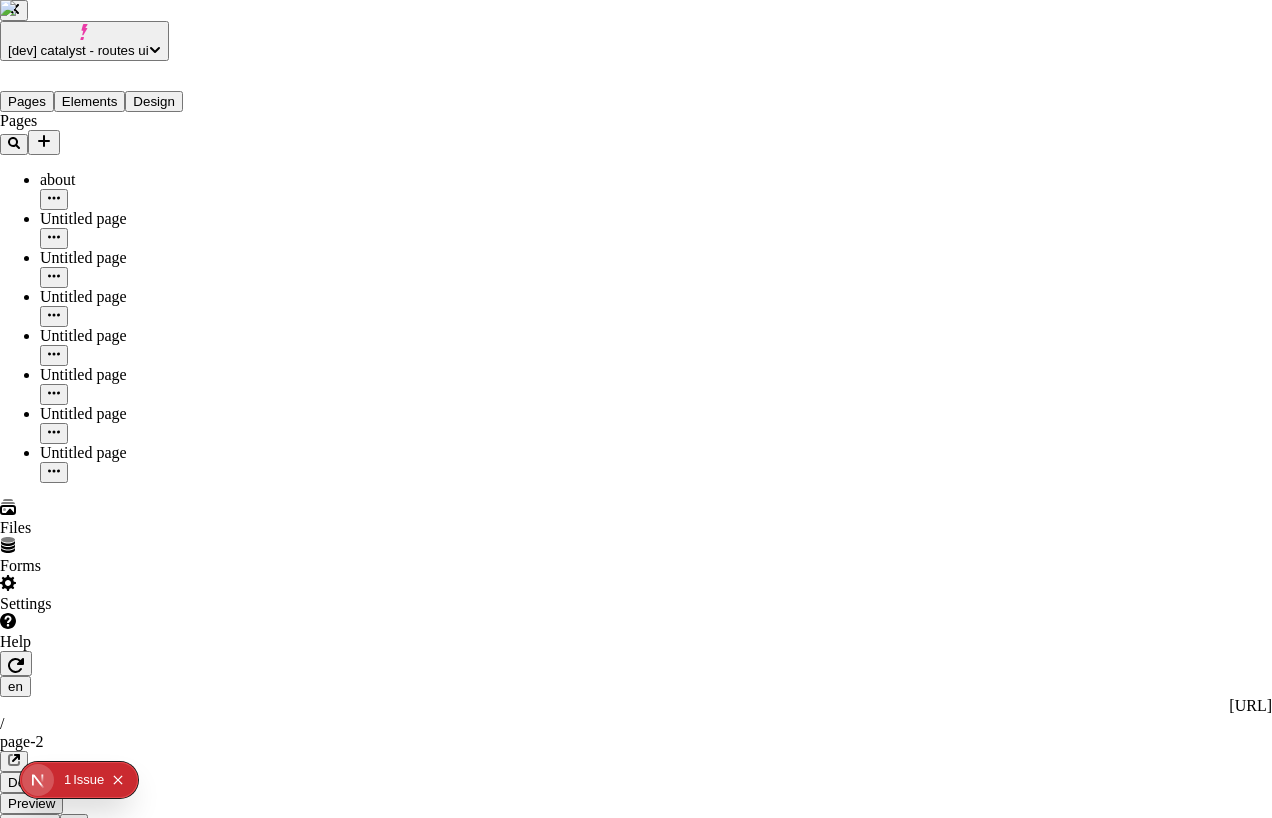 click at bounding box center (696, 2735) 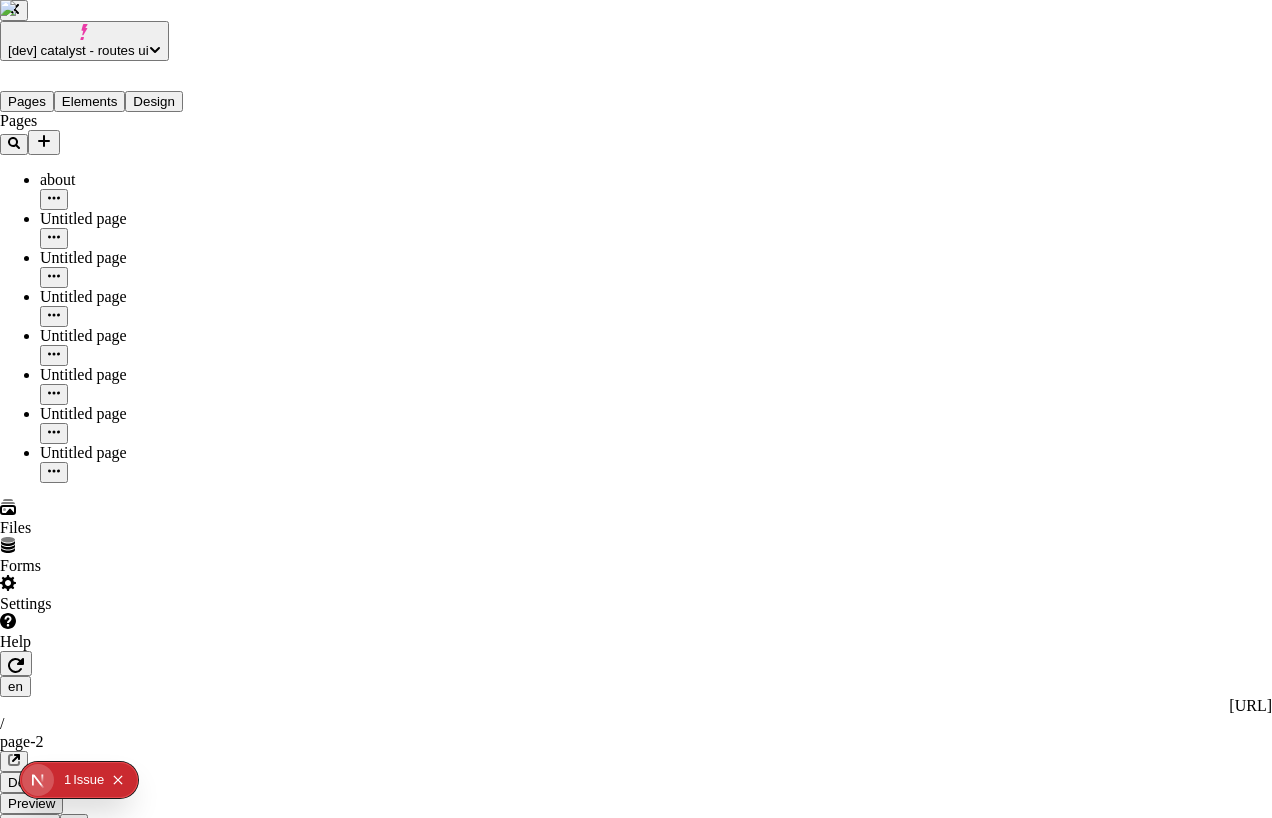 checkbox on "true" 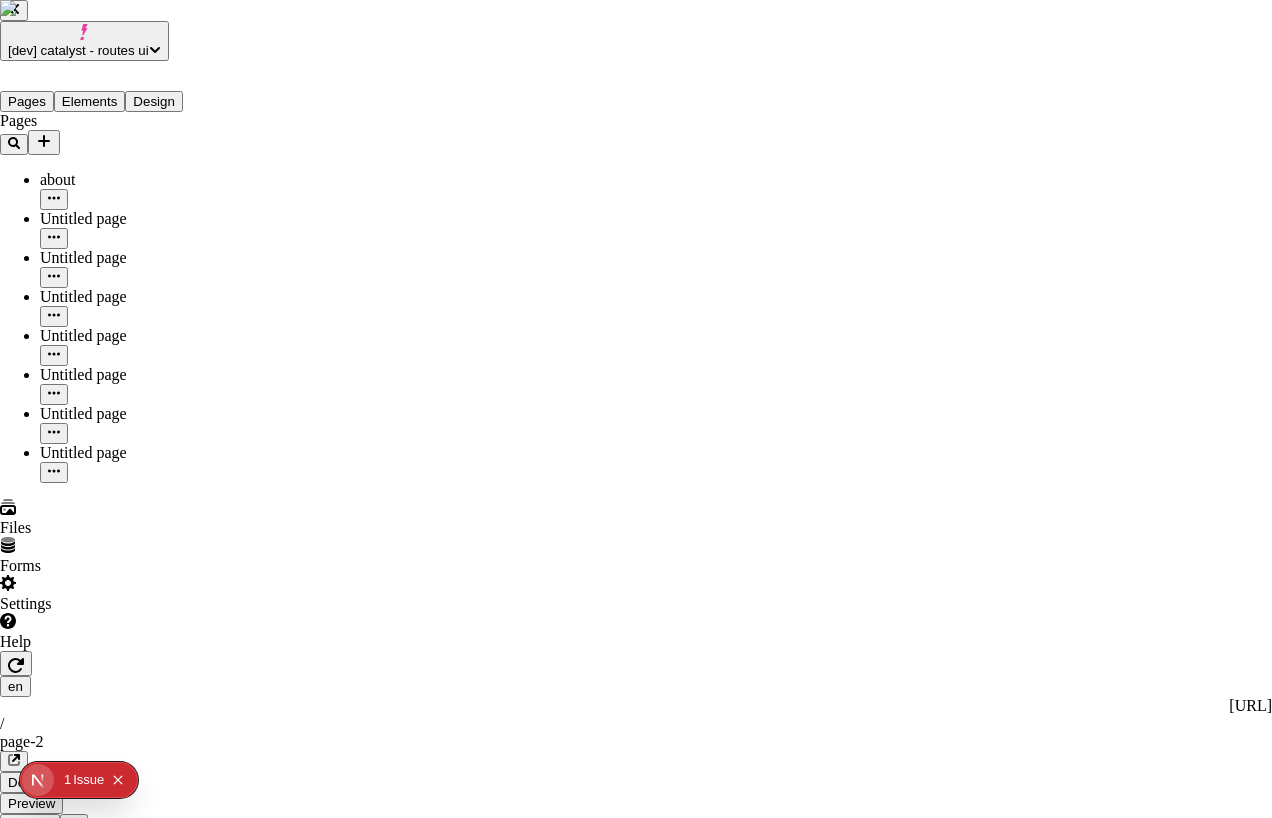 checkbox on "true" 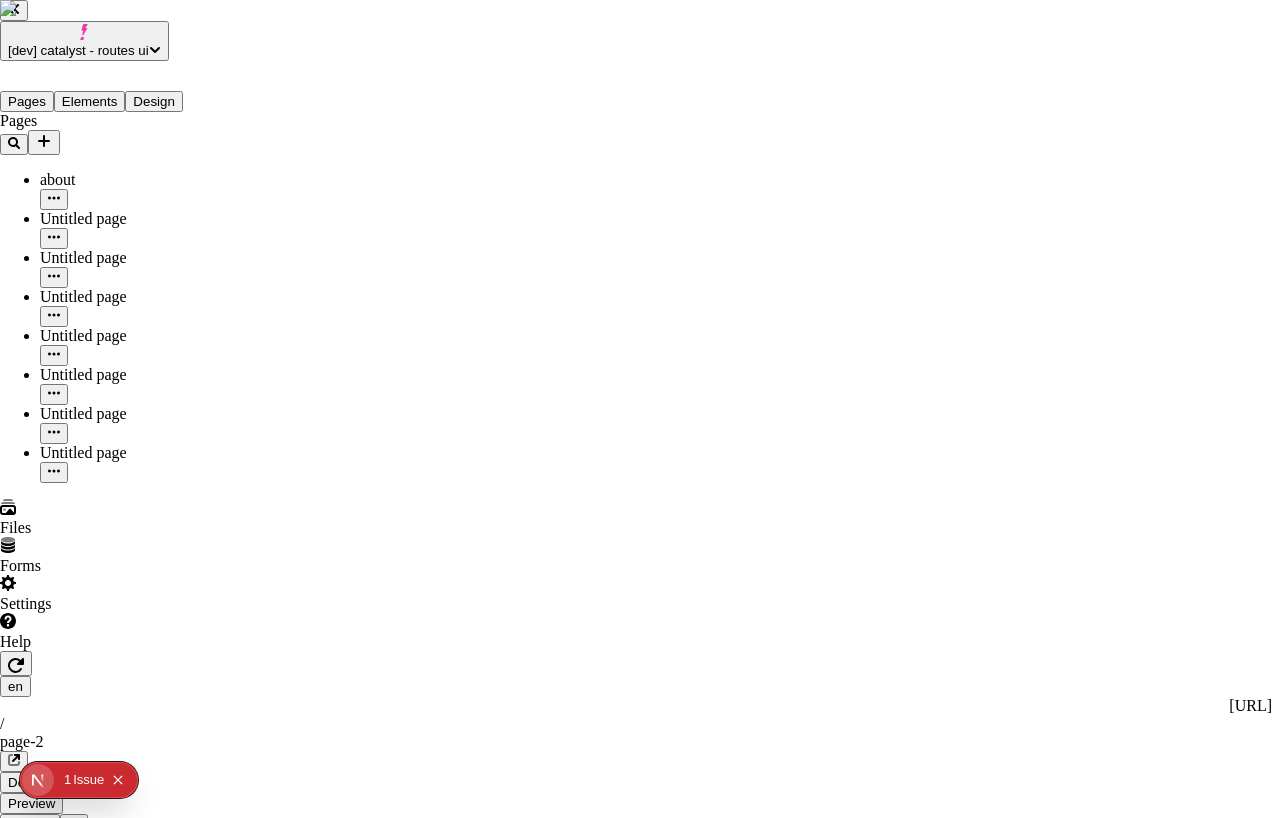 click 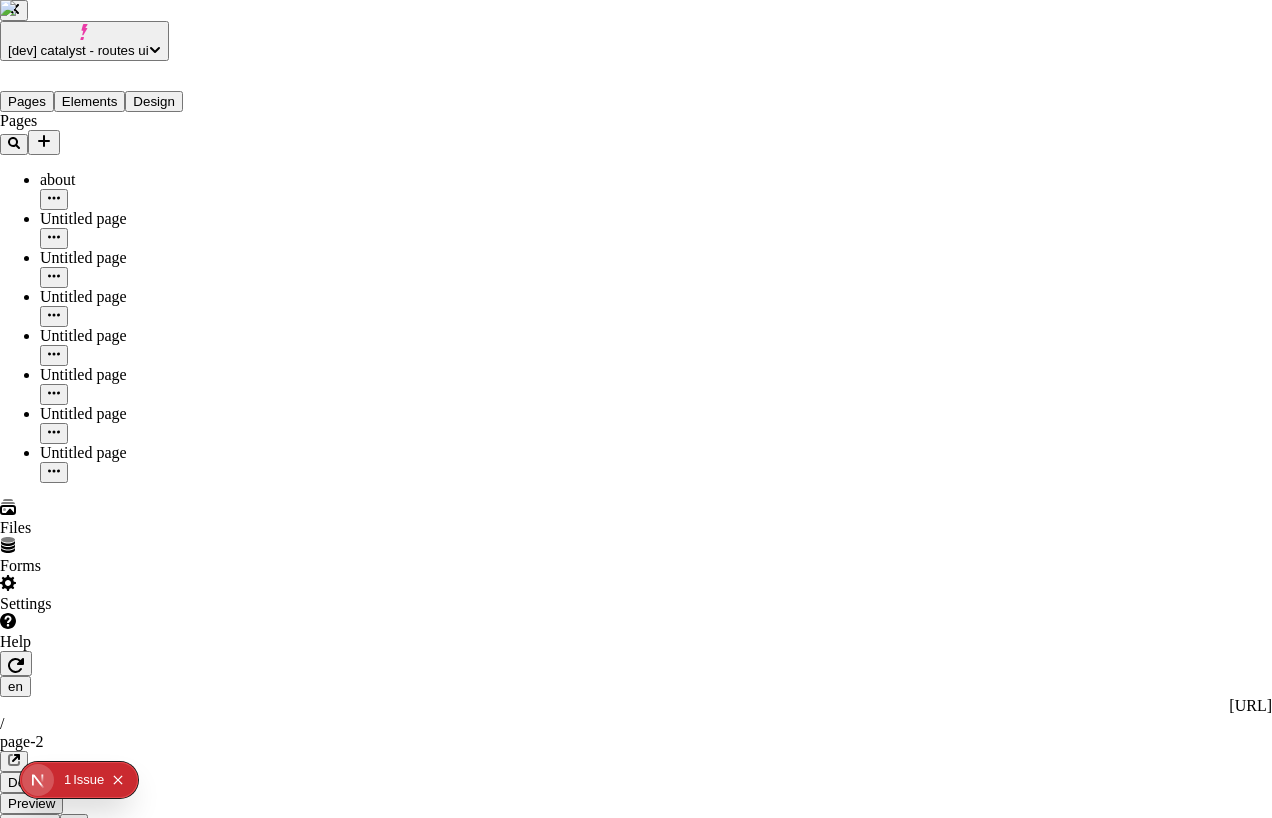 click on "Discard changes" at bounding box center [115, 3144] 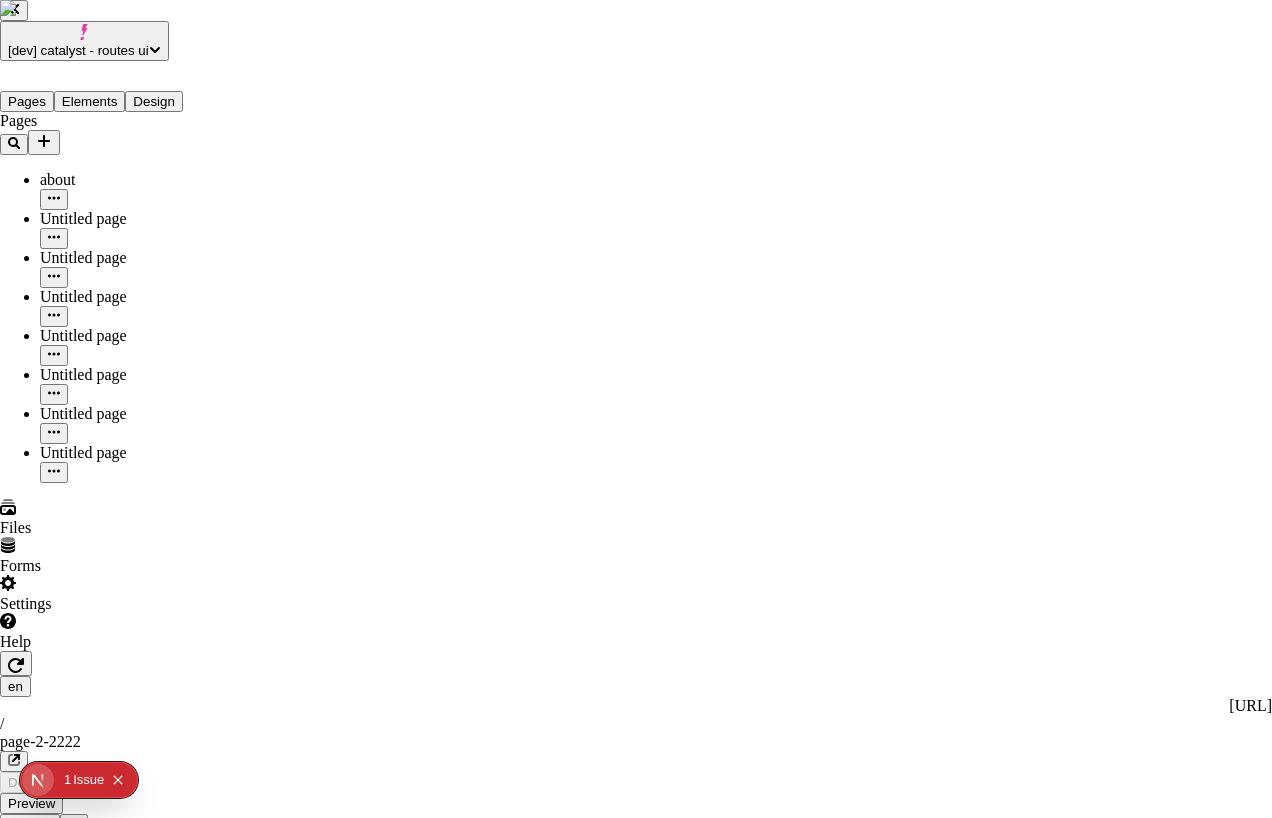 click on "Changes Scheduled History Your site is up-to-date There are no changes to publish to your site 9  /  100   monthly publishes Workspace resets 8/12/2025 Publish now Close" at bounding box center [636, 2712] 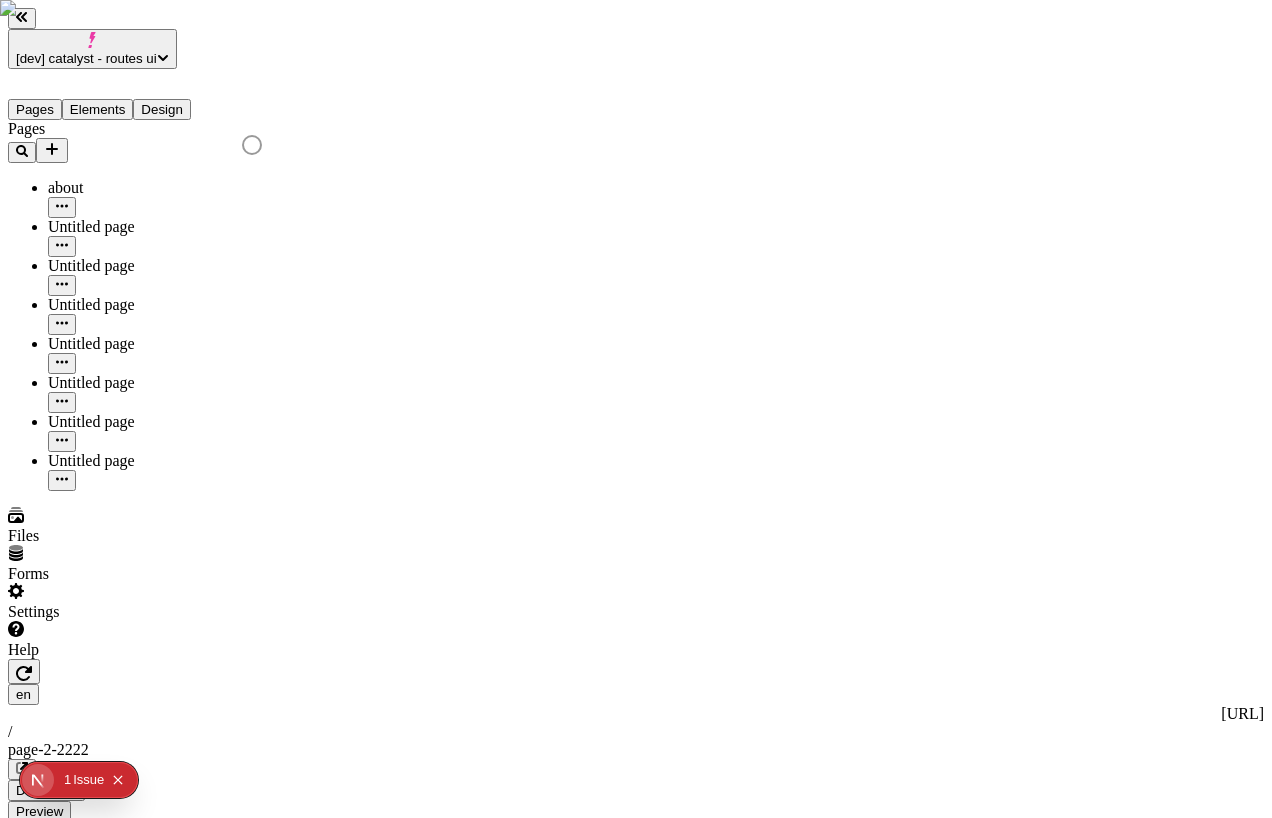 click 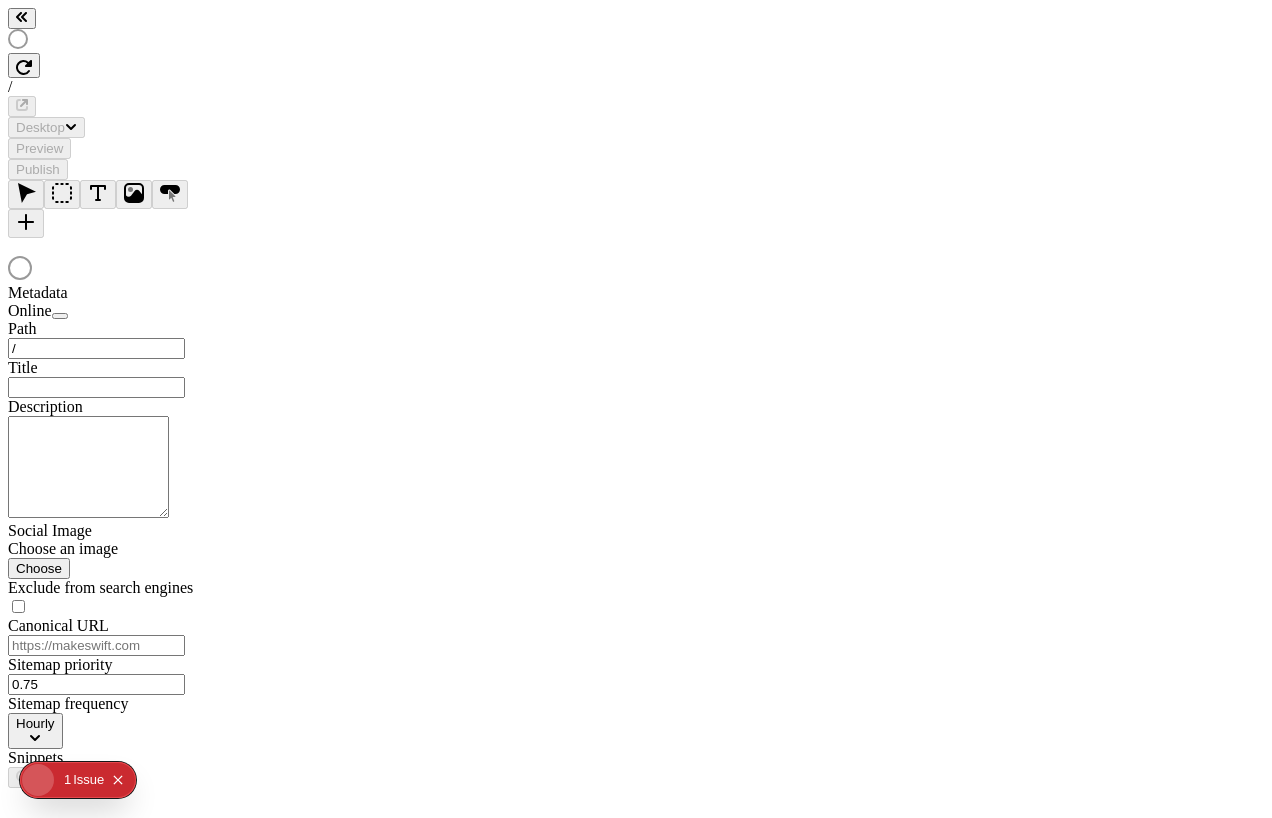 scroll, scrollTop: 0, scrollLeft: 0, axis: both 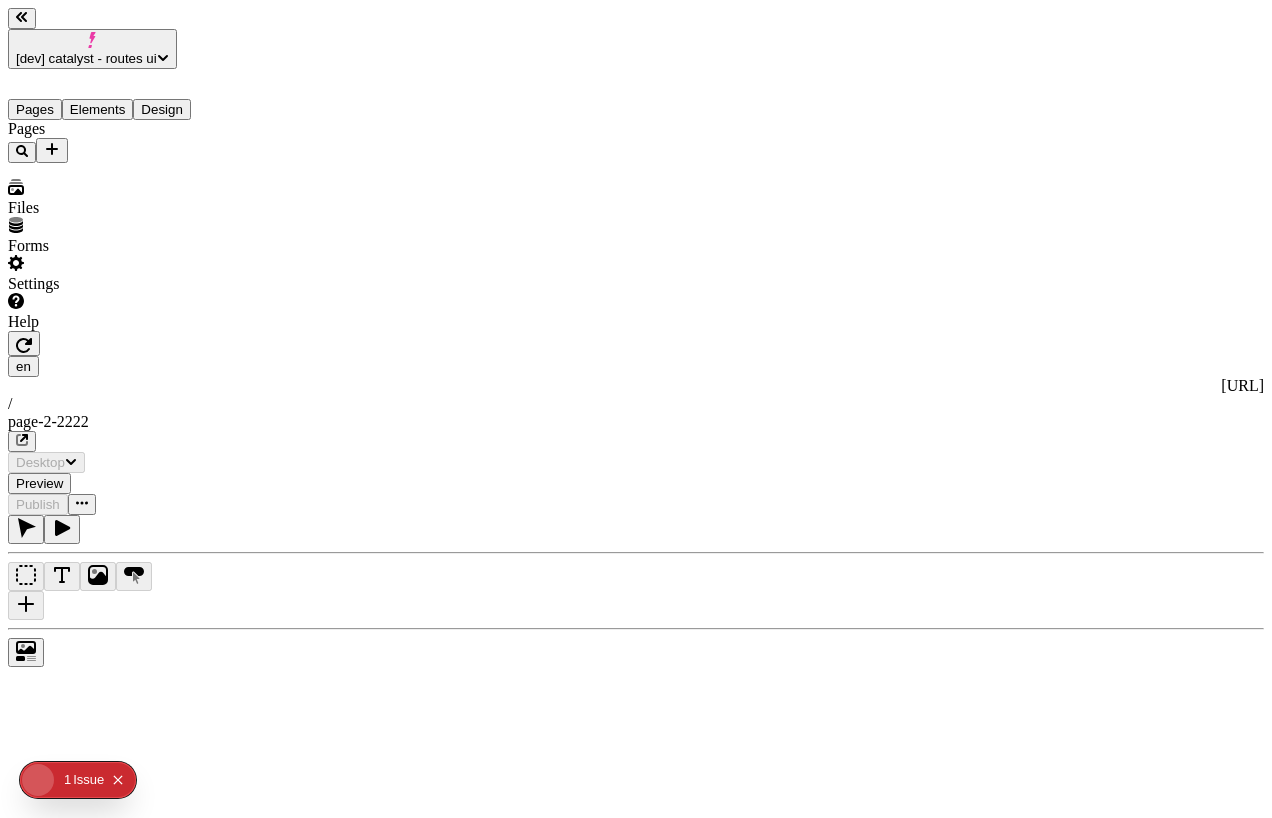 type on "/page-2-2222" 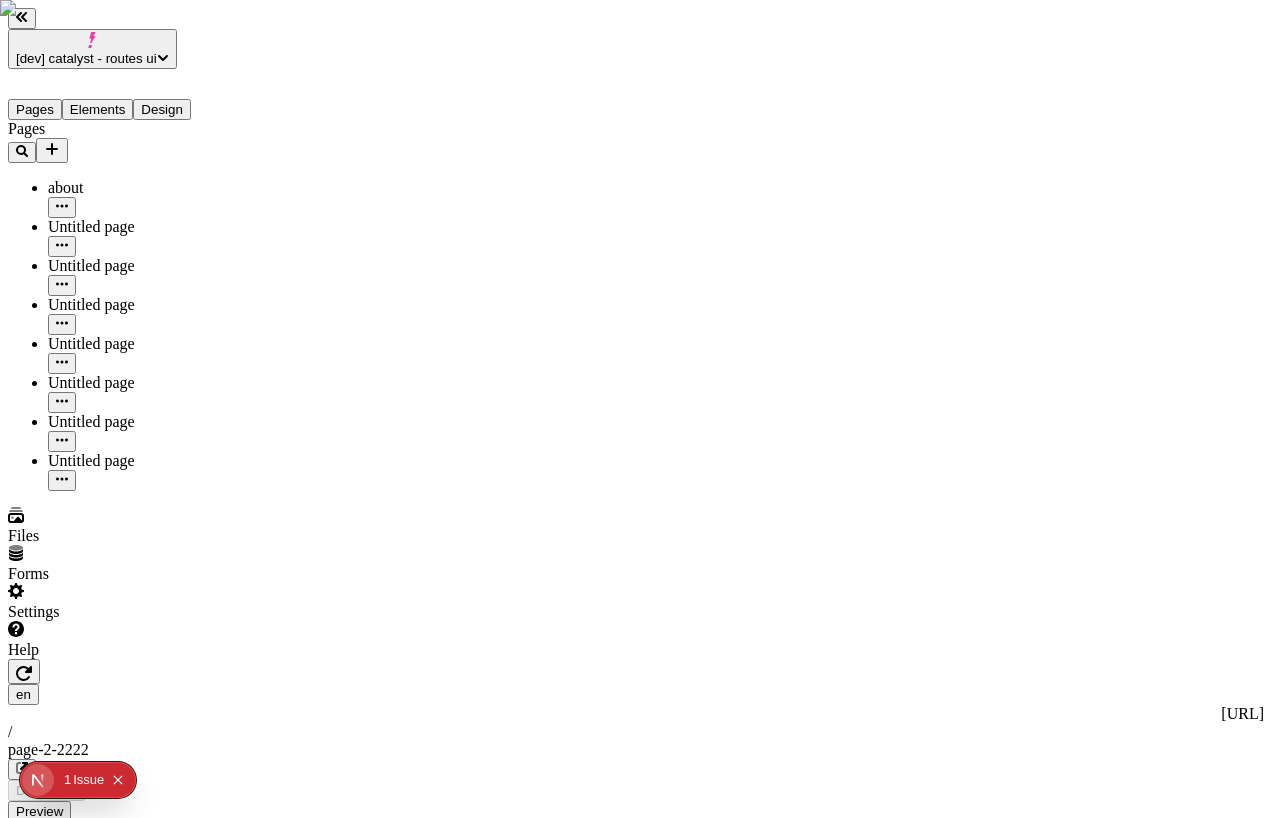 scroll, scrollTop: 0, scrollLeft: 0, axis: both 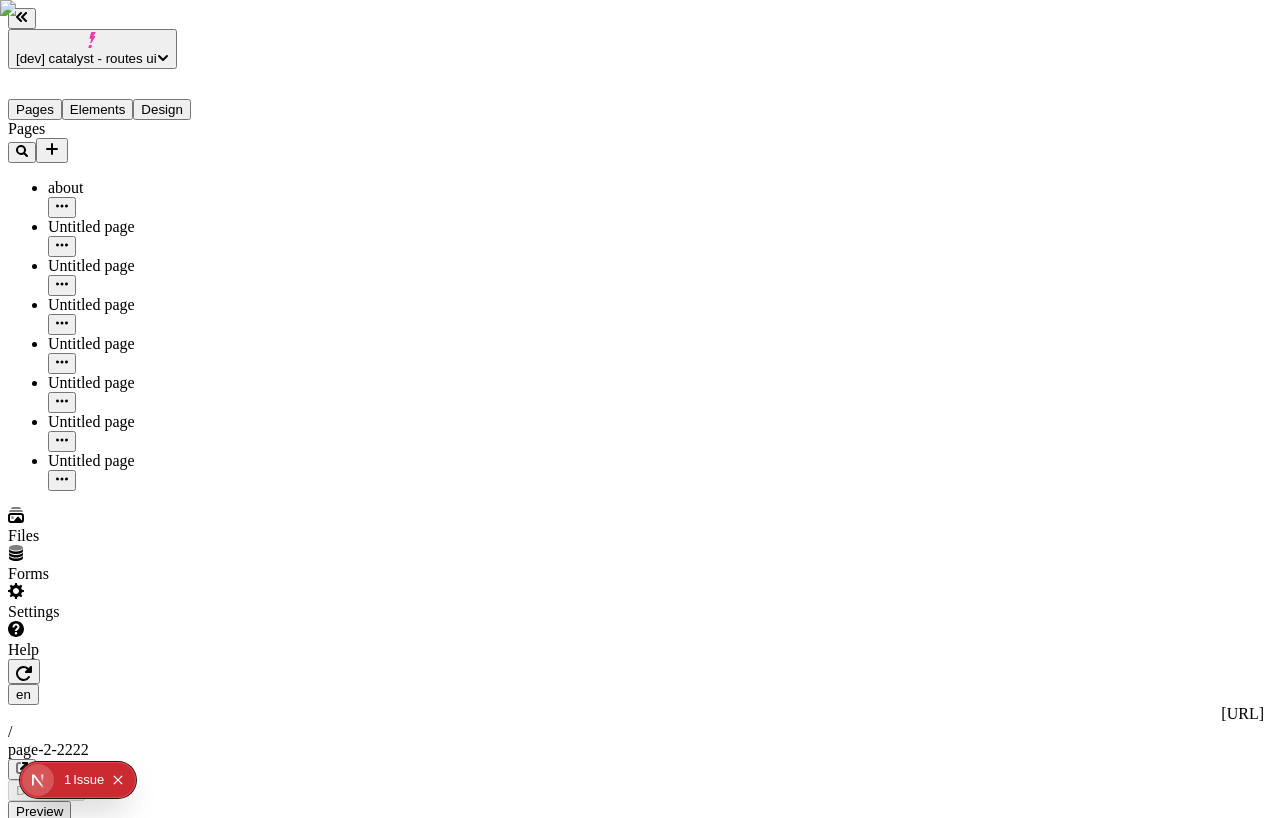 click 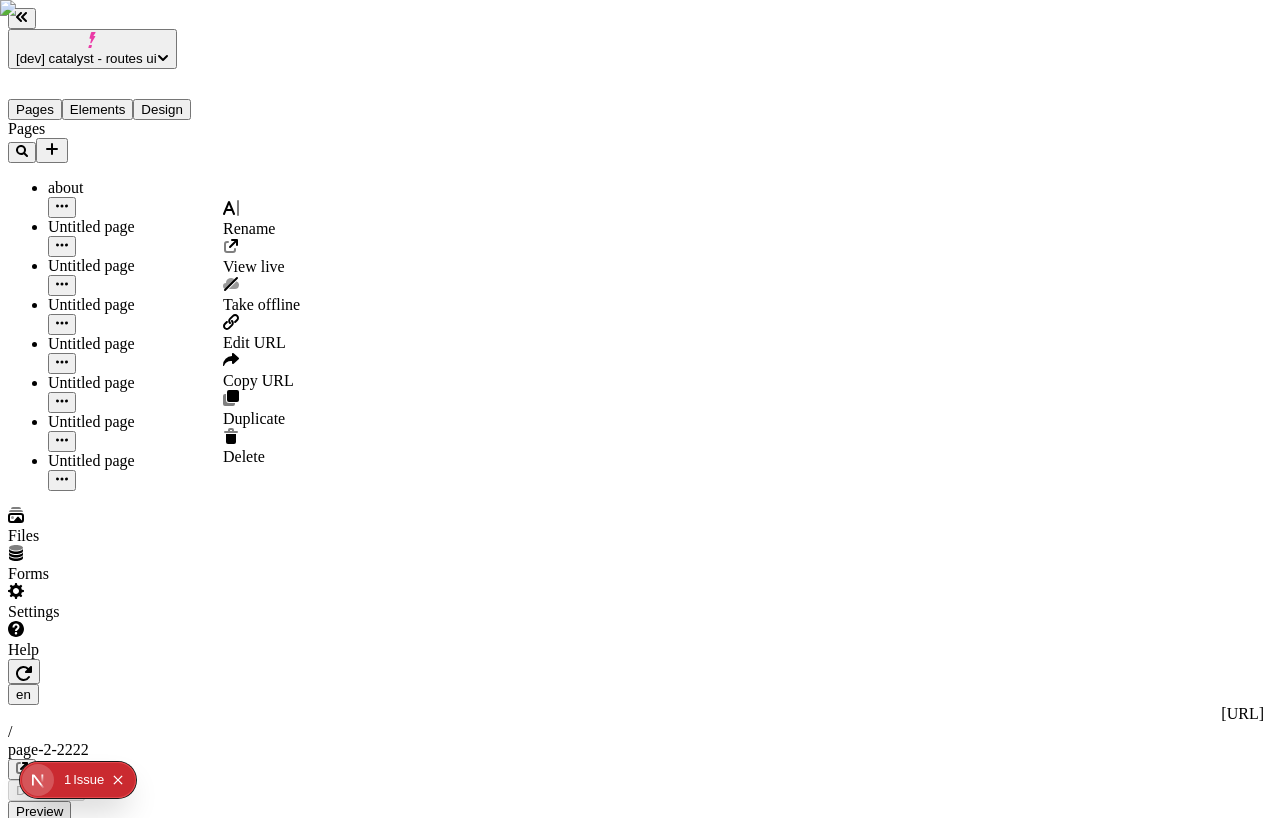 click on "Edit URL" at bounding box center [254, 342] 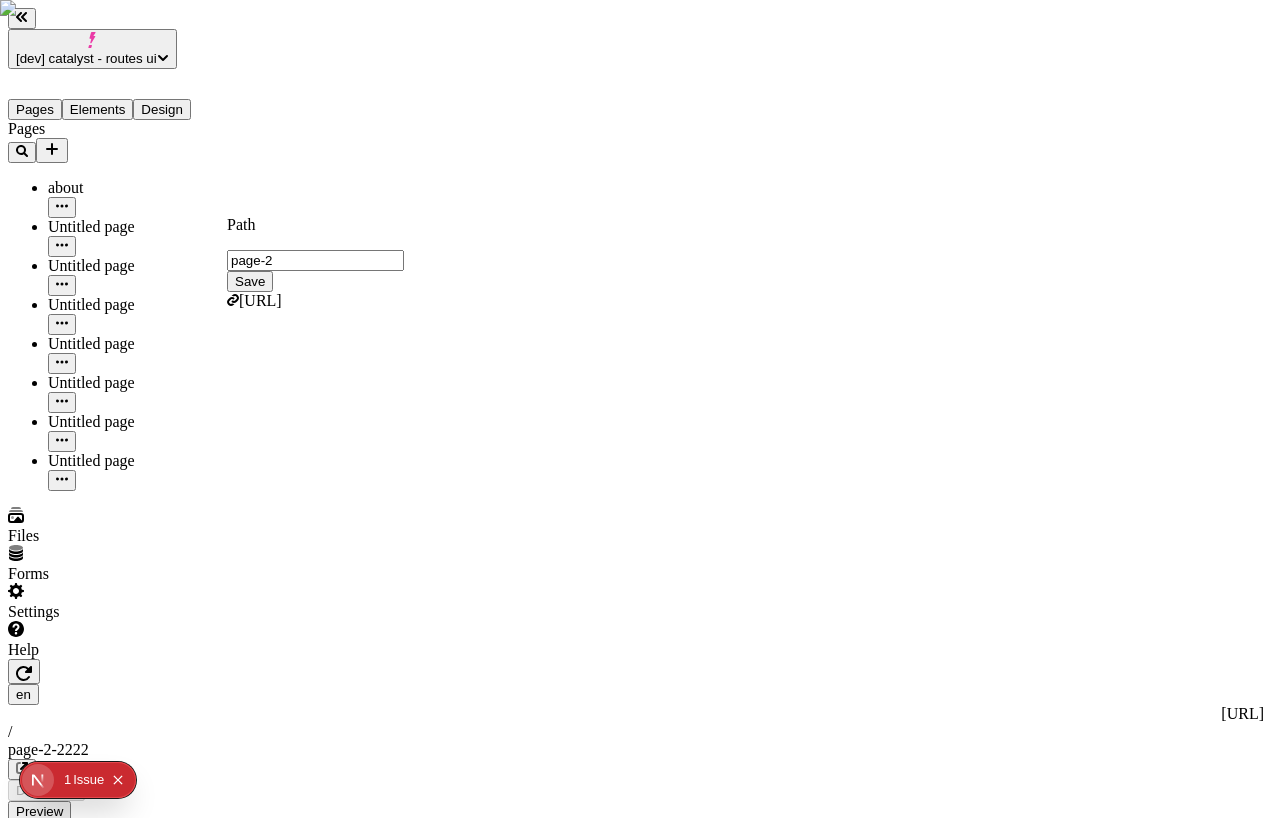 type on "page-2" 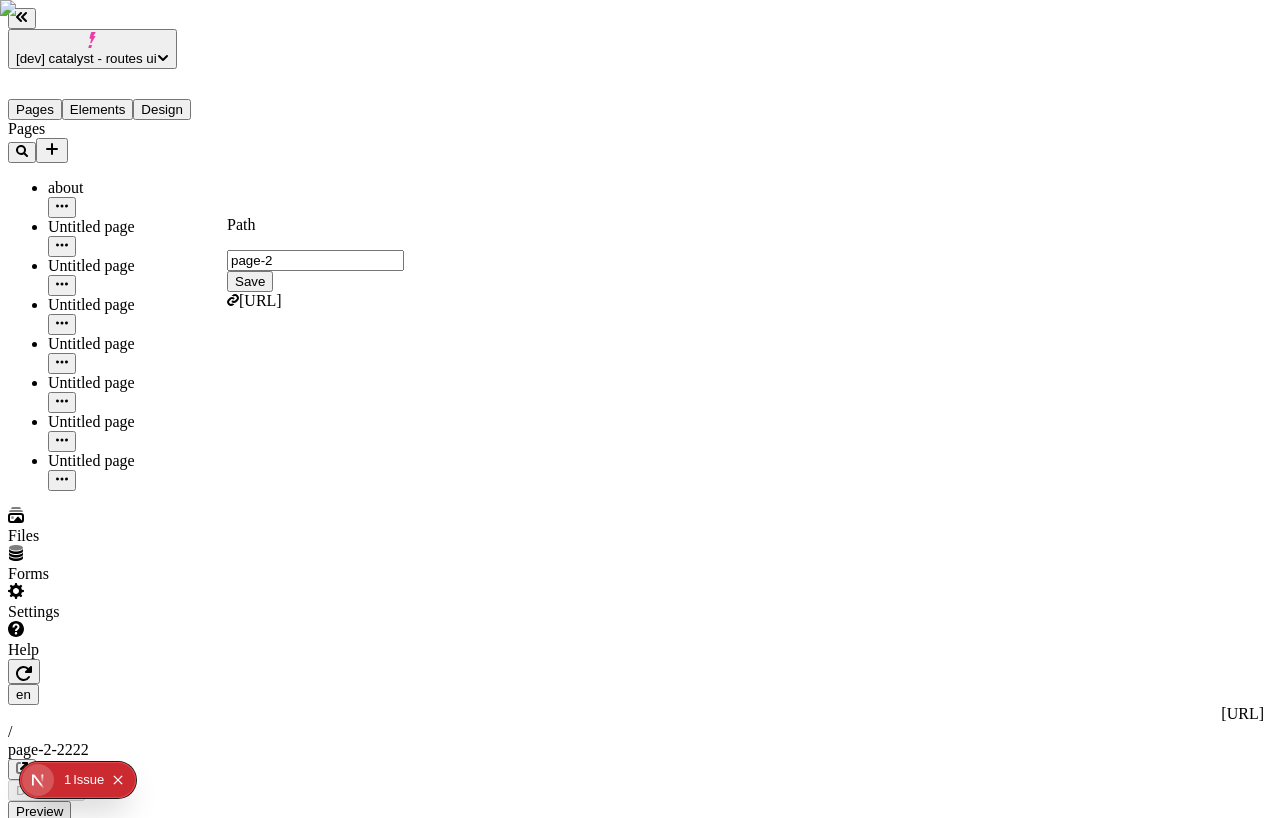 click on "Save" at bounding box center (250, 281) 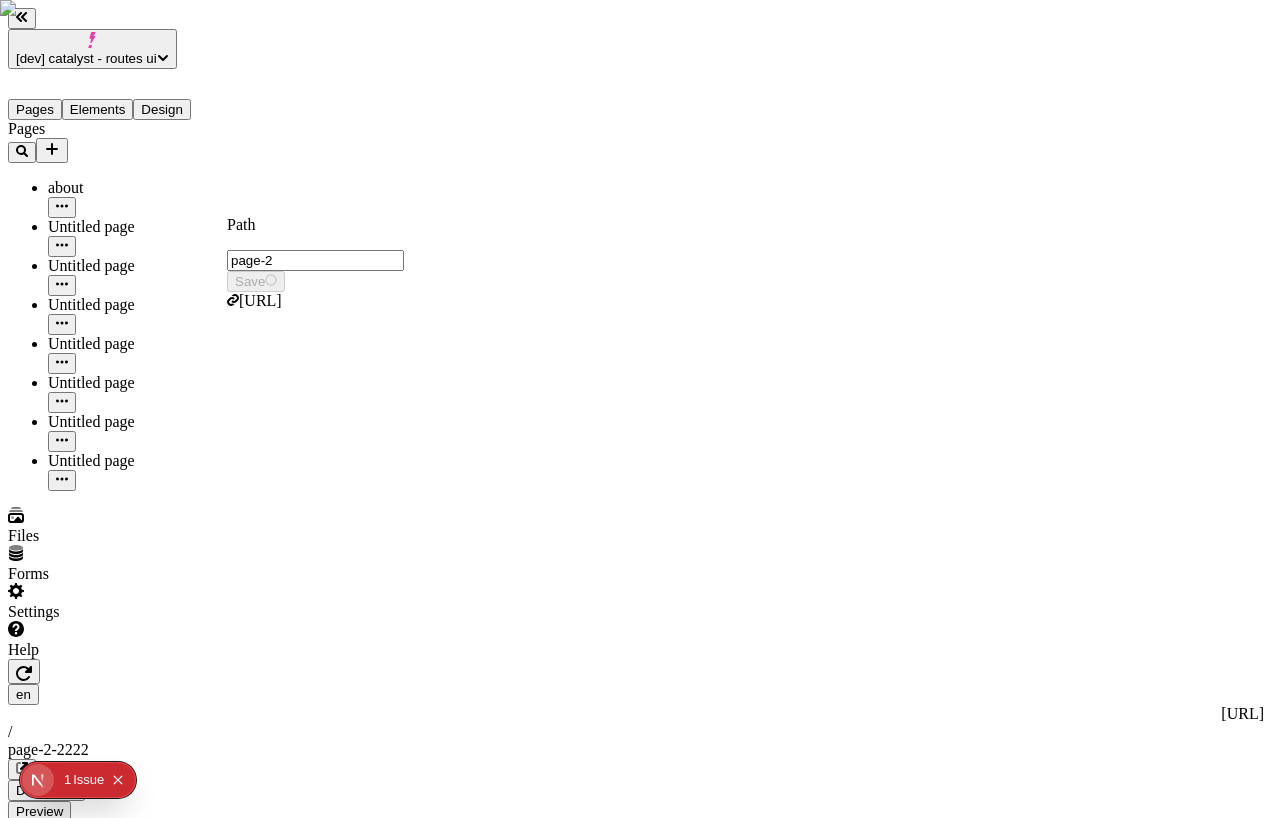 type on "/page-2" 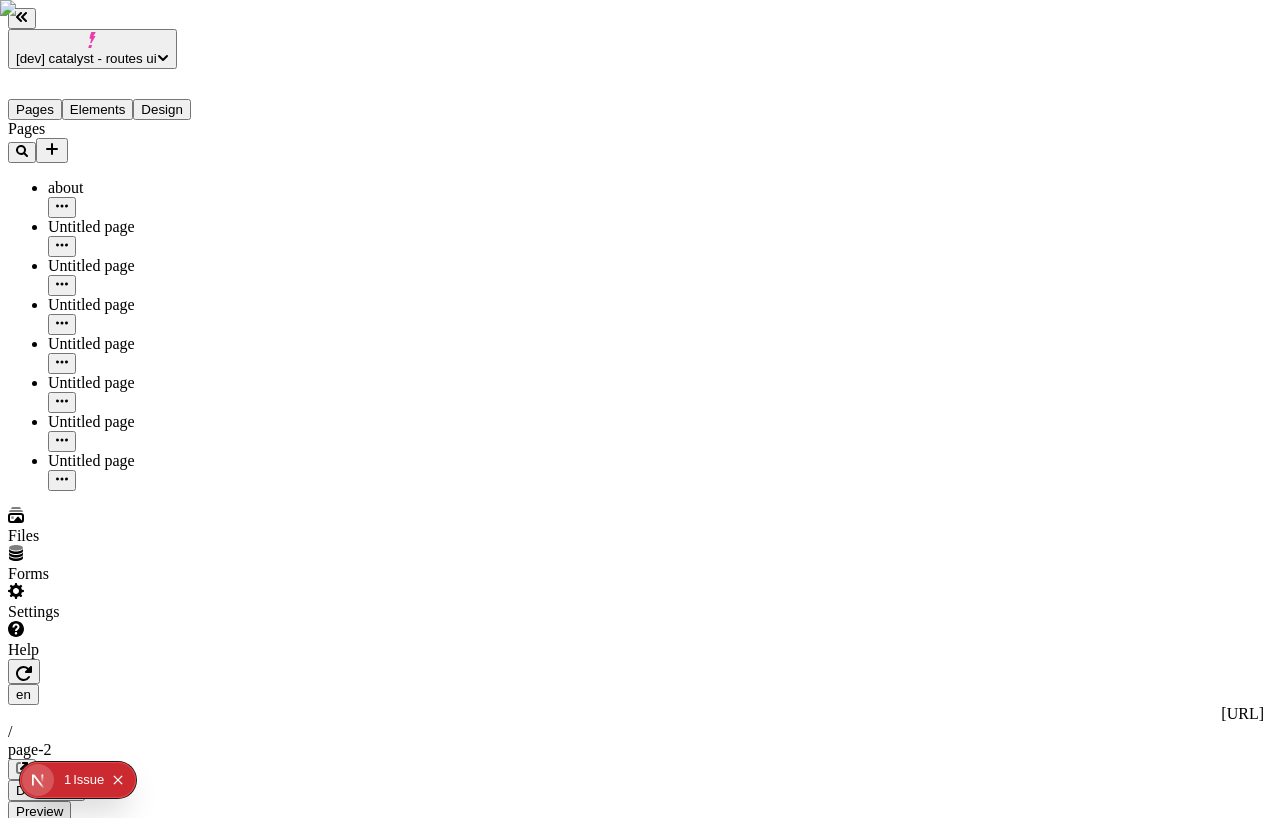 click on "Pages about Untitled page Untitled page Untitled page Untitled page Untitled page Untitled page Untitled page" at bounding box center [128, 305] 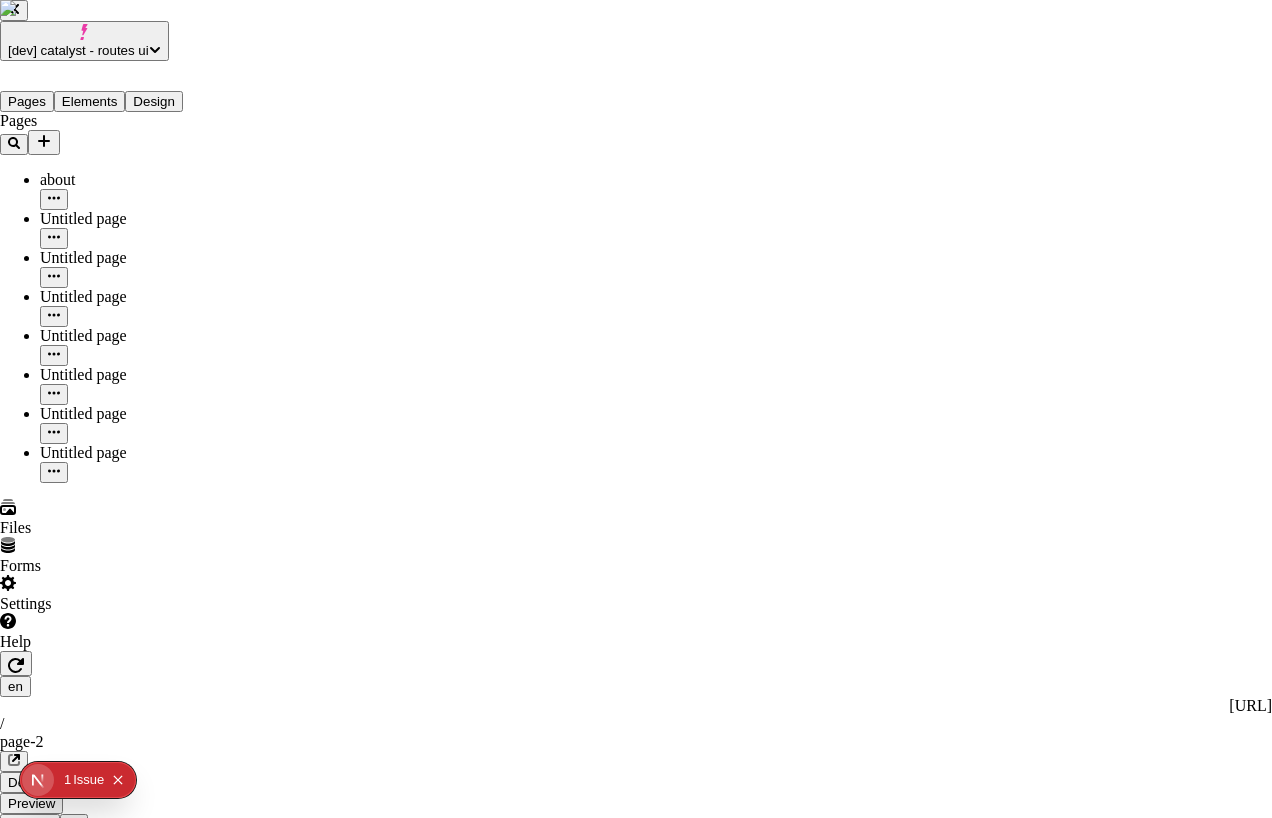 click on "en /page-2-2222 /page-2 Path changed   [DATE] S" at bounding box center (696, 2841) 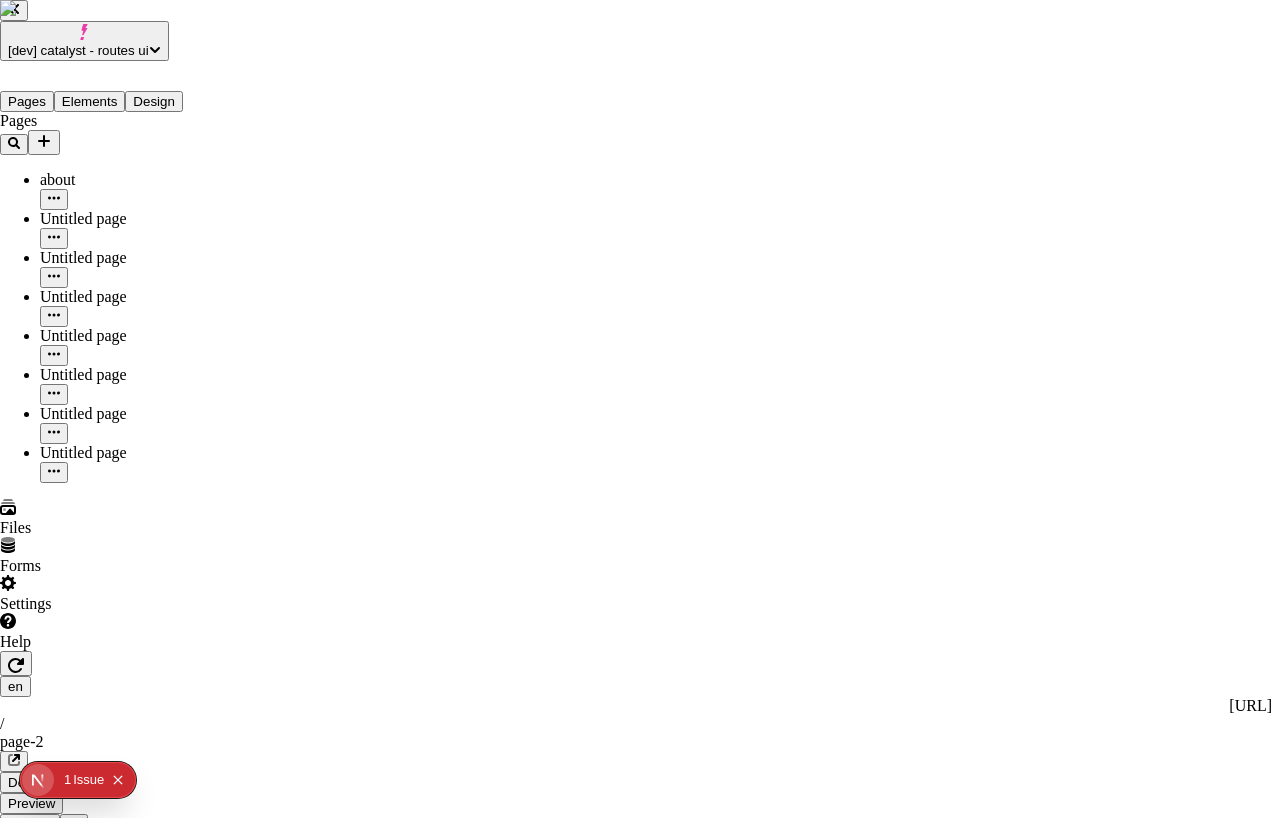 checkbox on "true" 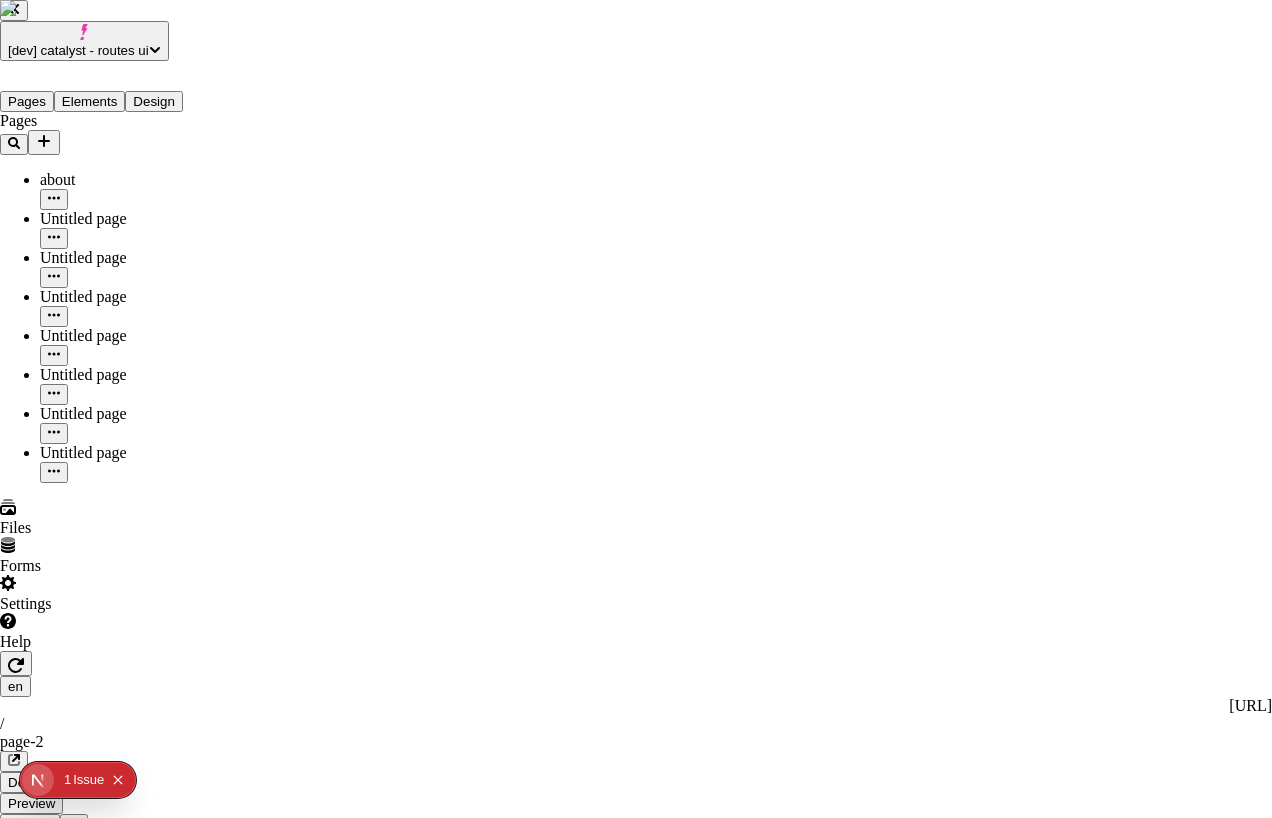 checkbox on "true" 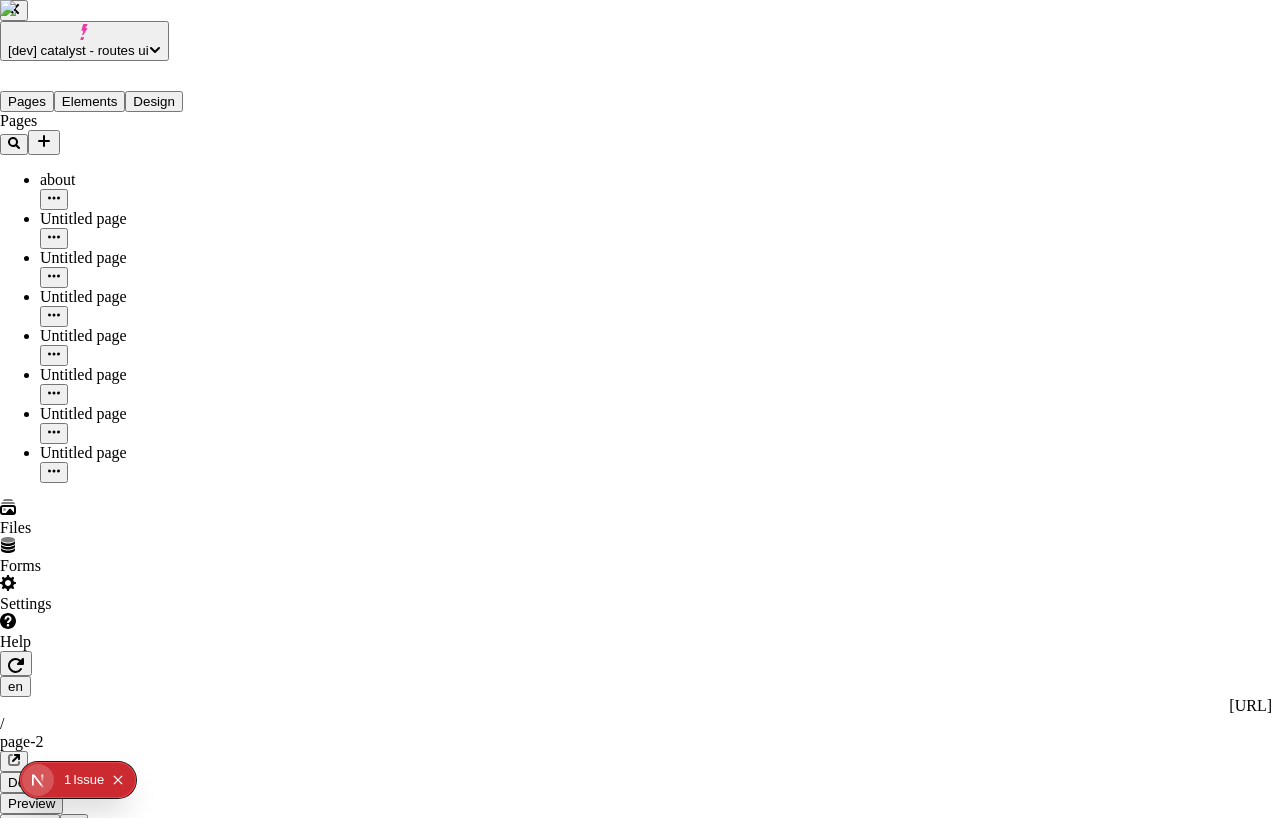 checkbox on "true" 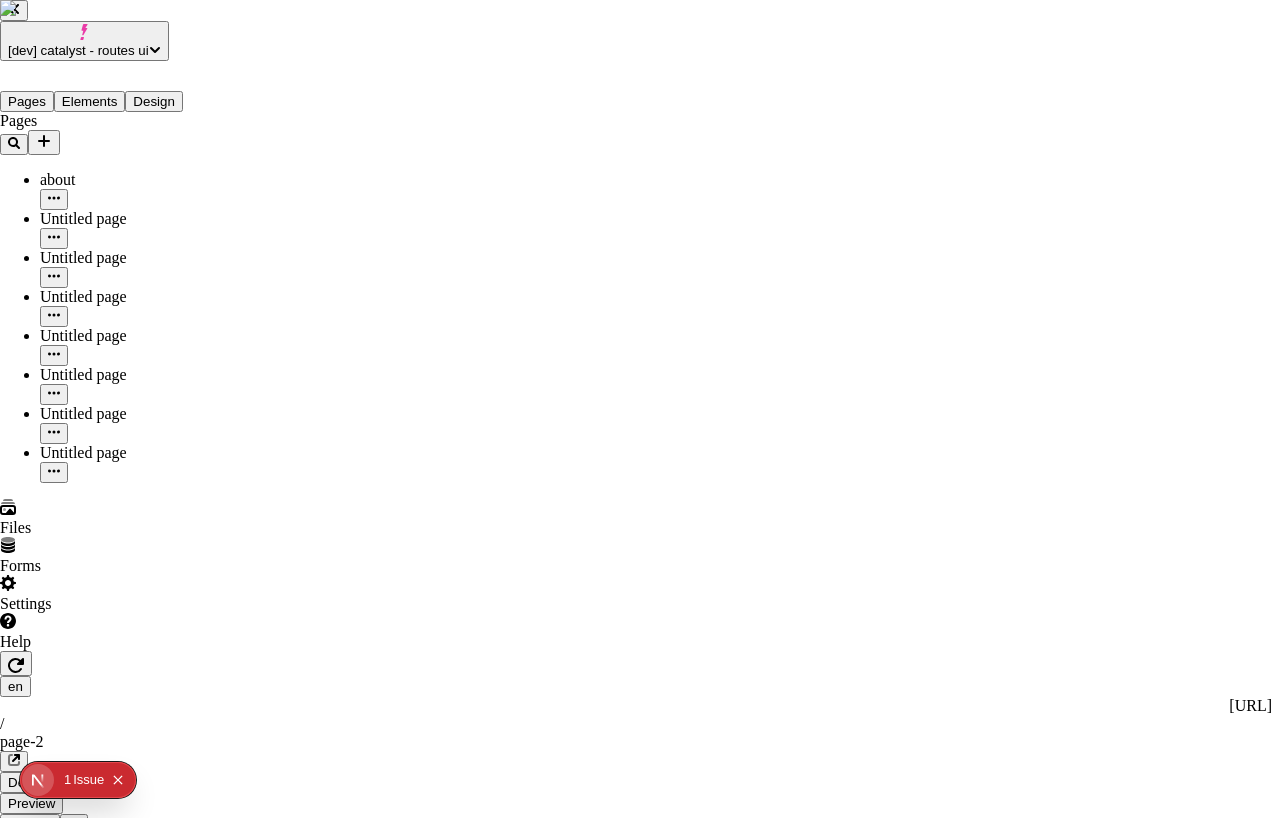 click on "Yes, publish changes" at bounding box center (128, 3162) 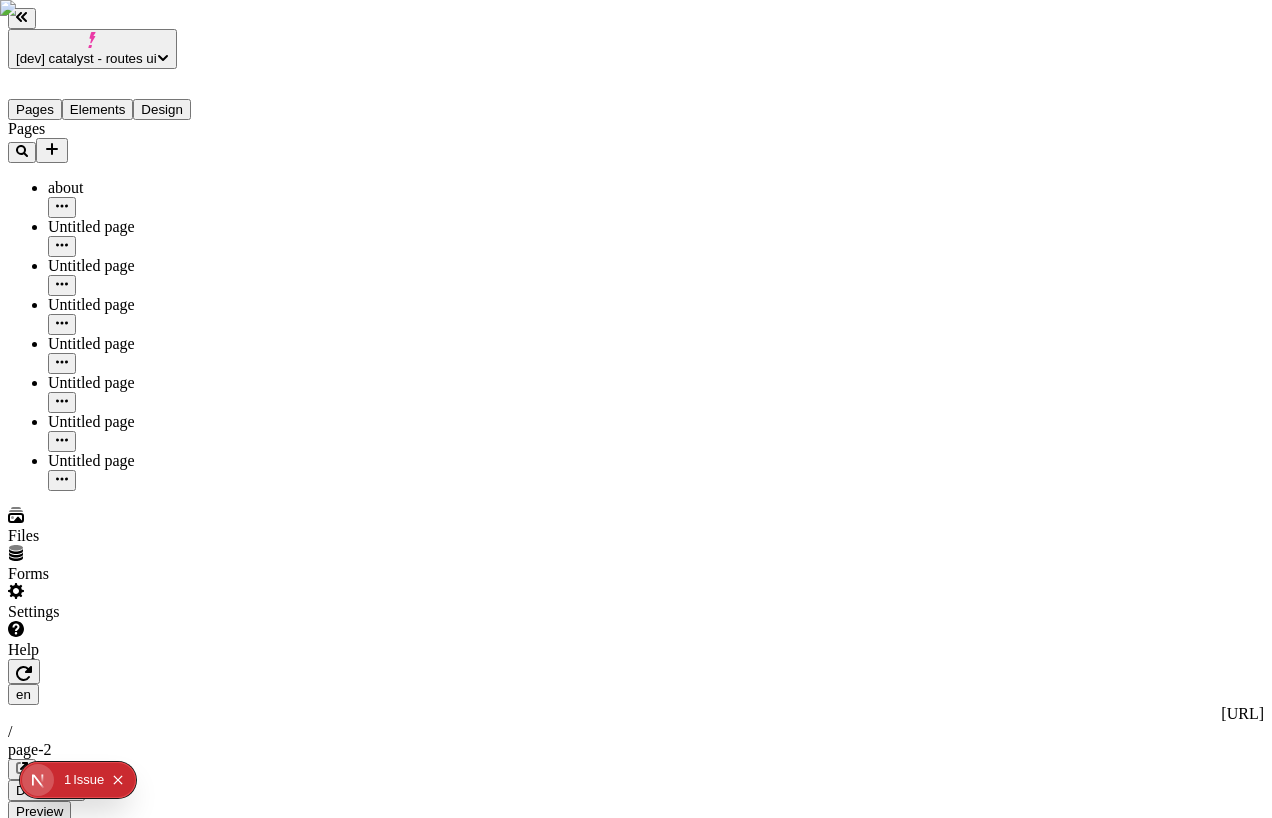 click 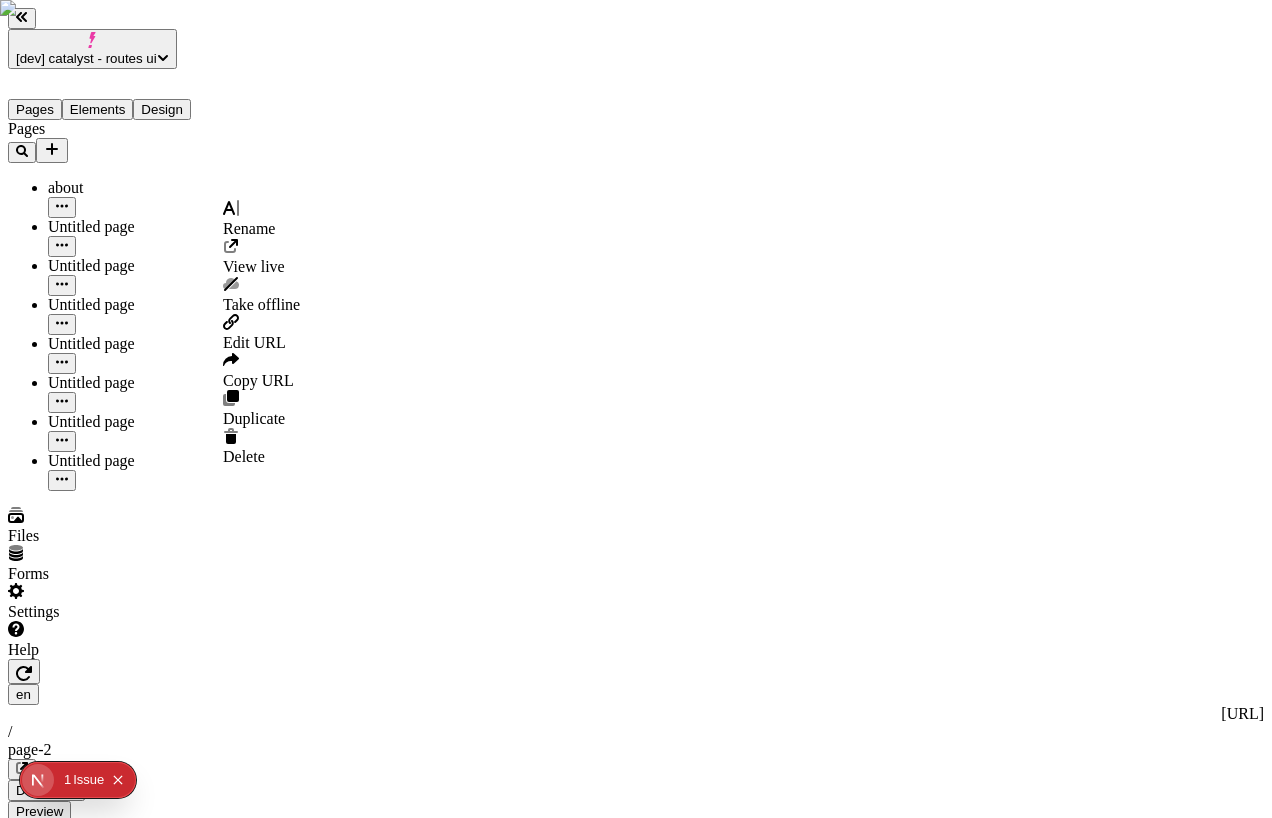 click on "Edit URL" at bounding box center [254, 342] 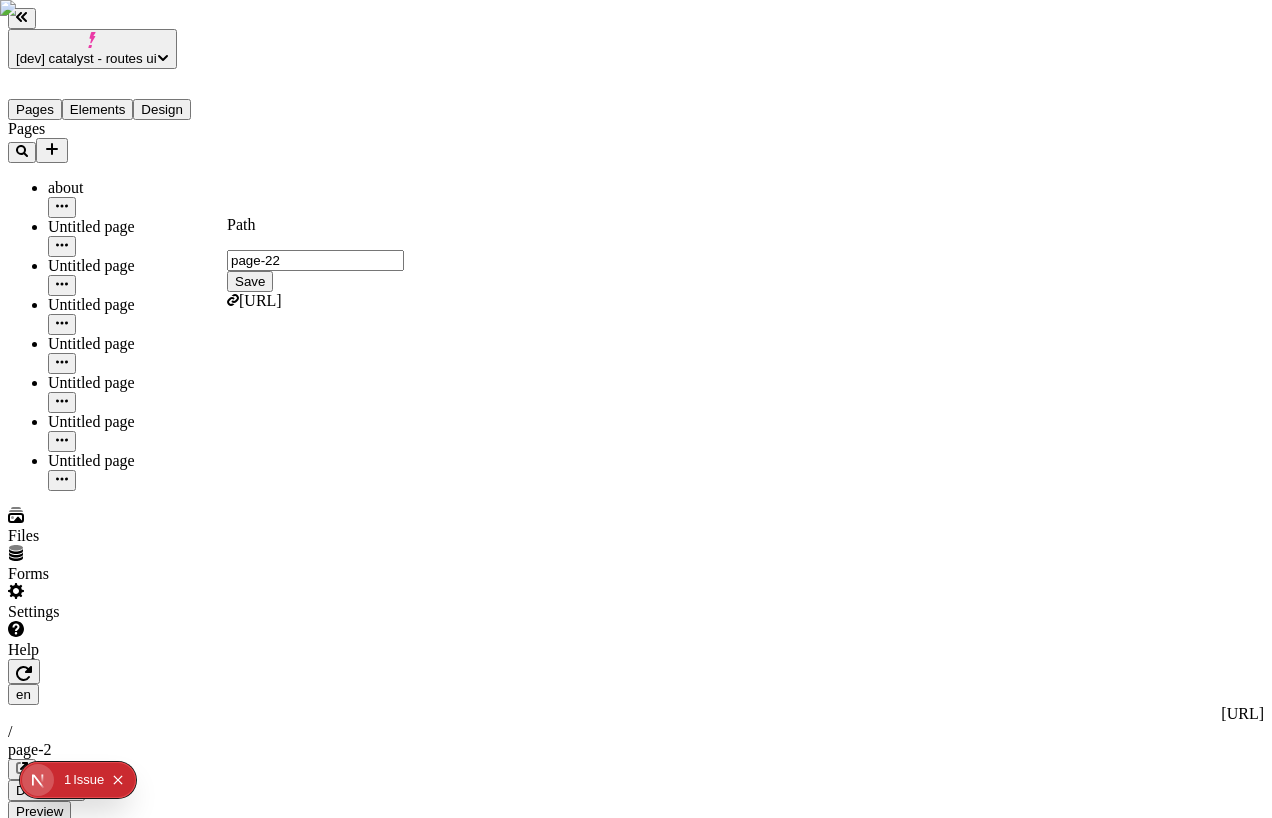 type on "page-22" 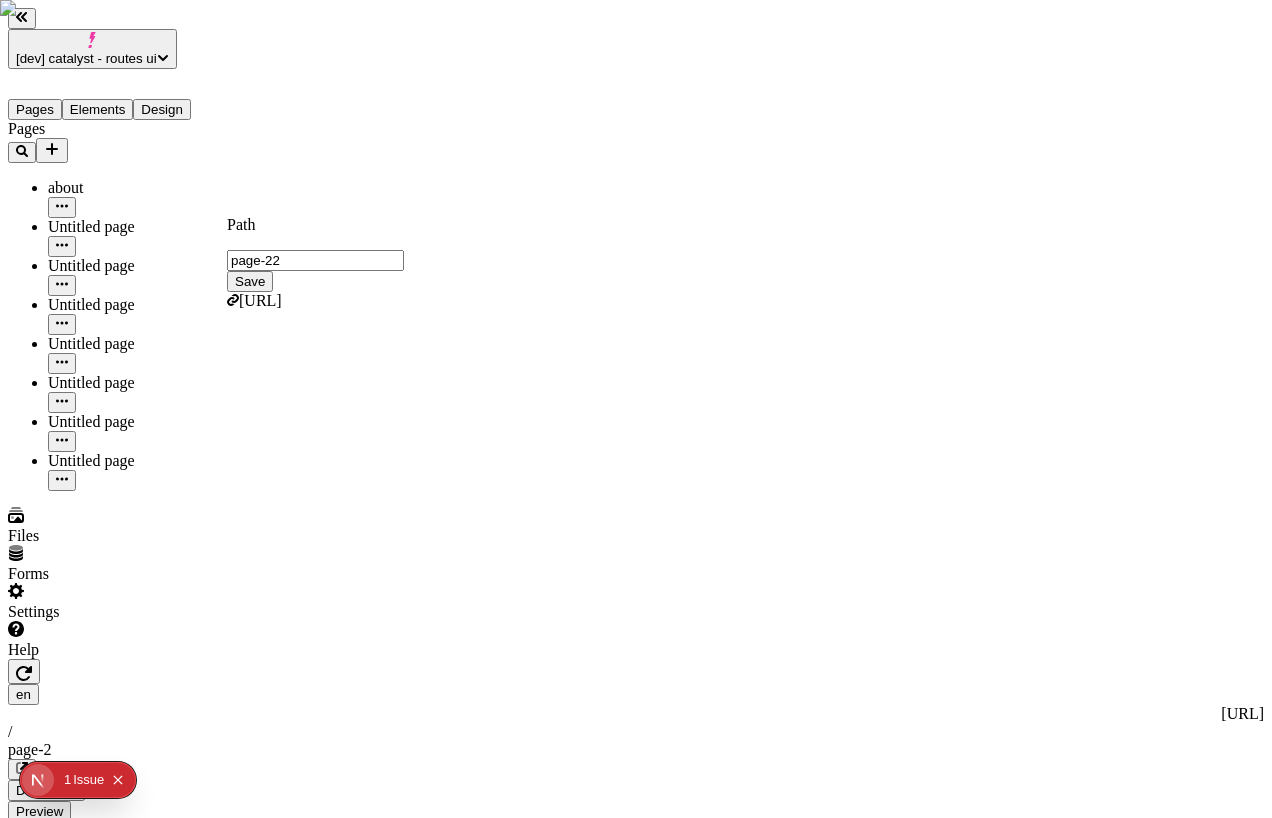 click on "Save" at bounding box center (250, 281) 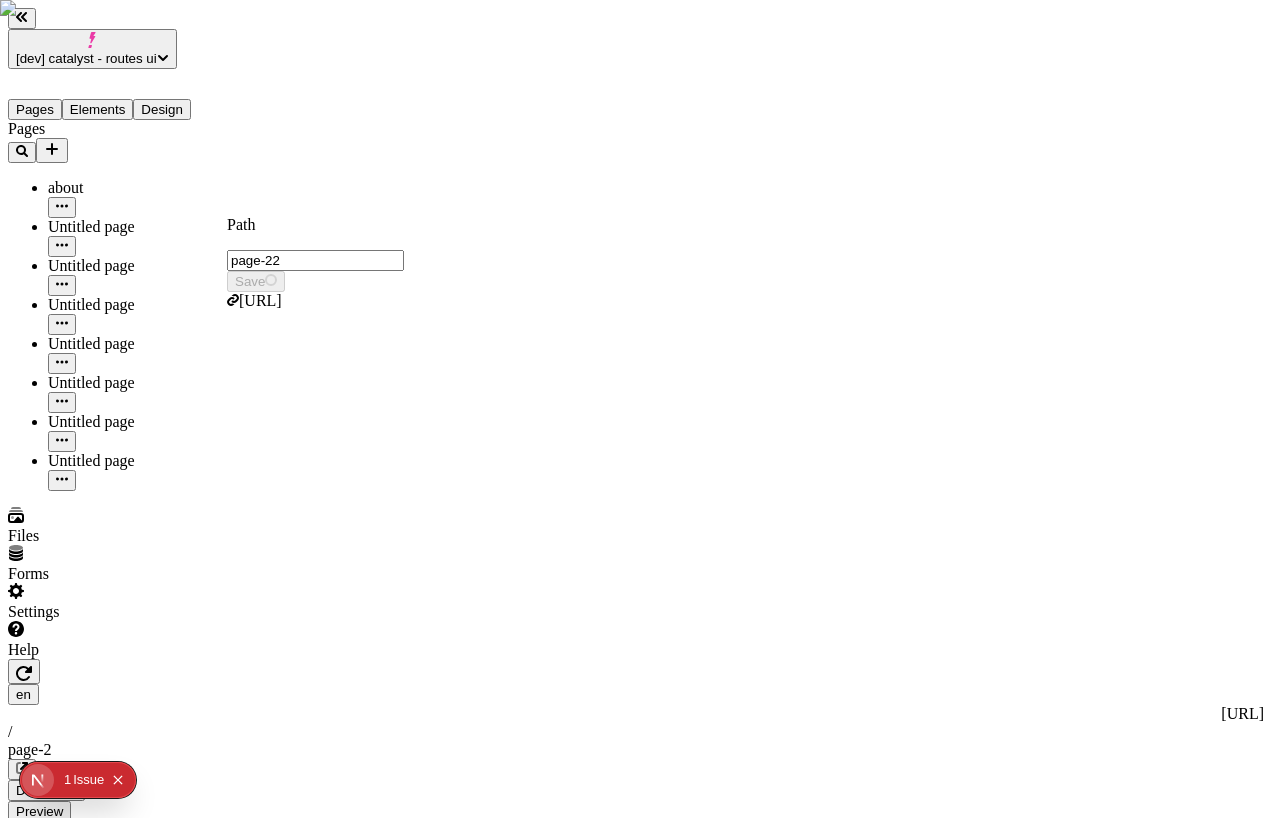 type on "/page-22" 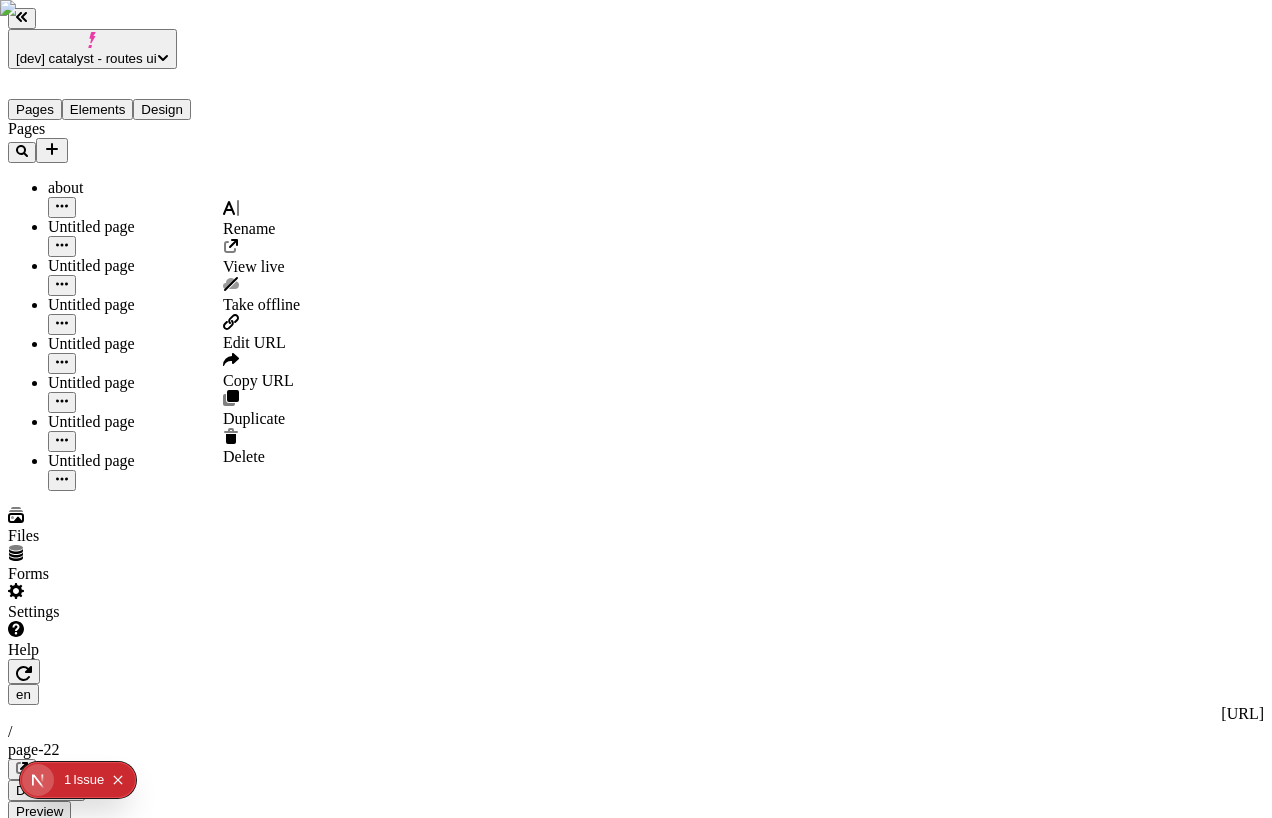 click 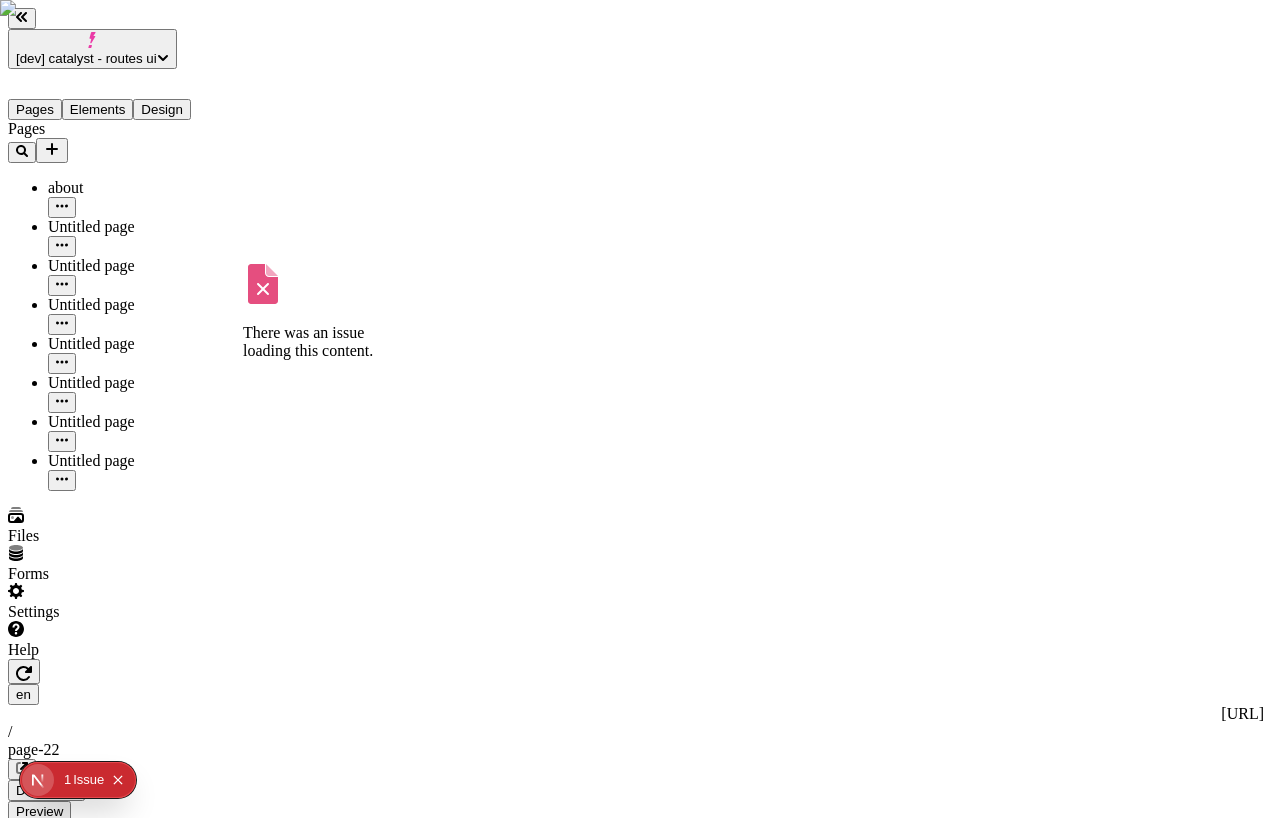 type 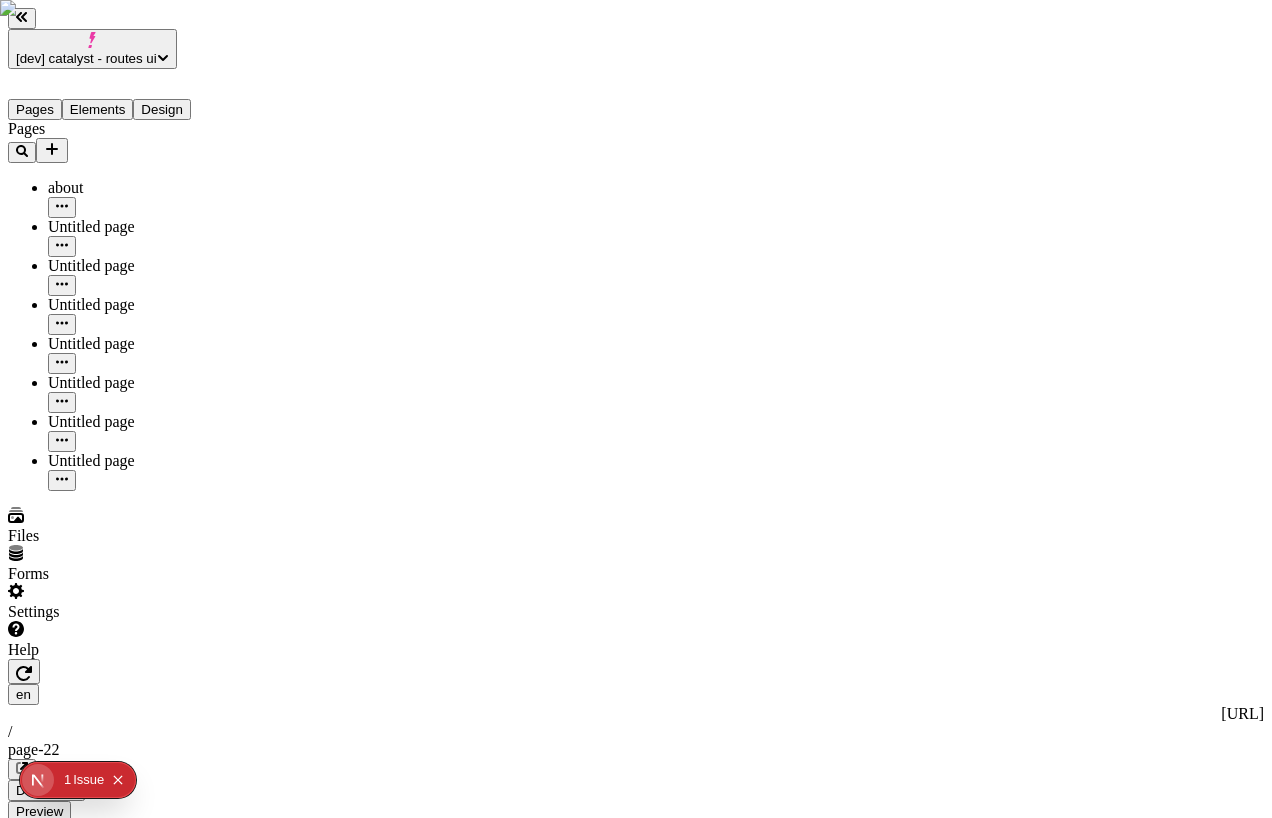 click on "Pages about Untitled page Untitled page Untitled page Untitled page Untitled page Untitled page Untitled page" at bounding box center (128, 305) 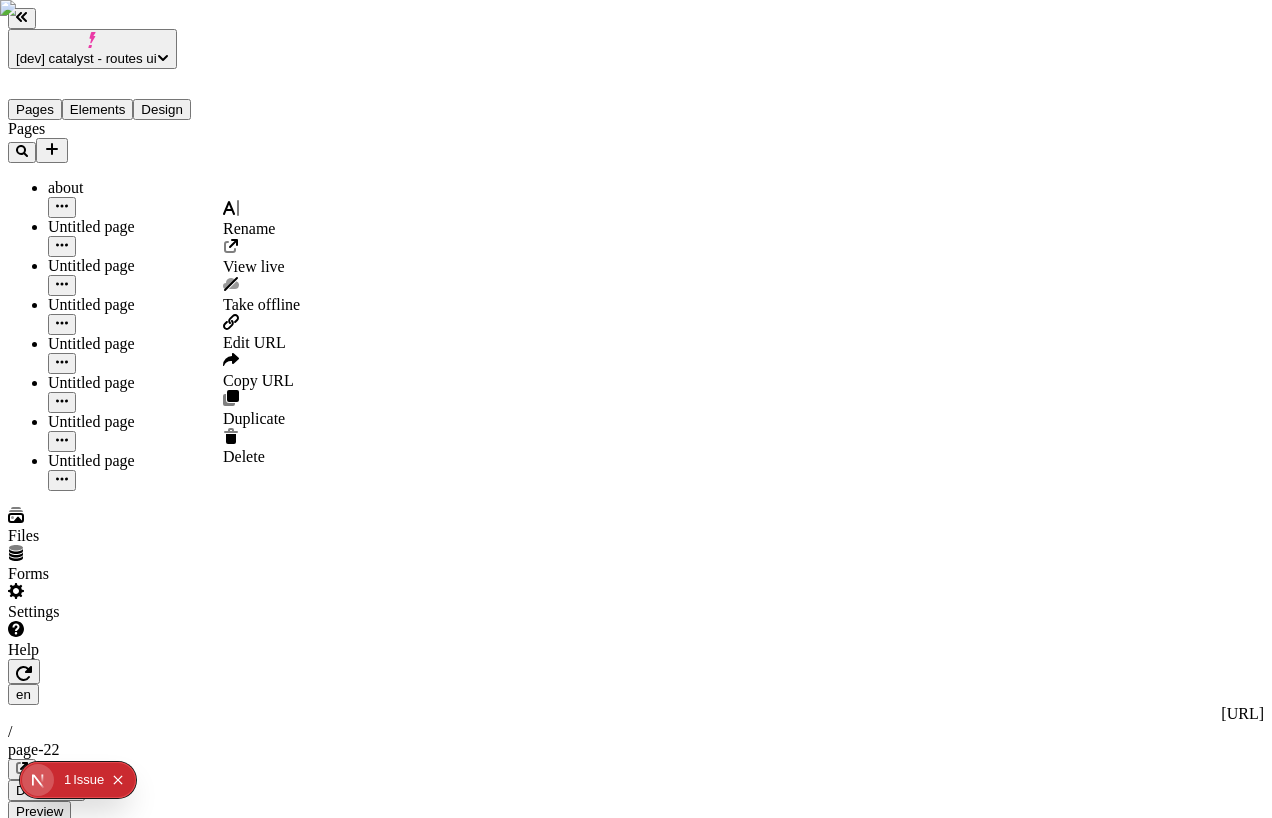 click on "Edit URL" at bounding box center (254, 342) 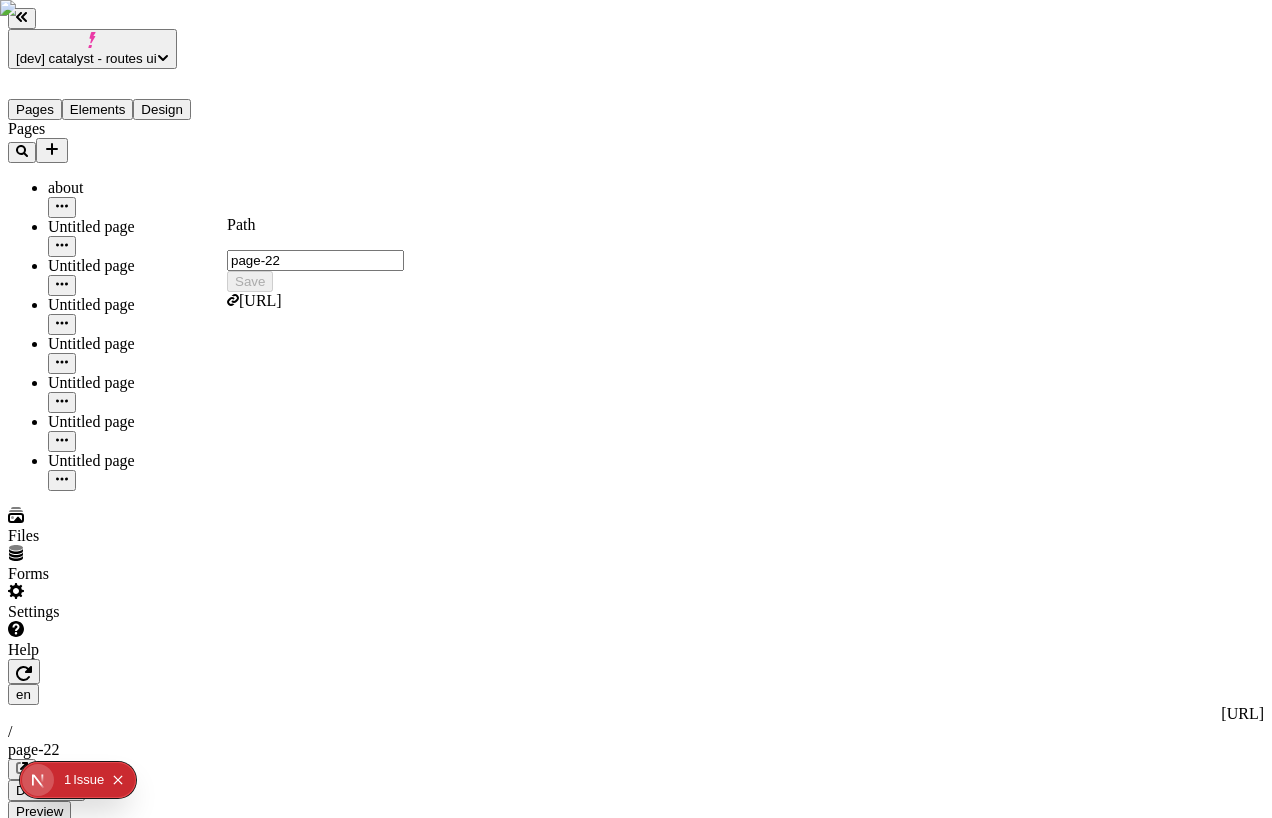 click on "page-22" at bounding box center (315, 260) 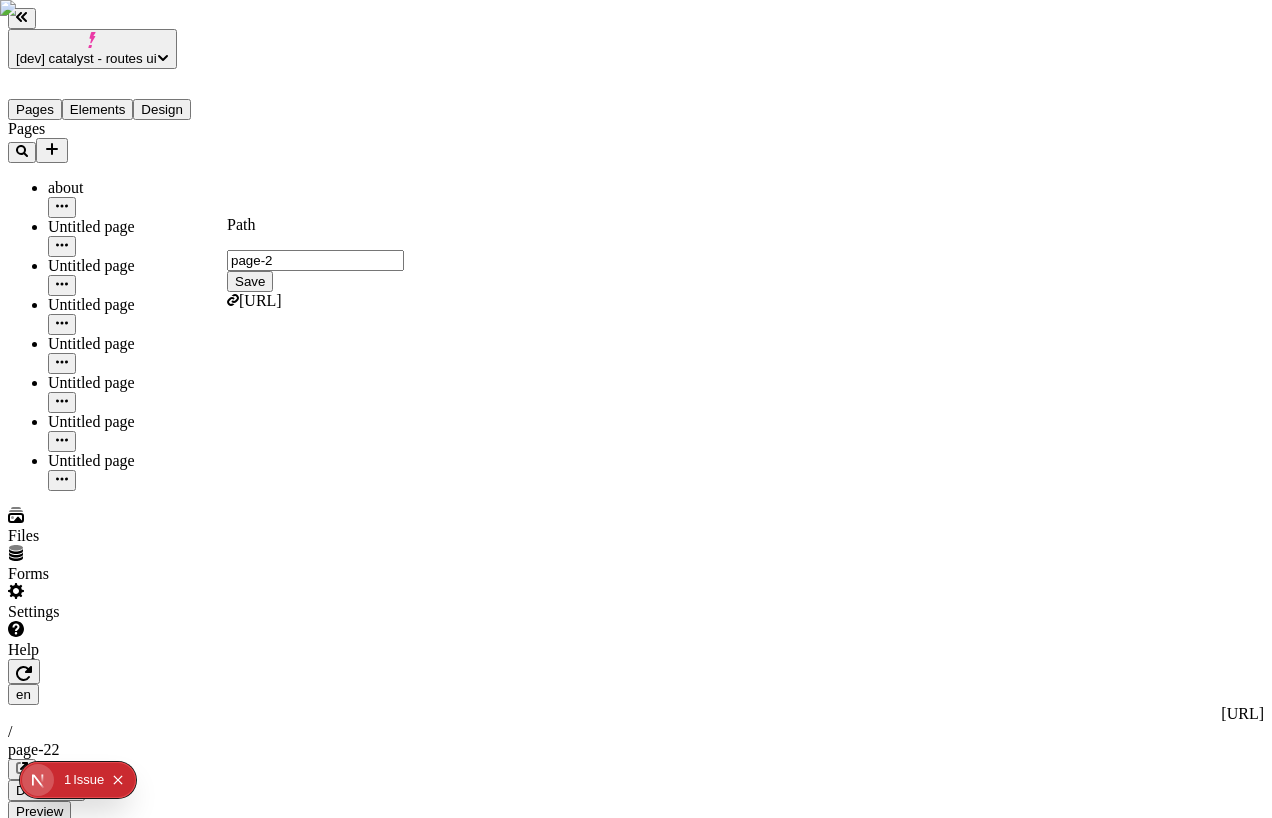 type on "page-2" 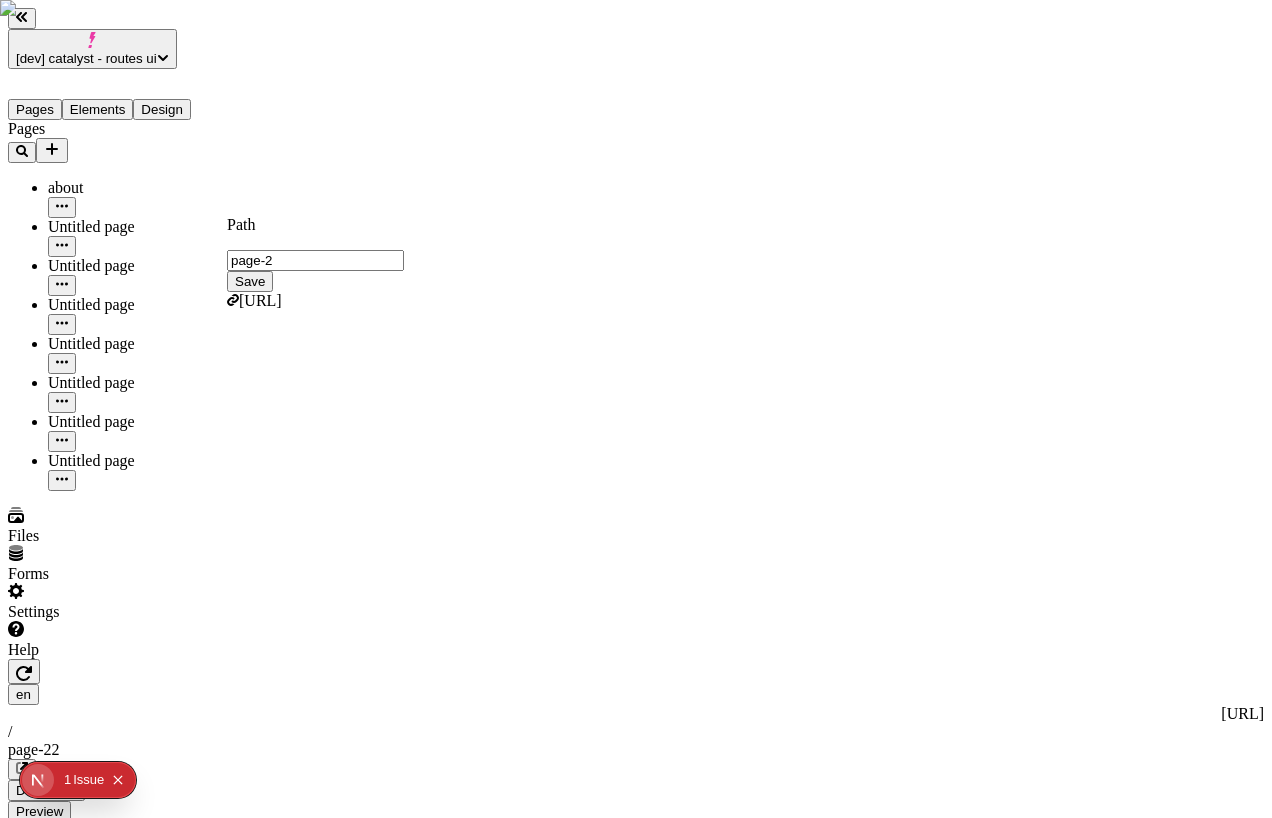 click on "Save" at bounding box center (250, 281) 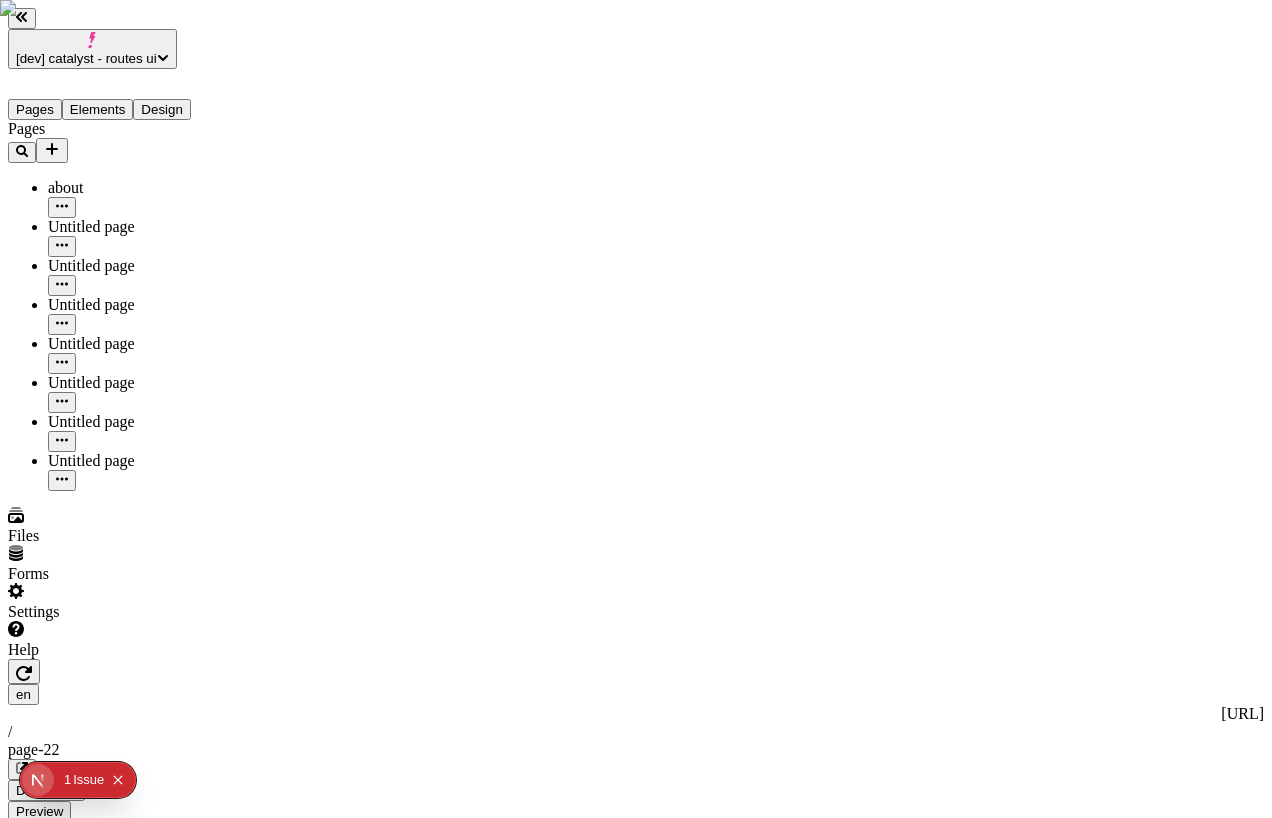 type on "/page-2" 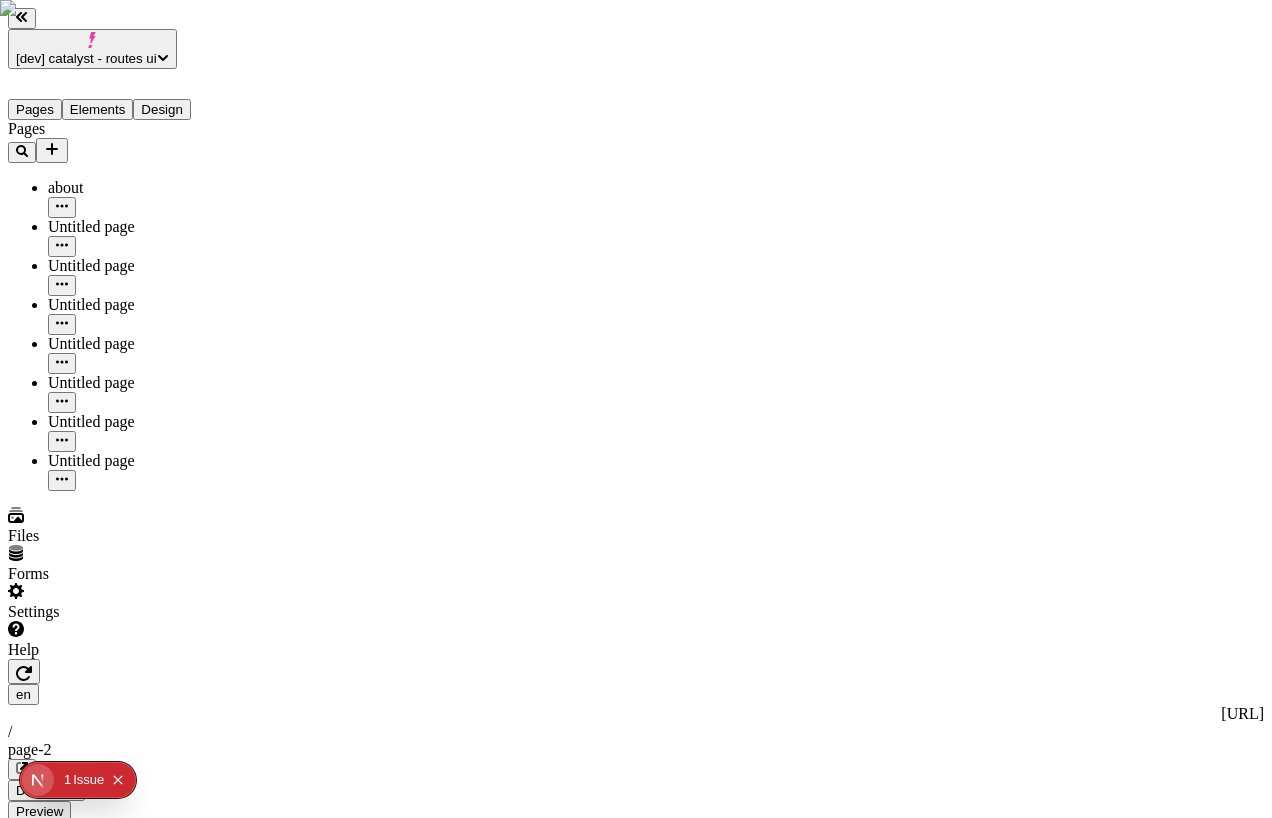 click on "Publish" at bounding box center [38, 832] 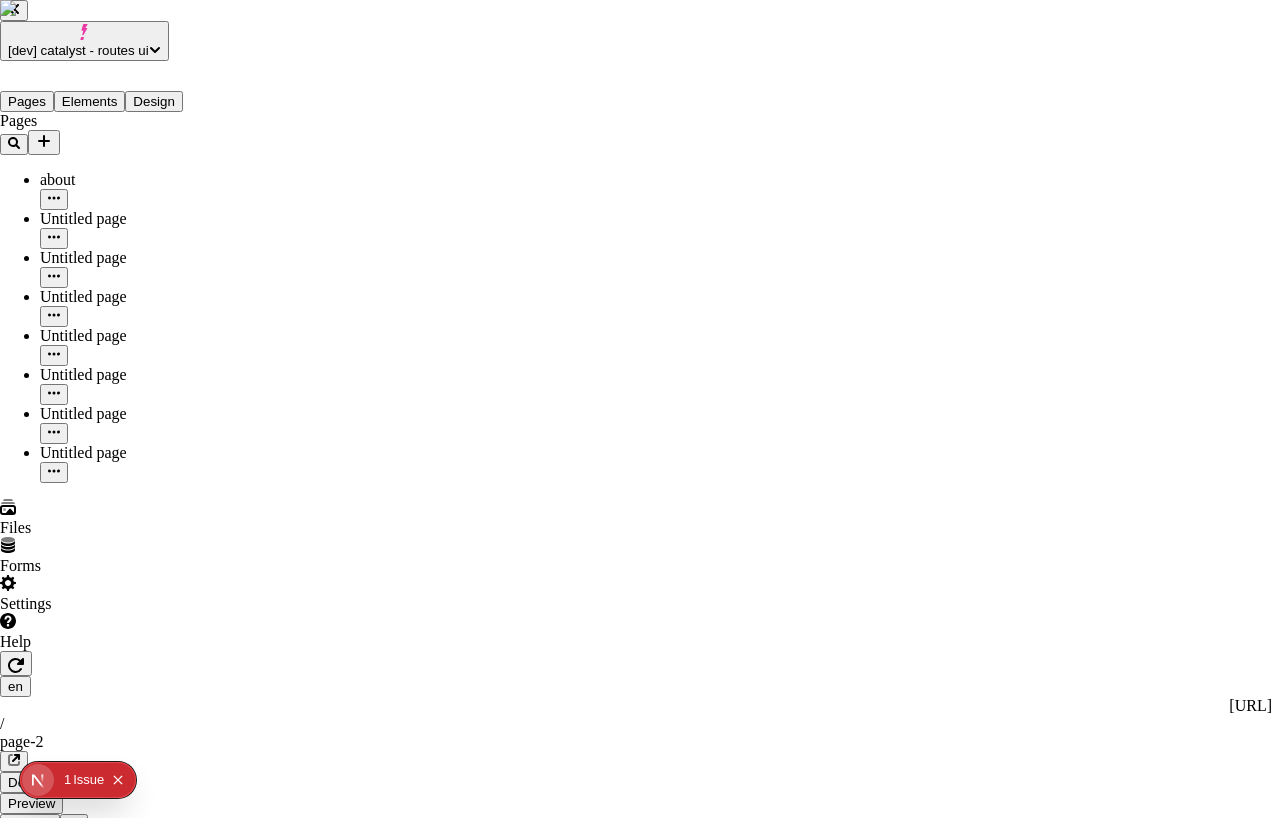 type 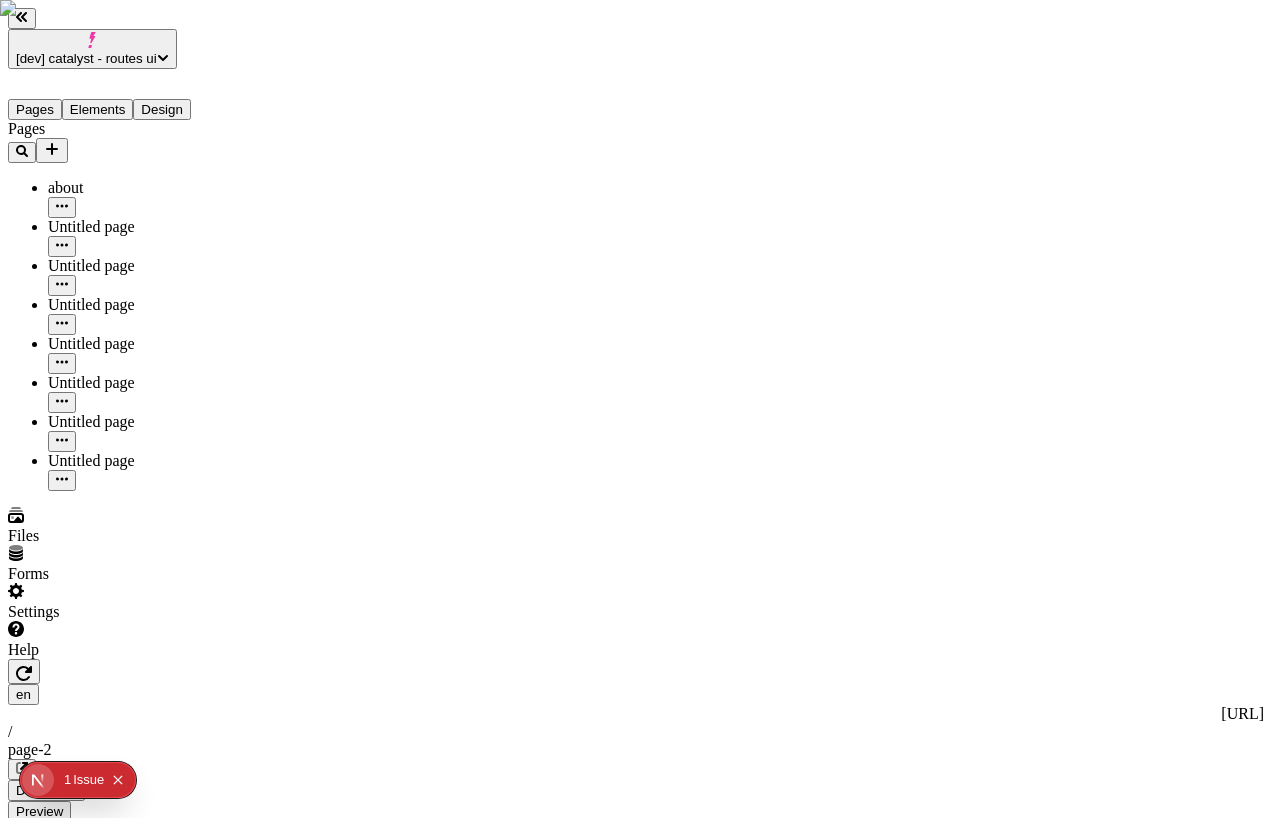 click on "Publish" at bounding box center [38, 832] 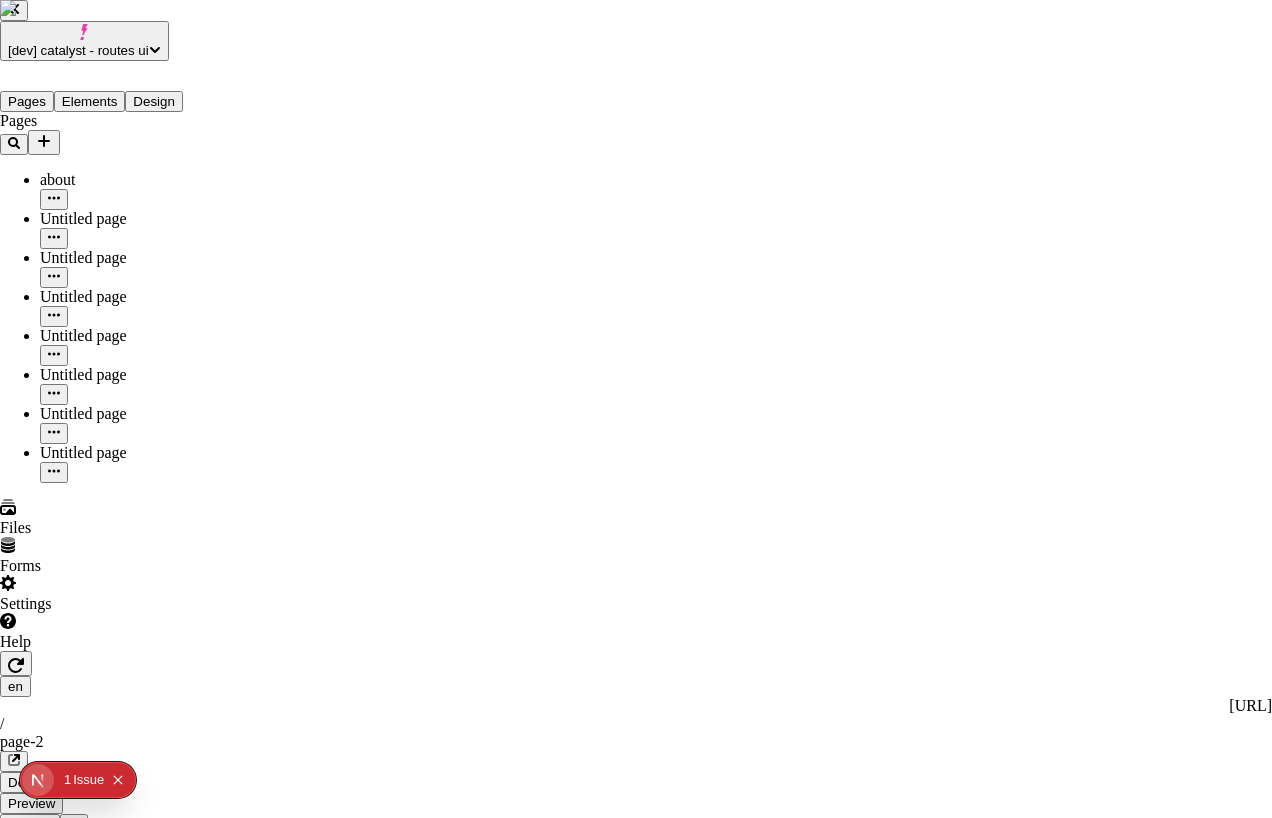 click on "Changes Scheduled History Your site is up-to-date There are no changes to publish to your site 10  /  100   monthly publishes Workspace resets 8/12/2025 Publish now Close" at bounding box center (636, 2688) 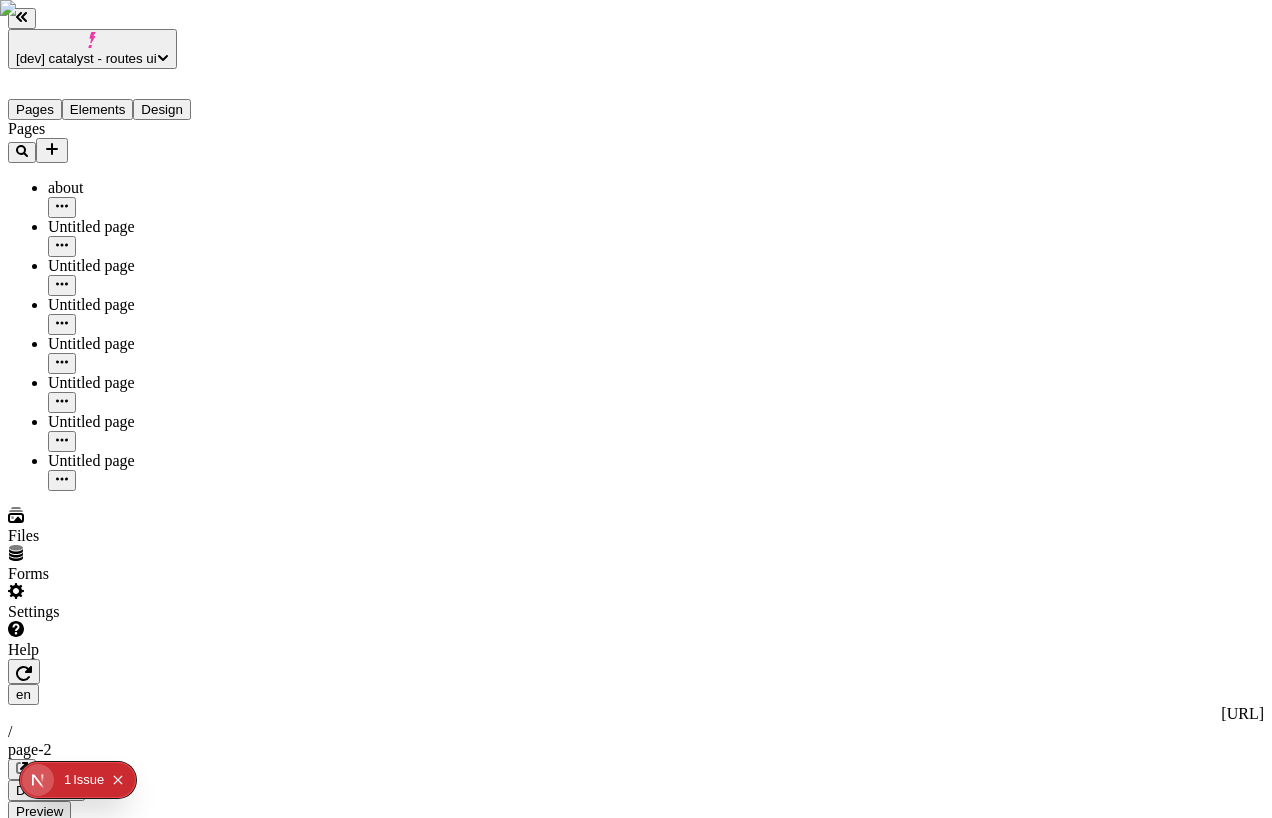 click 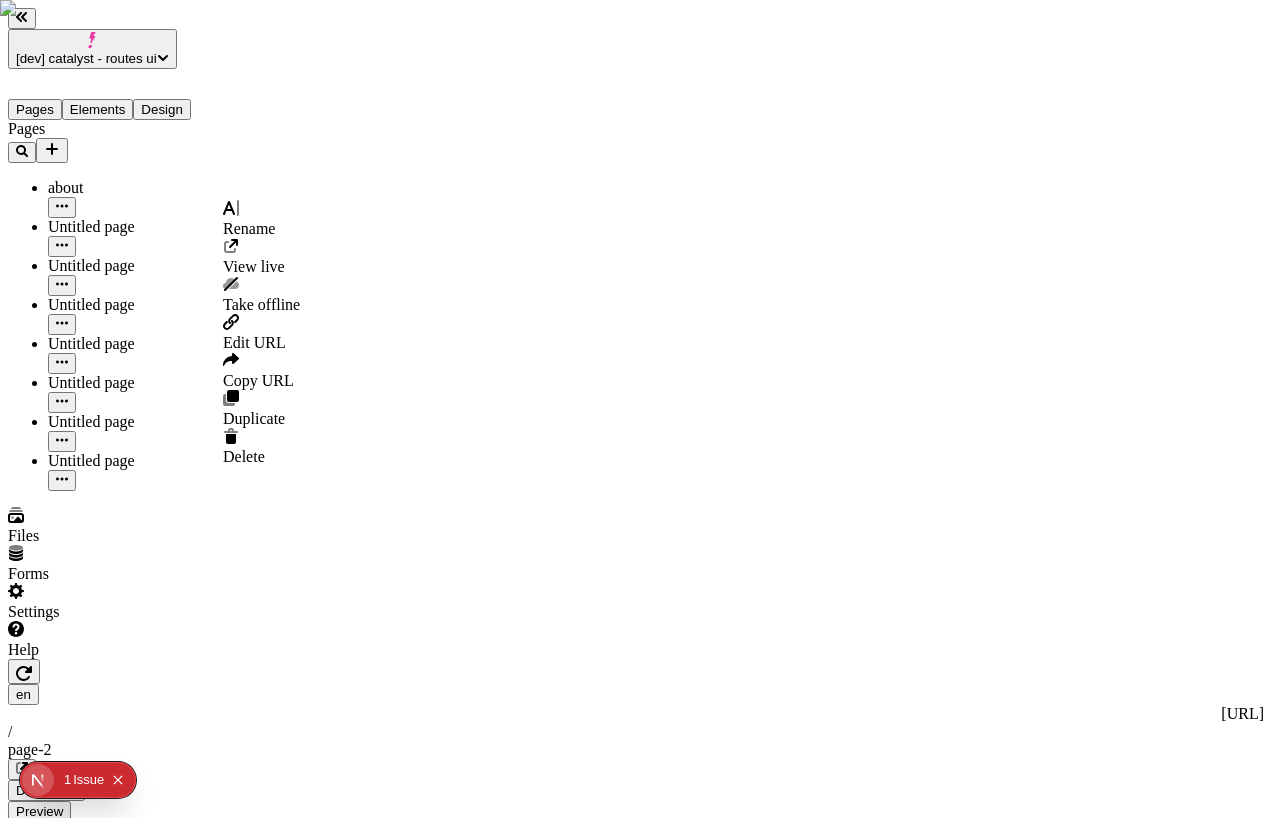 click on "Edit URL" at bounding box center [261, 333] 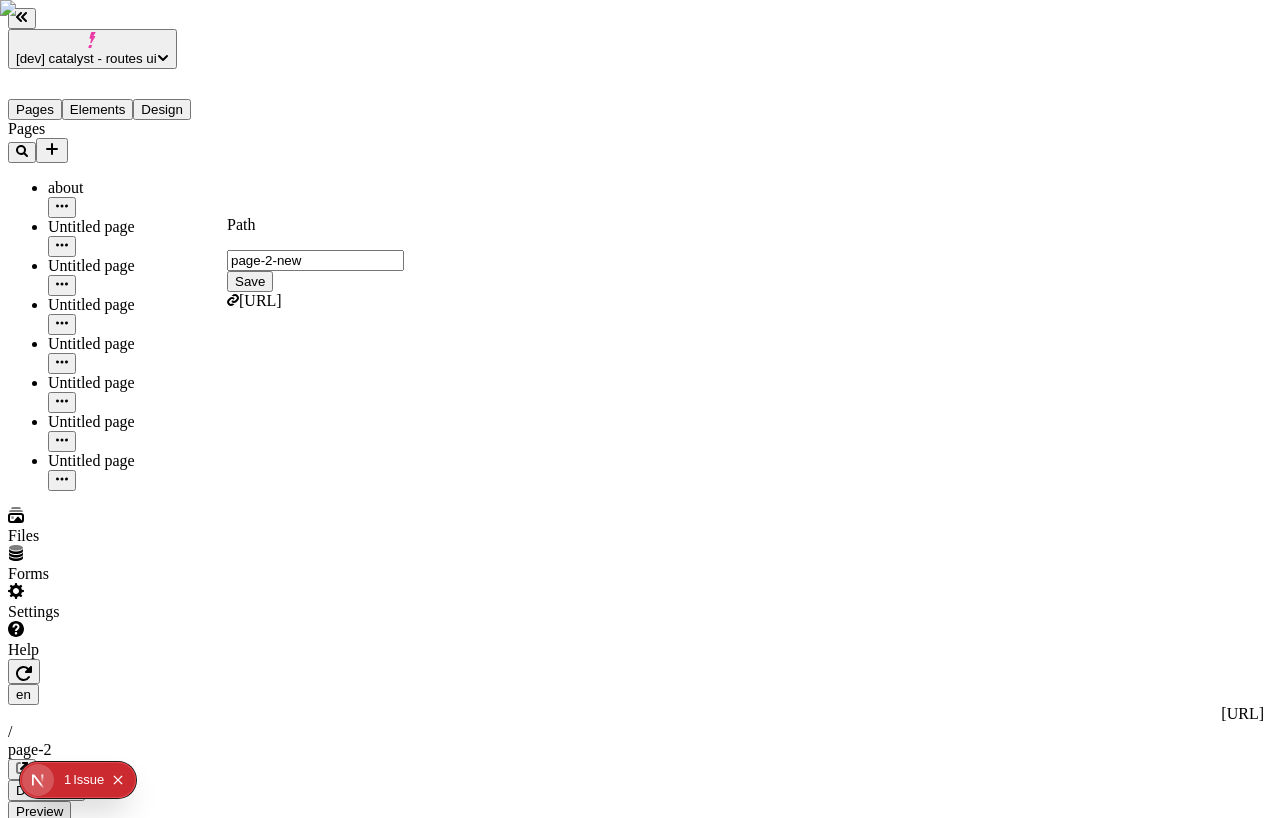 type on "page-2-new" 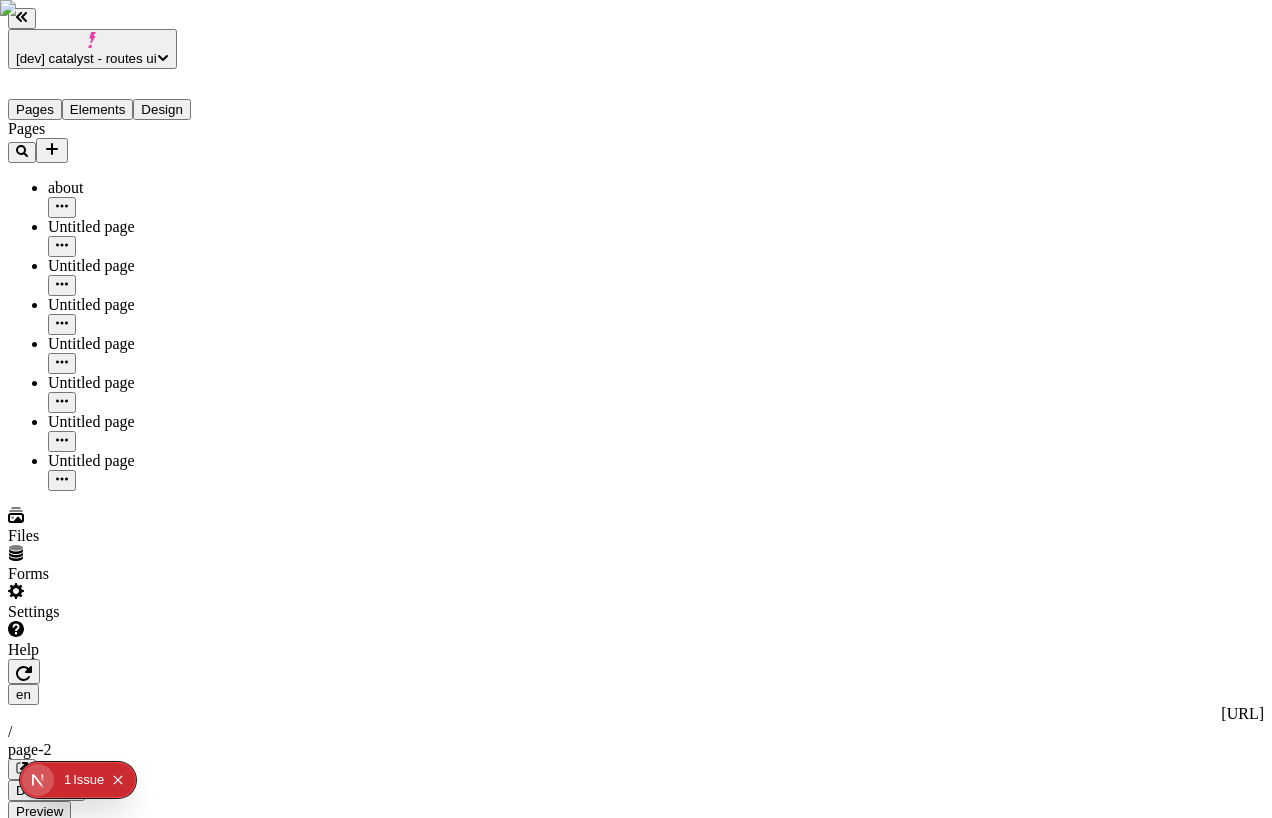 type on "/page-2-new" 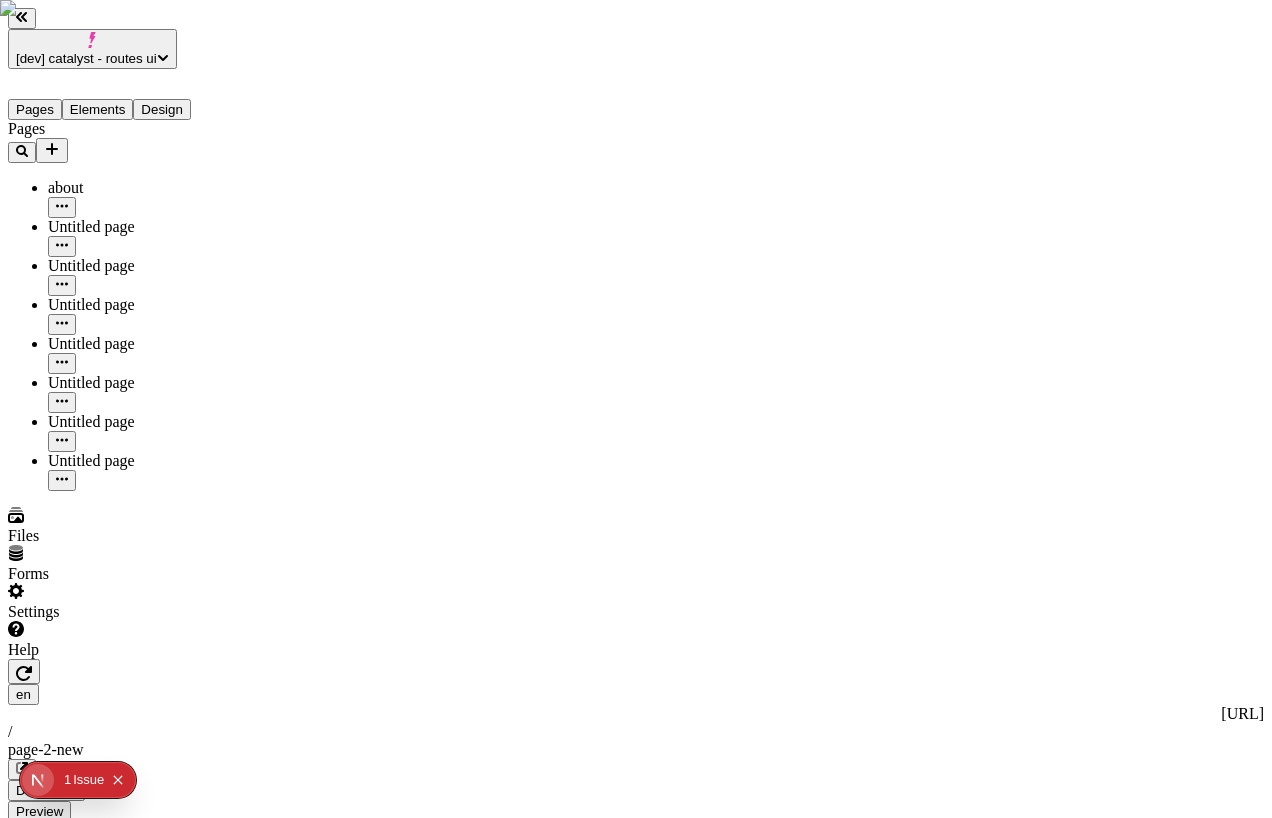 click on "[dev] catalyst - routes ui" at bounding box center [86, 58] 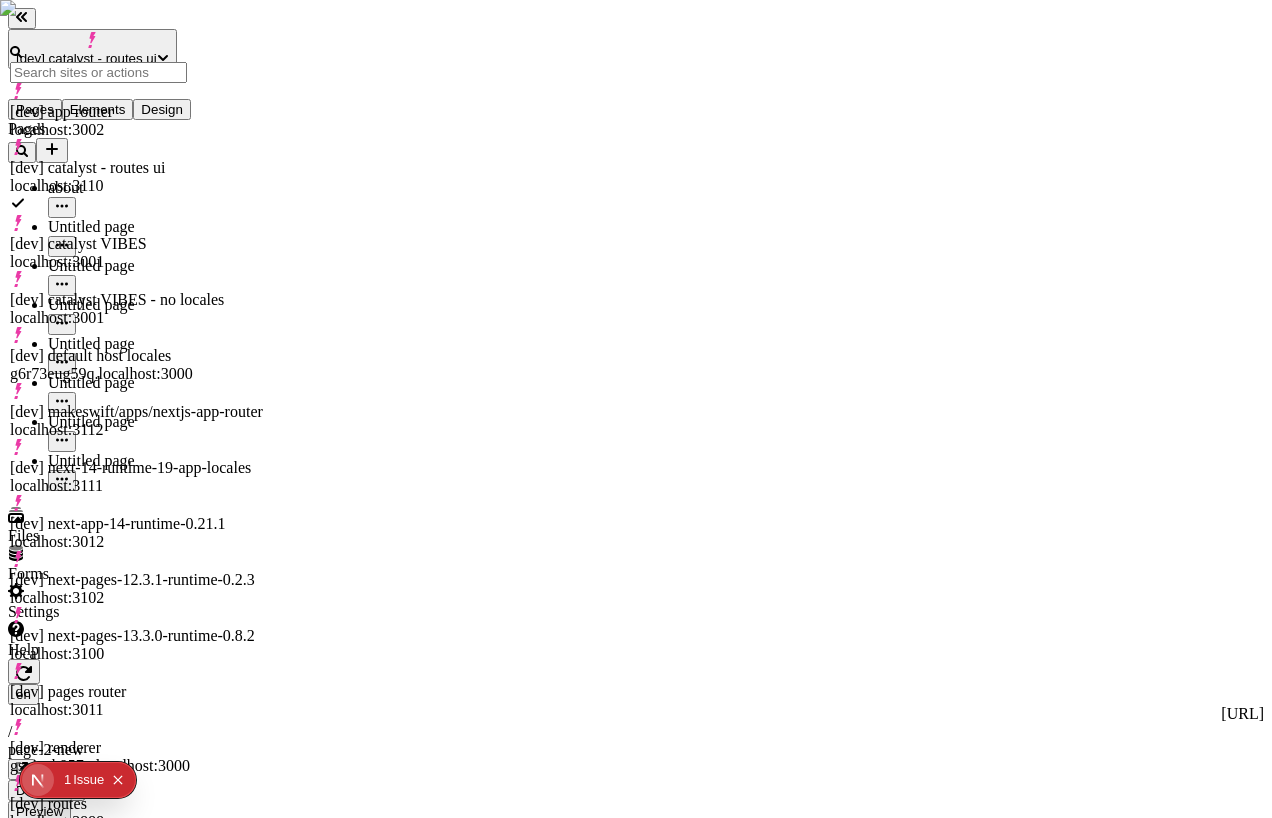 scroll, scrollTop: 396, scrollLeft: 0, axis: vertical 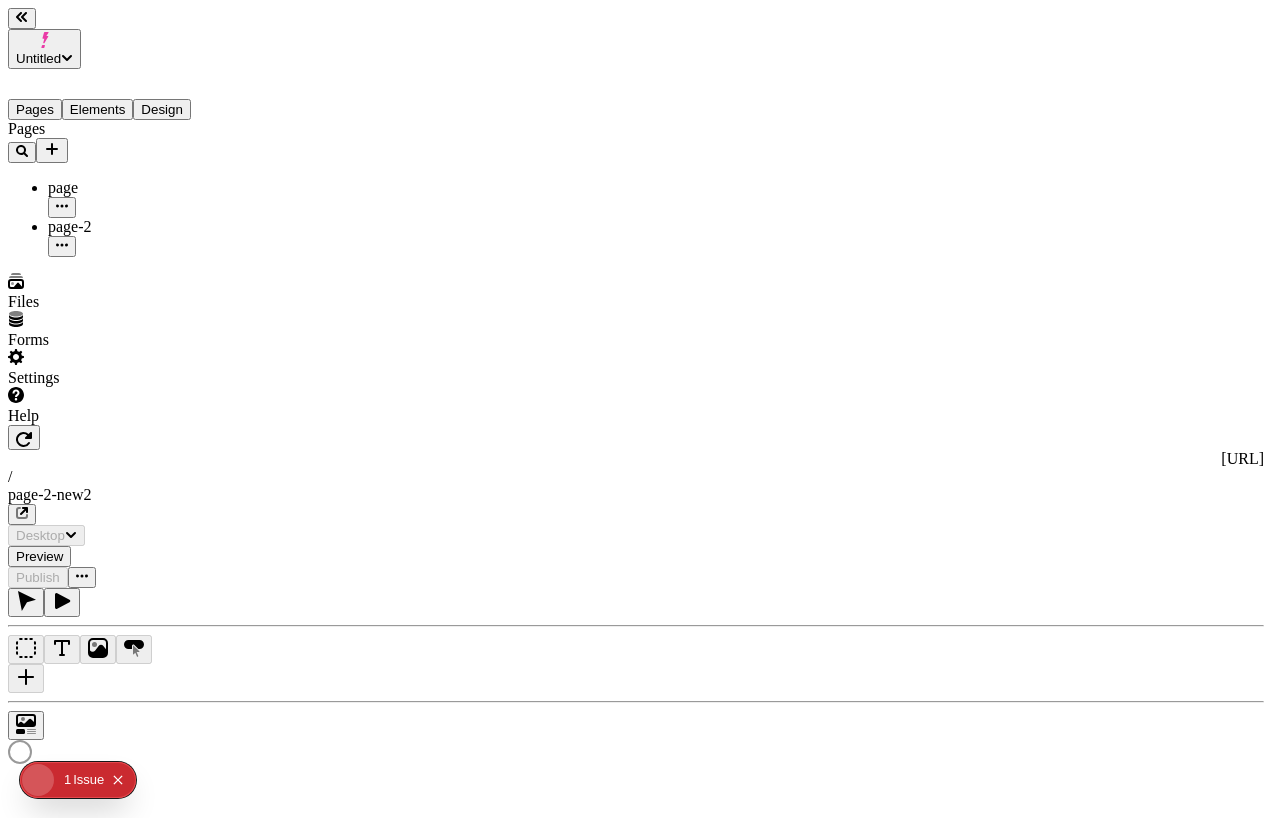 type on "/page-2-new2" 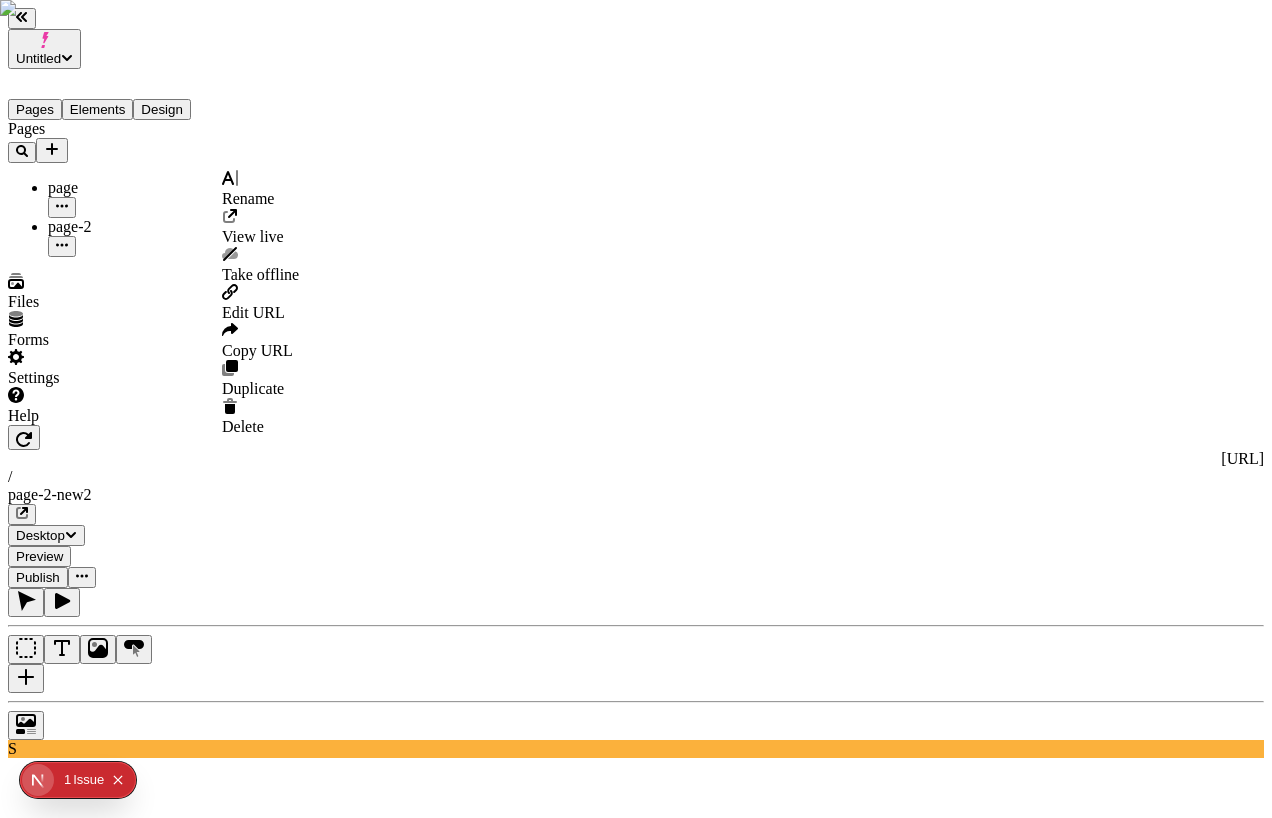 click on "Edit URL" at bounding box center (253, 312) 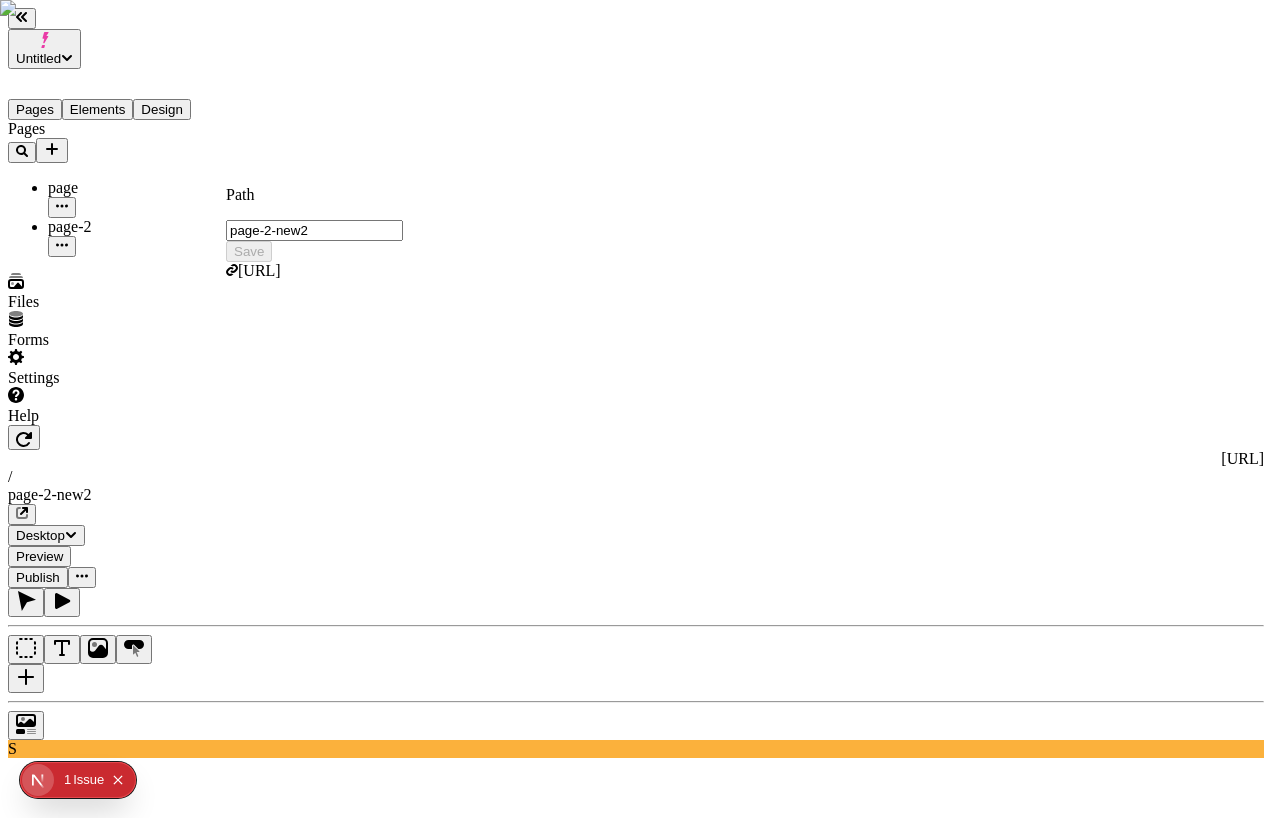 click on "page-2-new2" at bounding box center [314, 230] 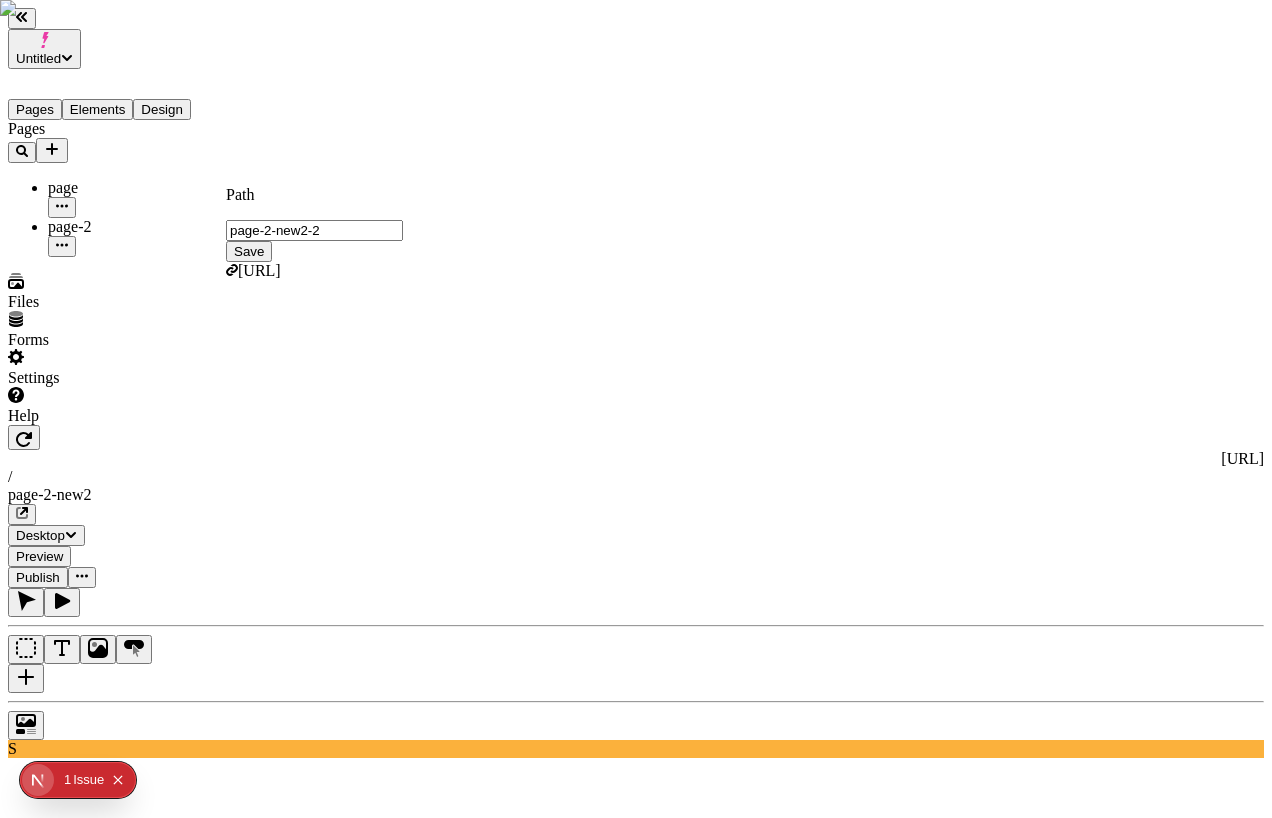 type on "page-2-new2-2" 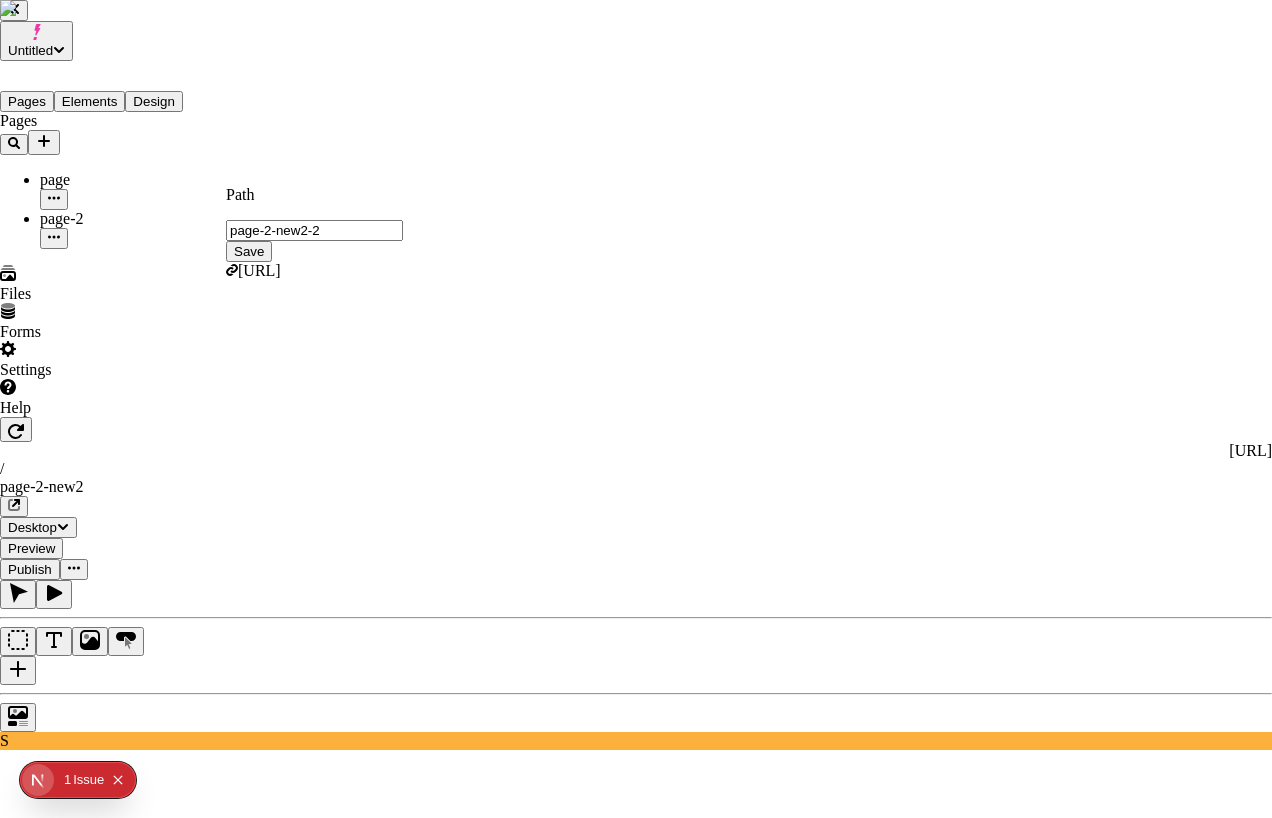 type on "/page-2-new2-2" 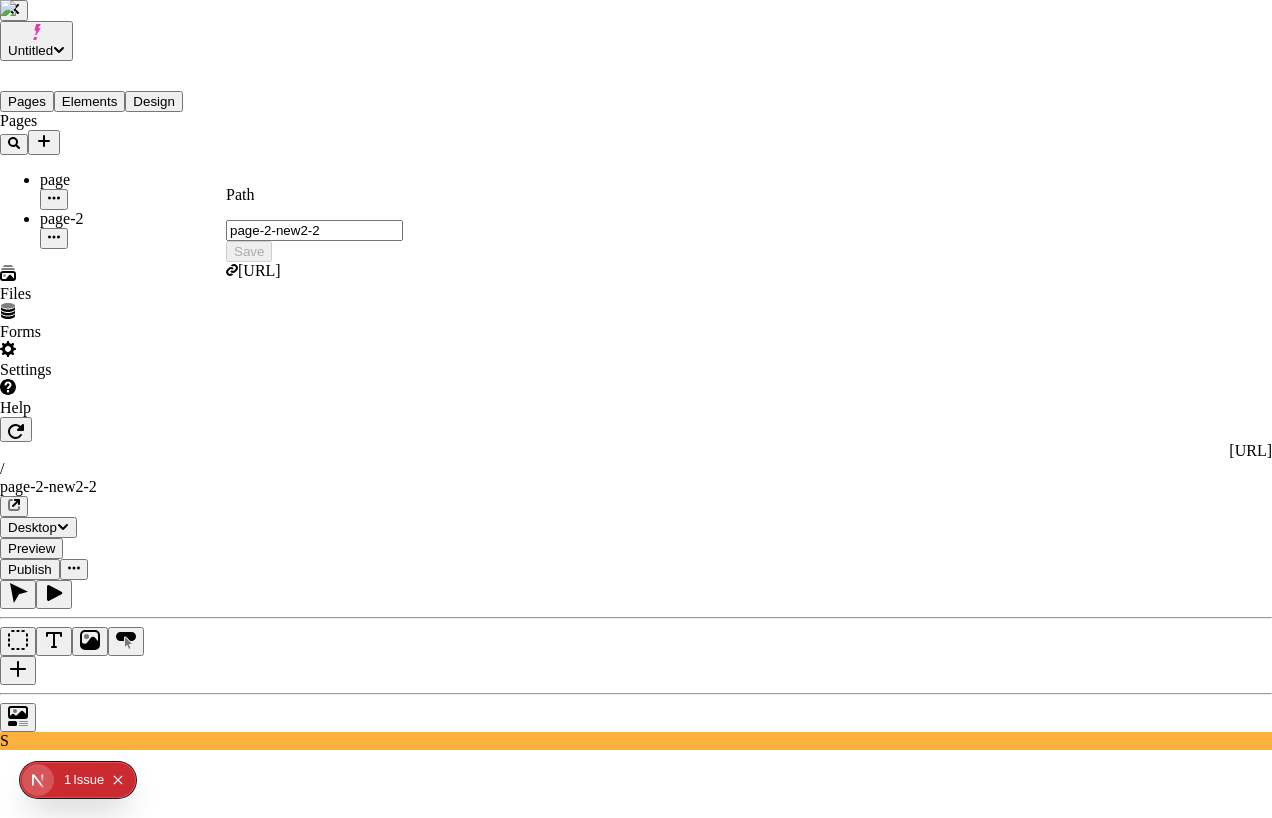 click on "No, thanks" at bounding box center (40, 2429) 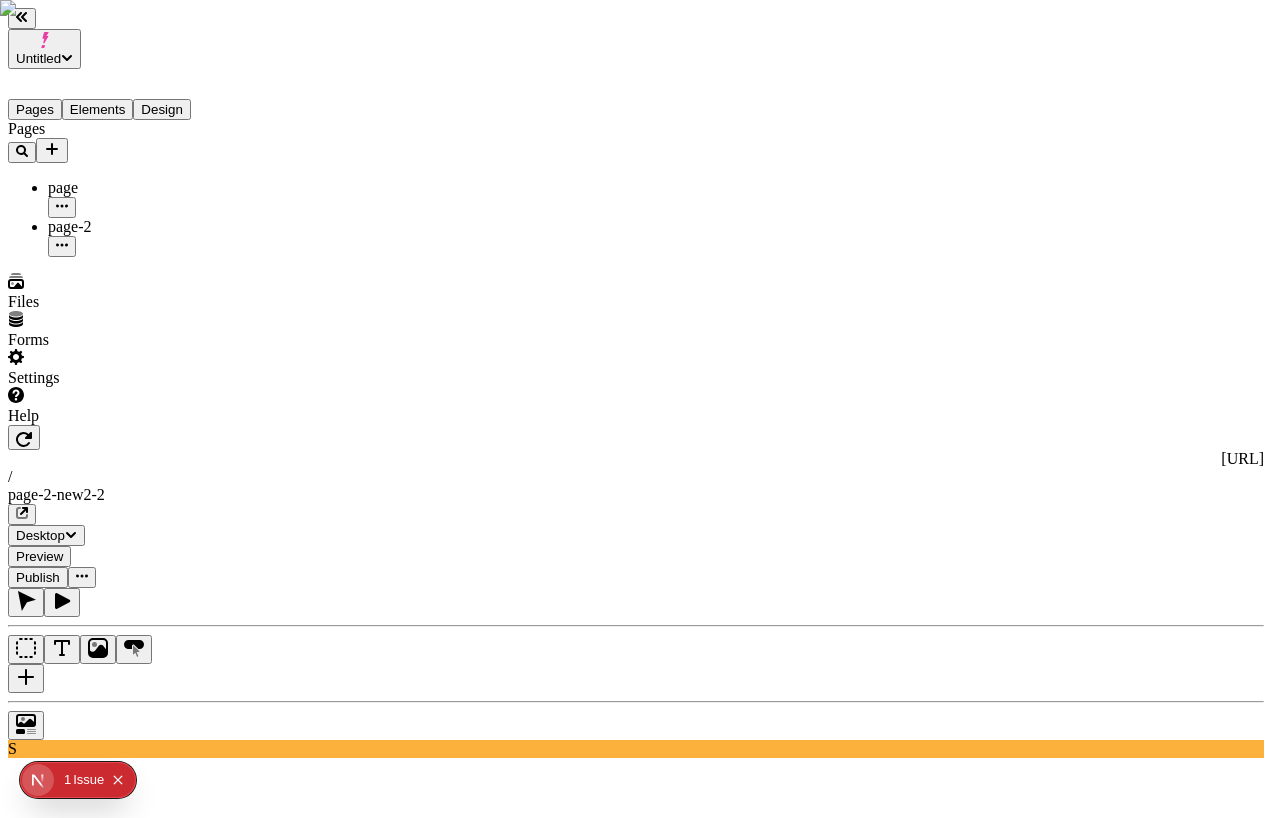 type 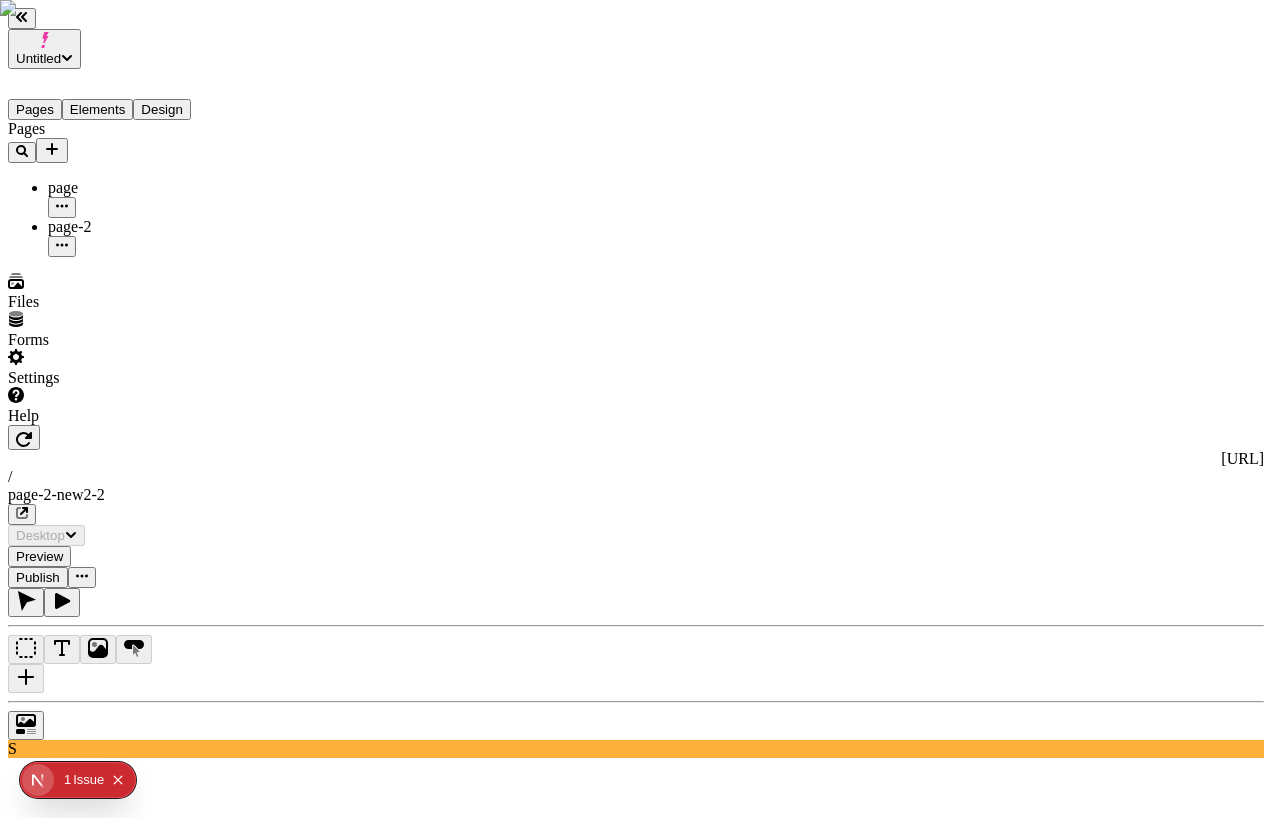 scroll, scrollTop: 0, scrollLeft: 0, axis: both 